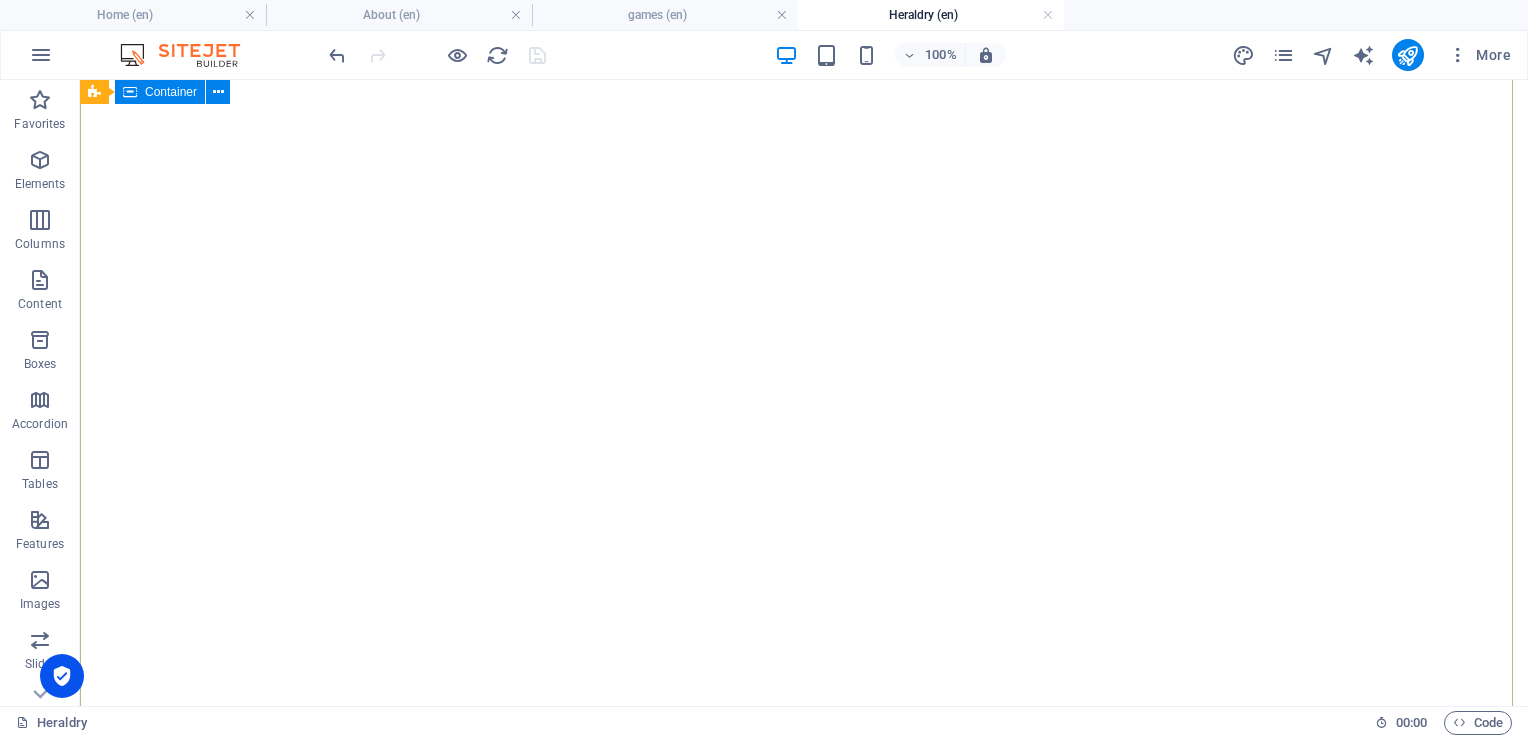 scroll, scrollTop: 0, scrollLeft: 0, axis: both 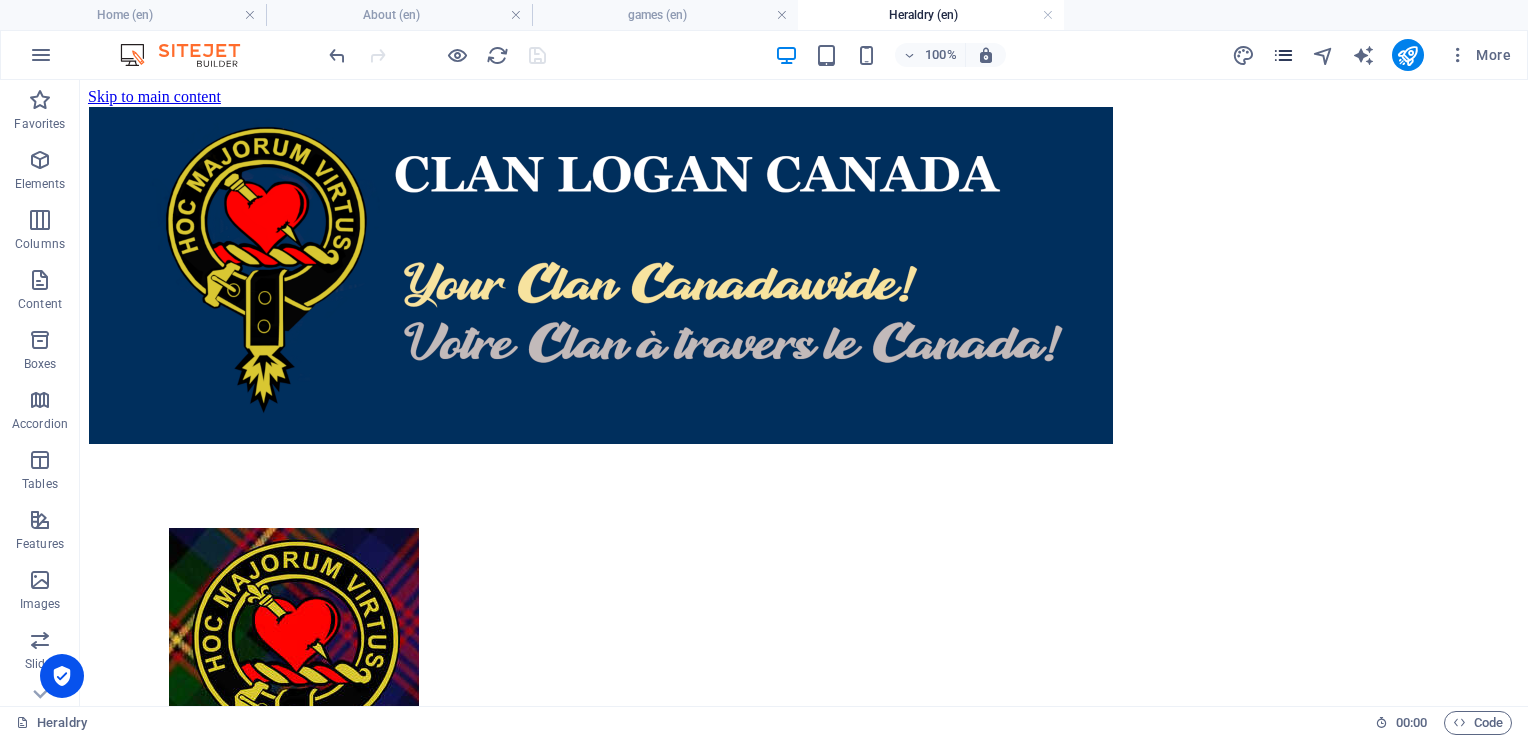 click at bounding box center [1283, 55] 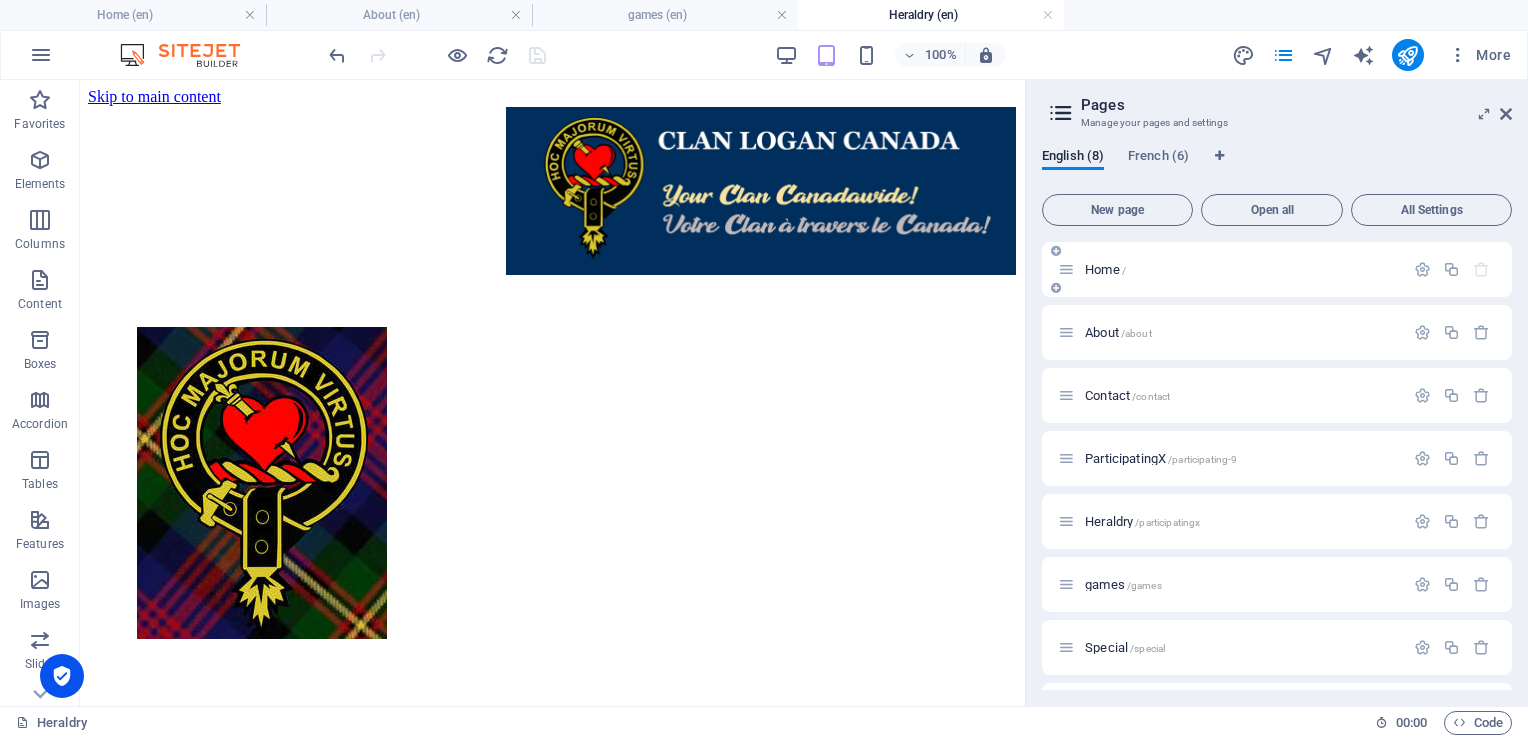 click on "Home /" at bounding box center [1105, 269] 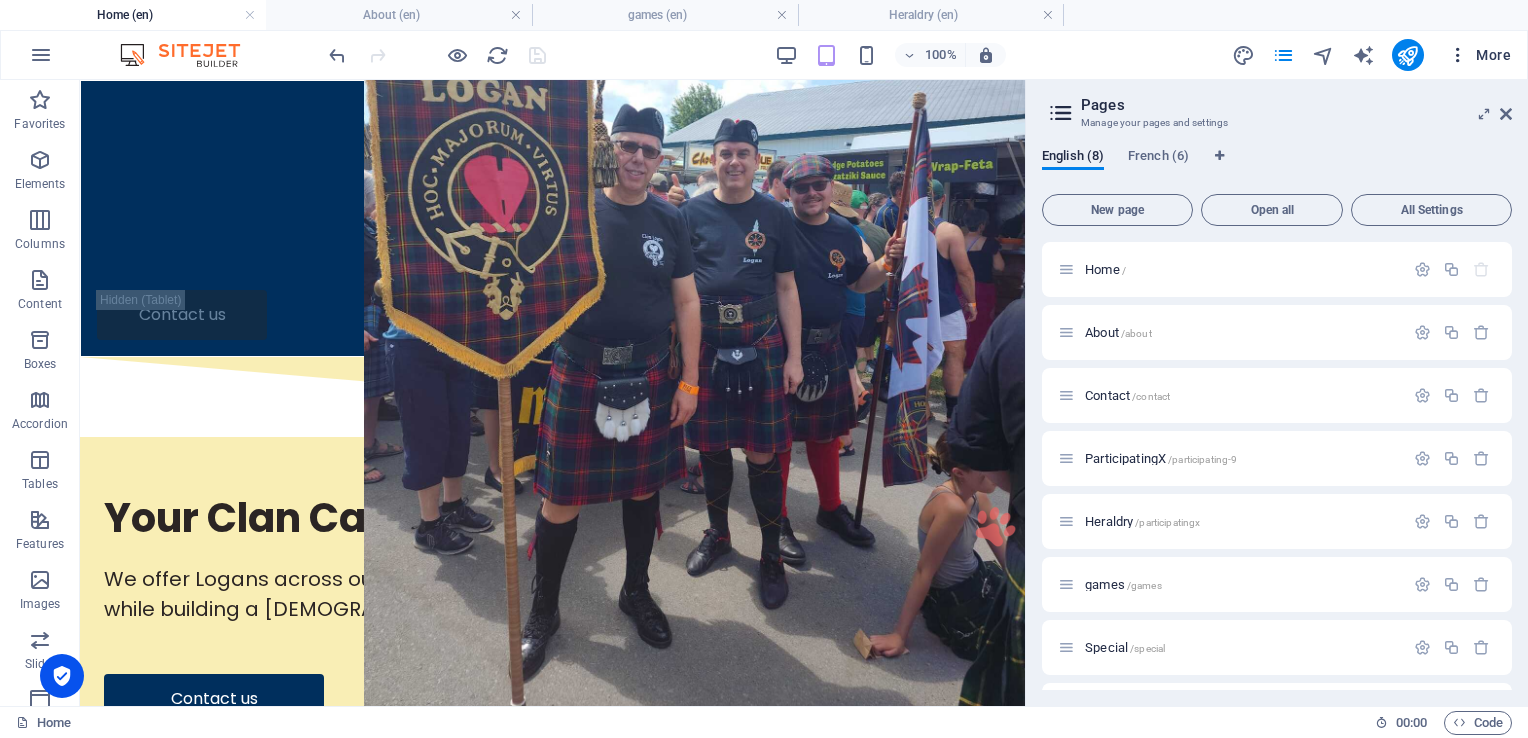 click on "More" at bounding box center [1479, 55] 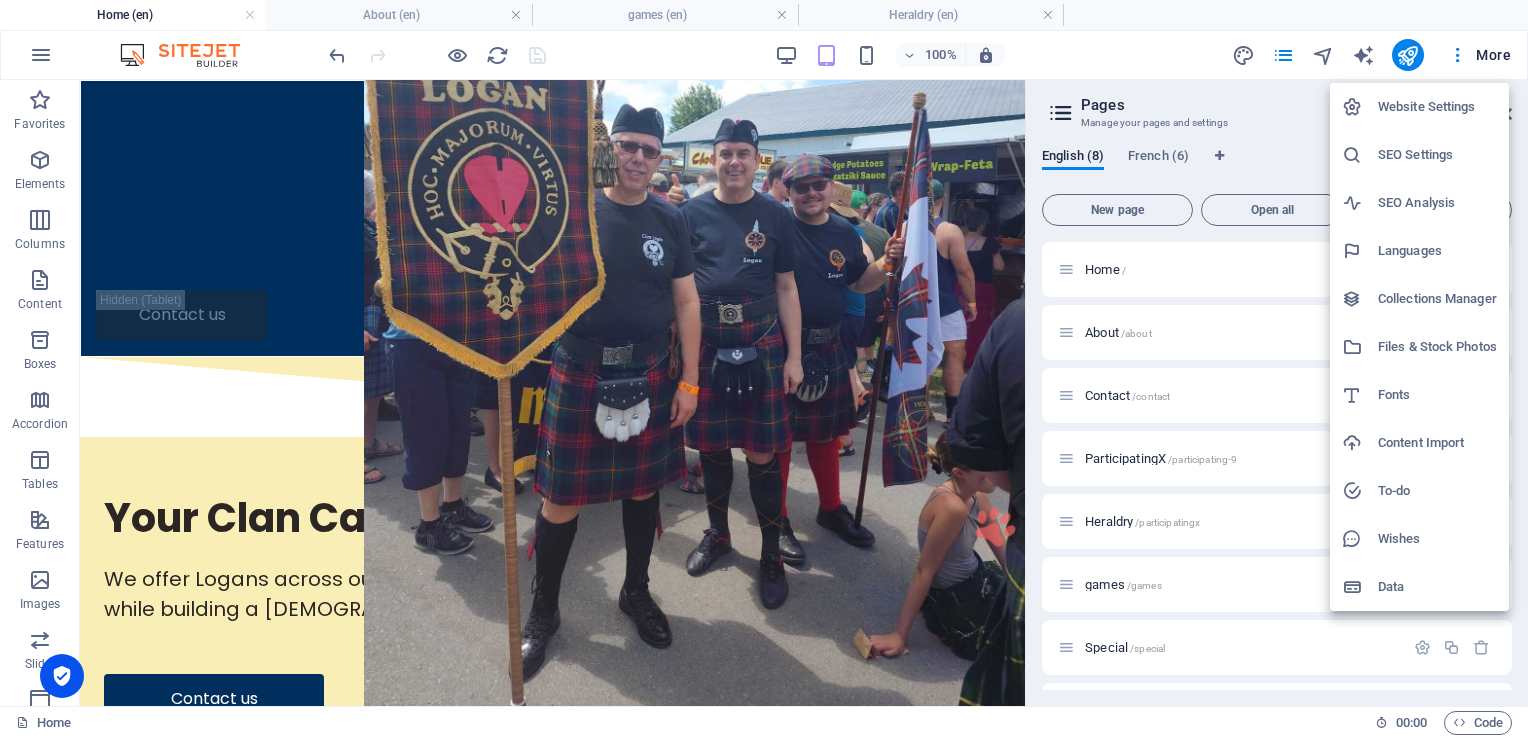 click on "SEO Settings" at bounding box center (1437, 155) 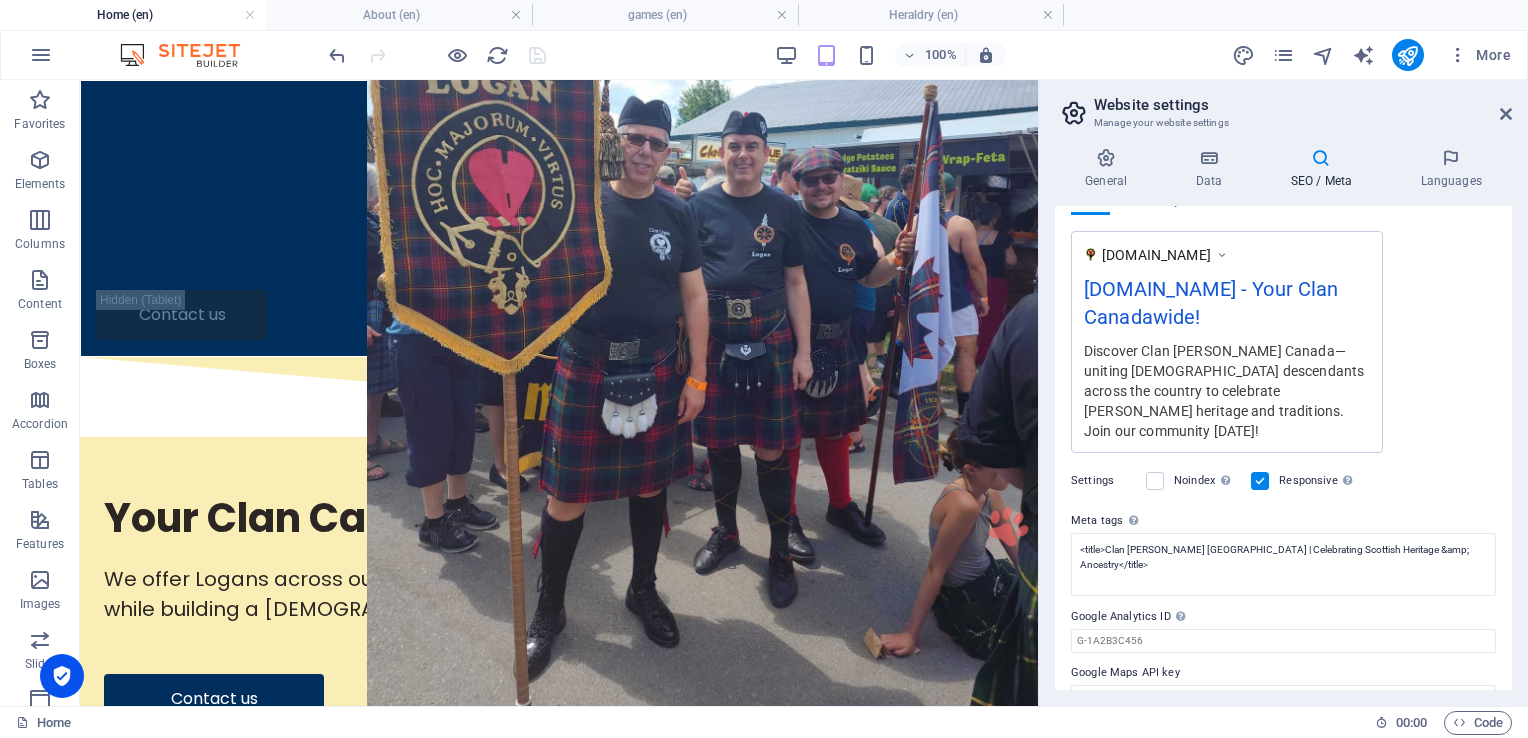 scroll, scrollTop: 338, scrollLeft: 0, axis: vertical 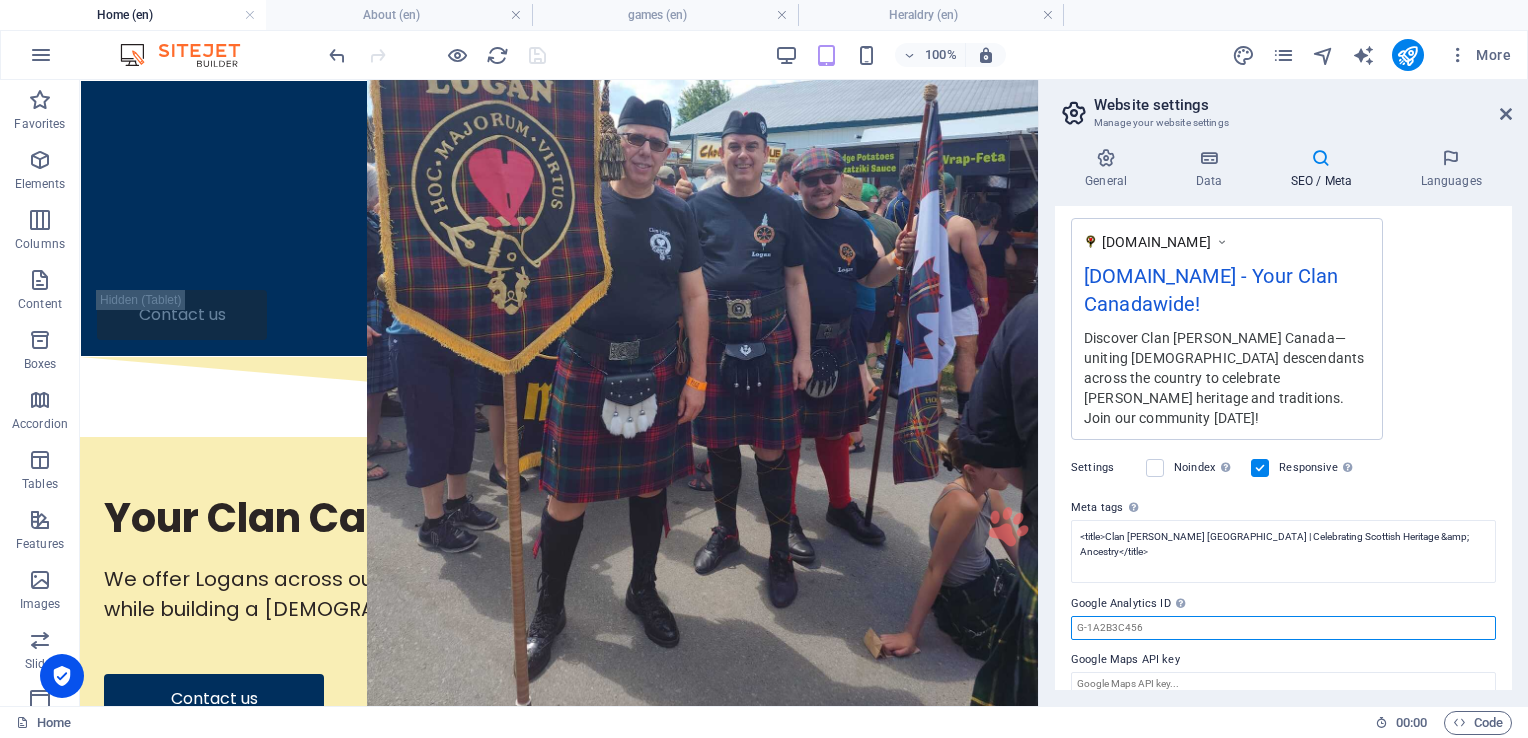 click on "Google Analytics ID Please only add the Google Analytics ID. We automatically include the ID in the tracking snippet. The Analytics ID looks similar to e.g. G-1A2B3C456" at bounding box center [1283, 628] 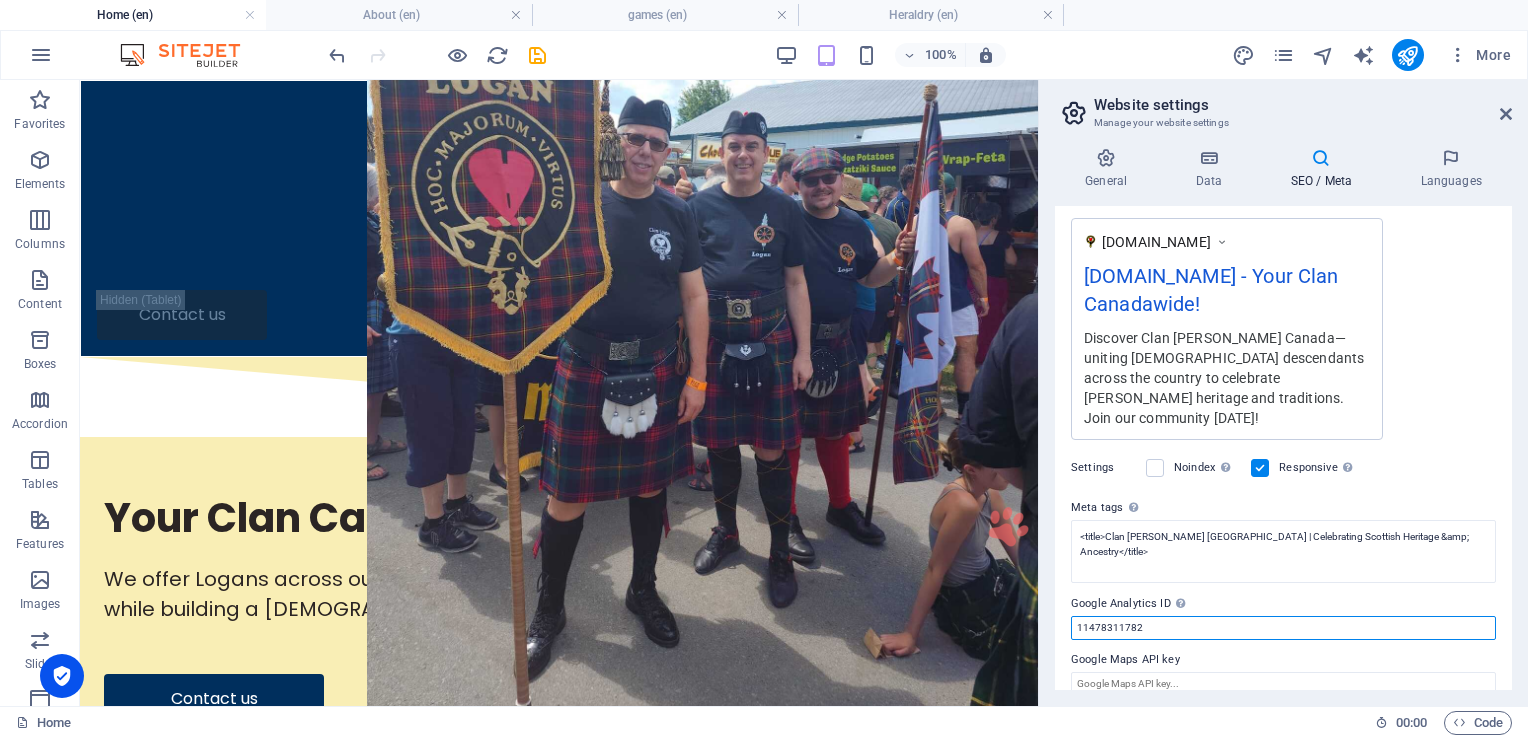 type on "11478311782" 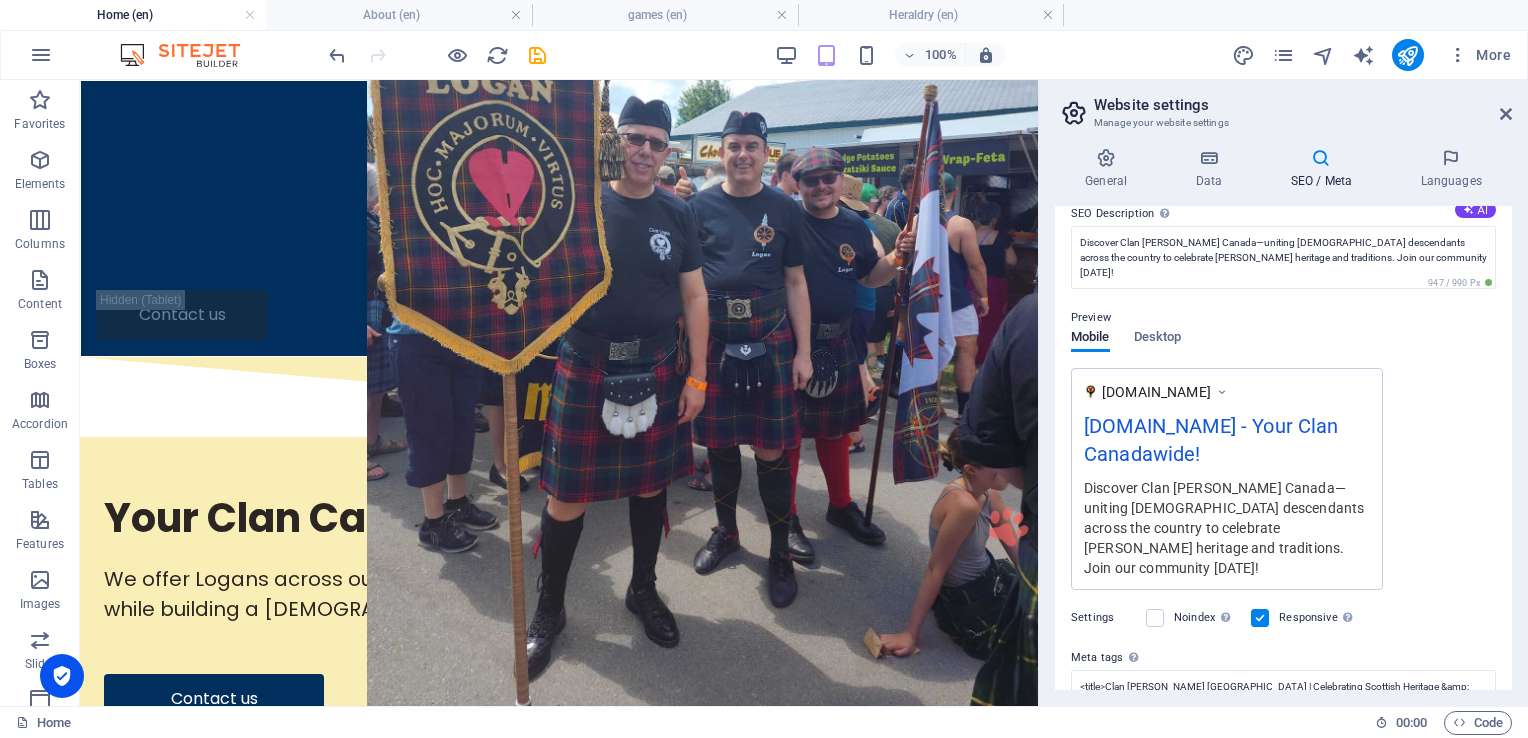 scroll, scrollTop: 338, scrollLeft: 0, axis: vertical 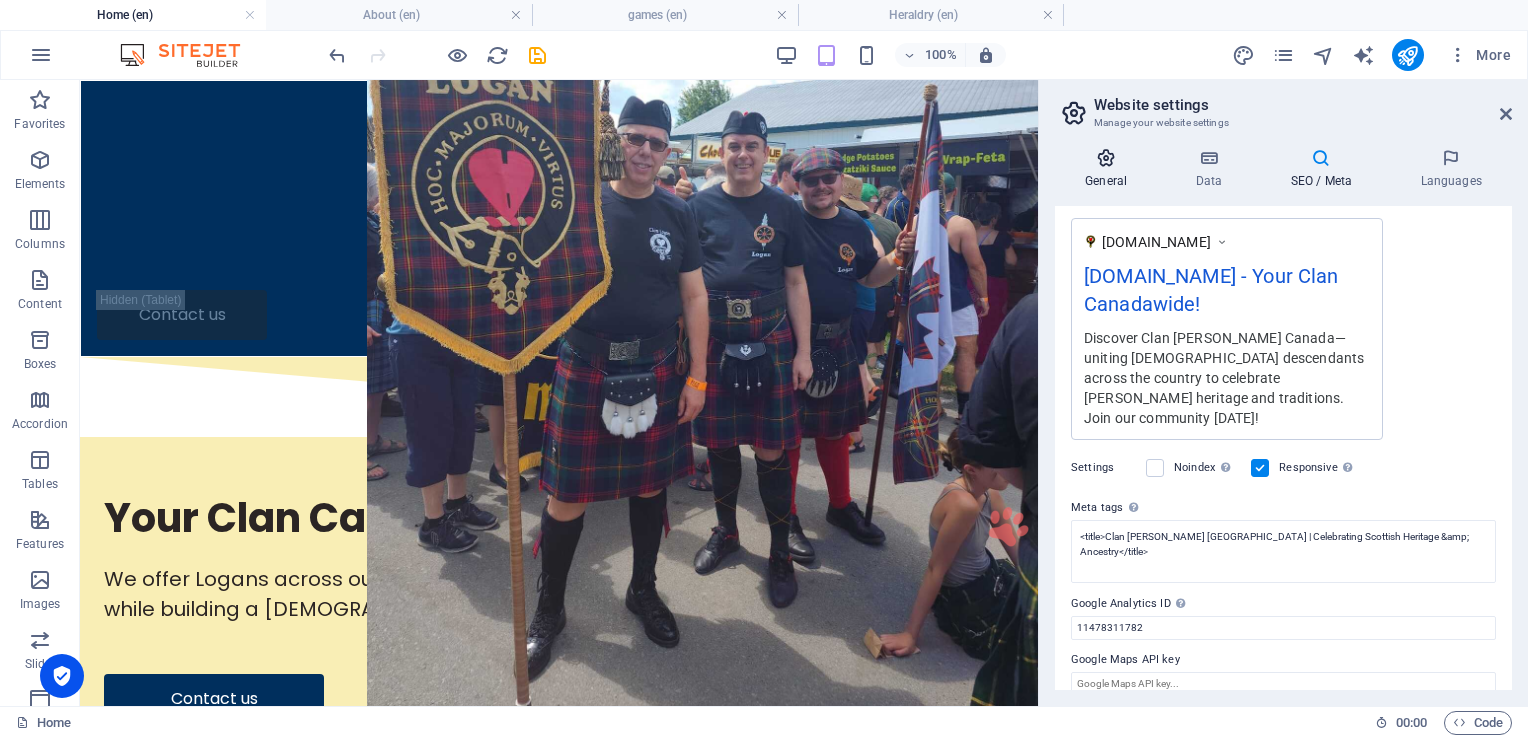 click at bounding box center (1106, 158) 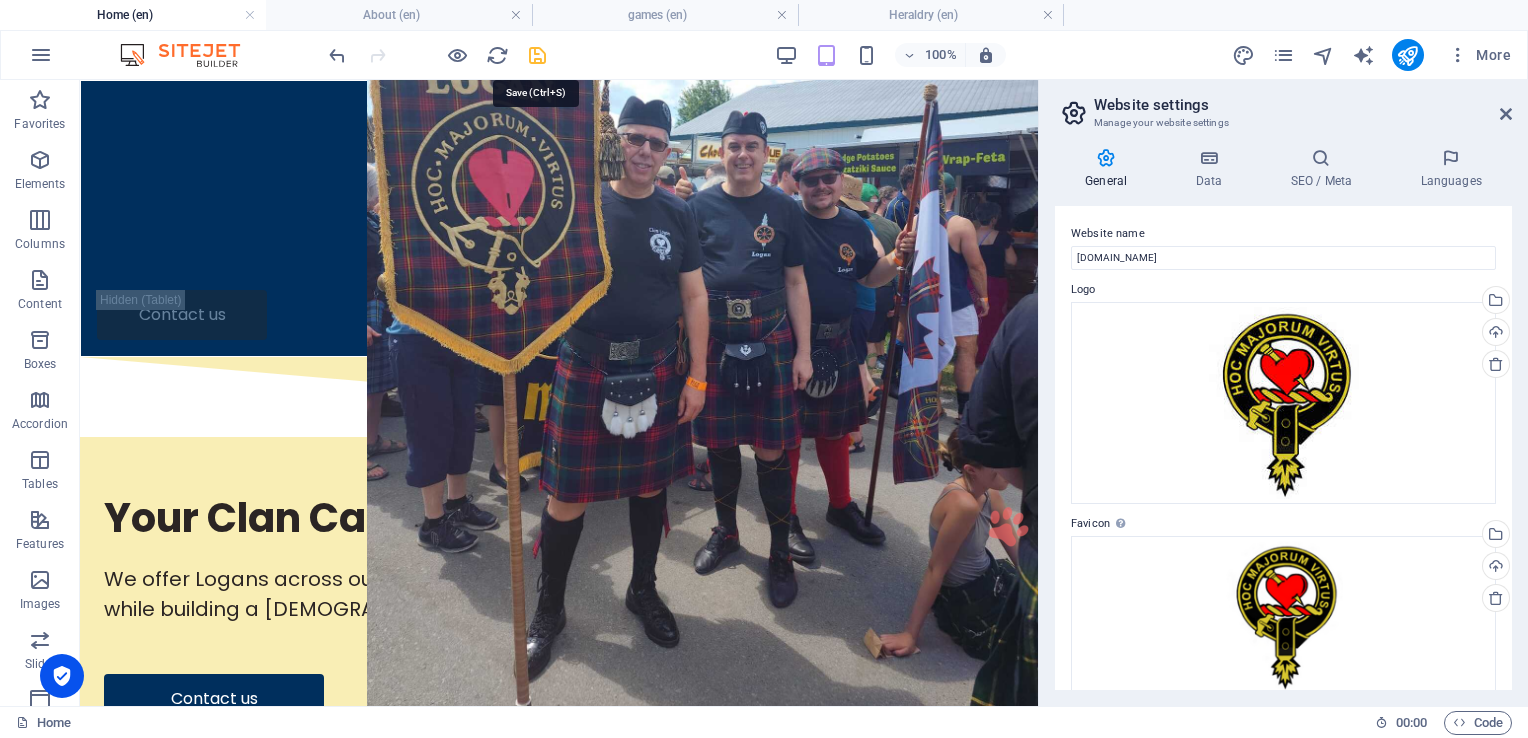 click at bounding box center (537, 55) 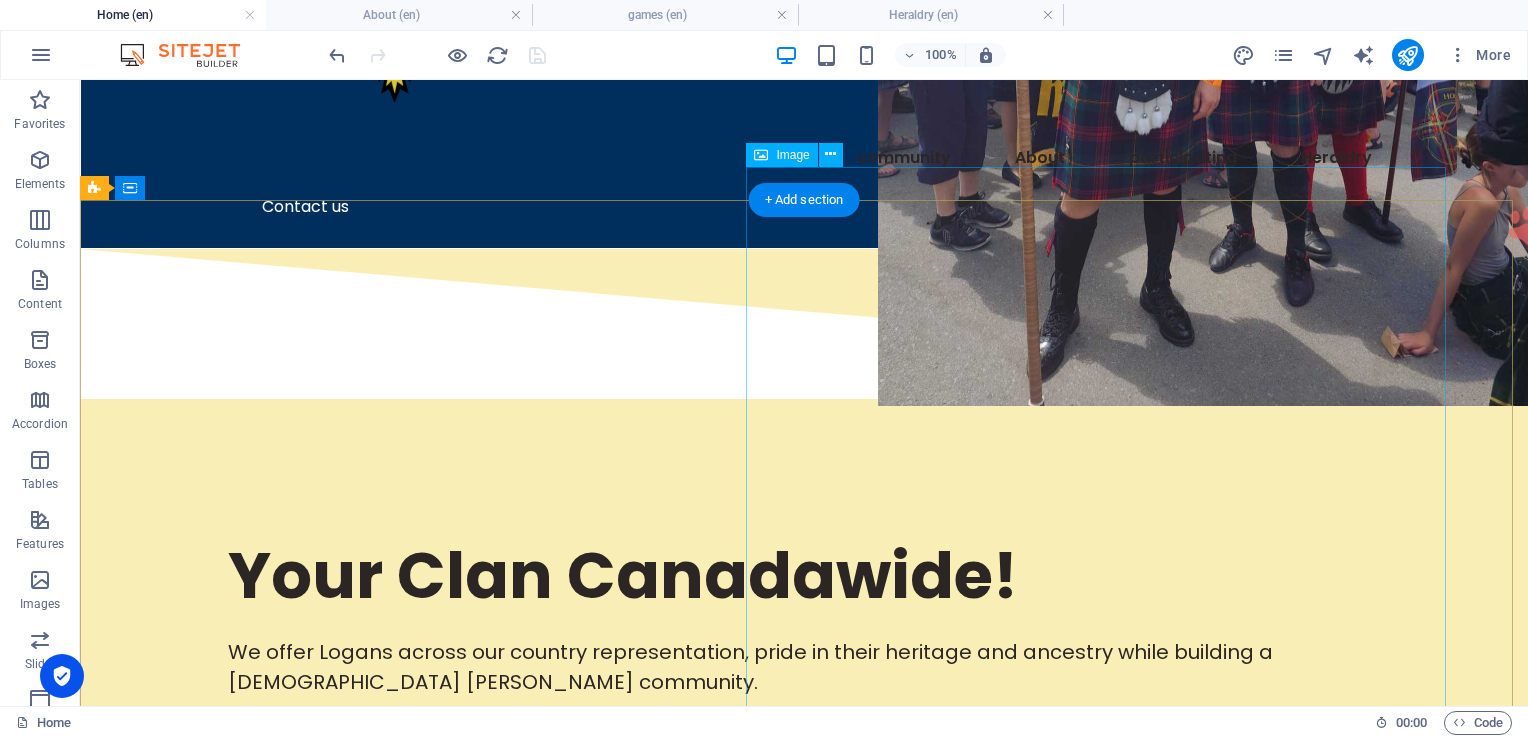 scroll, scrollTop: 0, scrollLeft: 0, axis: both 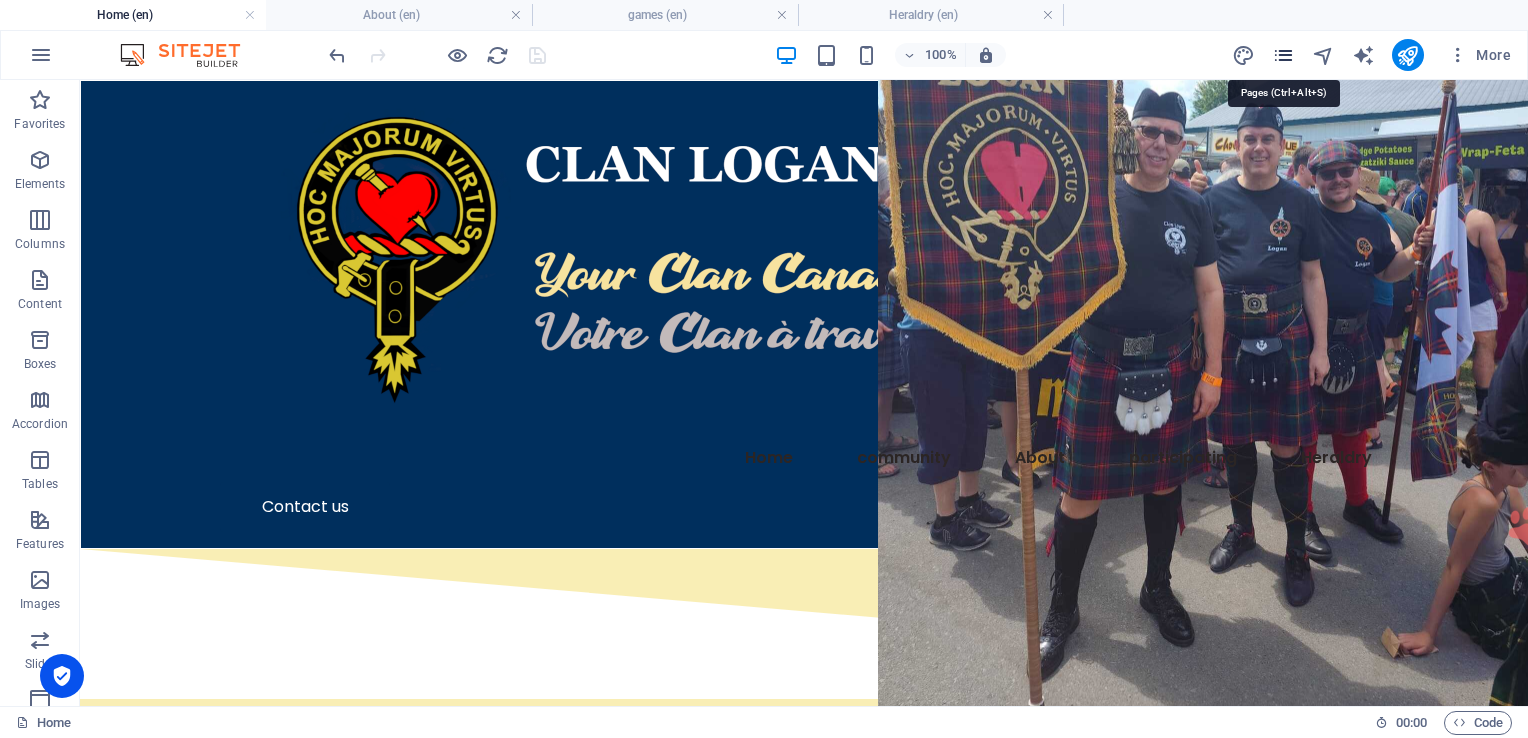click at bounding box center [1283, 55] 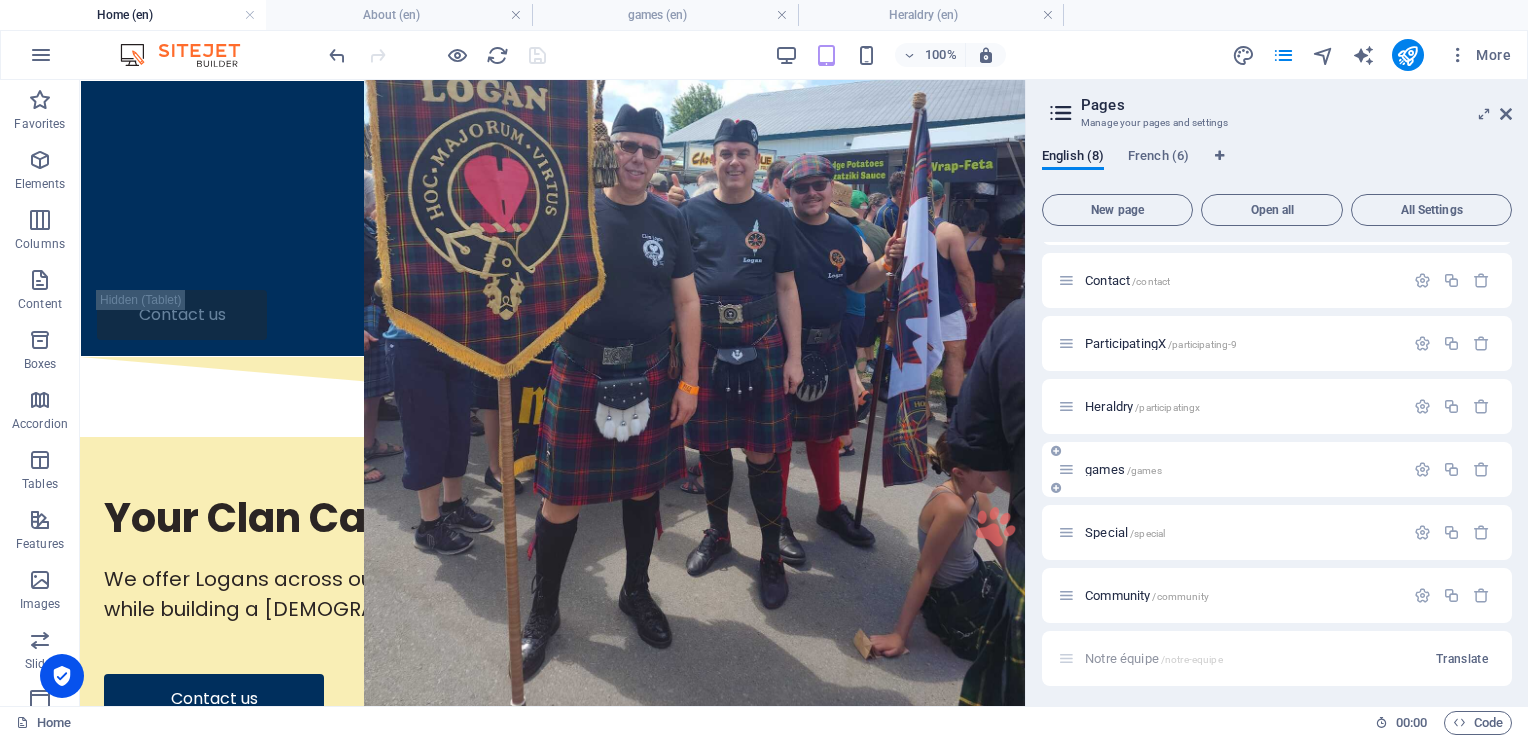 scroll, scrollTop: 118, scrollLeft: 0, axis: vertical 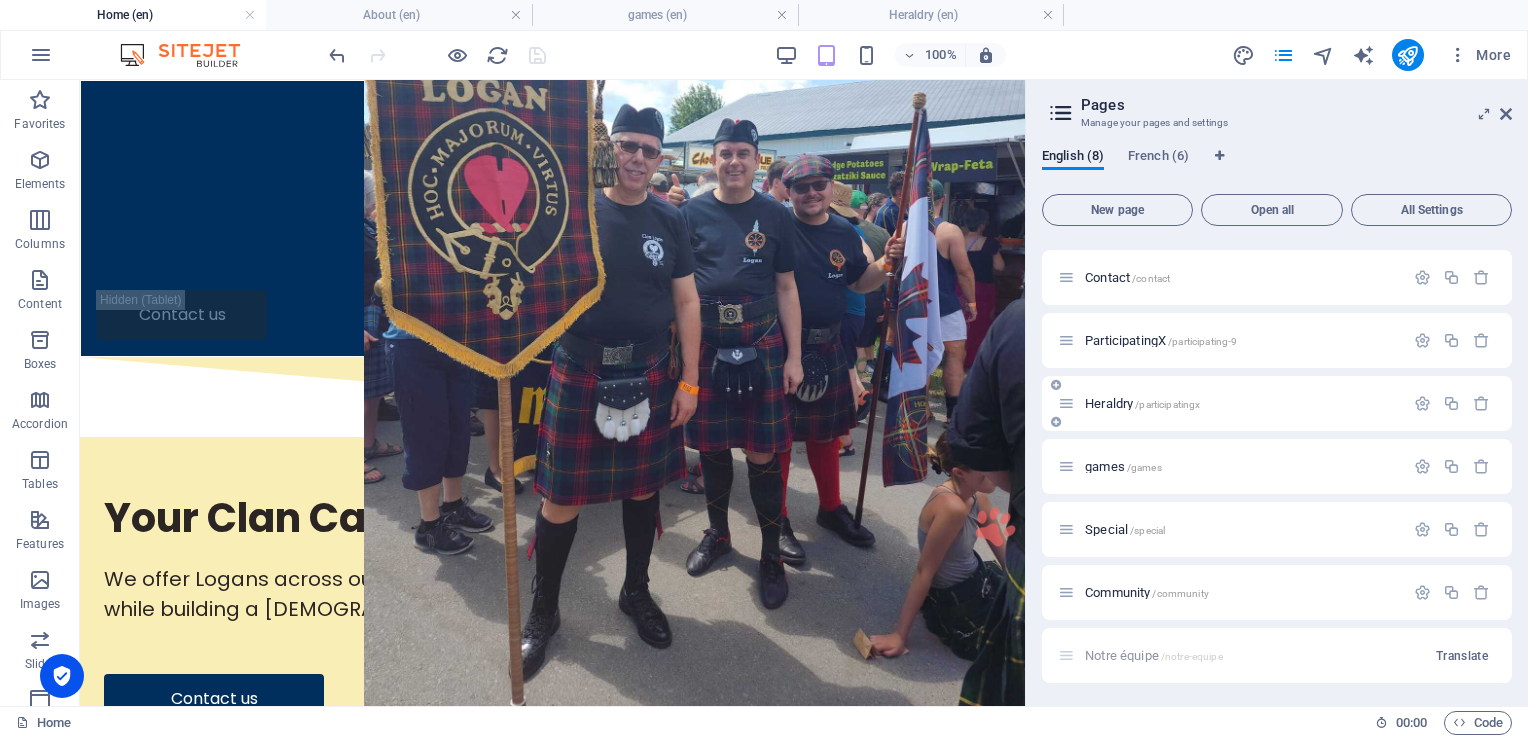 click on "Heraldry /participatingx" at bounding box center (1142, 403) 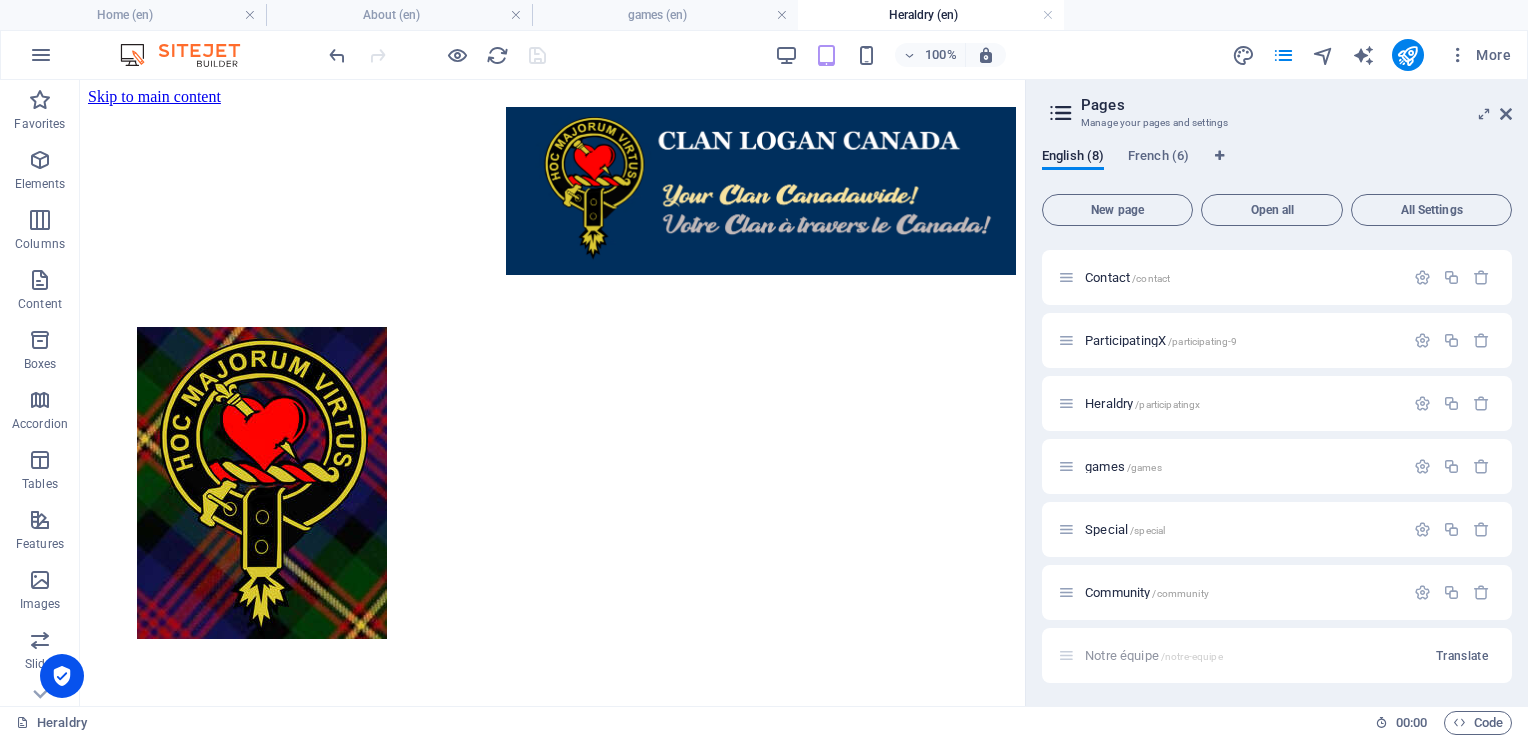 click on "Pages Manage your pages and settings English (8) French (6) New page Open all All Settings Home / About /about Contact /contact ParticipatingX /participating-9 Heraldry /participatingx games /games Special /special Community /community Notre équipe /notre-equipe Translate" at bounding box center (1276, 393) 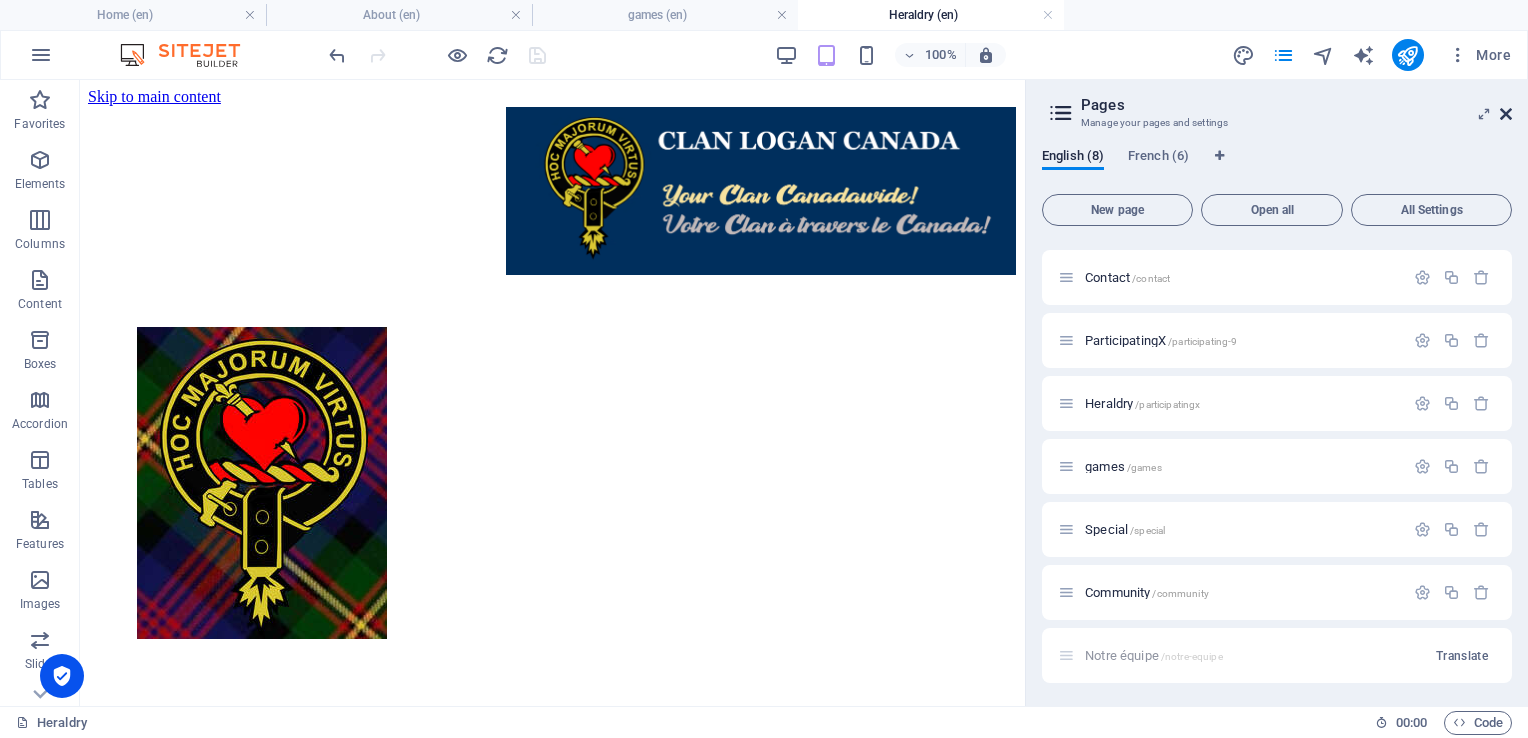 click at bounding box center [1506, 114] 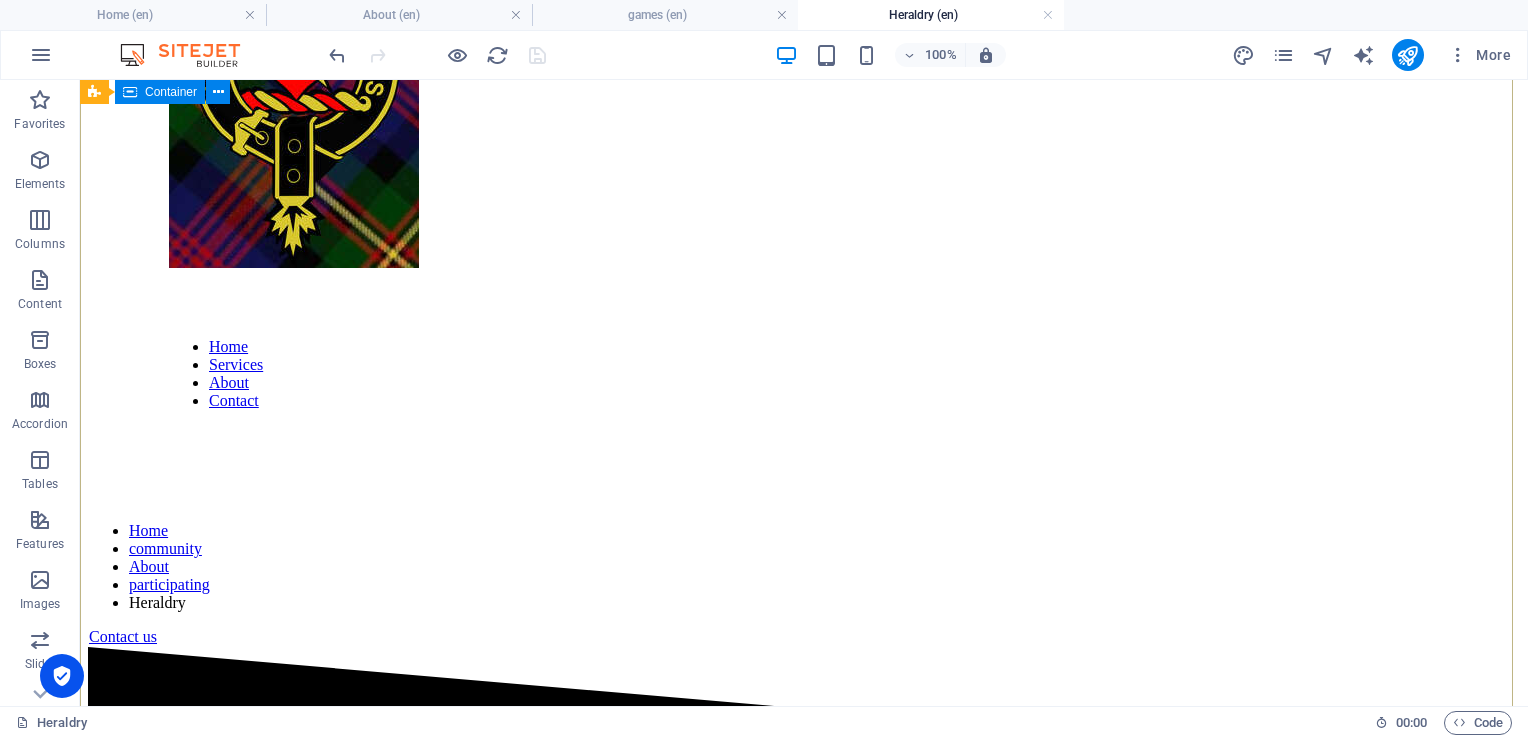 scroll, scrollTop: 600, scrollLeft: 0, axis: vertical 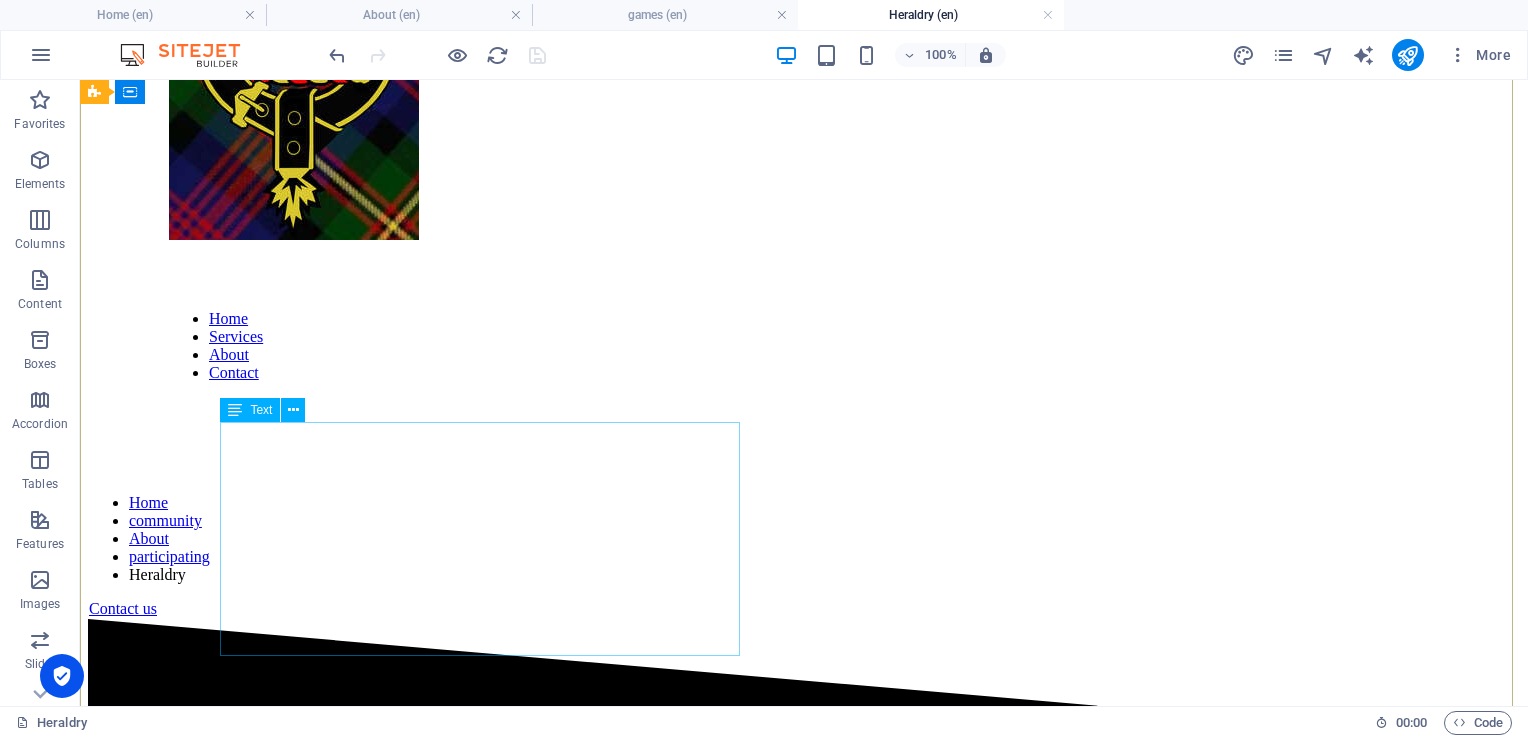 click on "As Director of the Laurentian branch of the Royal heraldry Society of  Canada. I have a duty and responsibility to uphold our Canadian values in terms of heritage and heraldic tradition. There seems to be many misunderstandings about the purpose of heraldry and this page is meant to explain certain details." at bounding box center (804, 1430) 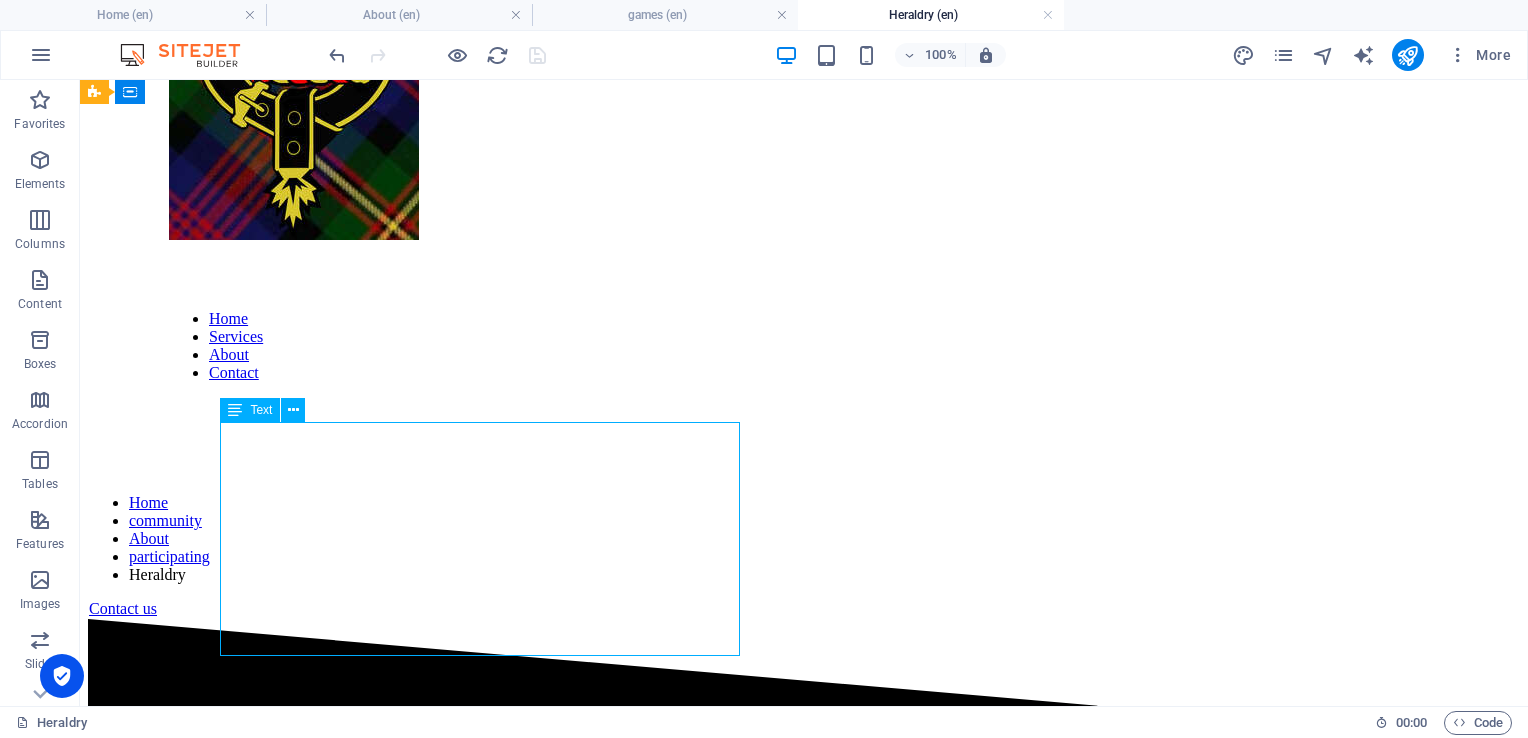 click on "As Director of the Laurentian branch of the Royal heraldry Society of  Canada. I have a duty and responsibility to uphold our Canadian values in terms of heritage and heraldic tradition. There seems to be many misunderstandings about the purpose of heraldry and this page is meant to explain certain details." at bounding box center (804, 1430) 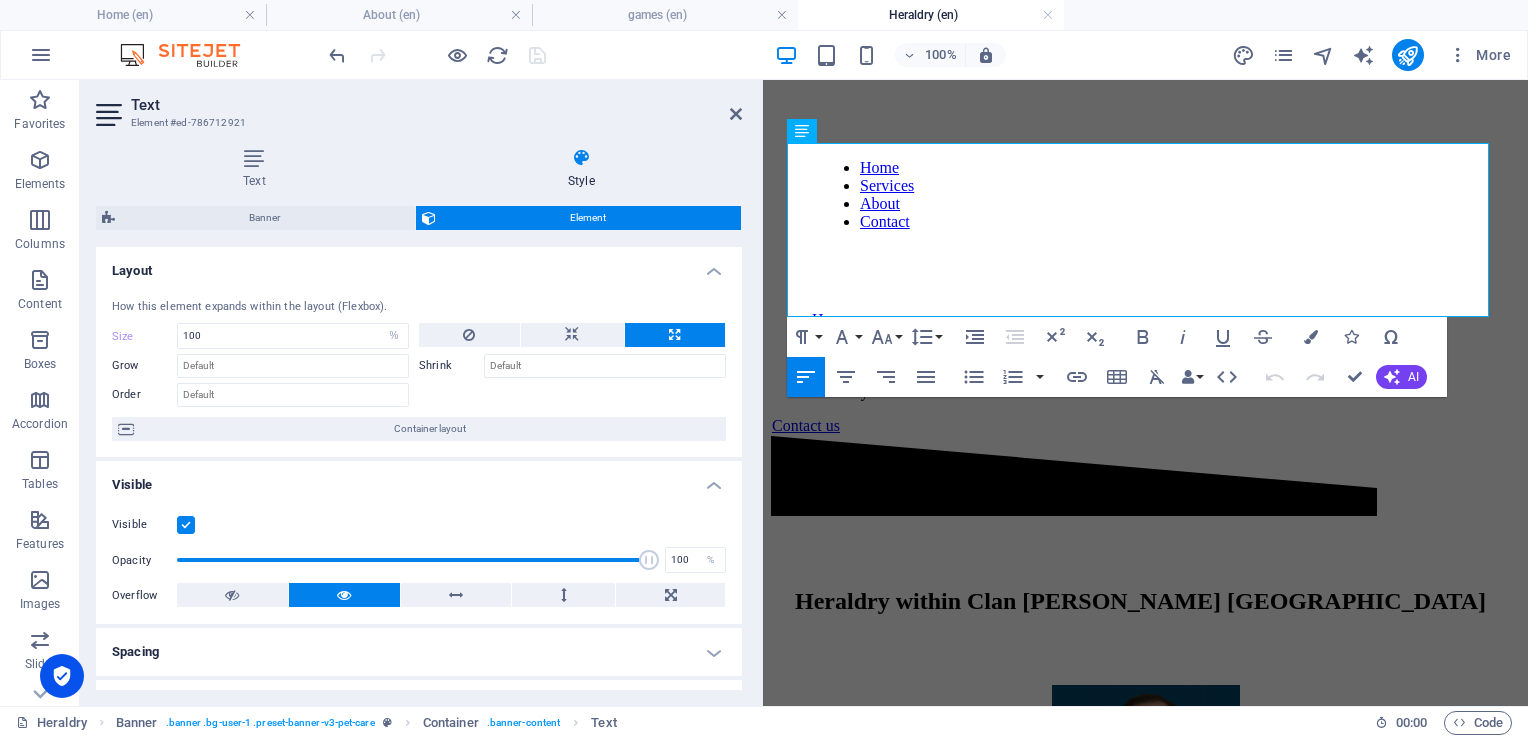 scroll, scrollTop: 543, scrollLeft: 0, axis: vertical 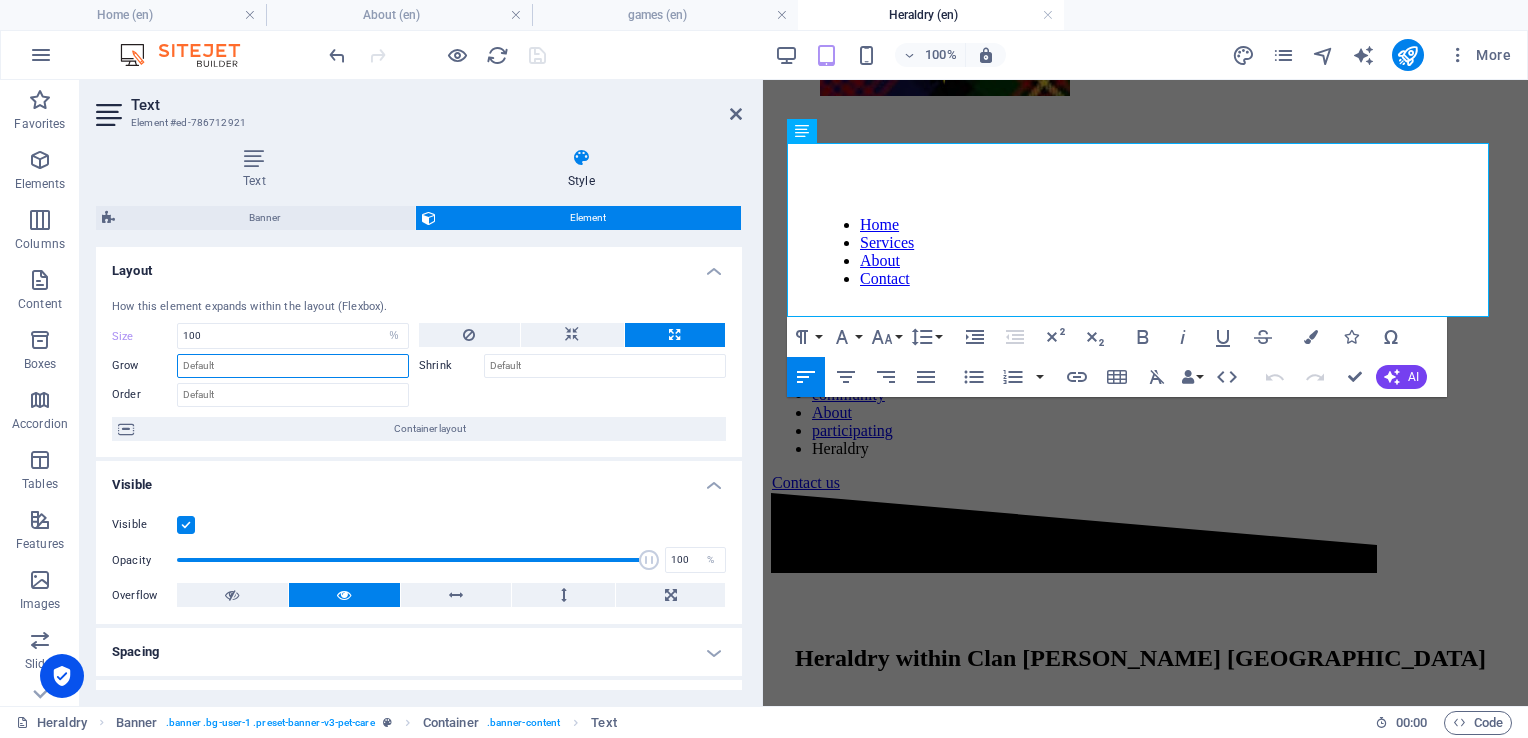 click on "Grow" at bounding box center [293, 366] 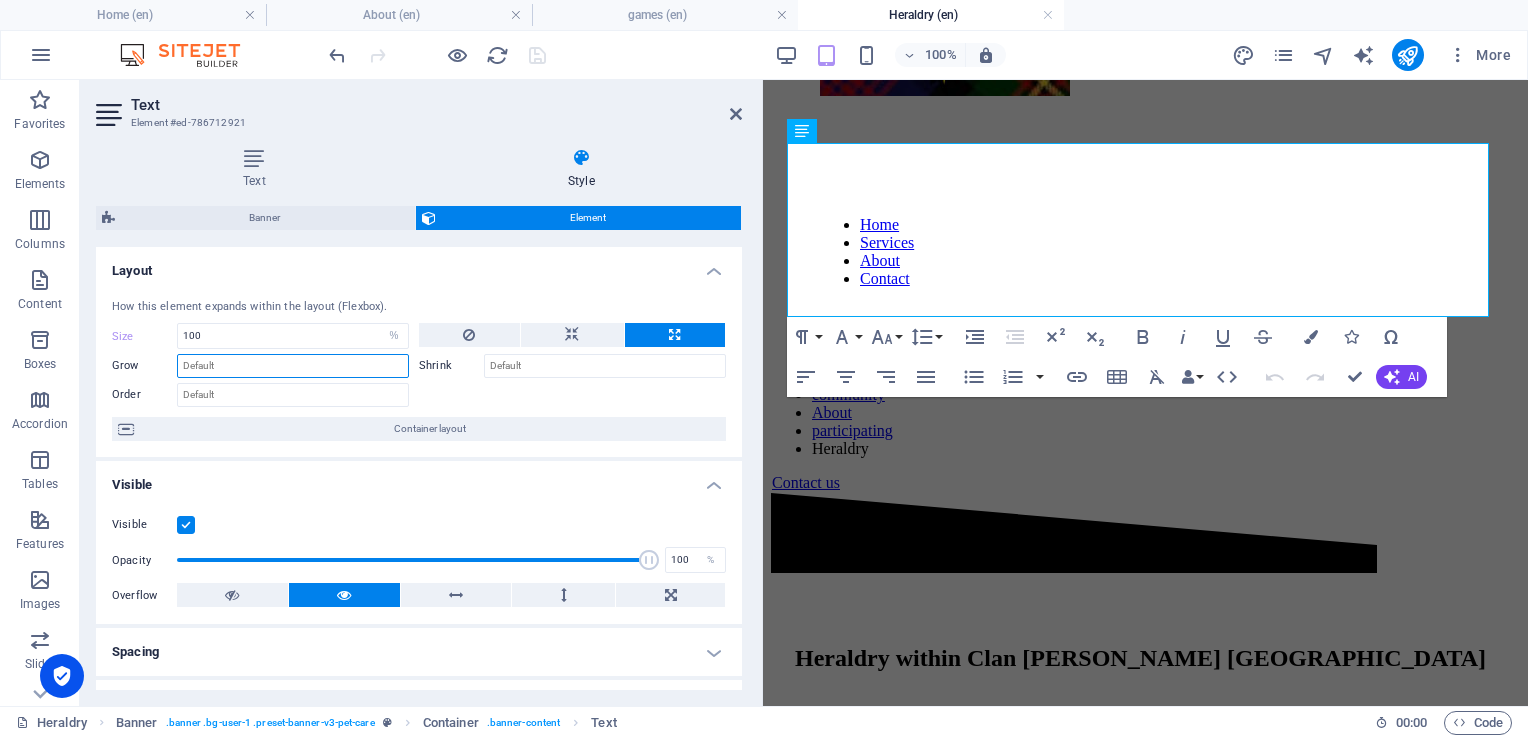 click on "Grow" at bounding box center (293, 366) 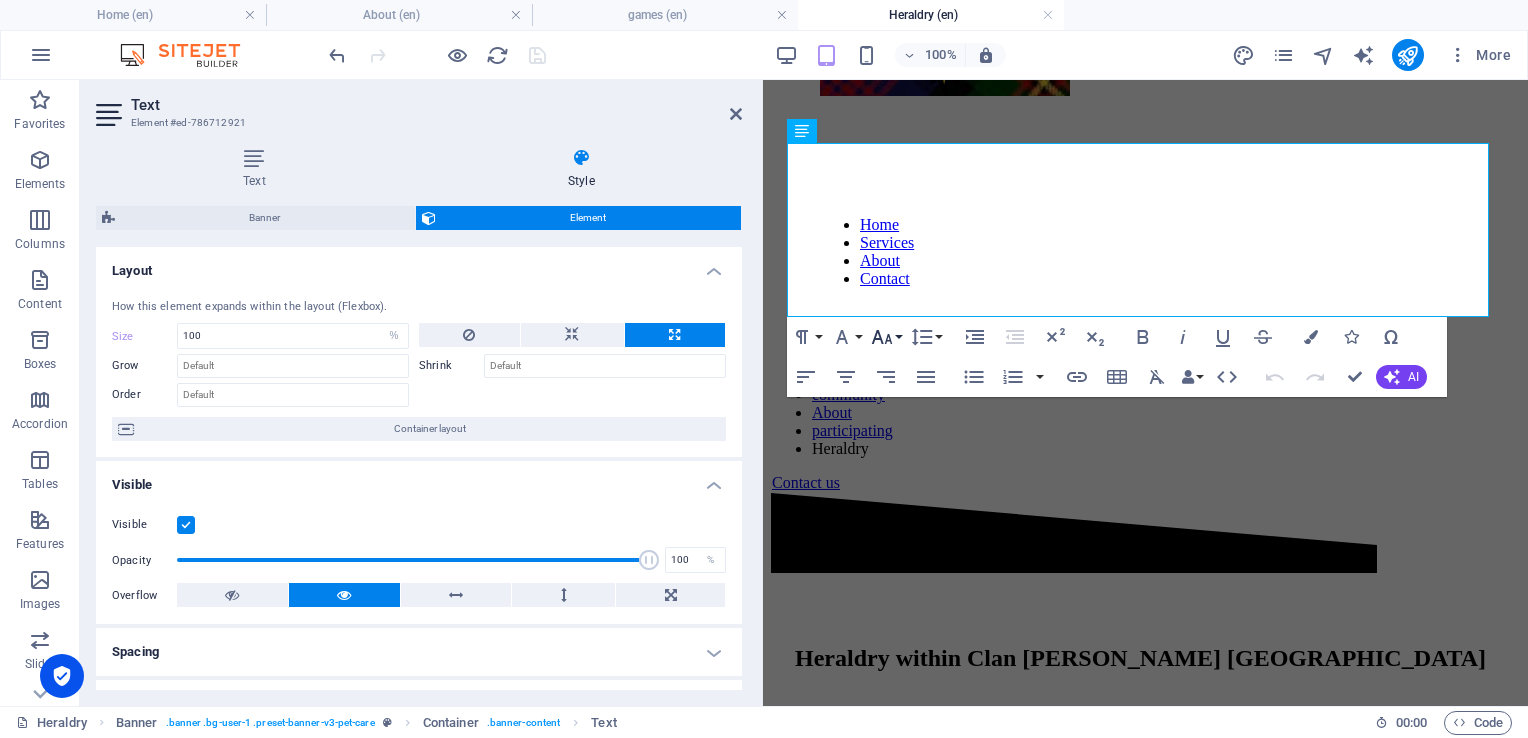click 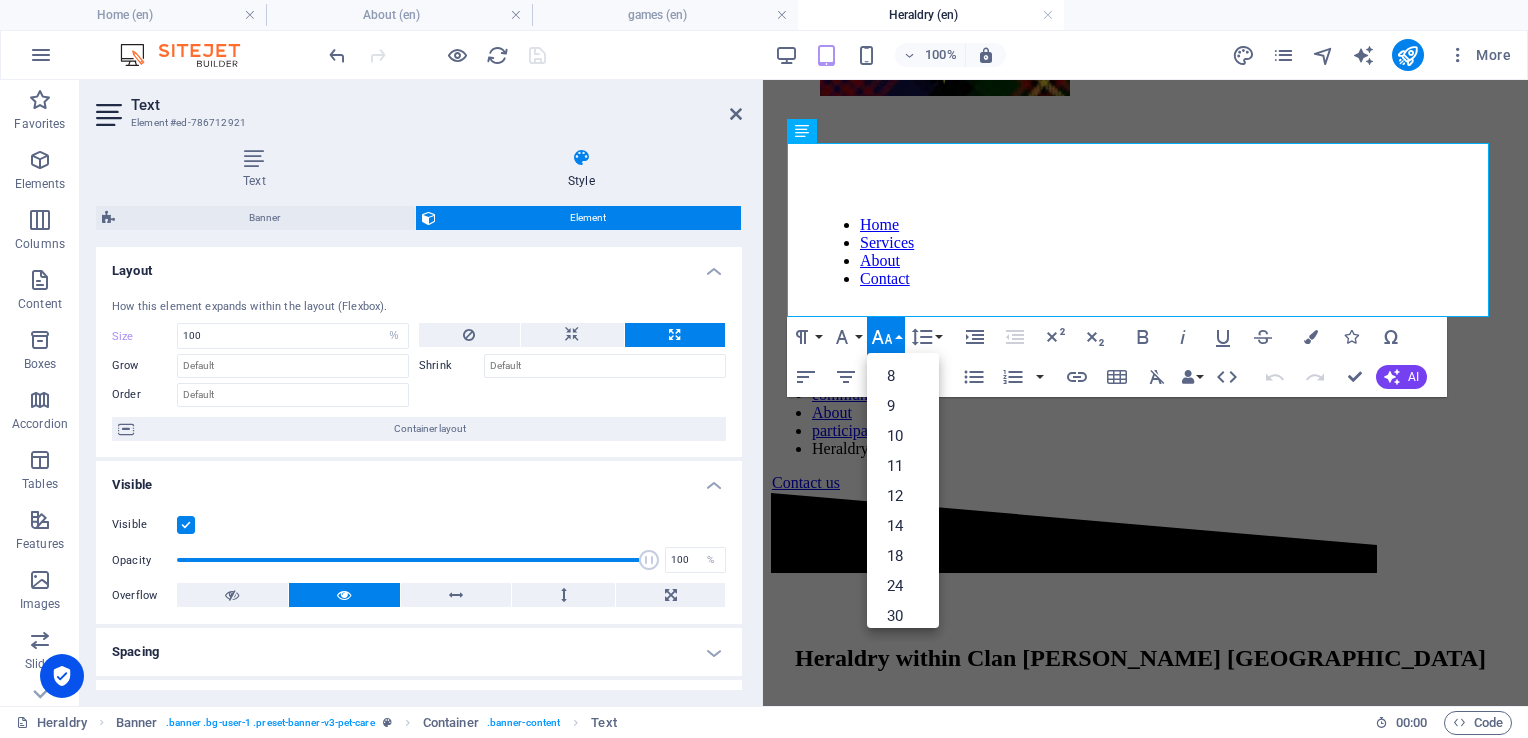 click 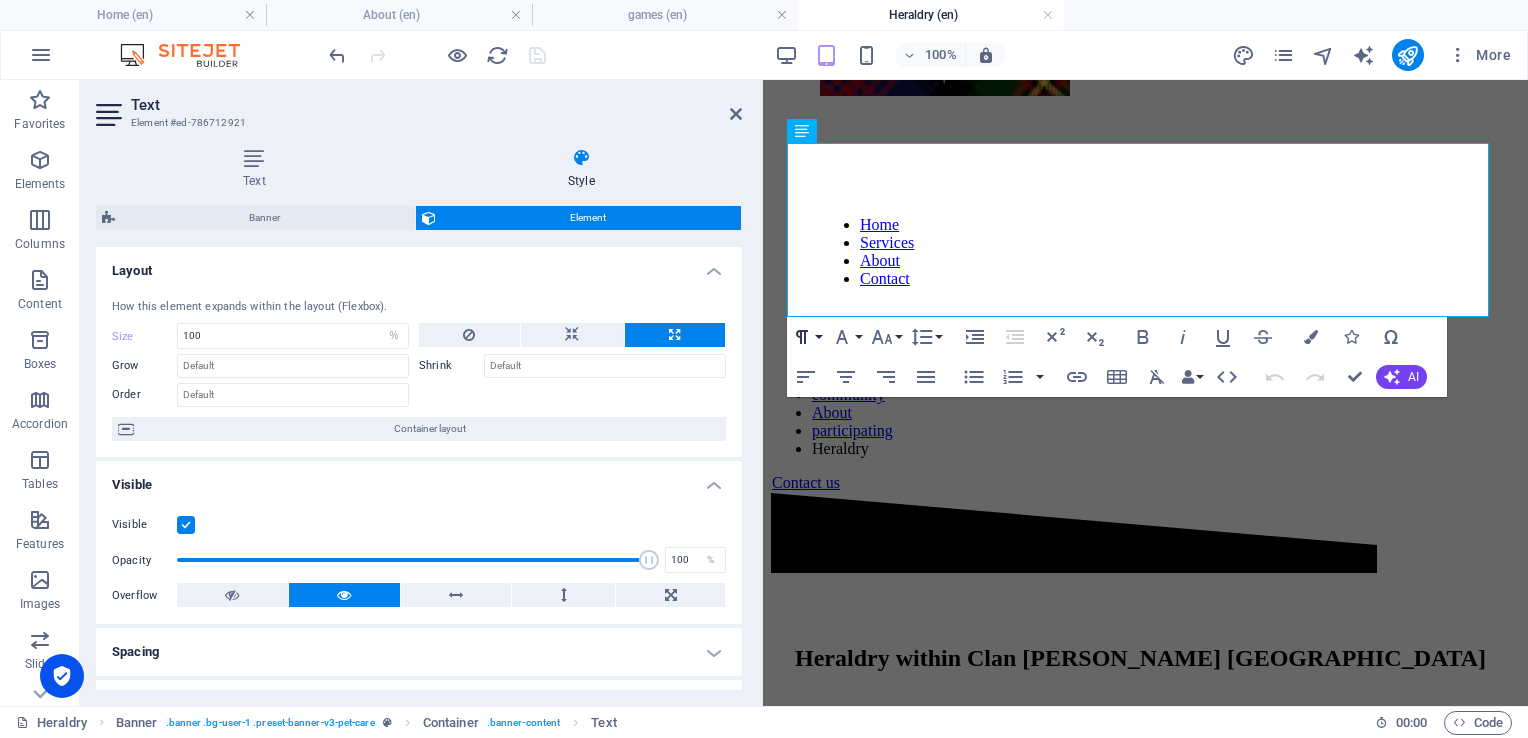 click on "Paragraph Format" at bounding box center (806, 337) 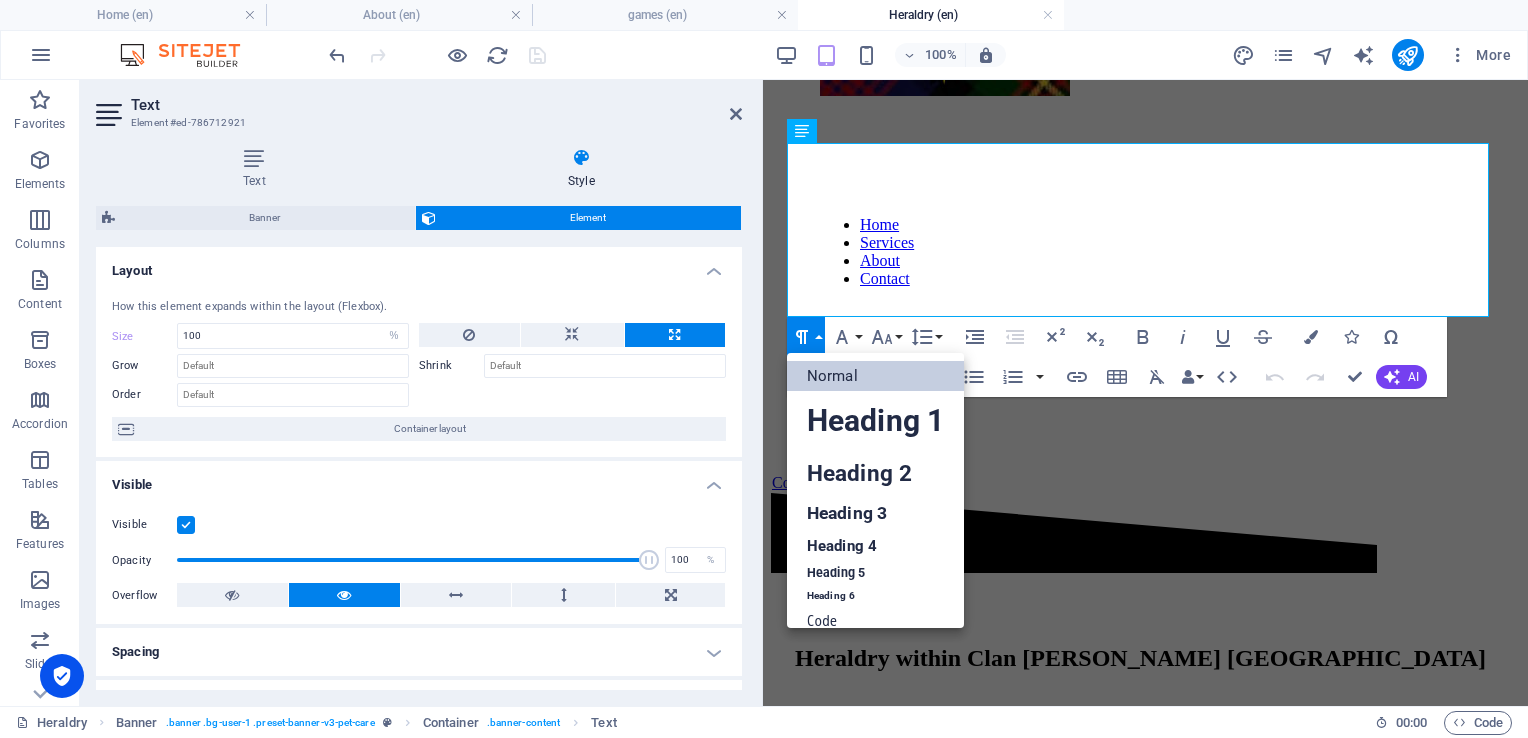 click on "Paragraph Format" at bounding box center [806, 337] 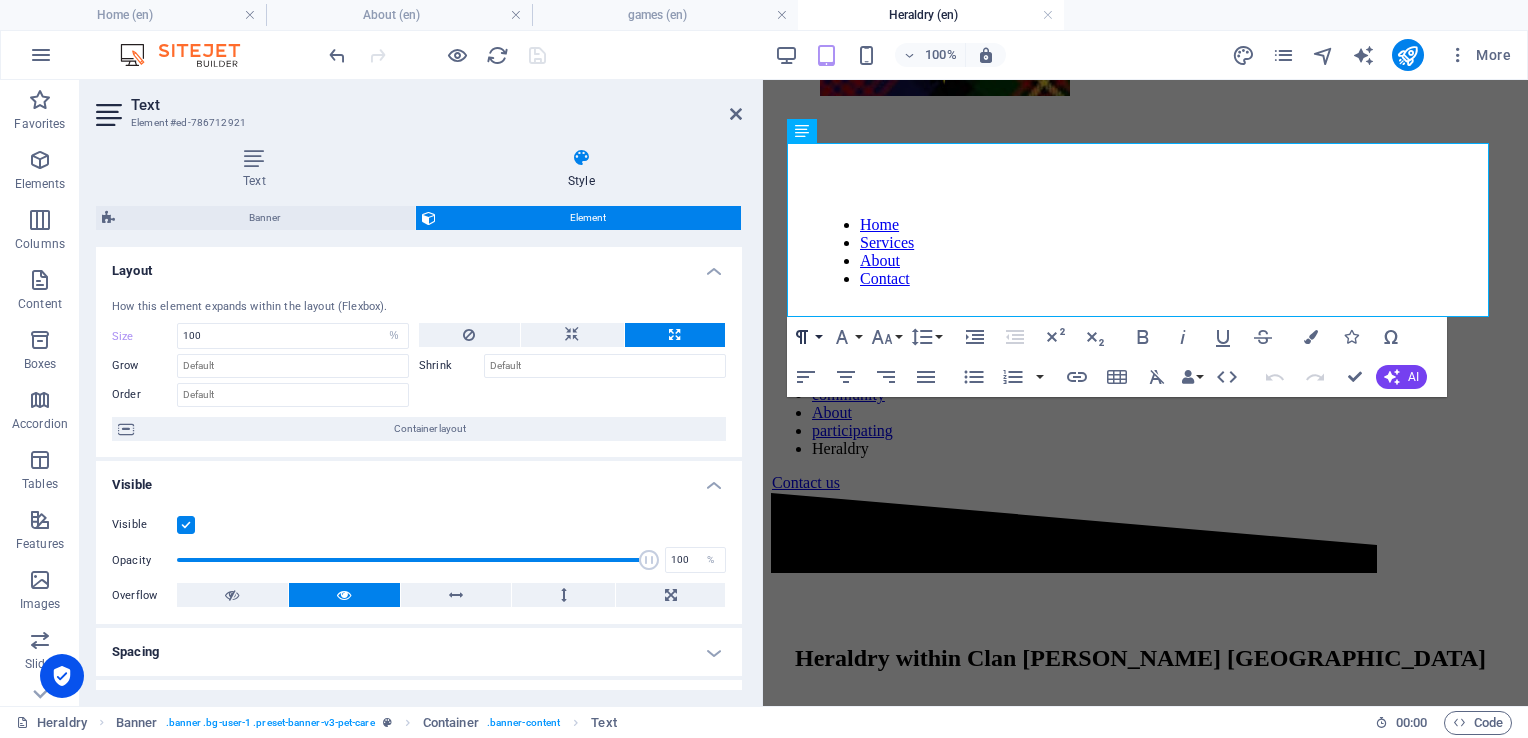 click on "Paragraph Format" at bounding box center (806, 337) 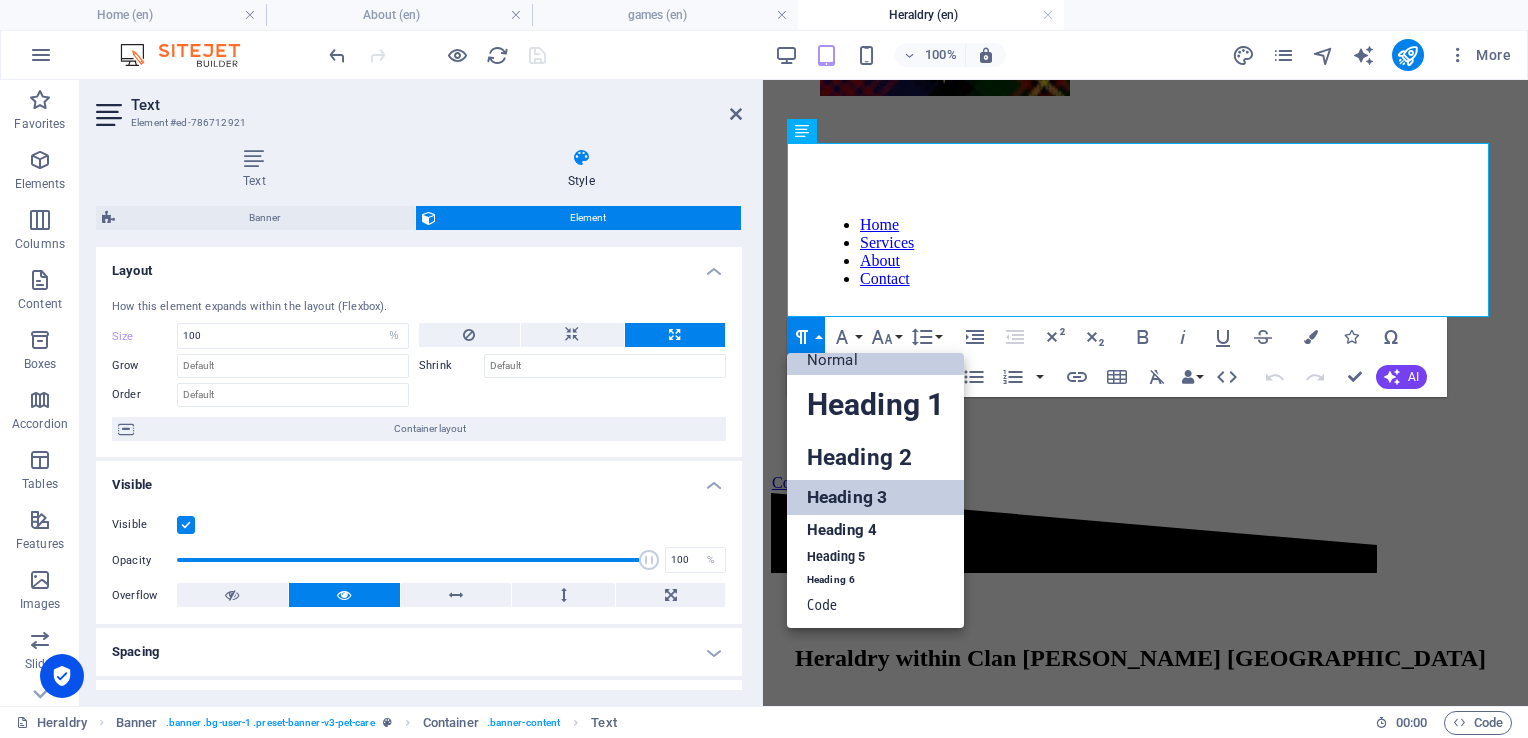 click on "Heading 3" at bounding box center [875, 497] 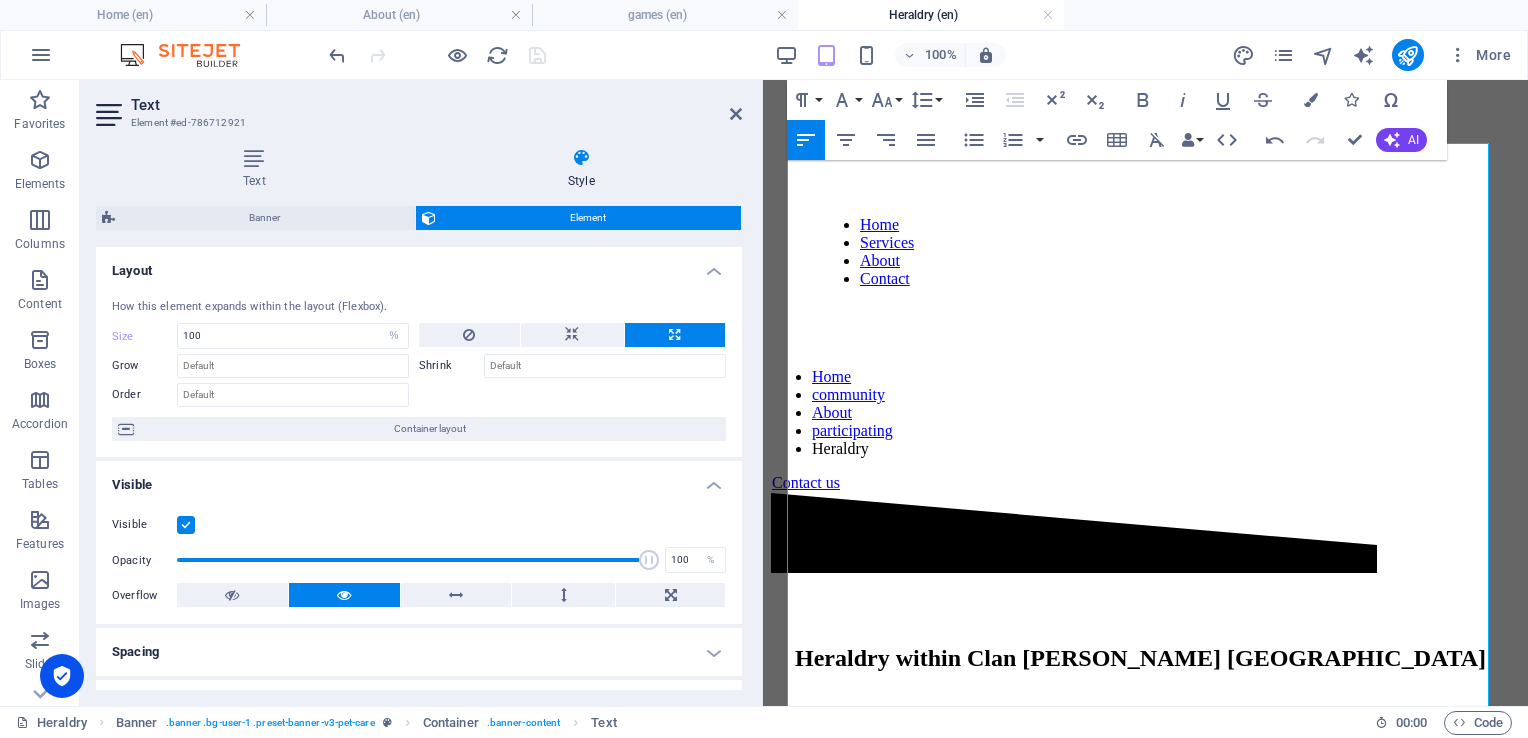 click 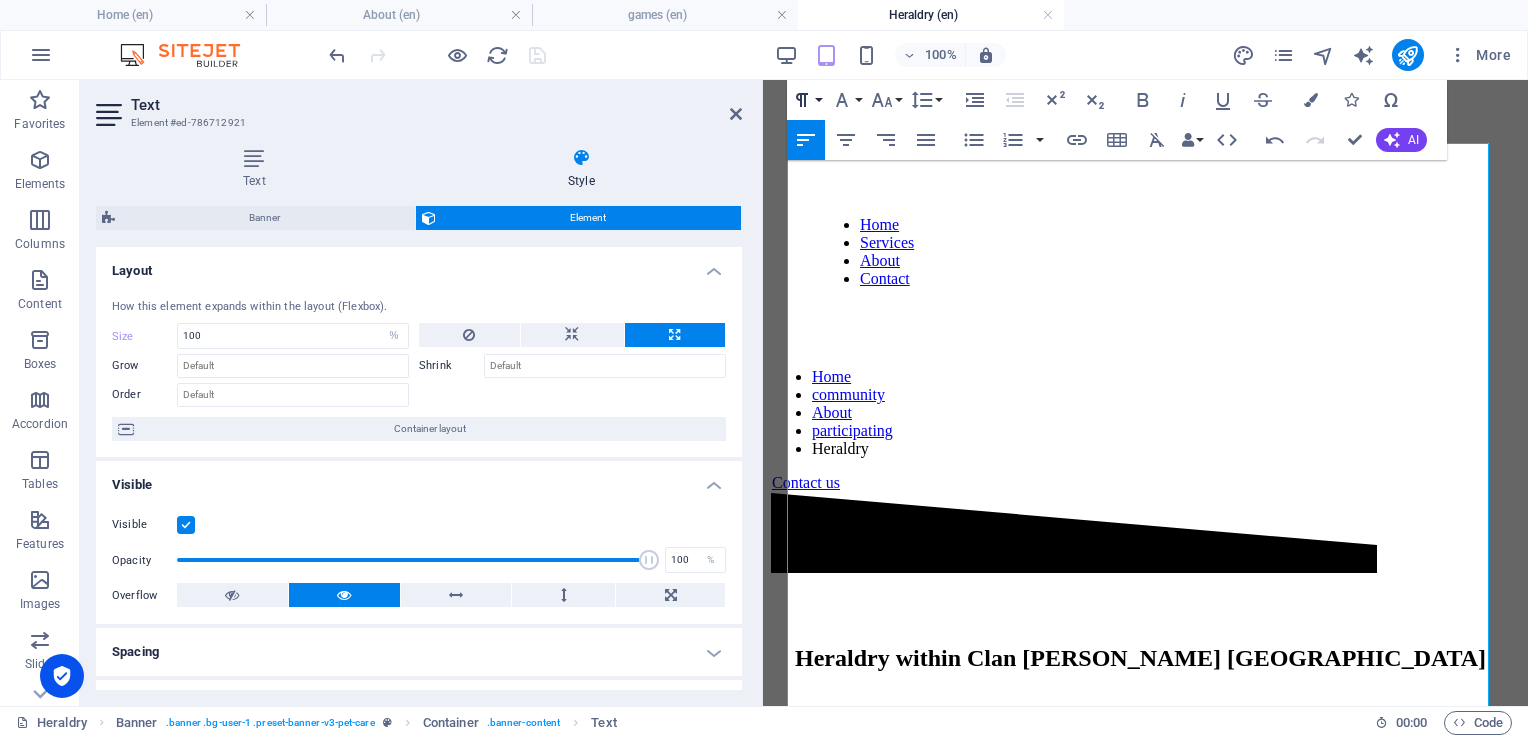 click 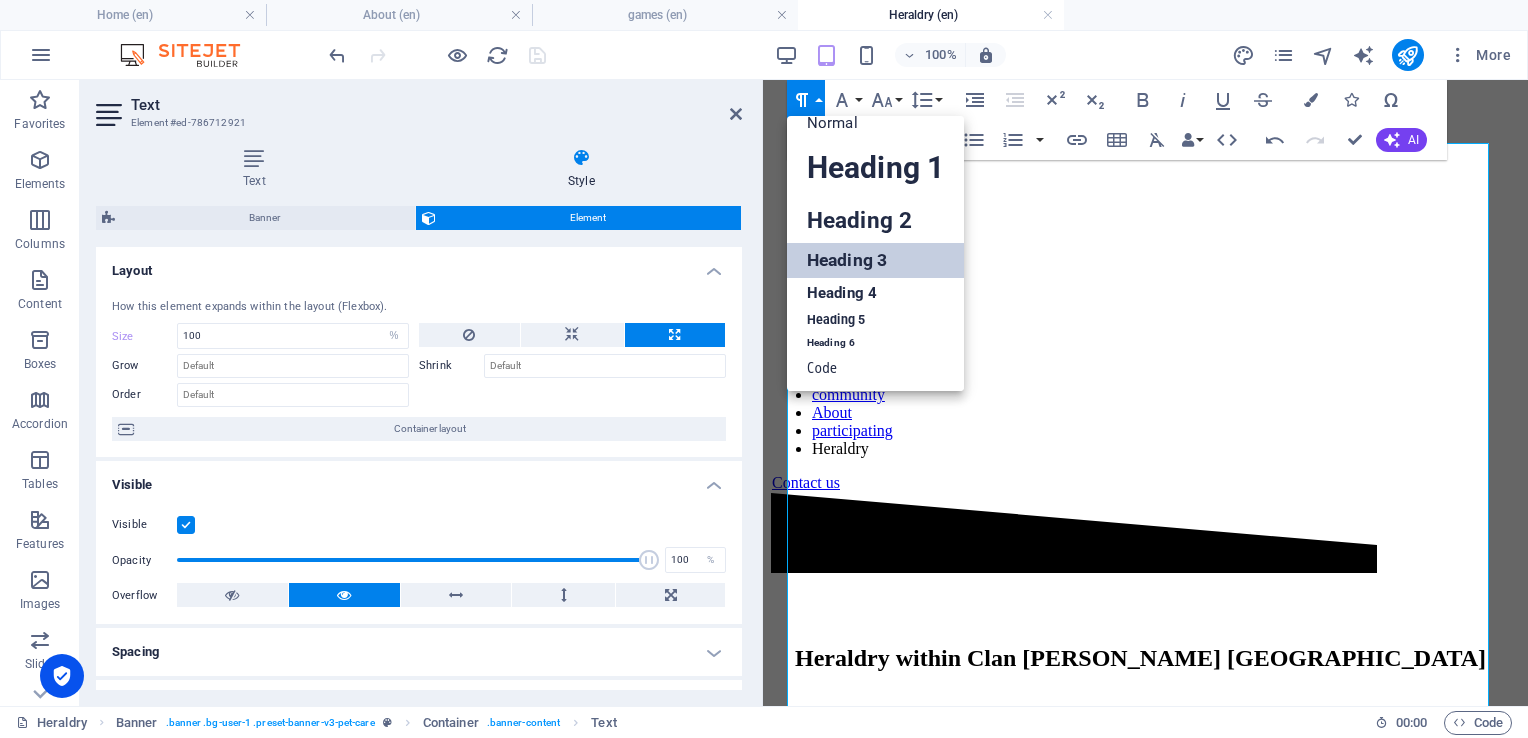 scroll, scrollTop: 16, scrollLeft: 0, axis: vertical 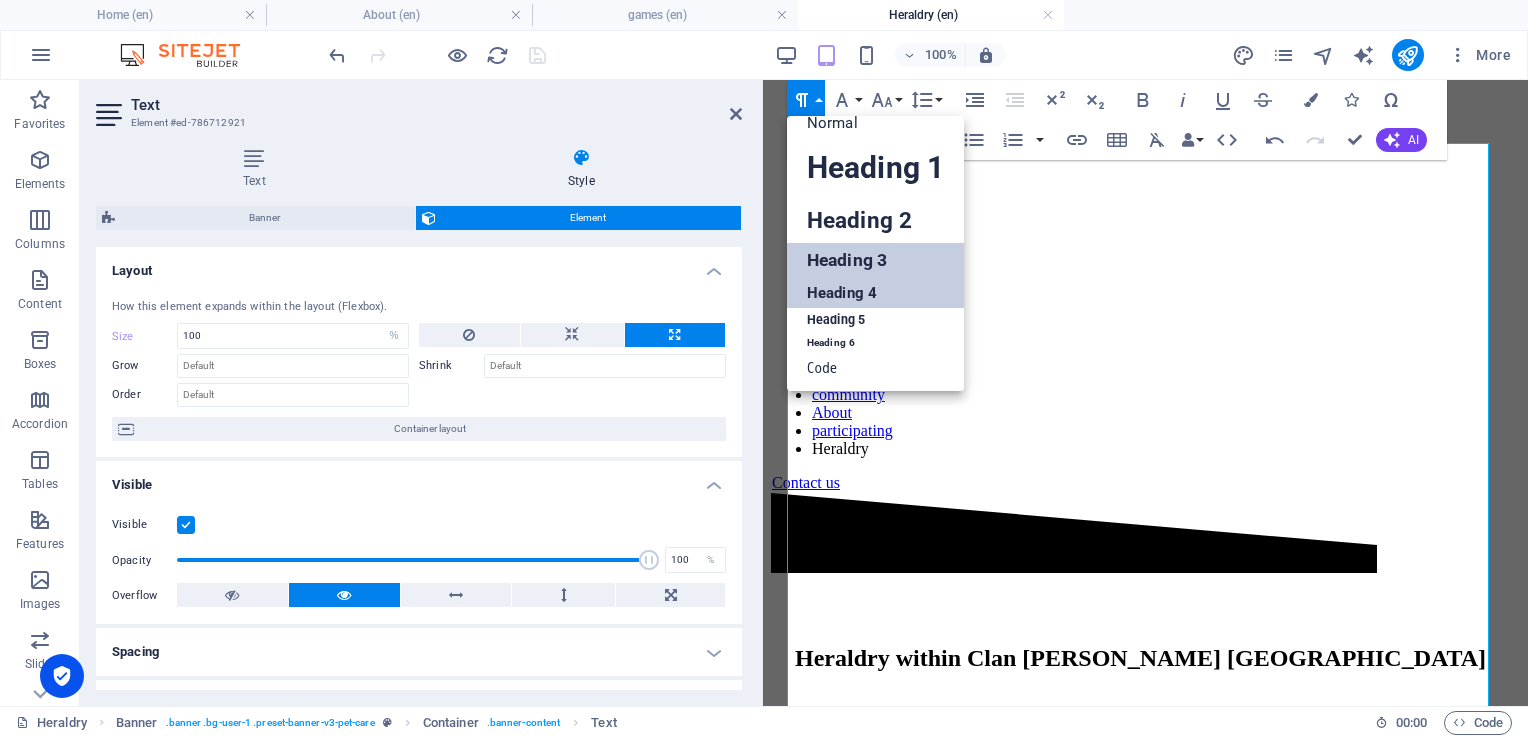 click on "Heading 4" at bounding box center [875, 293] 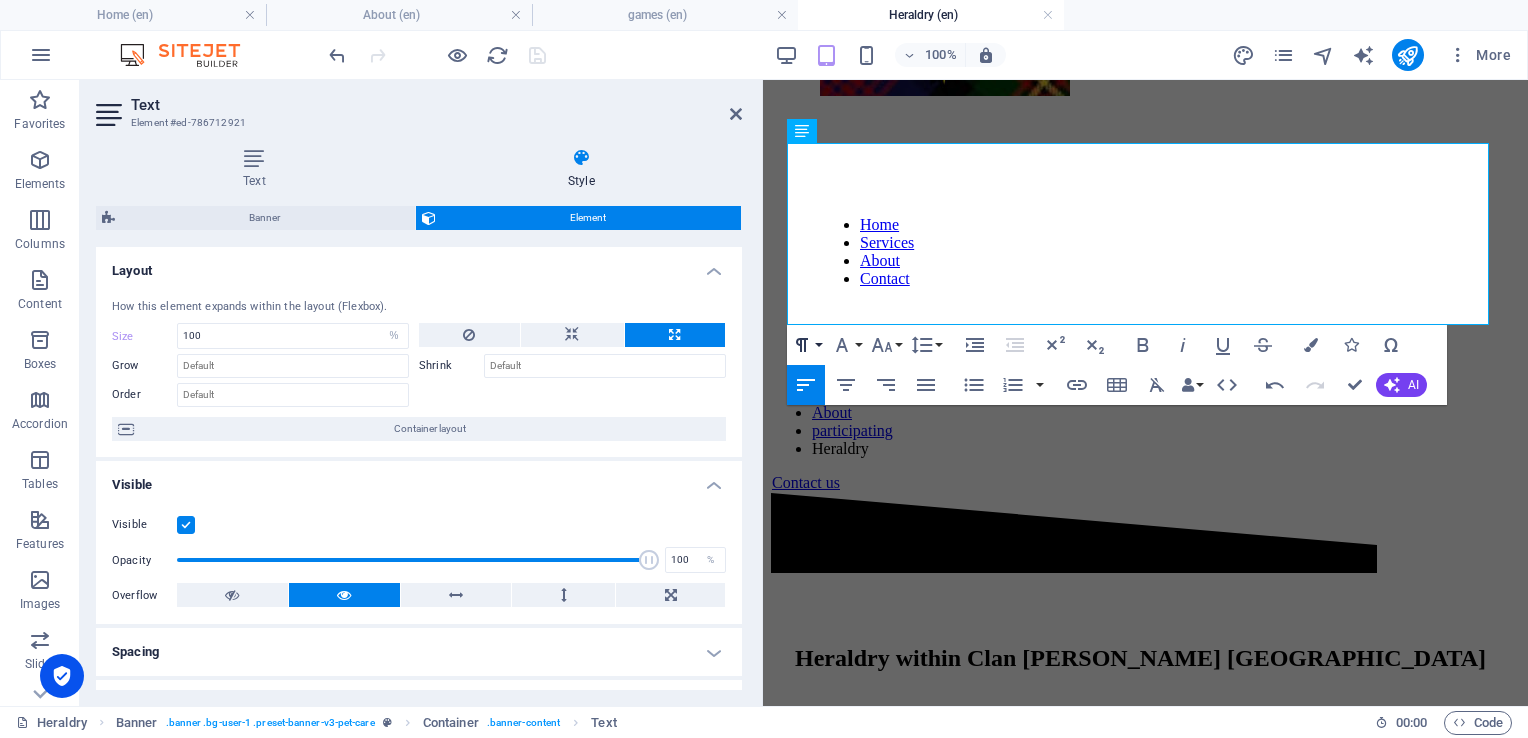 click 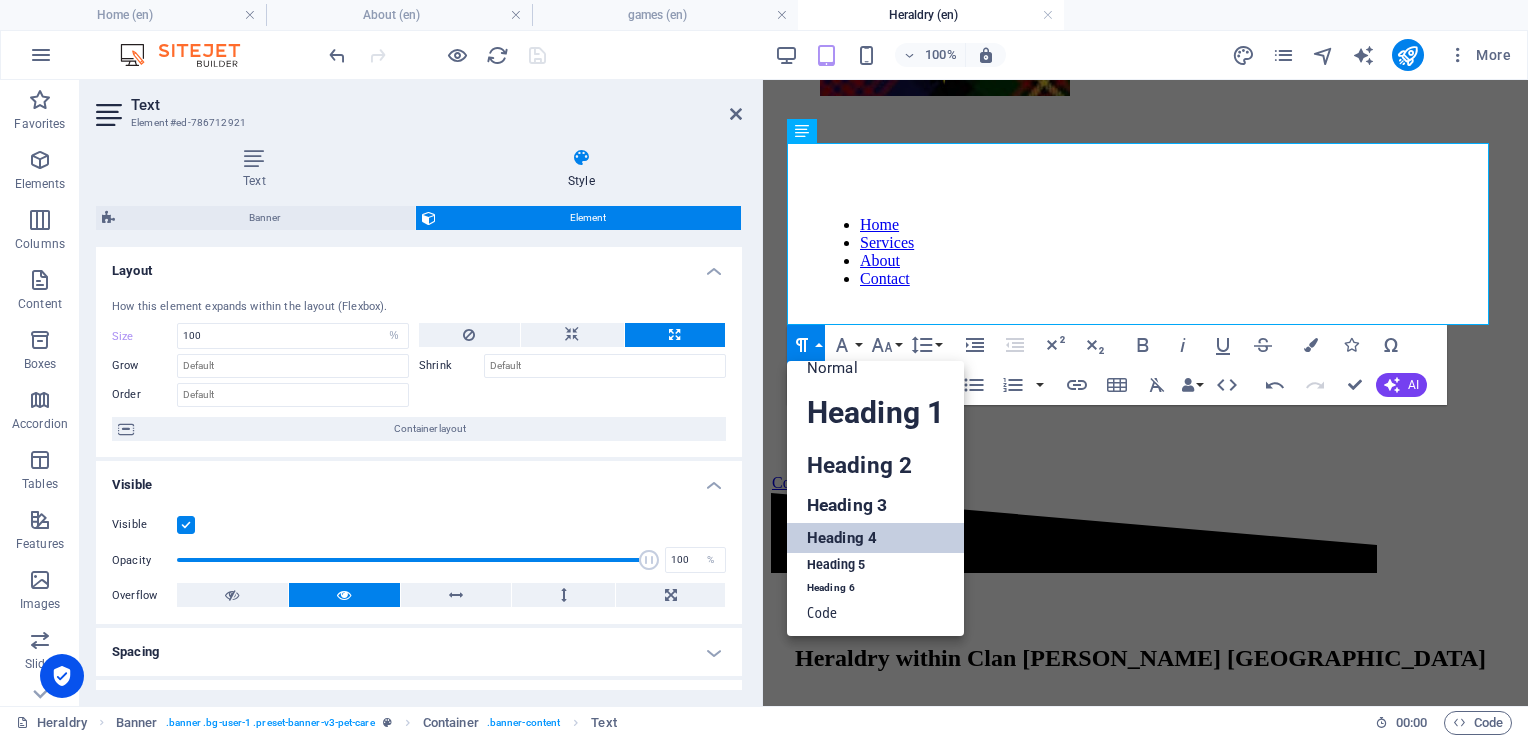 scroll, scrollTop: 16, scrollLeft: 0, axis: vertical 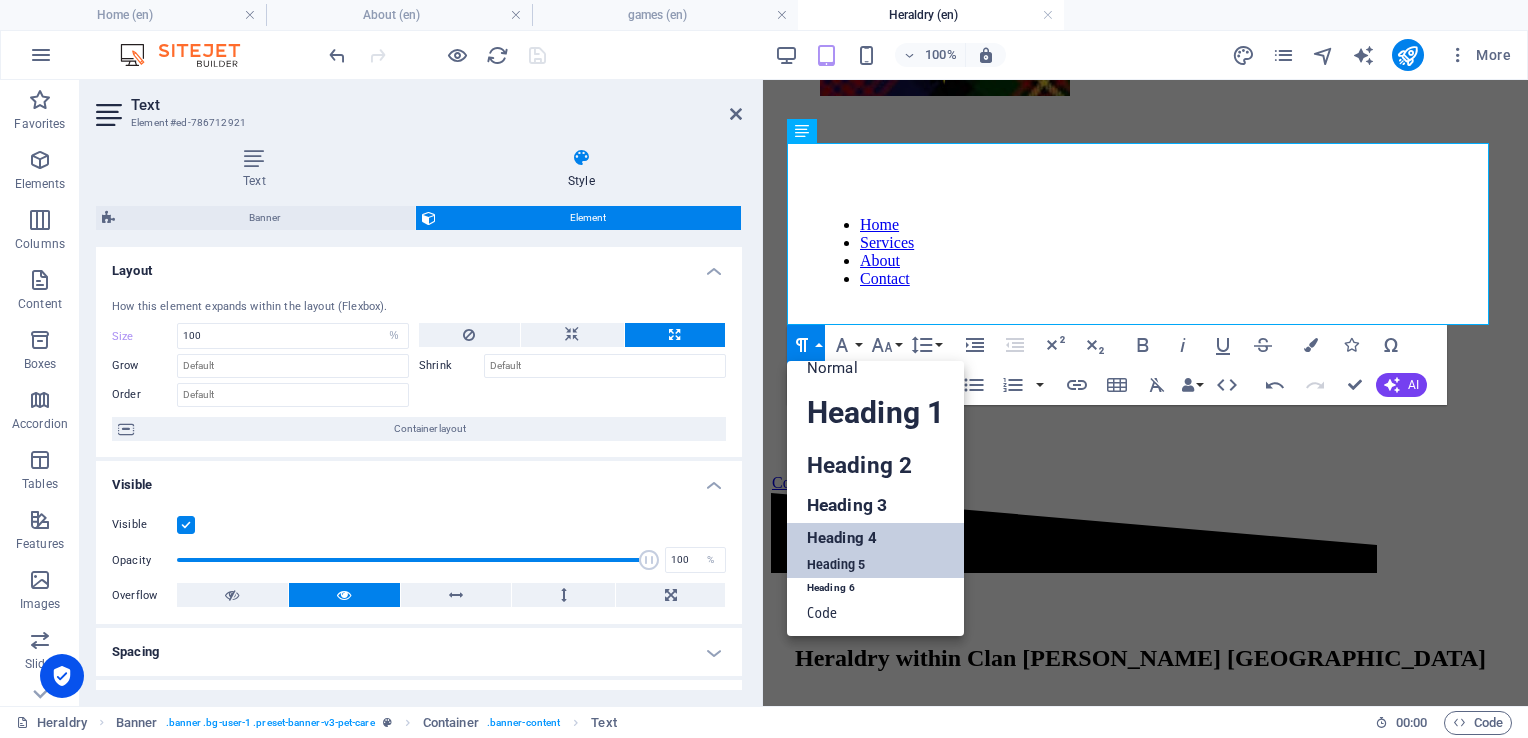 click on "Heading 5" at bounding box center [875, 565] 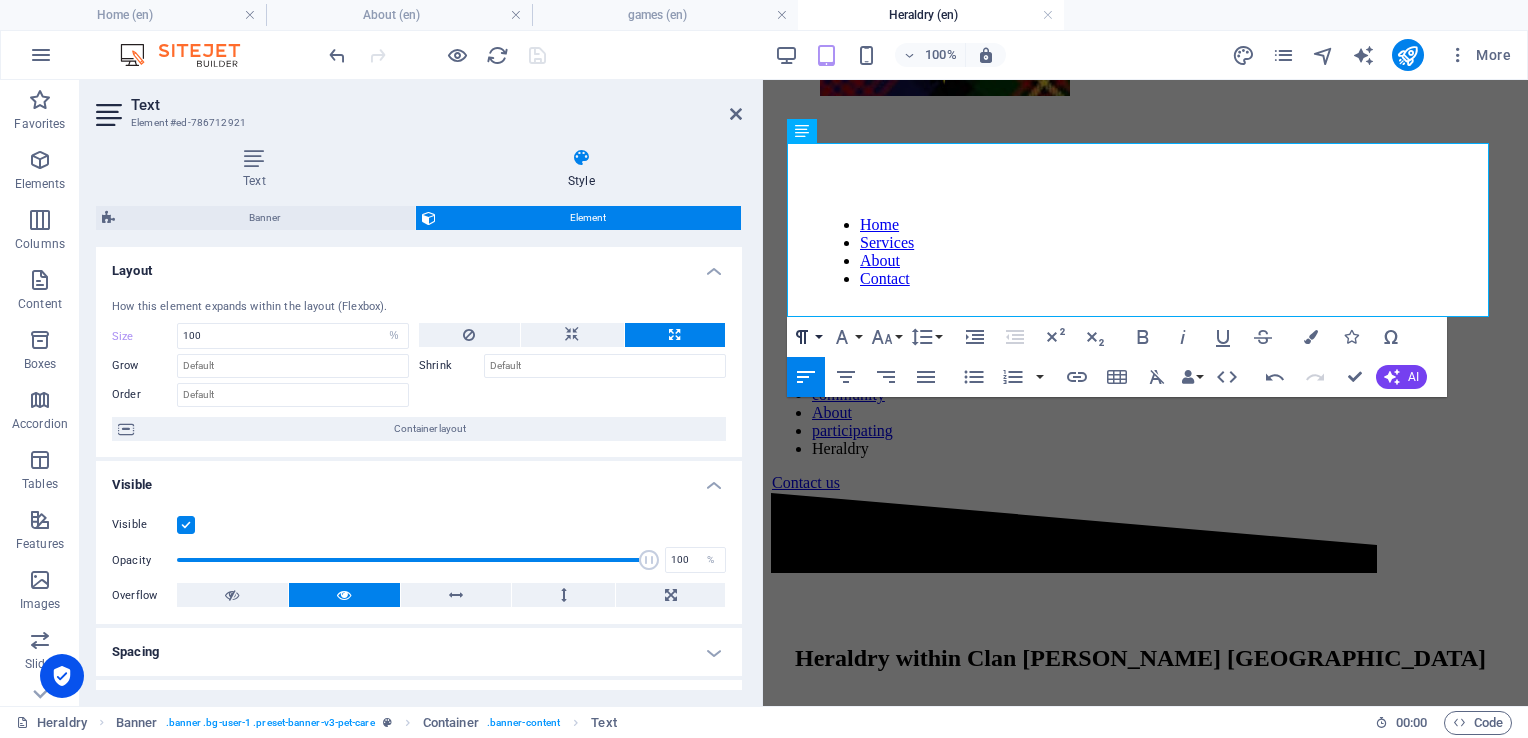 click 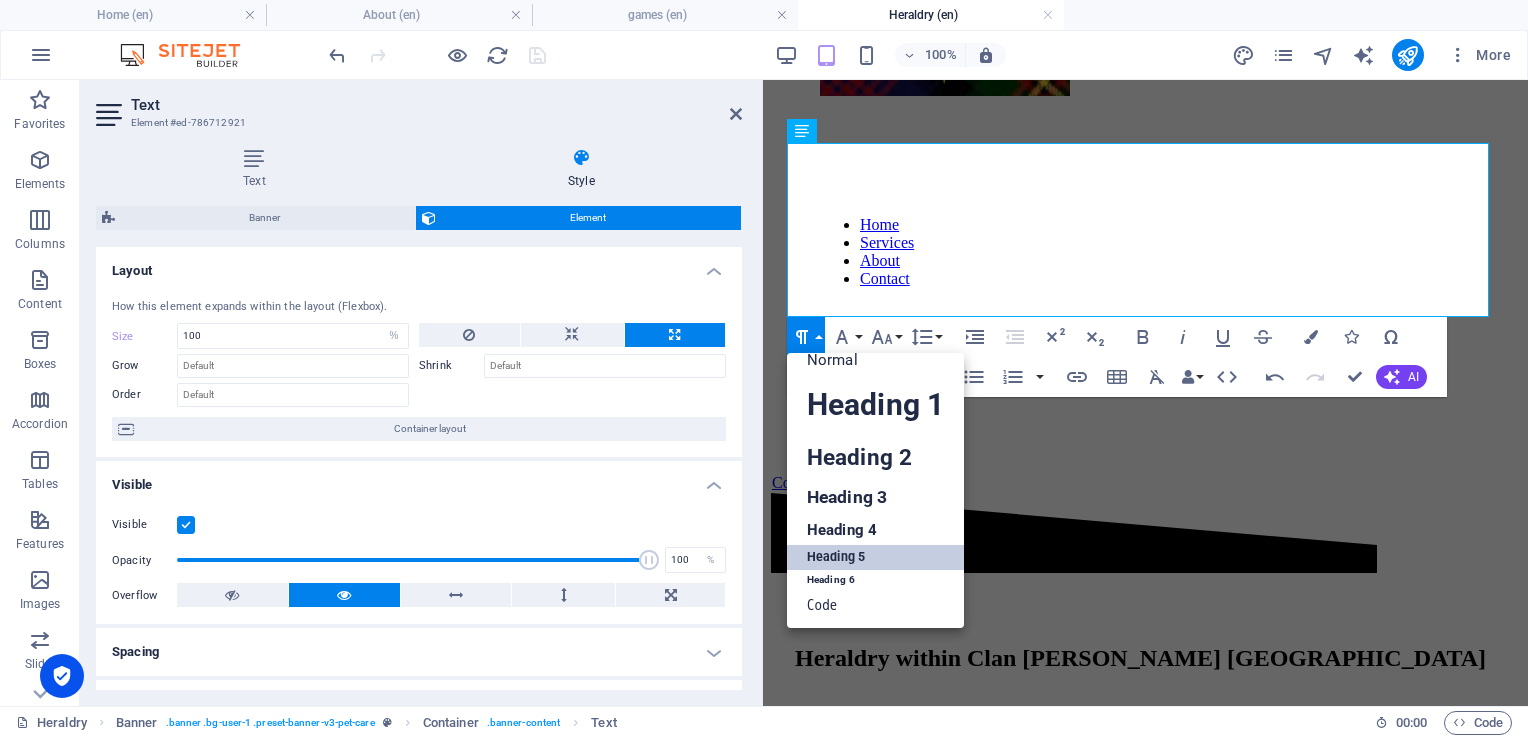 scroll, scrollTop: 16, scrollLeft: 0, axis: vertical 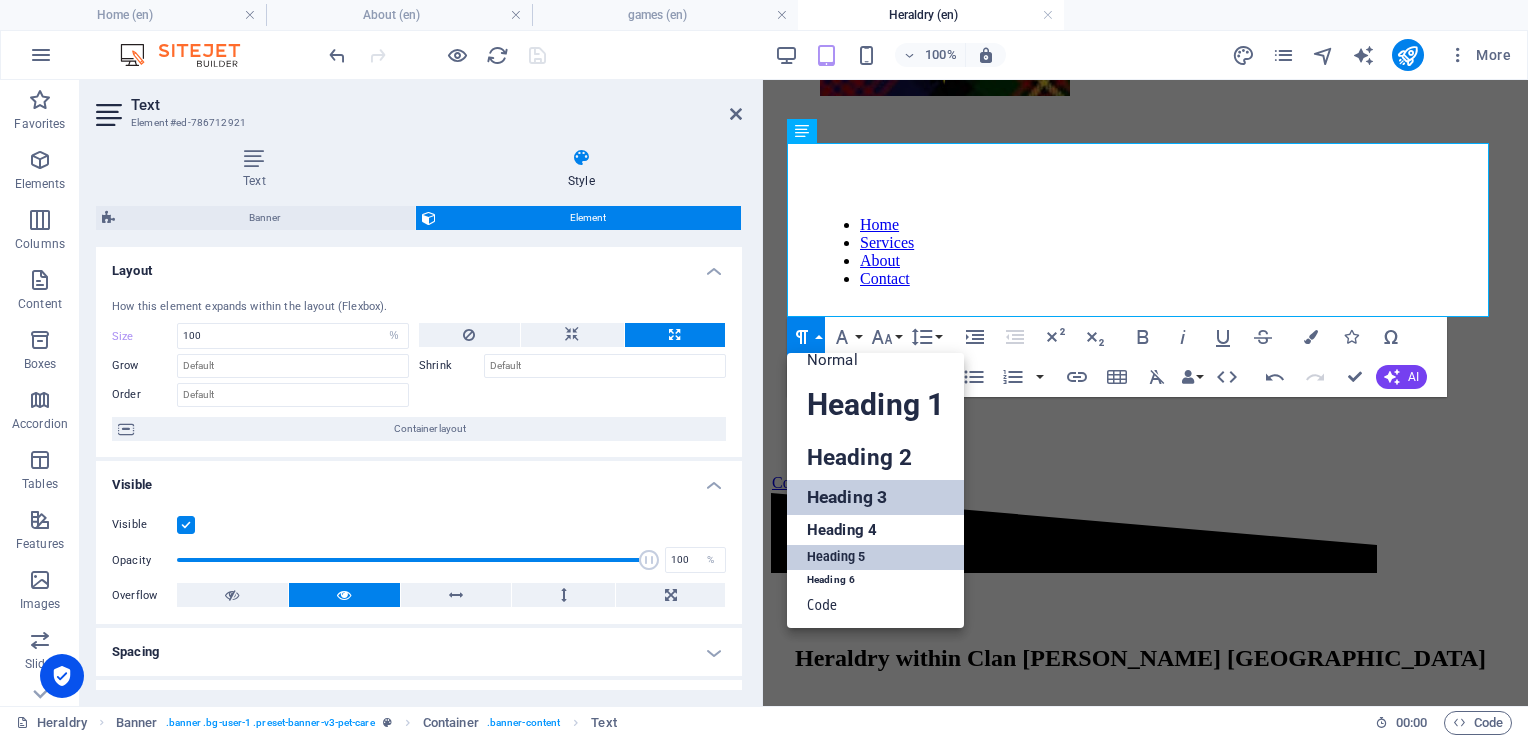click on "Heading 3" at bounding box center [875, 497] 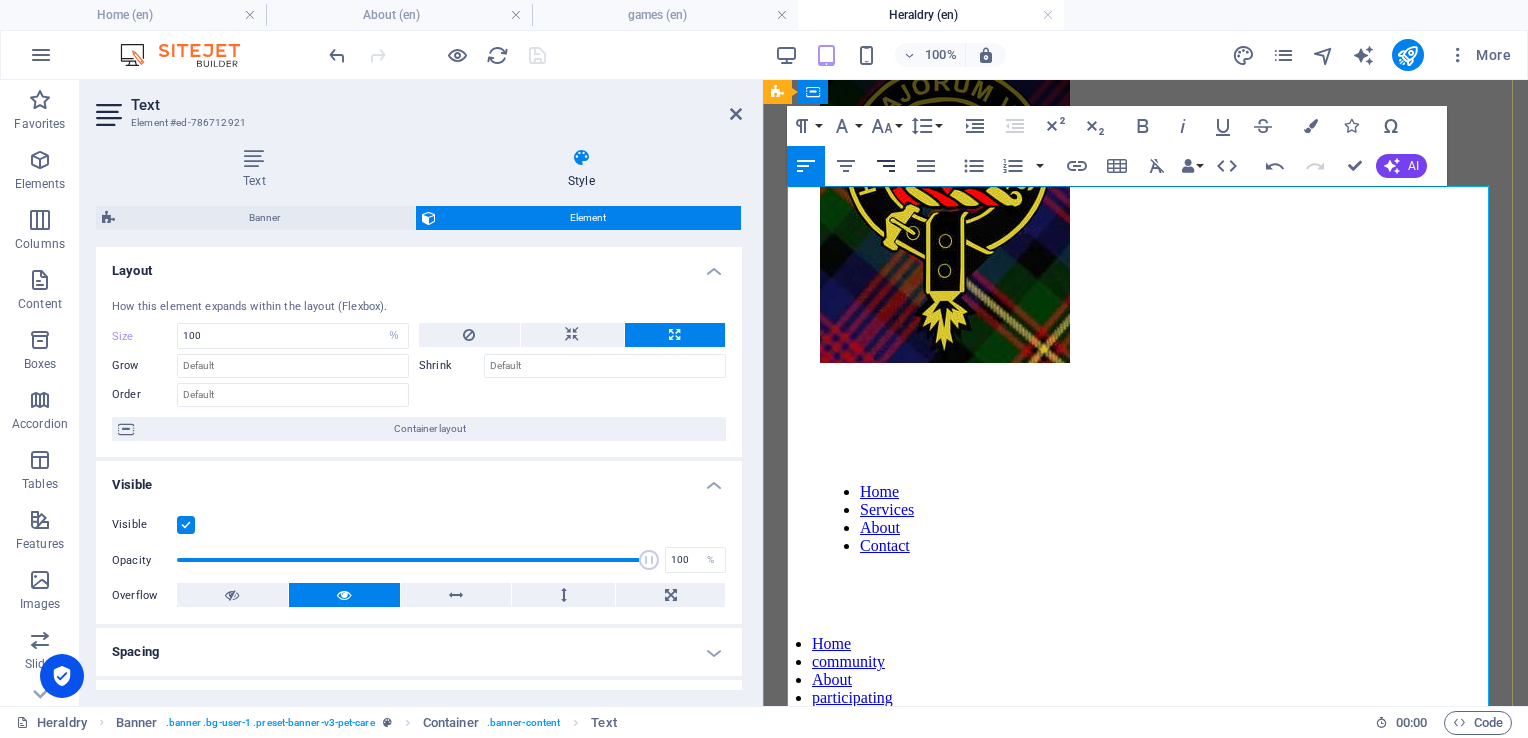 scroll, scrollTop: 243, scrollLeft: 0, axis: vertical 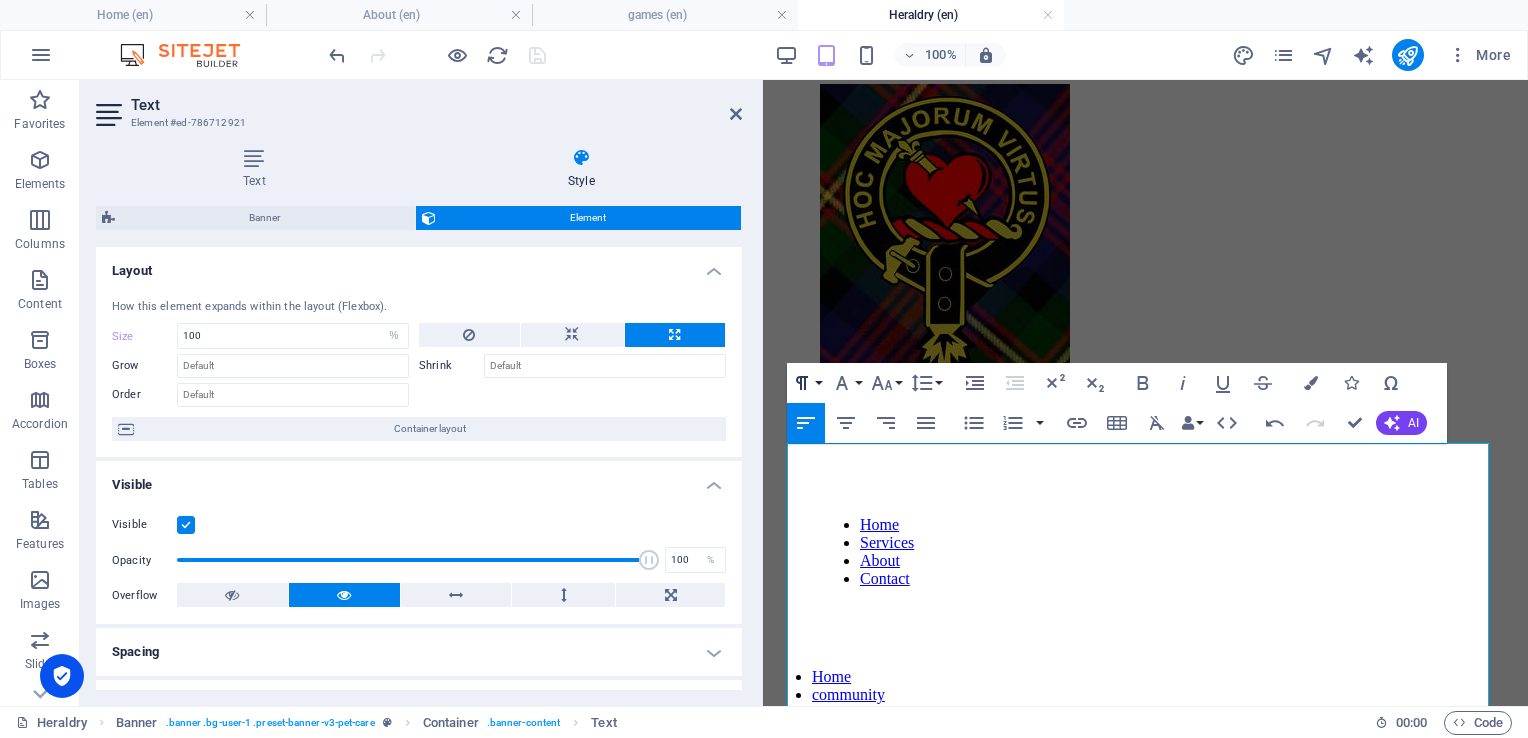 click on "Paragraph Format" at bounding box center (806, 383) 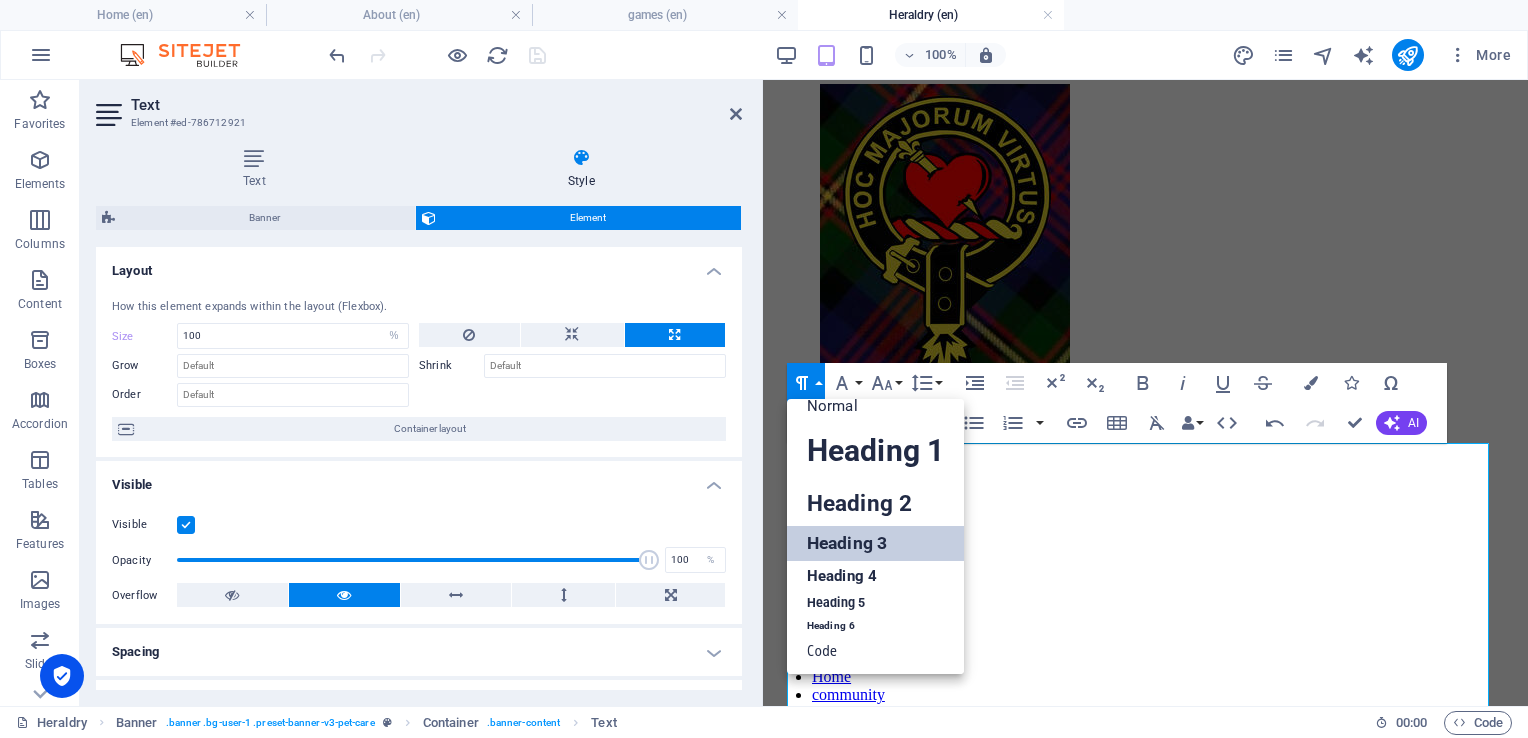 scroll, scrollTop: 16, scrollLeft: 0, axis: vertical 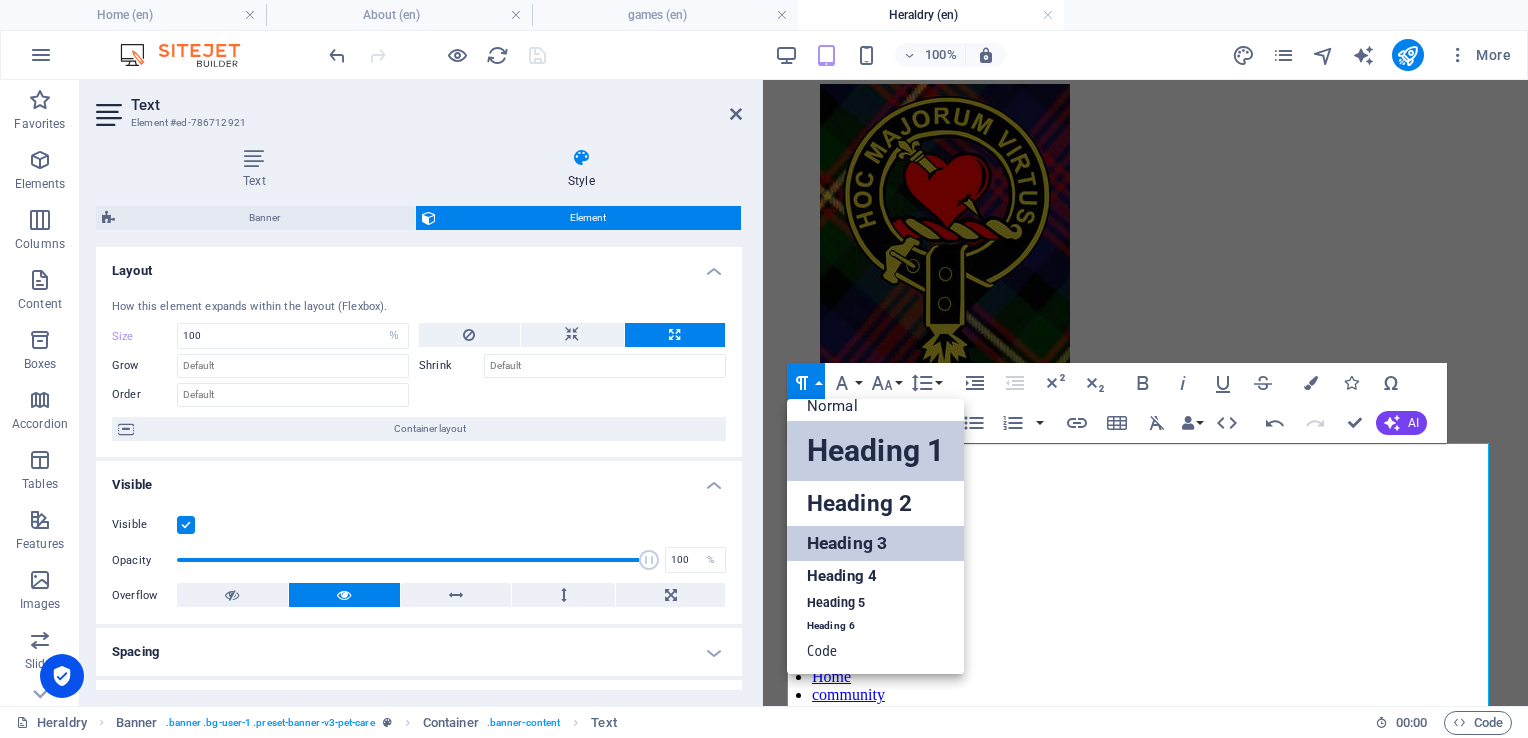 click on "Heading 1" at bounding box center (875, 451) 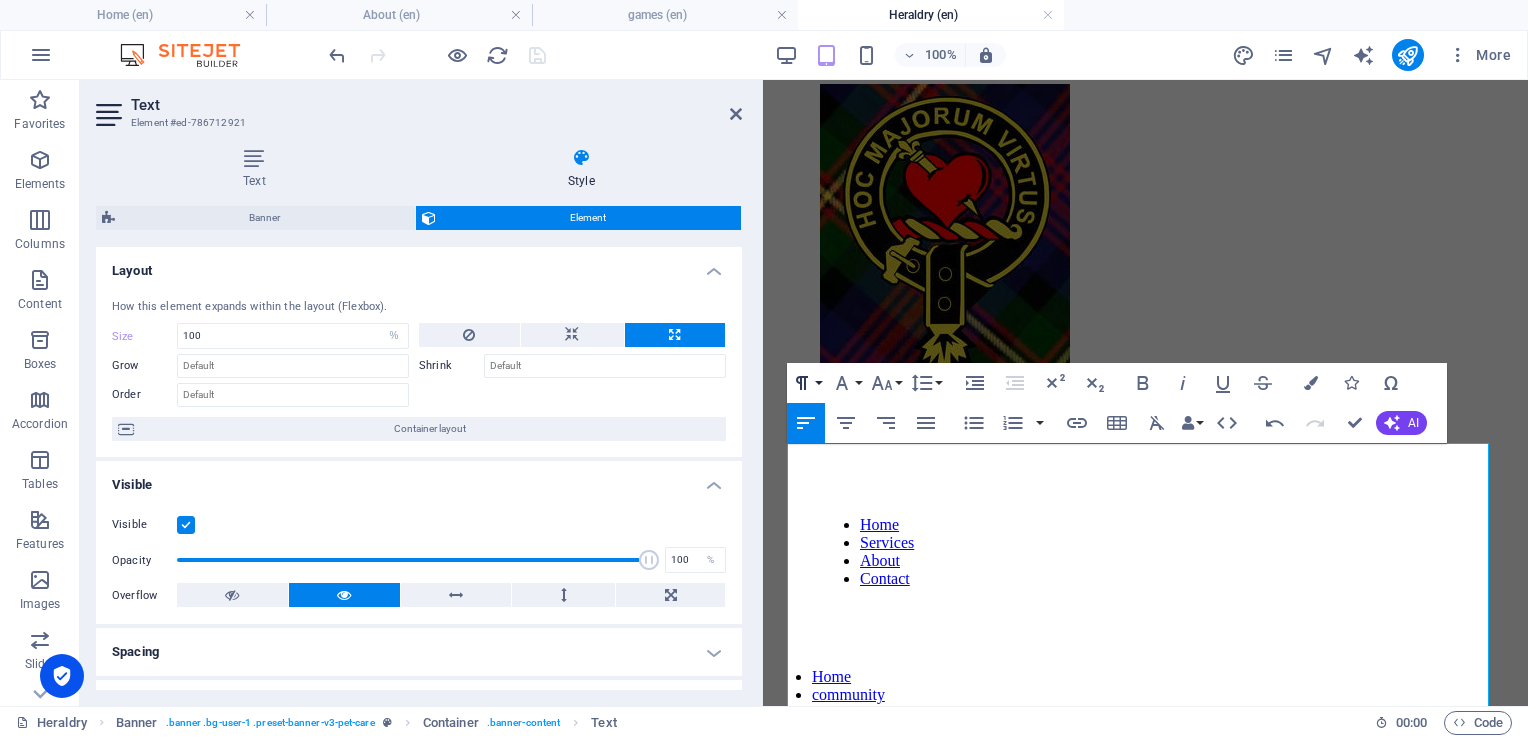 click on "Paragraph Format" at bounding box center (806, 383) 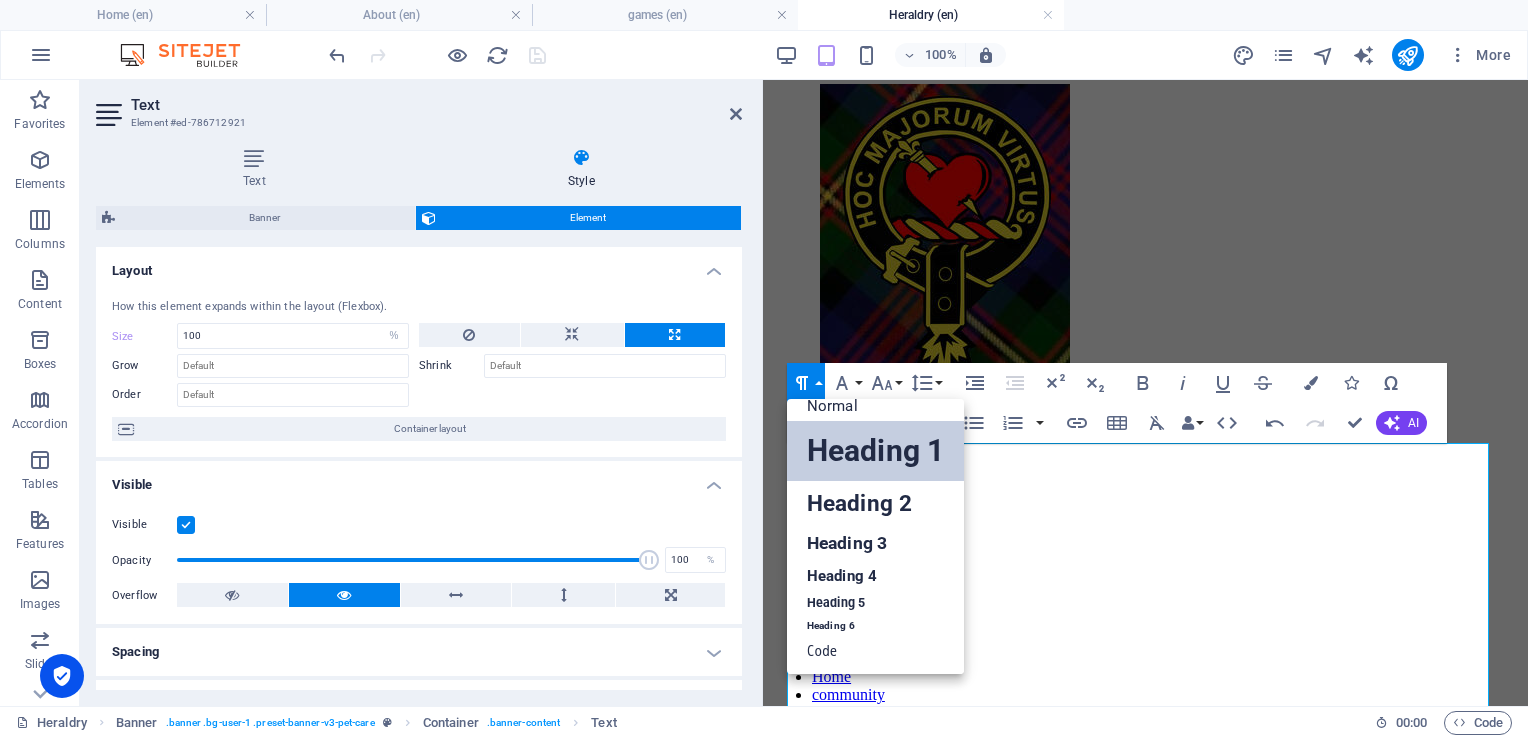 scroll, scrollTop: 16, scrollLeft: 0, axis: vertical 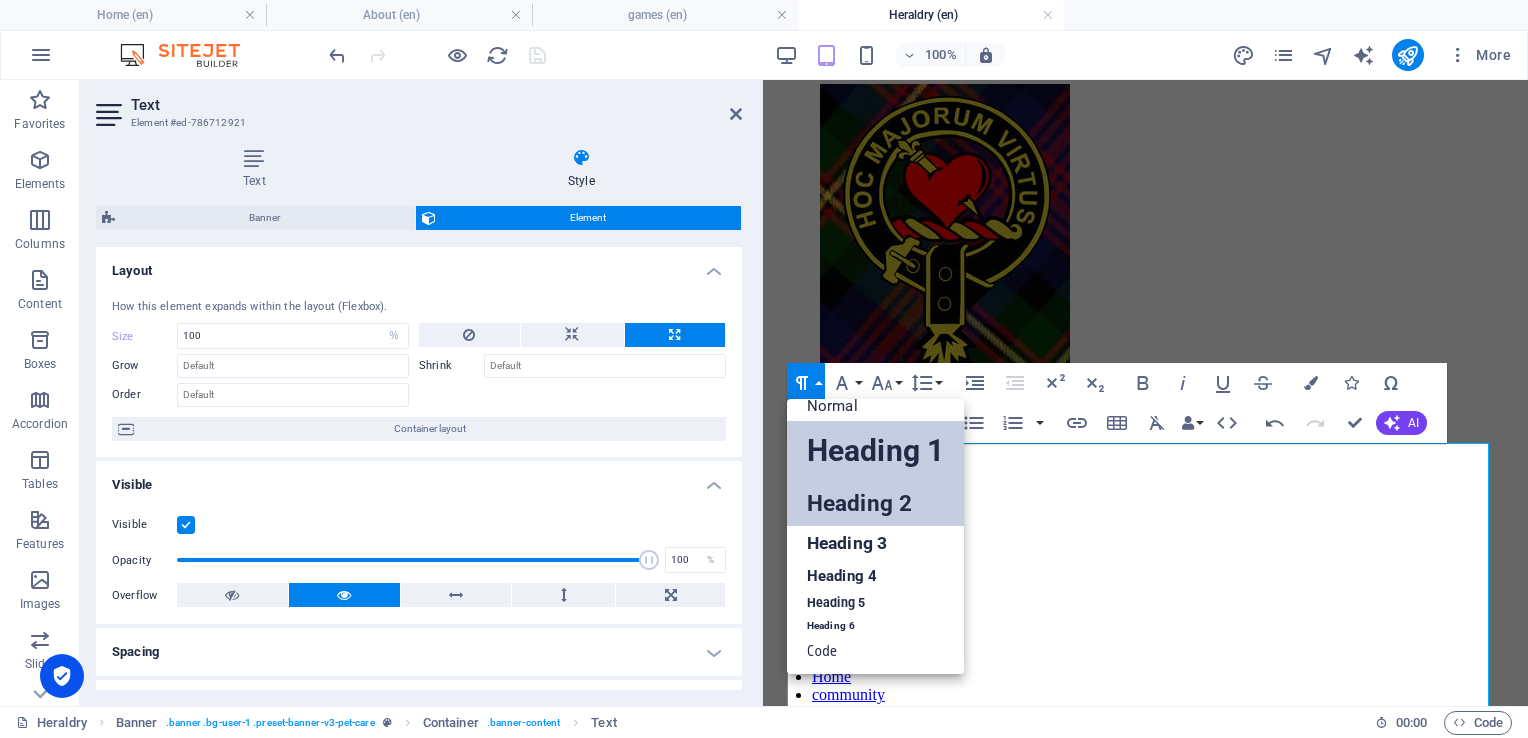 click on "Heading 2" at bounding box center (875, 503) 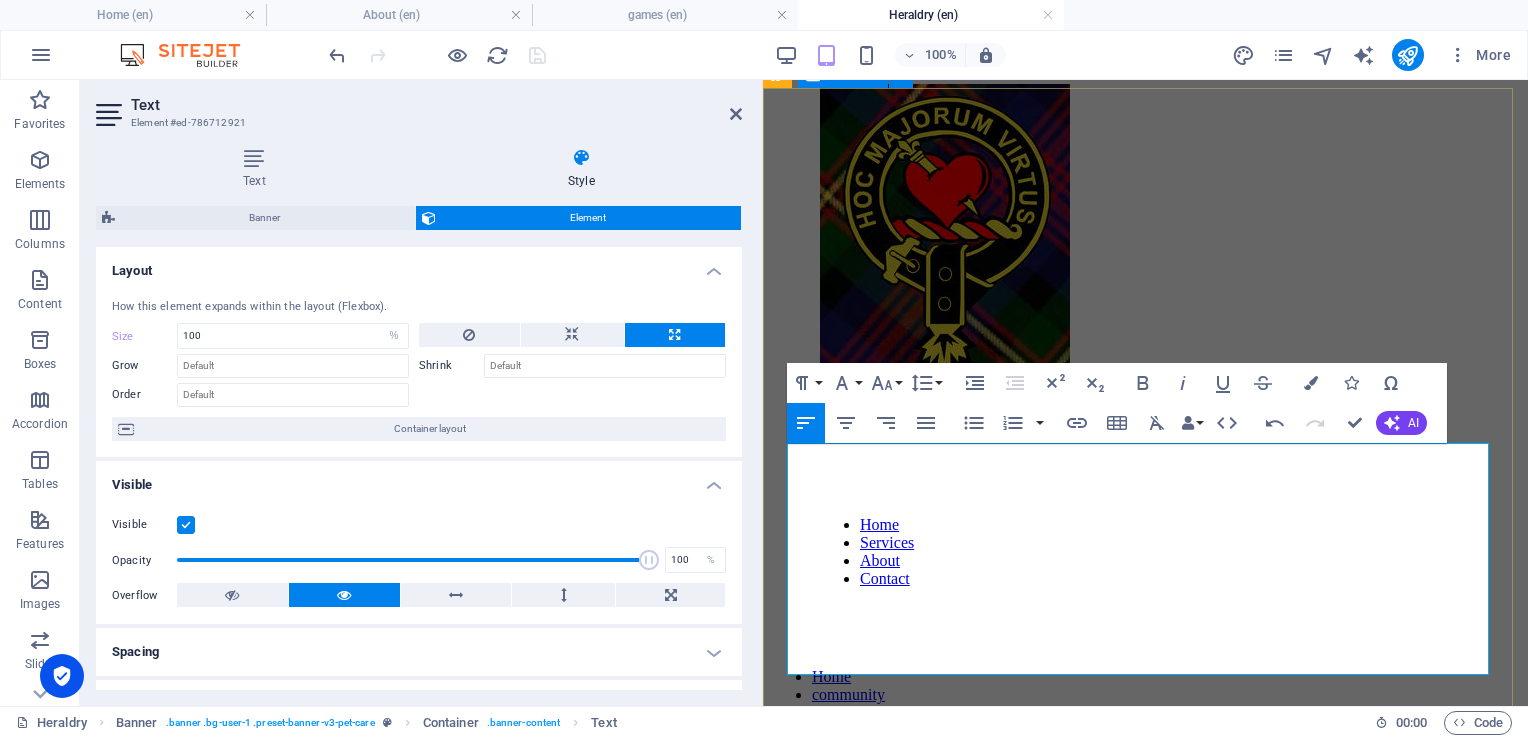 drag, startPoint x: 1221, startPoint y: 640, endPoint x: 779, endPoint y: 442, distance: 484.3222 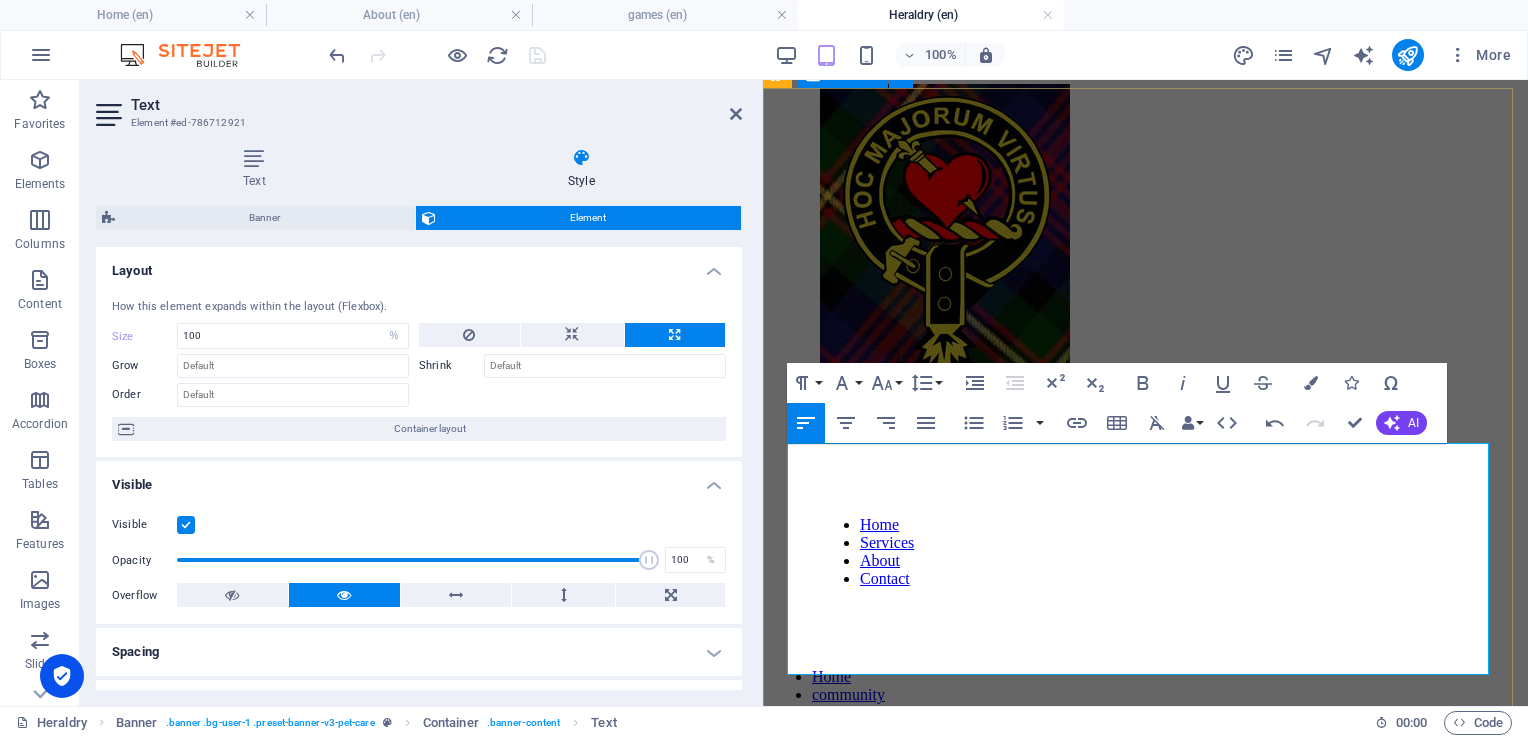 click on "Heraldry within Clan [PERSON_NAME] [GEOGRAPHIC_DATA] By: [PERSON_NAME]. [PERSON_NAME] As Director of the Laurentian branch of the Royal heraldry Society of  Canada. I have a duty and responsibility to uphold our Canadian values in terms of heritage and heraldic tradition. There seems to be many misunderstandings about the purpose of heraldry and this page is meant to explain certain details." at bounding box center [1144, 1226] 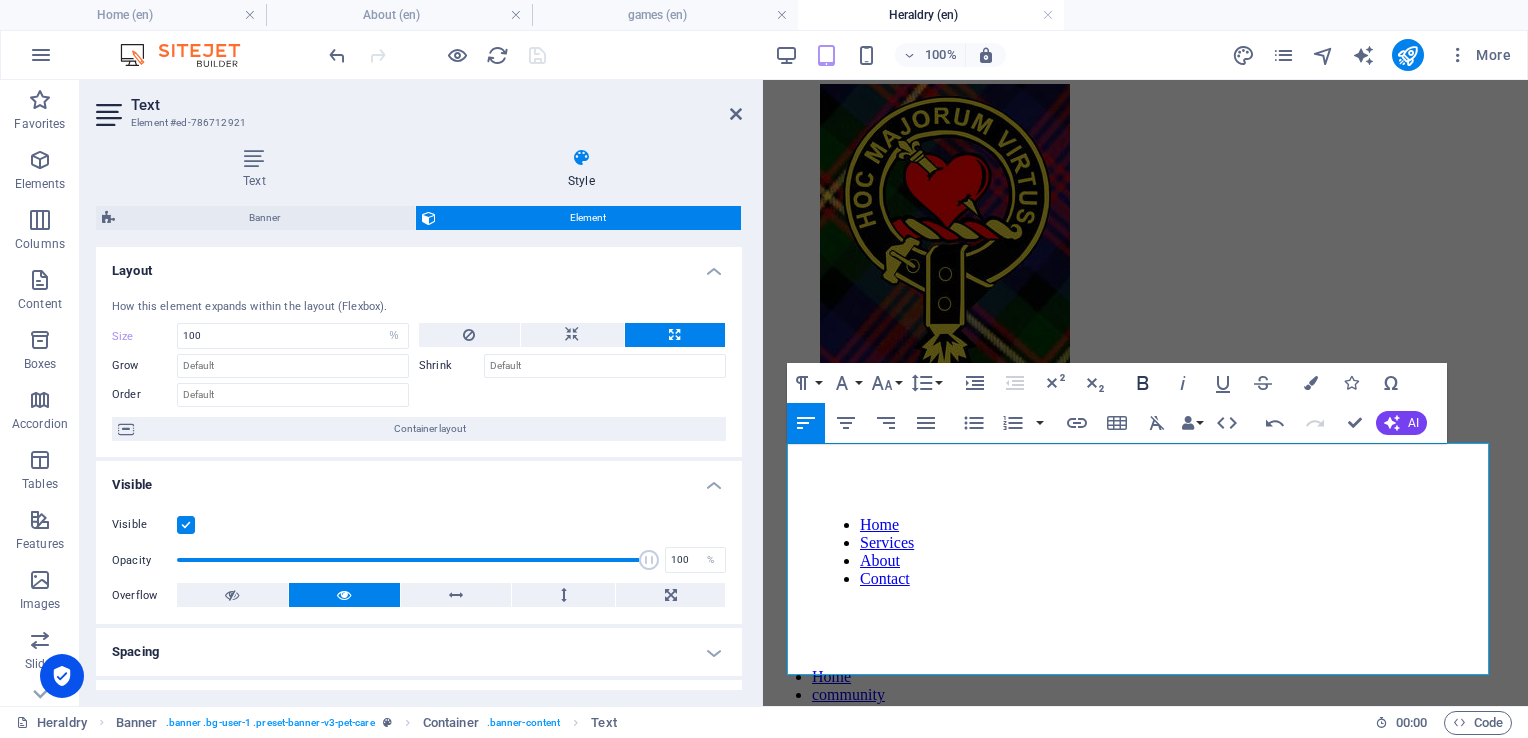 click 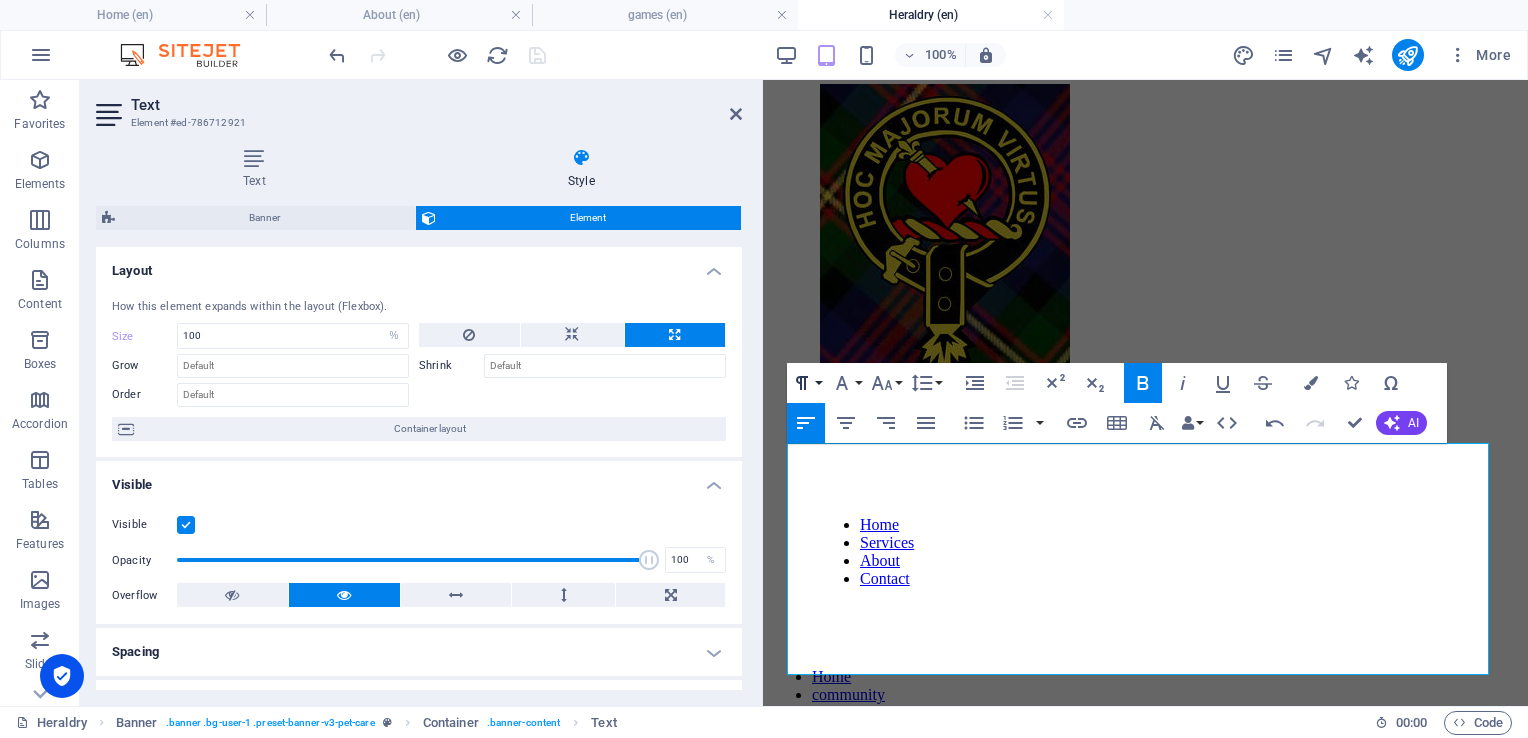 click on "Paragraph Format" at bounding box center (806, 383) 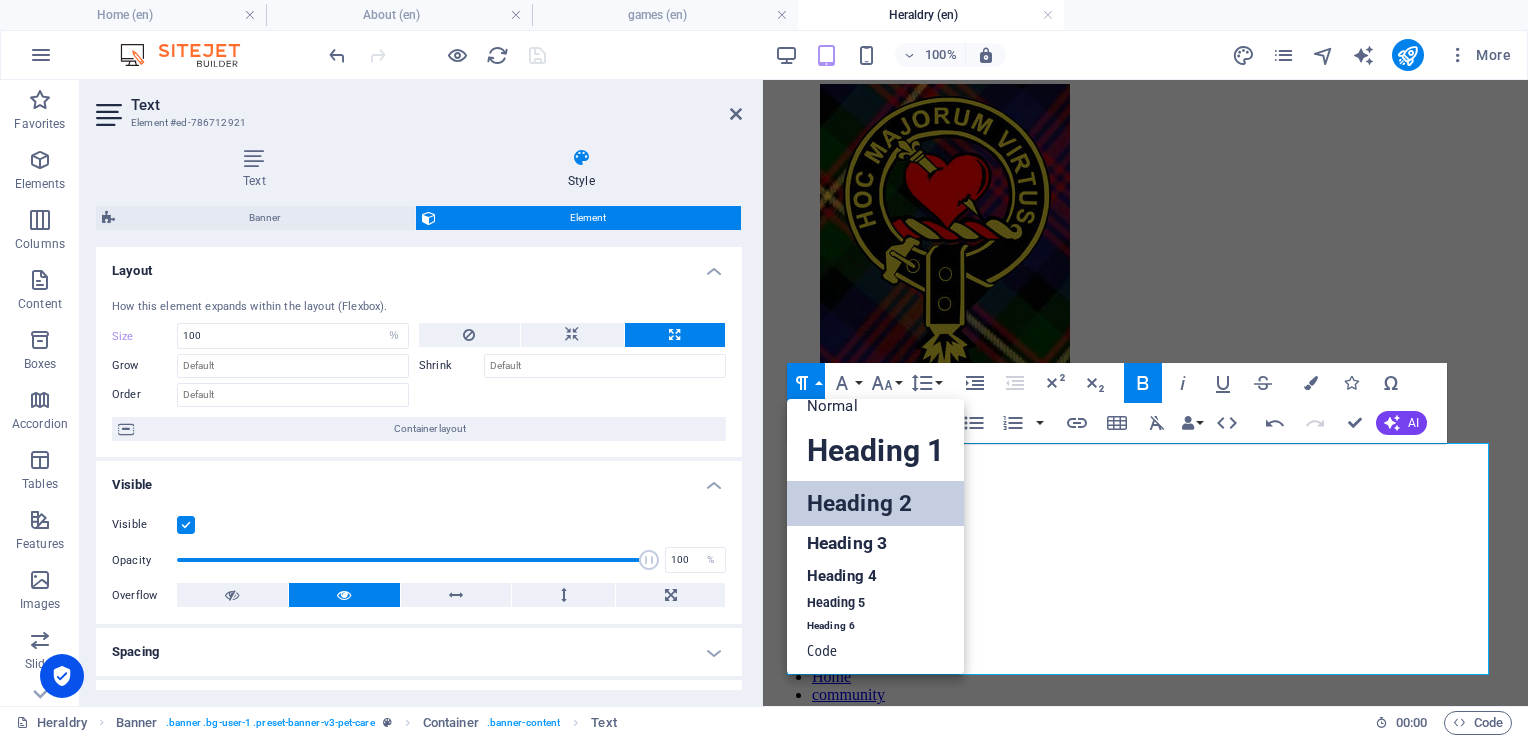 scroll, scrollTop: 16, scrollLeft: 0, axis: vertical 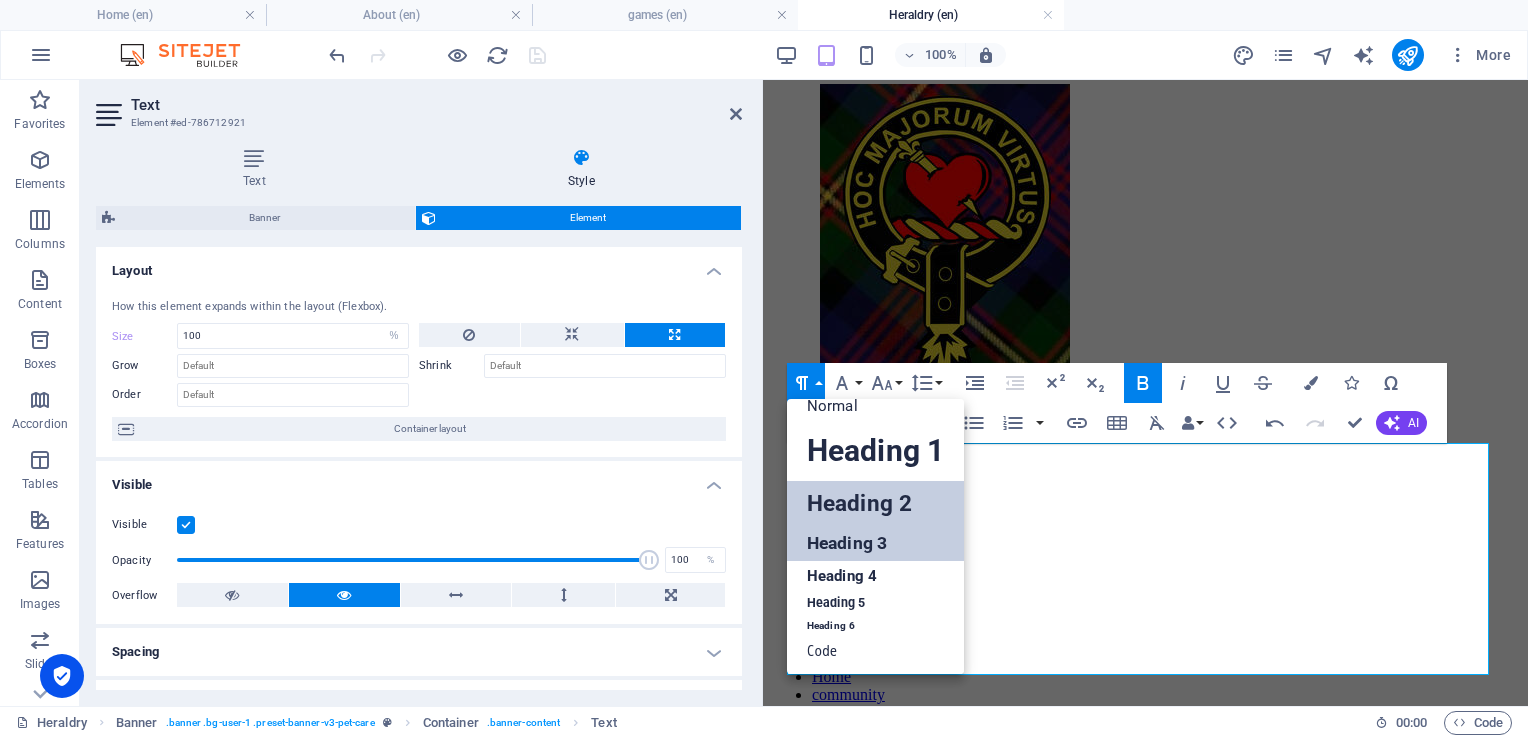 click on "Heading 3" at bounding box center [875, 543] 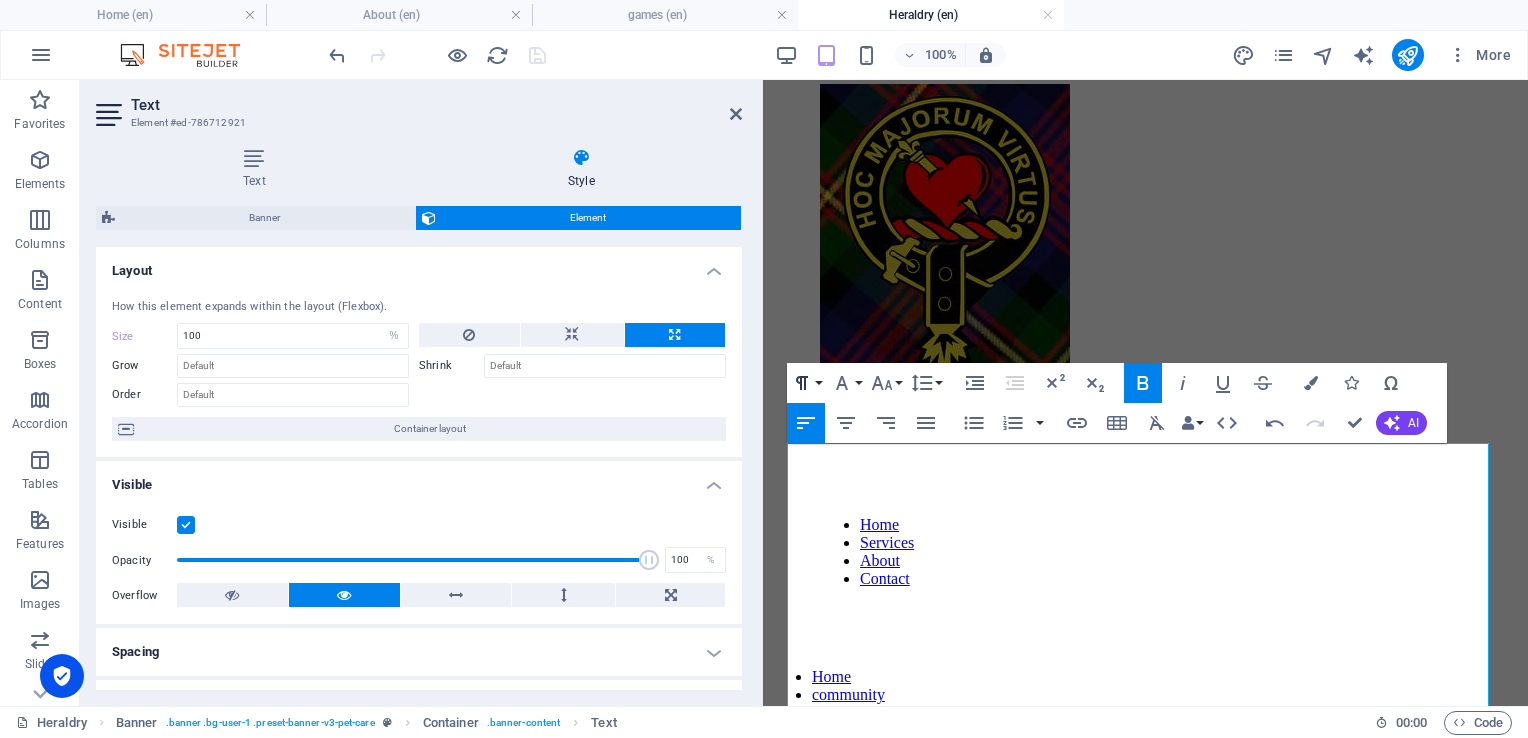 click on "Paragraph Format" at bounding box center (806, 383) 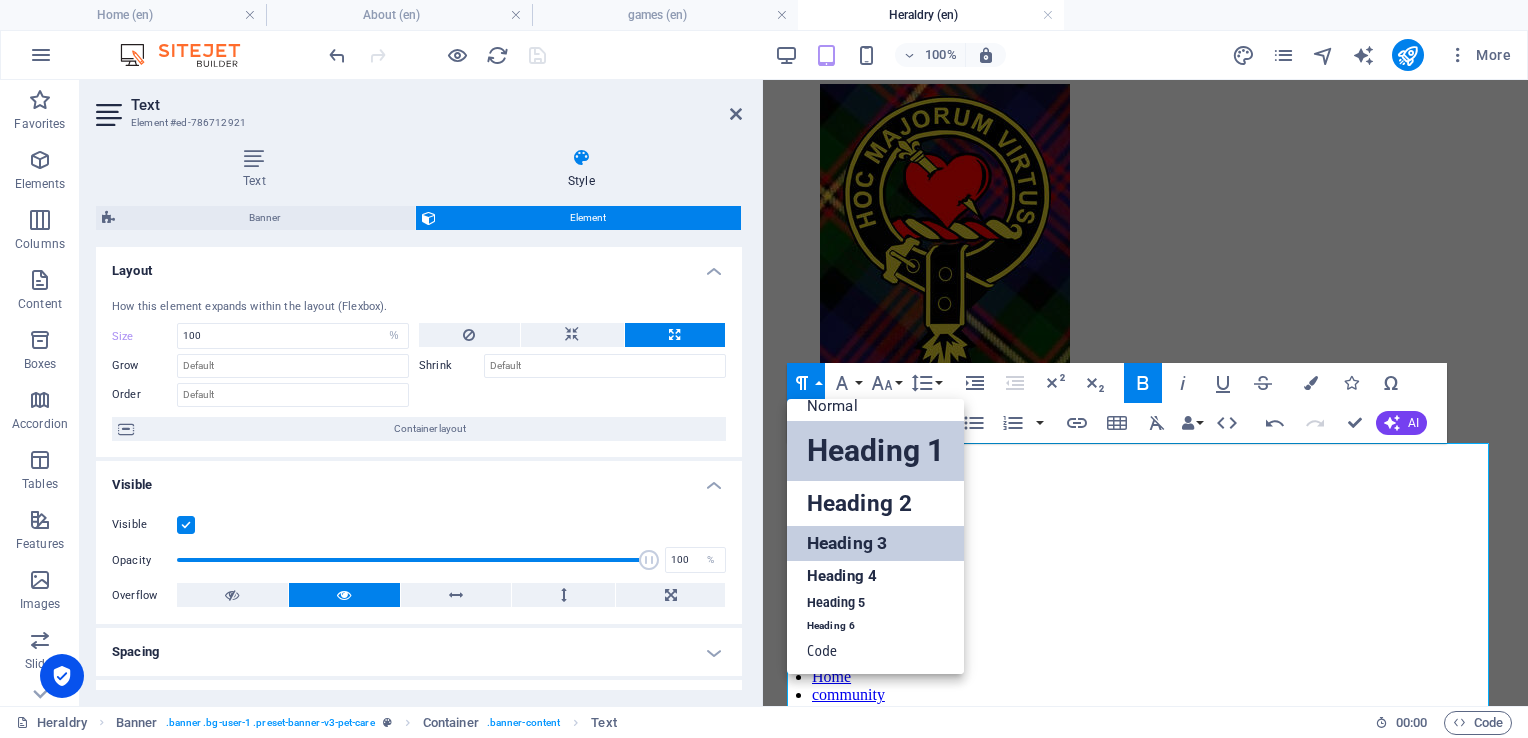 scroll, scrollTop: 16, scrollLeft: 0, axis: vertical 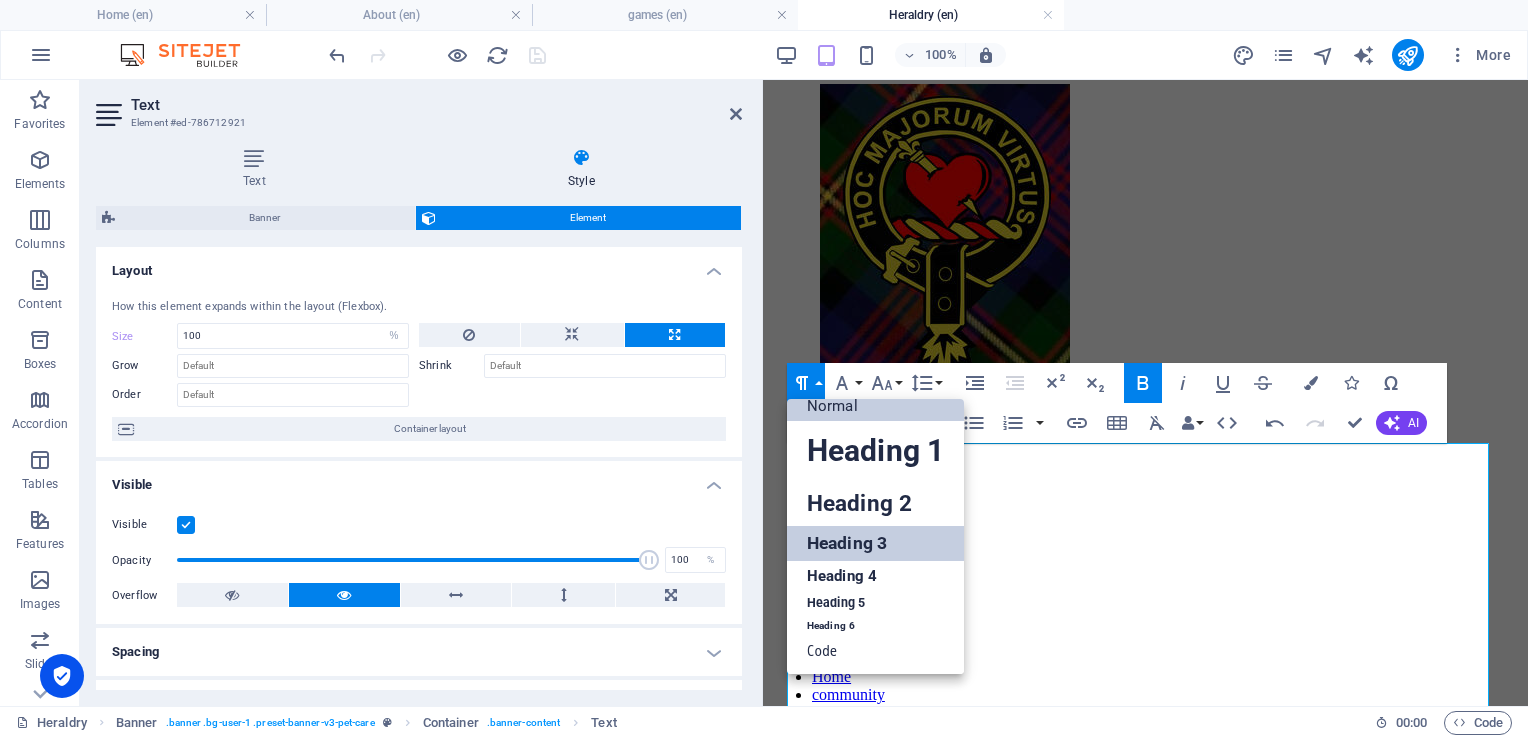 click on "Normal" at bounding box center (875, 406) 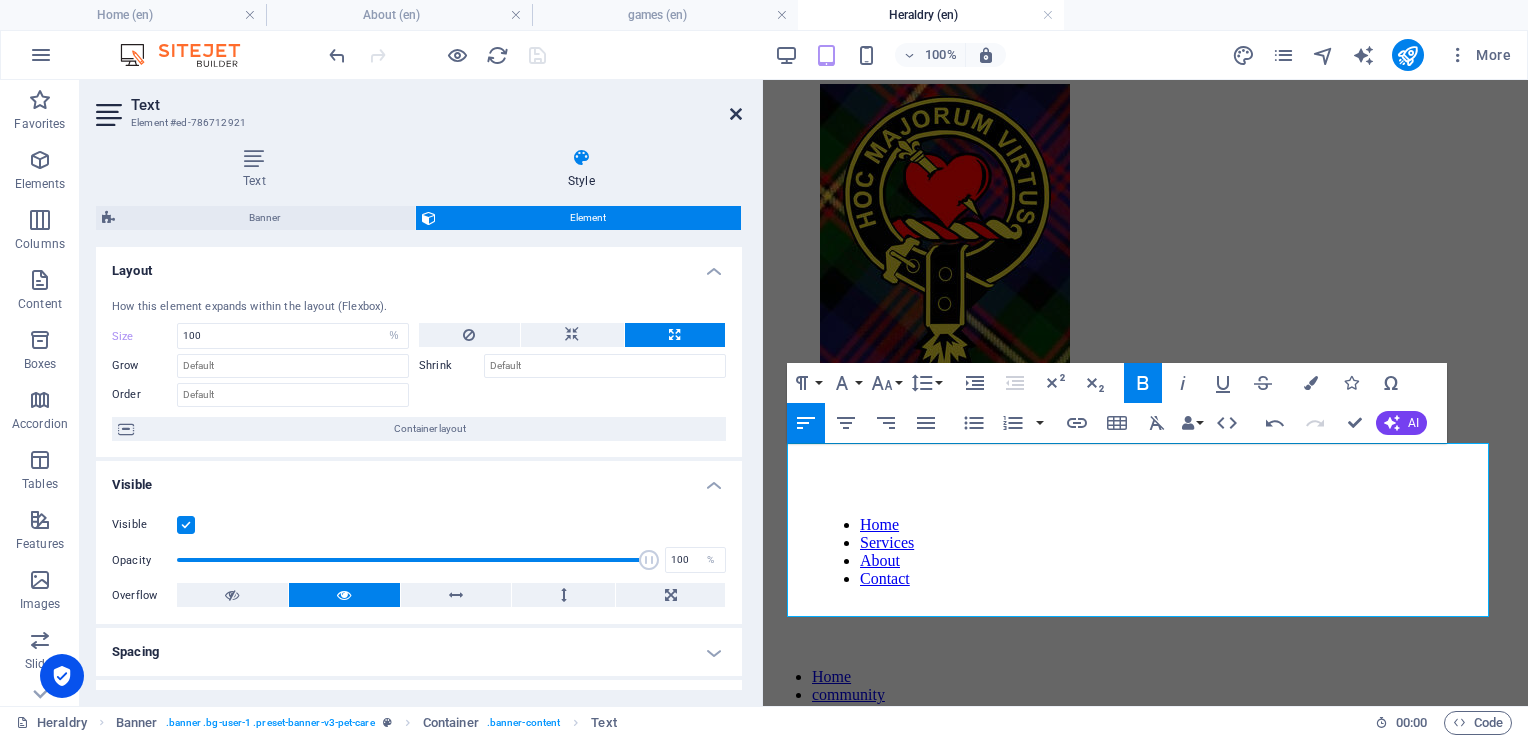 click at bounding box center [736, 114] 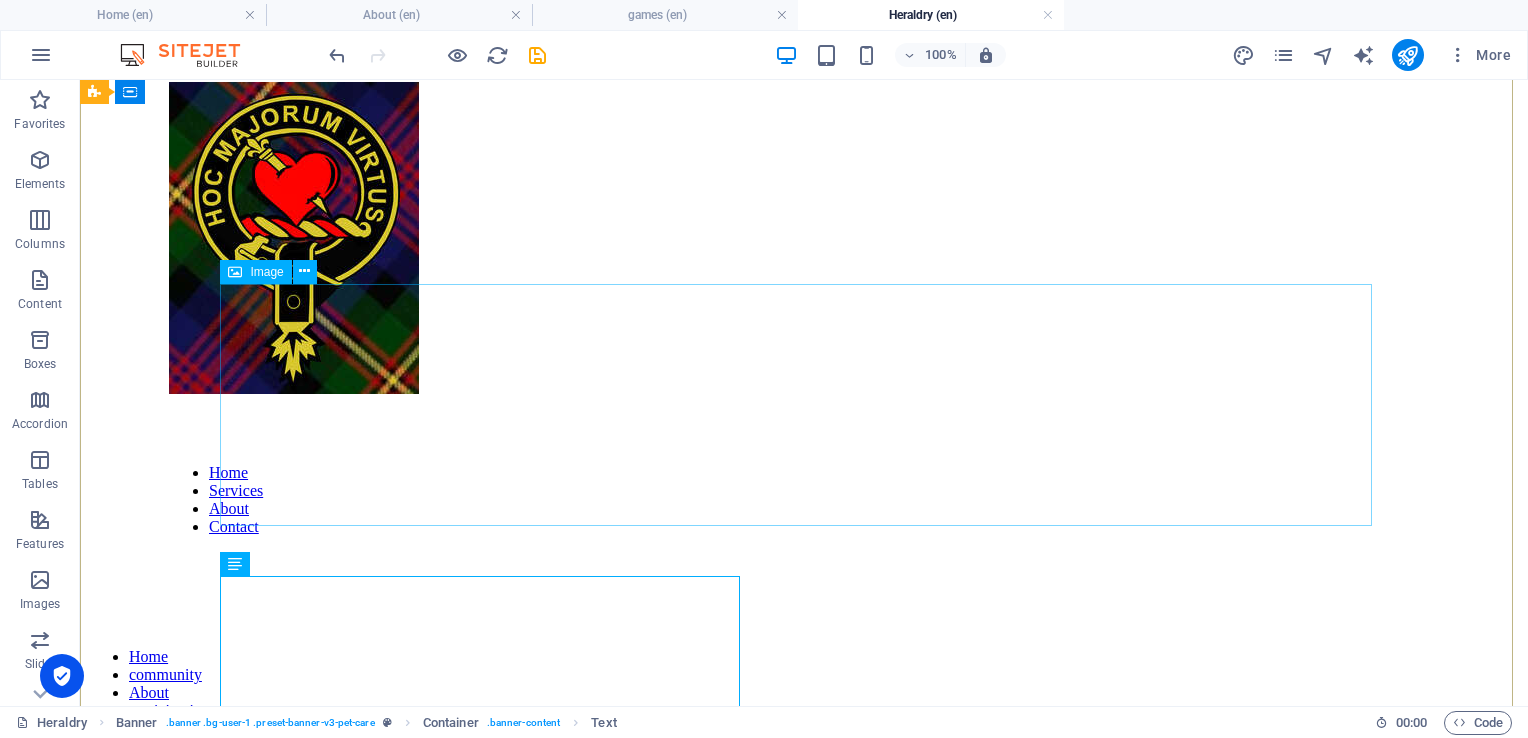 scroll, scrollTop: 646, scrollLeft: 0, axis: vertical 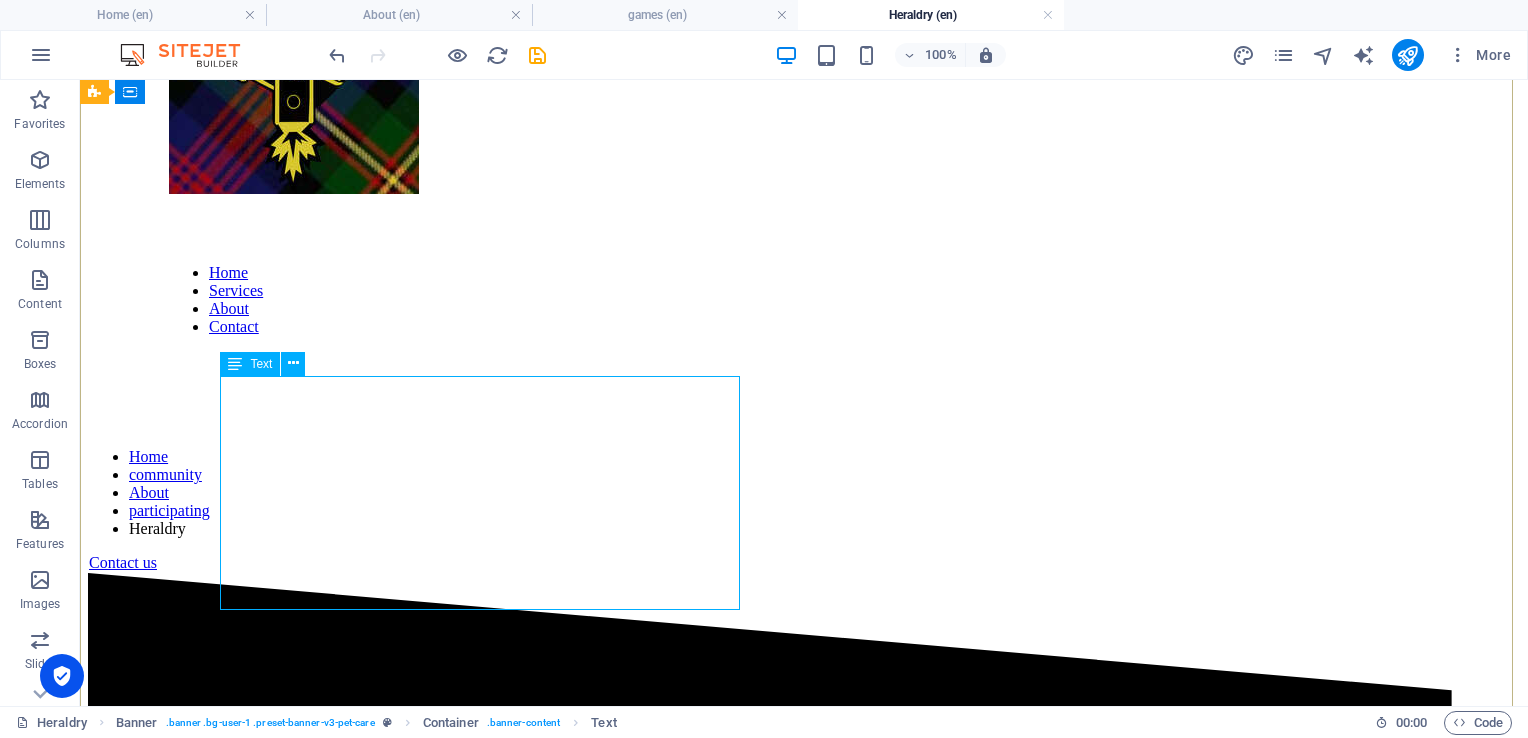 click on "As Director of the Laurentian branch of the Royal heraldry Society of  Canada. I have a duty and responsibility to uphold our Canadian values in terms of heritage and heraldic tradition. There seems to be many misunderstandings about the purpose of heraldry and this page is meant to explain certain details." at bounding box center [804, 1384] 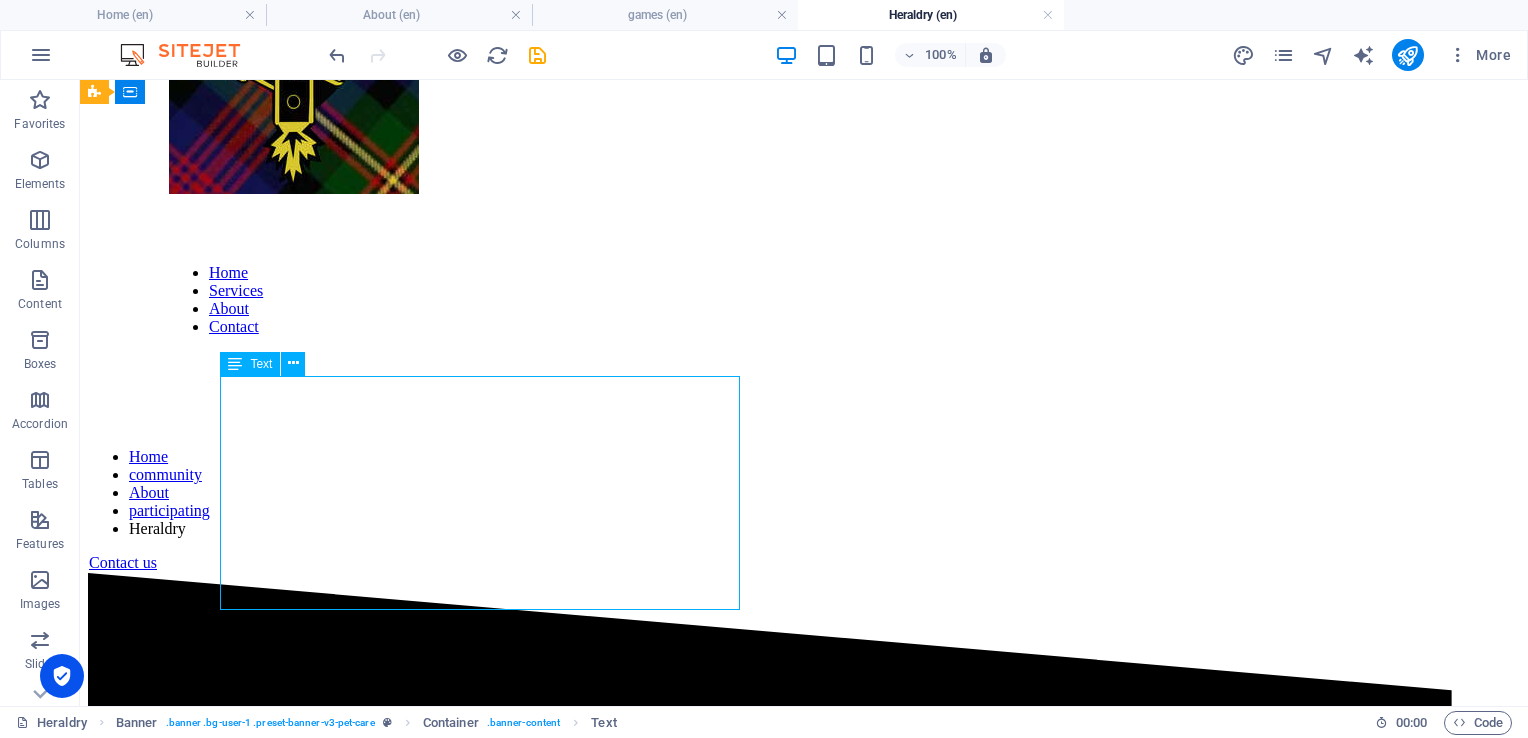 click on "As Director of the Laurentian branch of the Royal heraldry Society of  Canada. I have a duty and responsibility to uphold our Canadian values in terms of heritage and heraldic tradition. There seems to be many misunderstandings about the purpose of heraldry and this page is meant to explain certain details." at bounding box center [804, 1384] 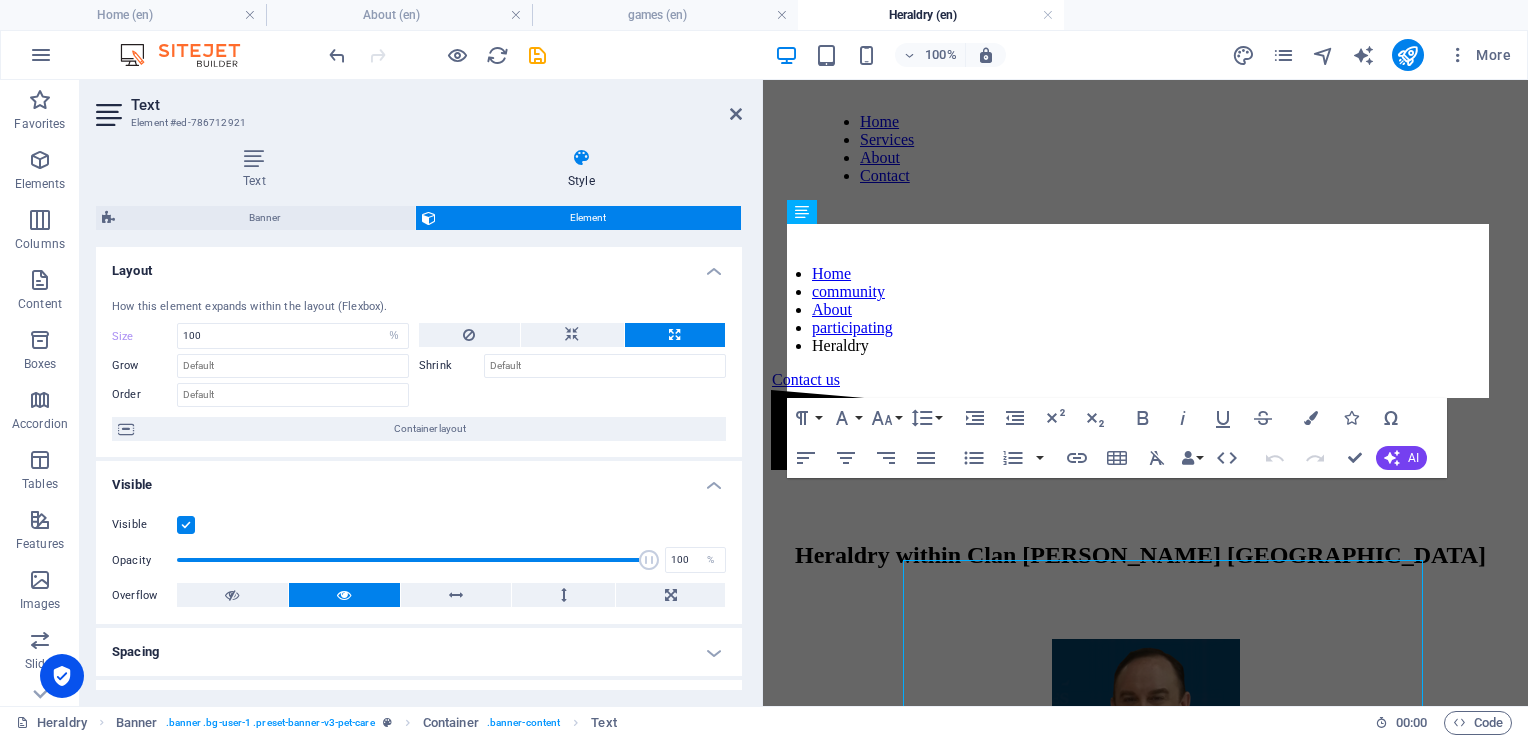 scroll, scrollTop: 589, scrollLeft: 0, axis: vertical 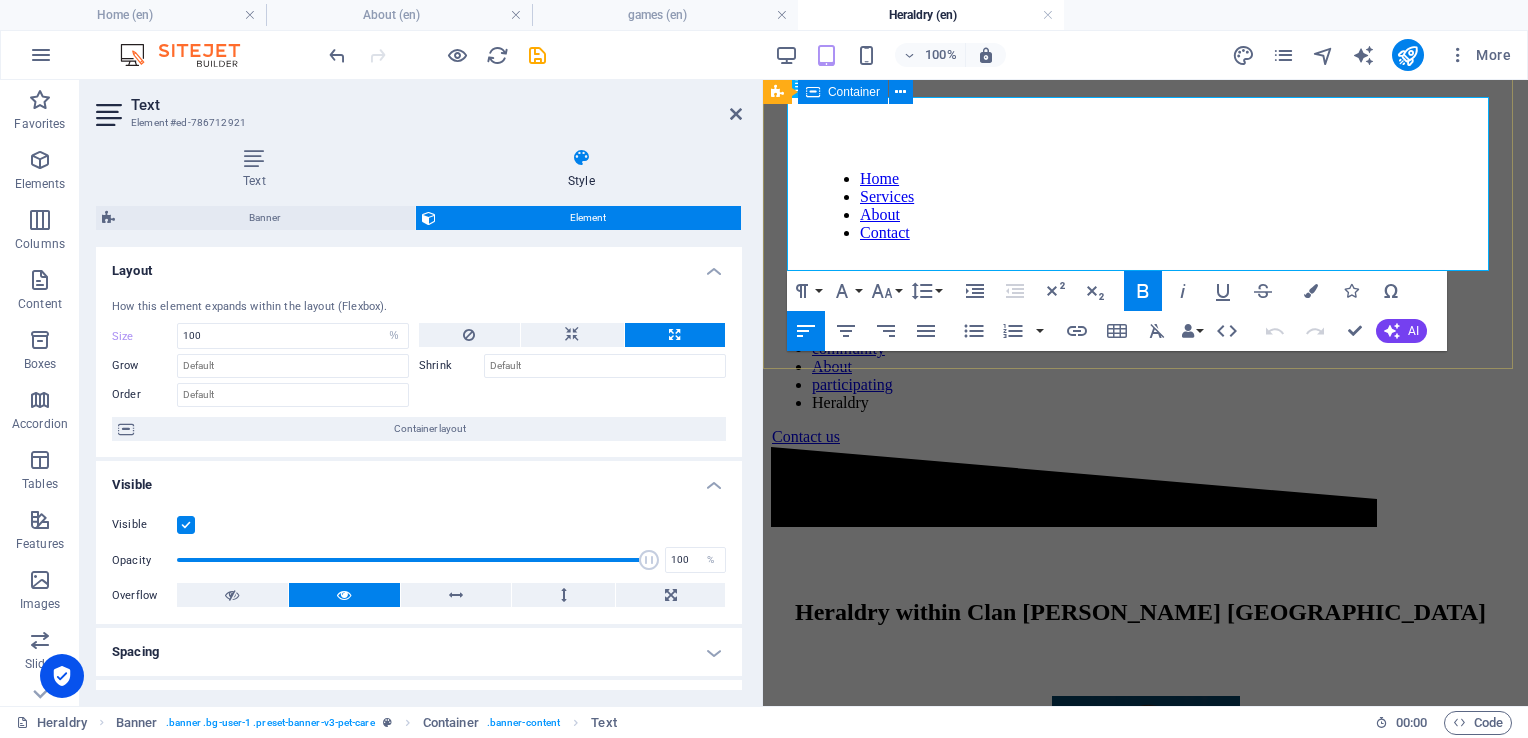 drag, startPoint x: 1124, startPoint y: 227, endPoint x: 776, endPoint y: 112, distance: 366.50922 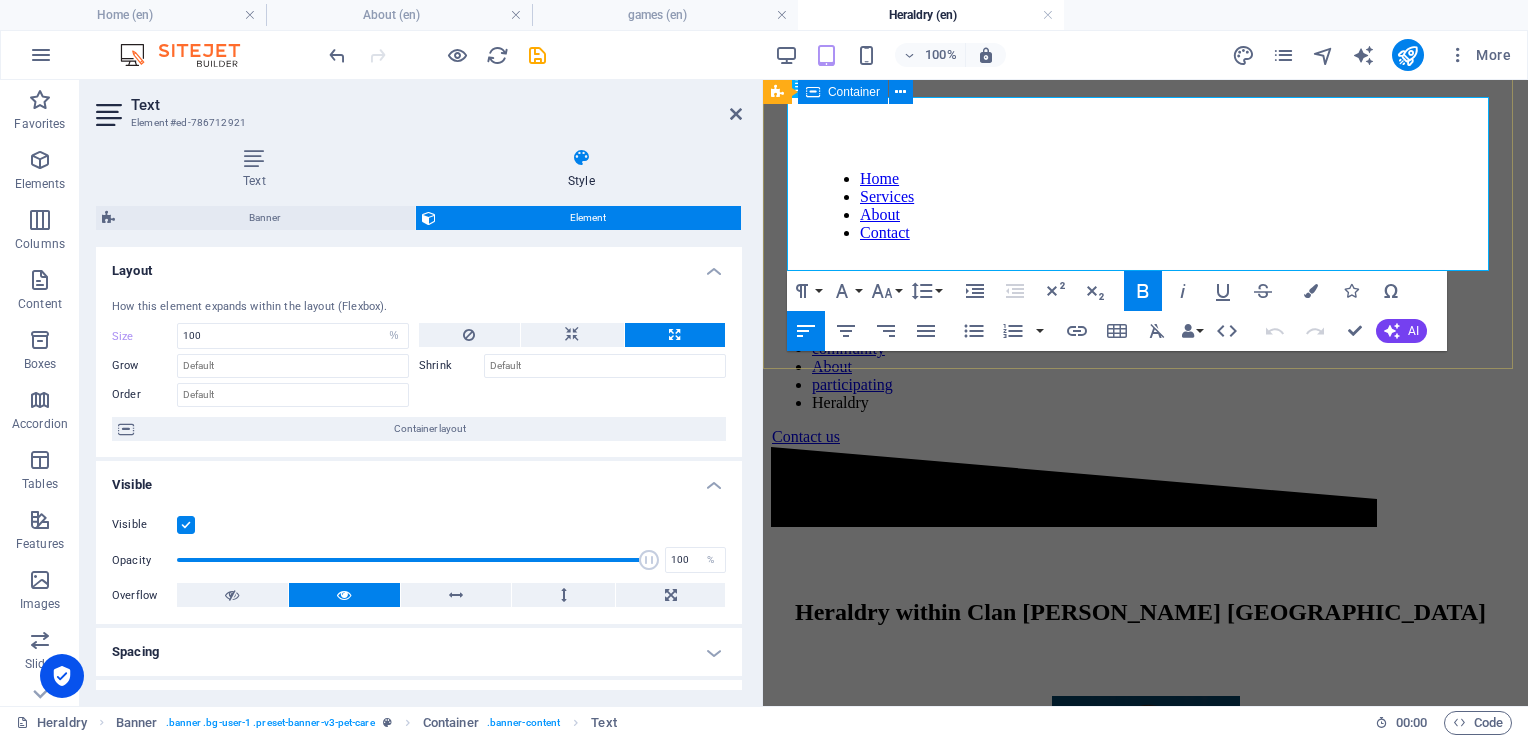 click on "Heraldry within Clan [PERSON_NAME] [GEOGRAPHIC_DATA] By: [PERSON_NAME]. [PERSON_NAME] As Director of the Laurentian branch of the Royal heraldry Society of  Canada. I have a duty and responsibility to uphold our Canadian values in terms of heritage and heraldic tradition. There seems to be many misunderstandings about the purpose of heraldry and this page is meant to explain certain details." at bounding box center [1144, 868] 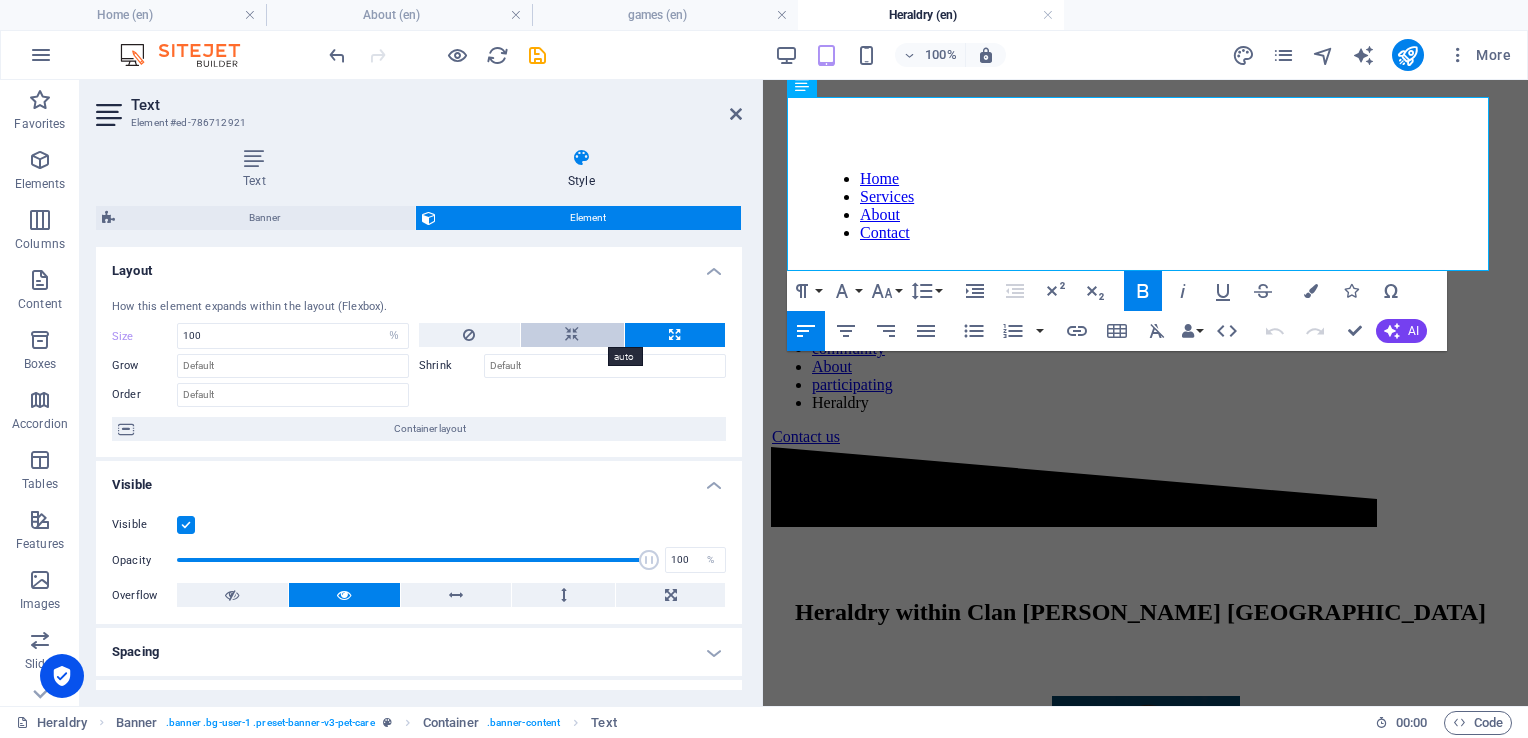 click at bounding box center (572, 335) 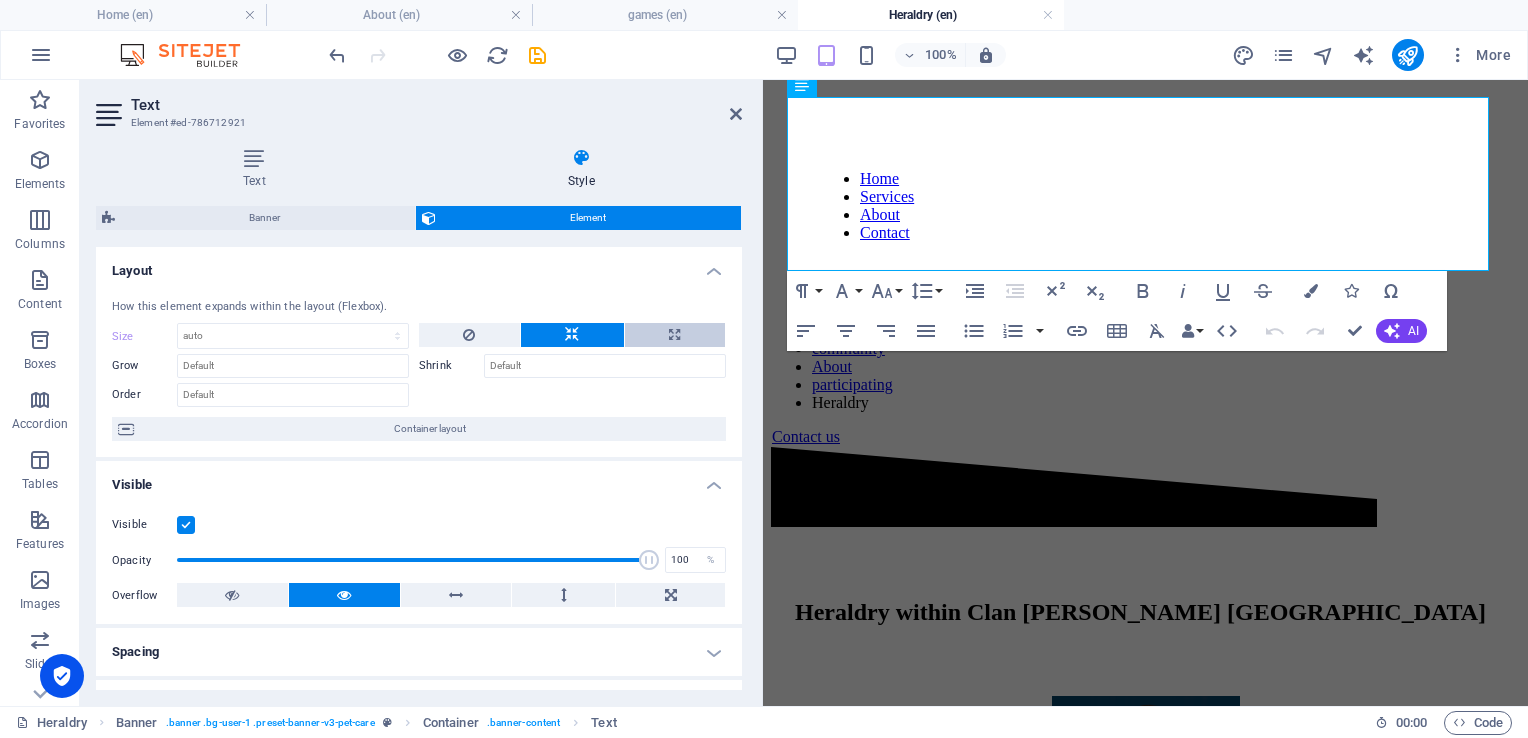 click at bounding box center [675, 335] 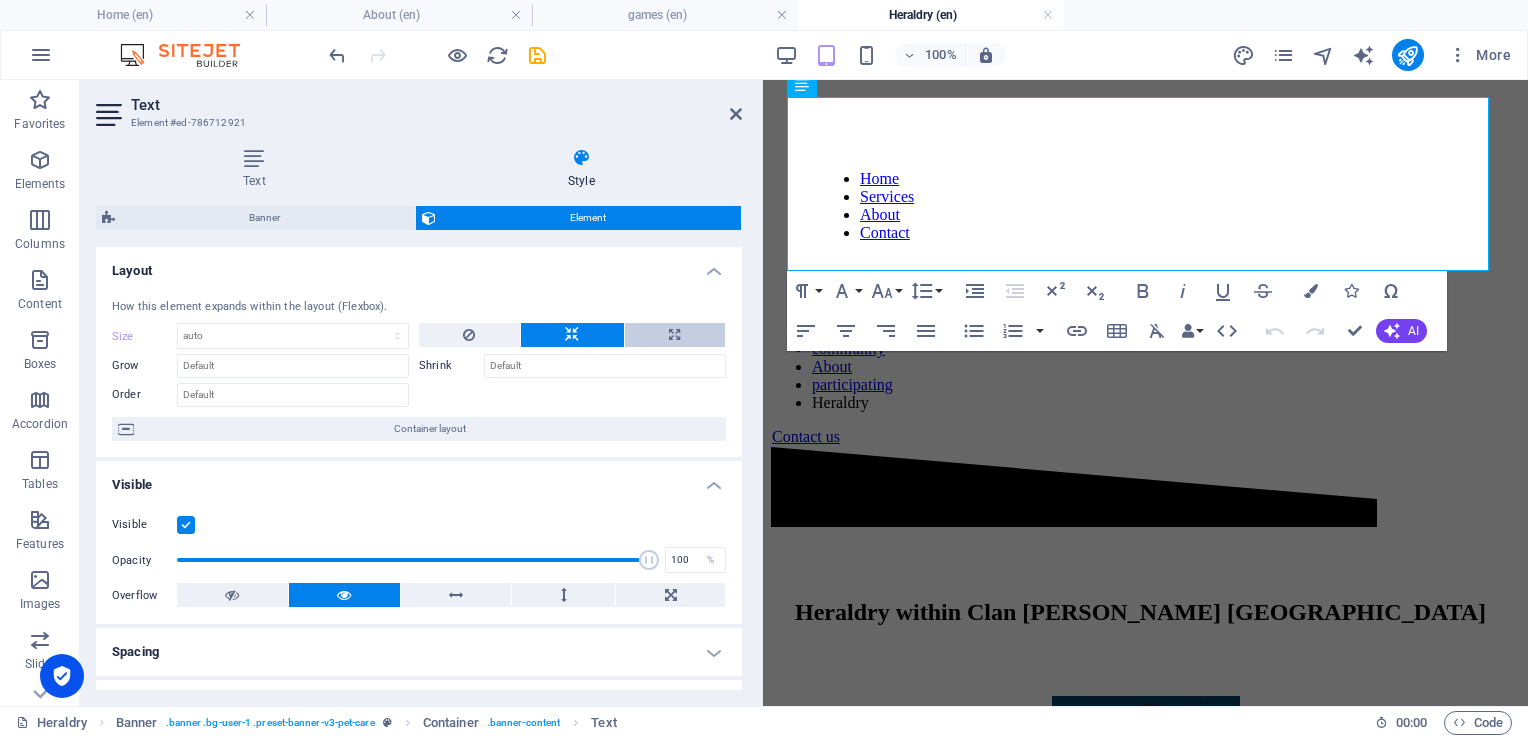 select on "%" 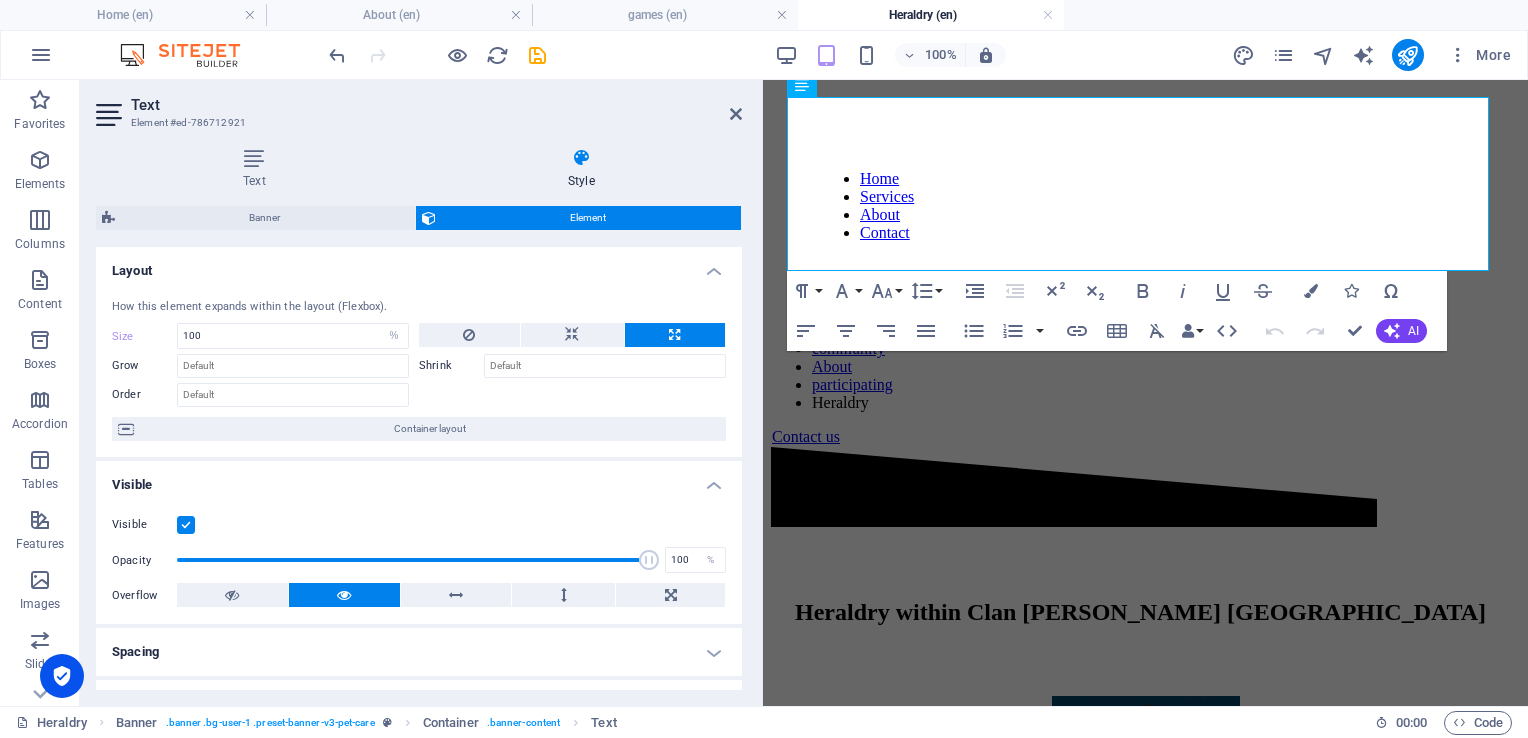 click at bounding box center (675, 335) 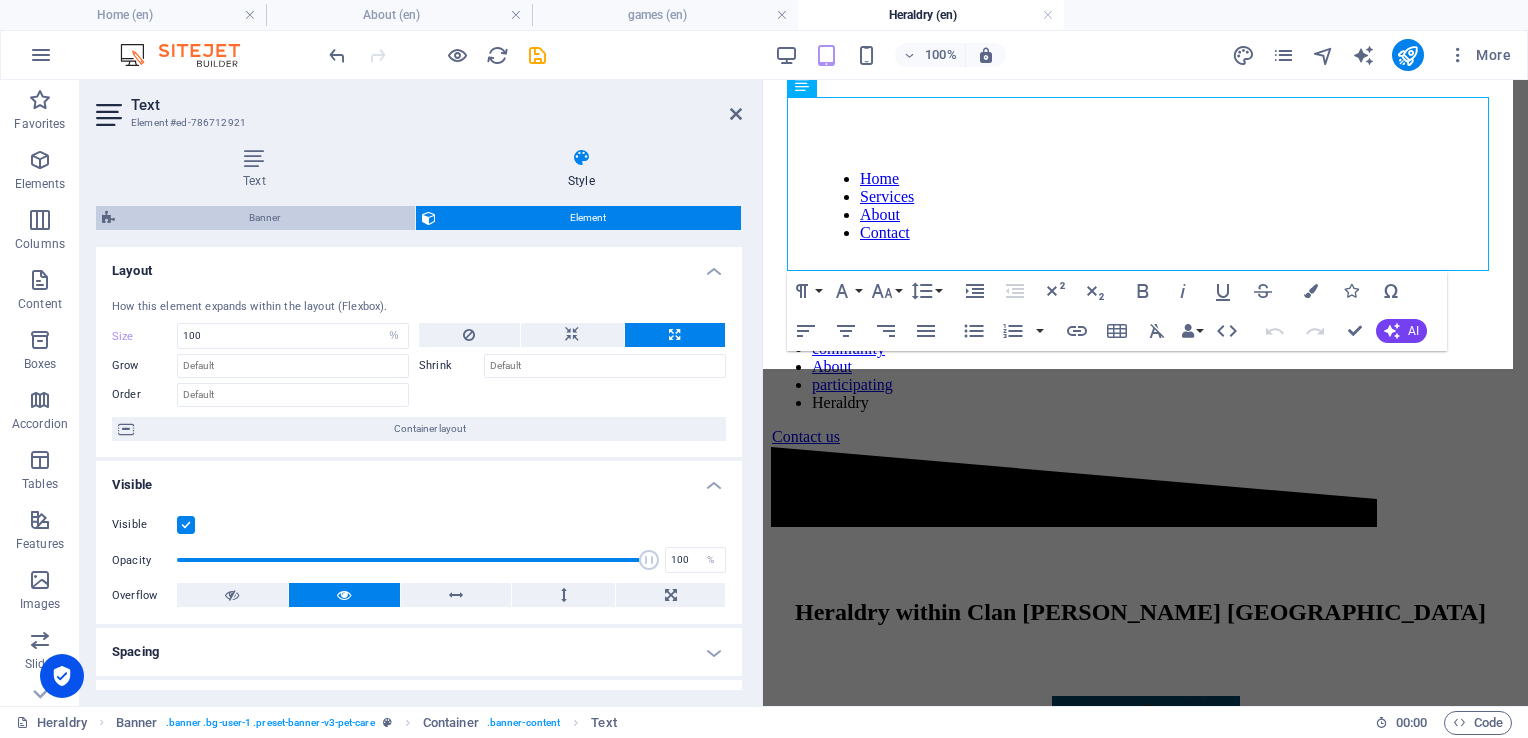 click on "Banner" at bounding box center [265, 218] 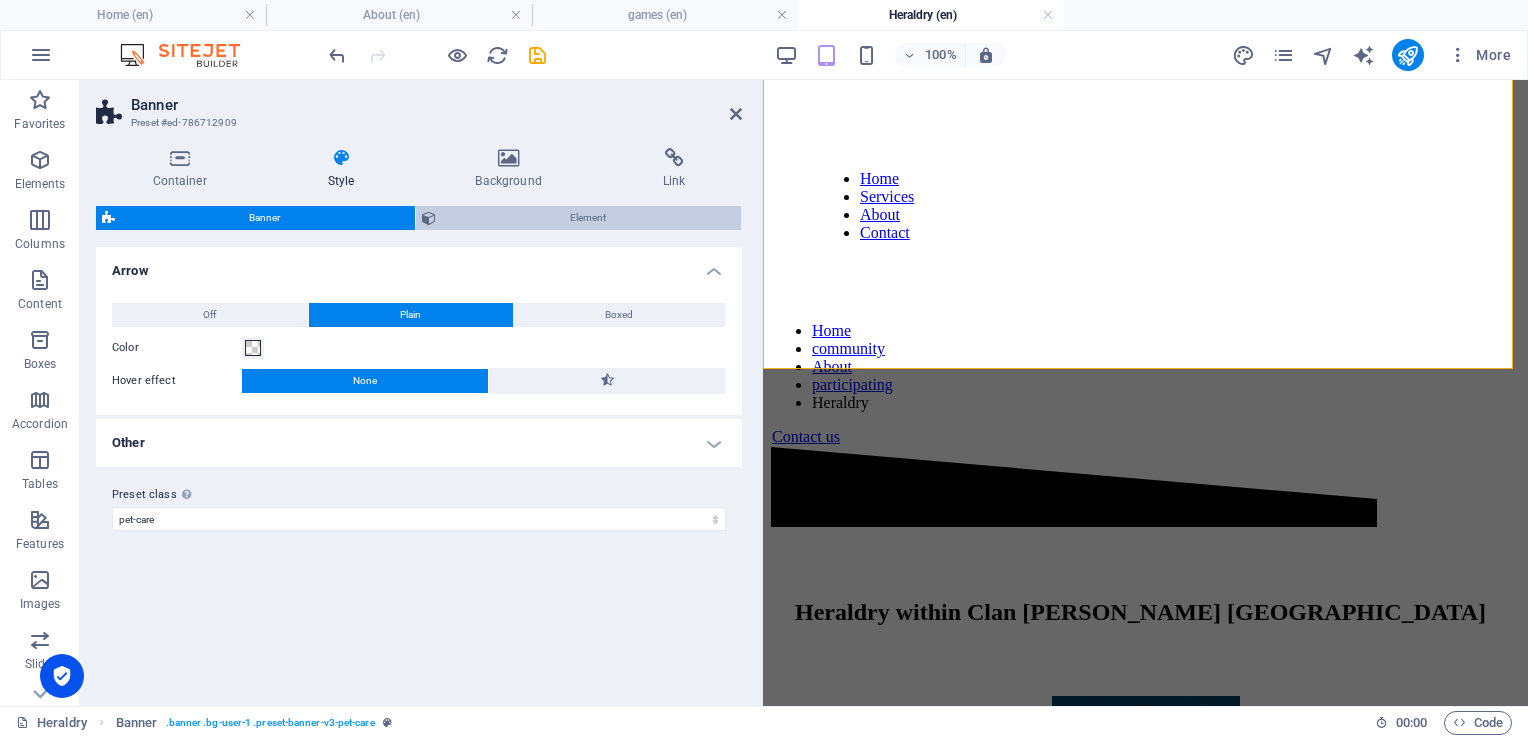 drag, startPoint x: 307, startPoint y: 221, endPoint x: 509, endPoint y: 218, distance: 202.02228 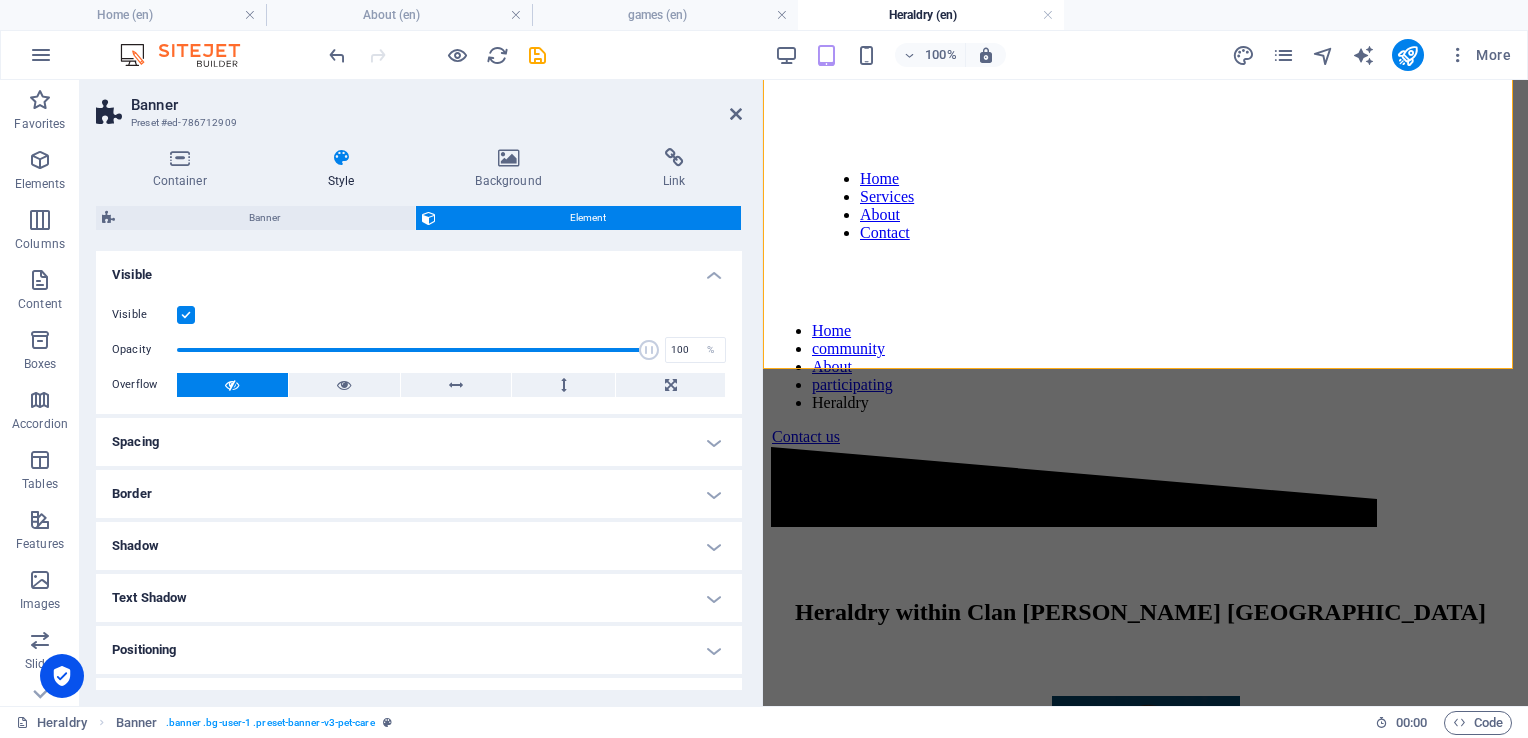 drag, startPoint x: 509, startPoint y: 218, endPoint x: 503, endPoint y: 289, distance: 71.25307 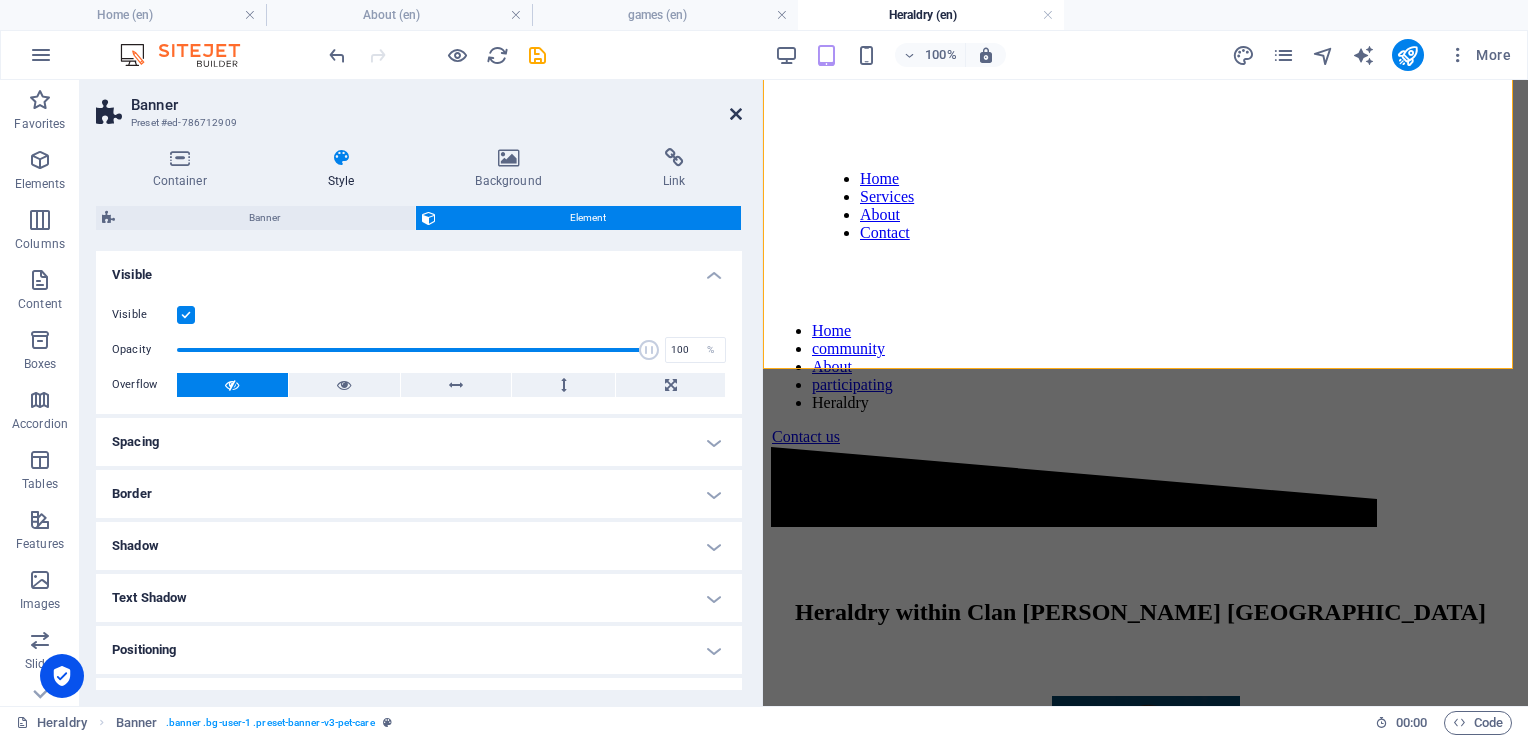 click at bounding box center [736, 114] 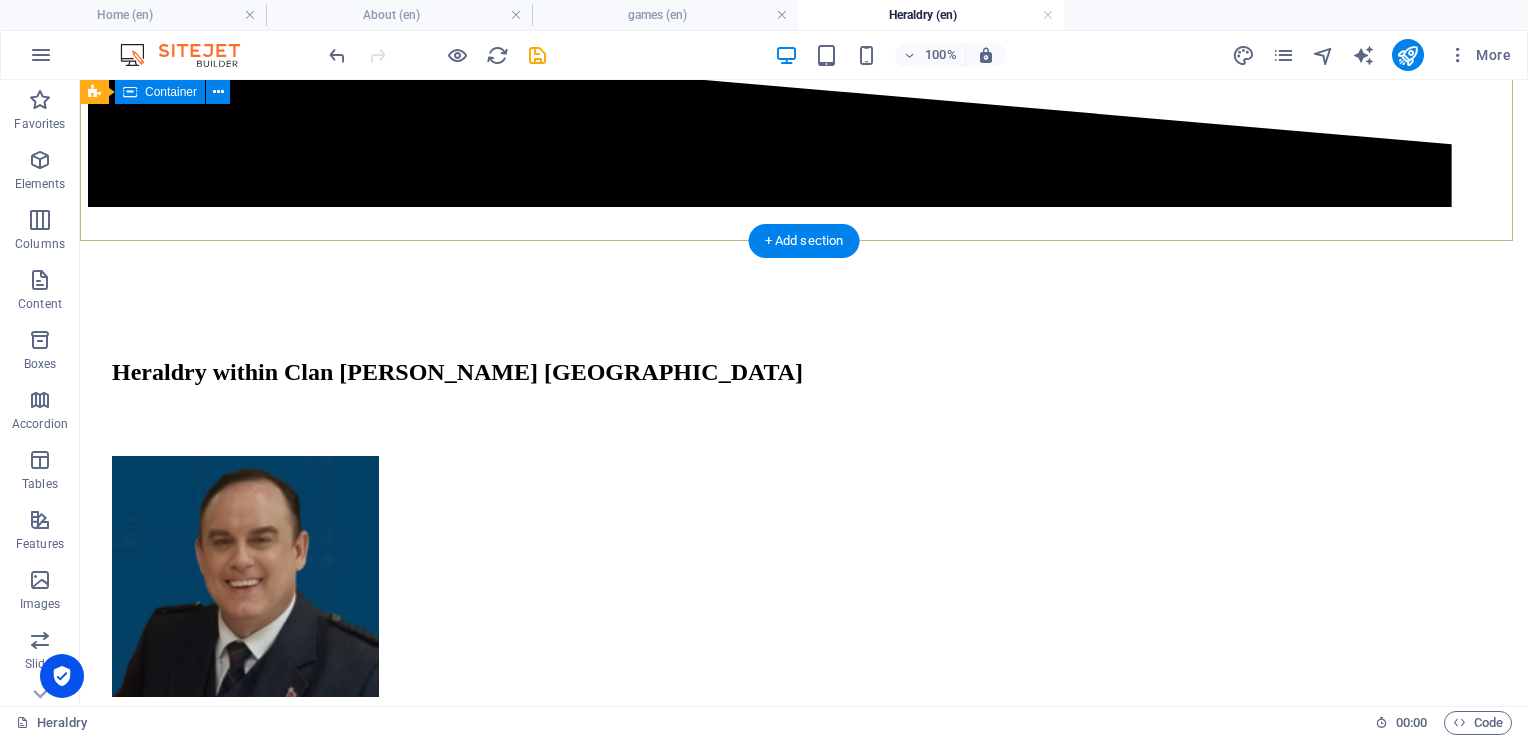 scroll, scrollTop: 1189, scrollLeft: 0, axis: vertical 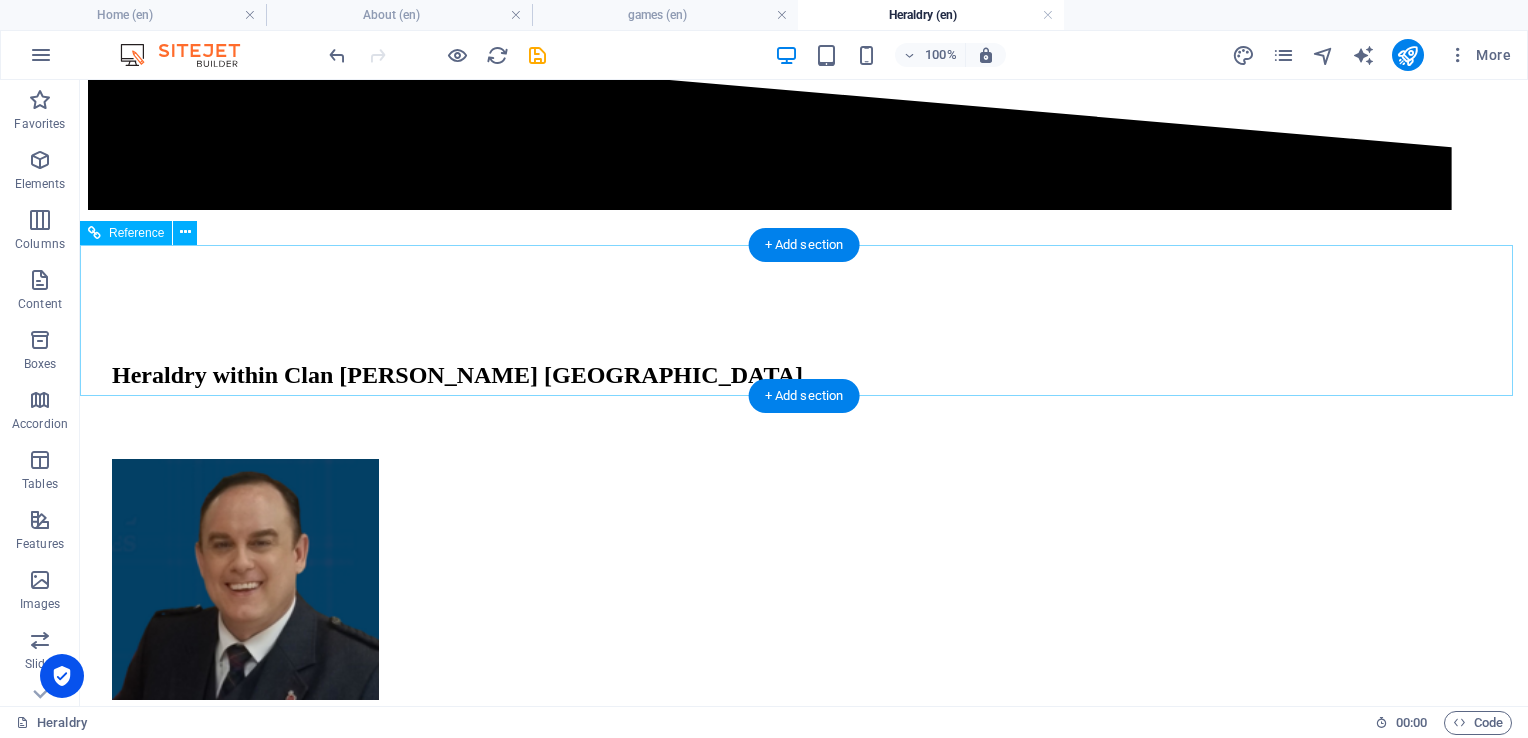 click on "Our core values keep us accounted" at bounding box center [804, 1131] 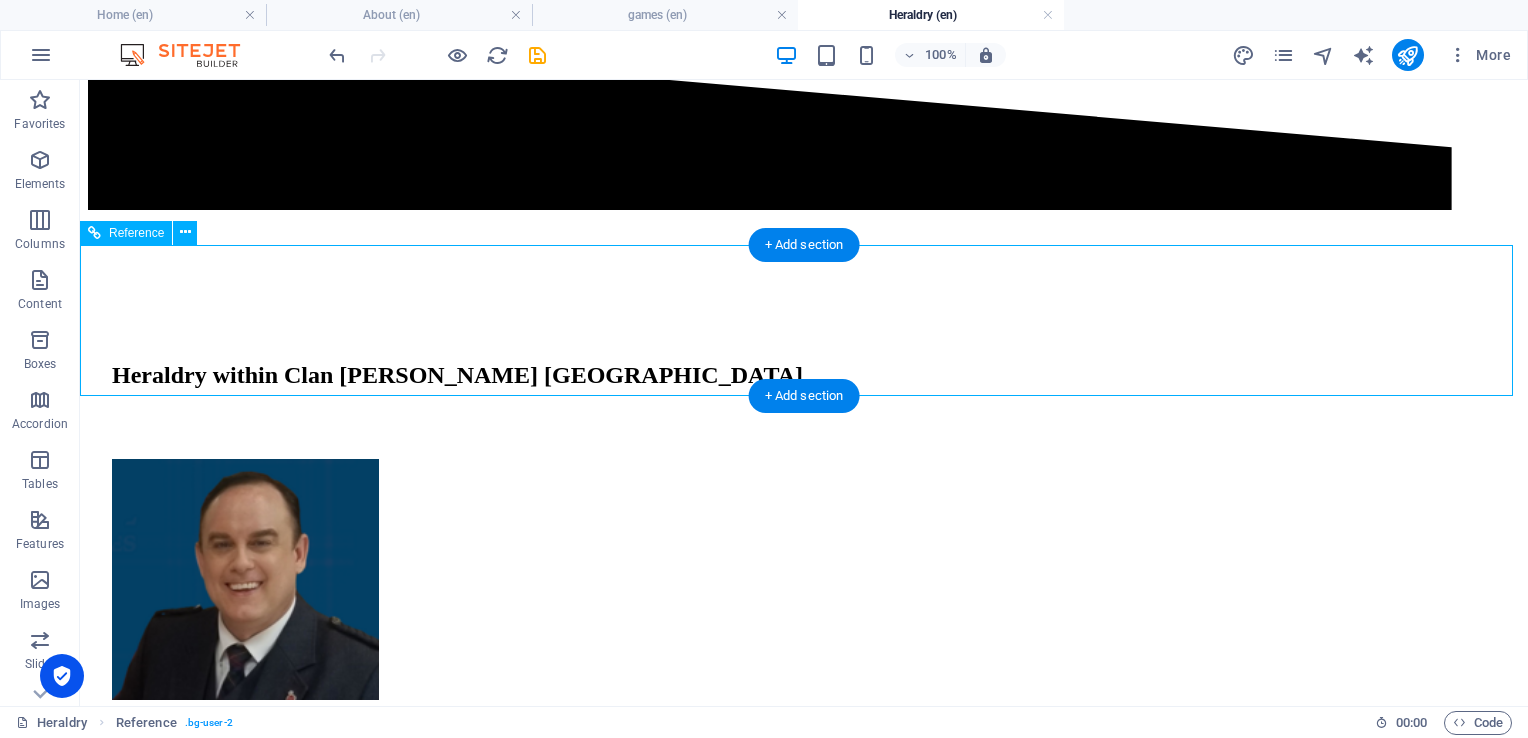 click on "Our core values keep us accounted" at bounding box center [804, 1131] 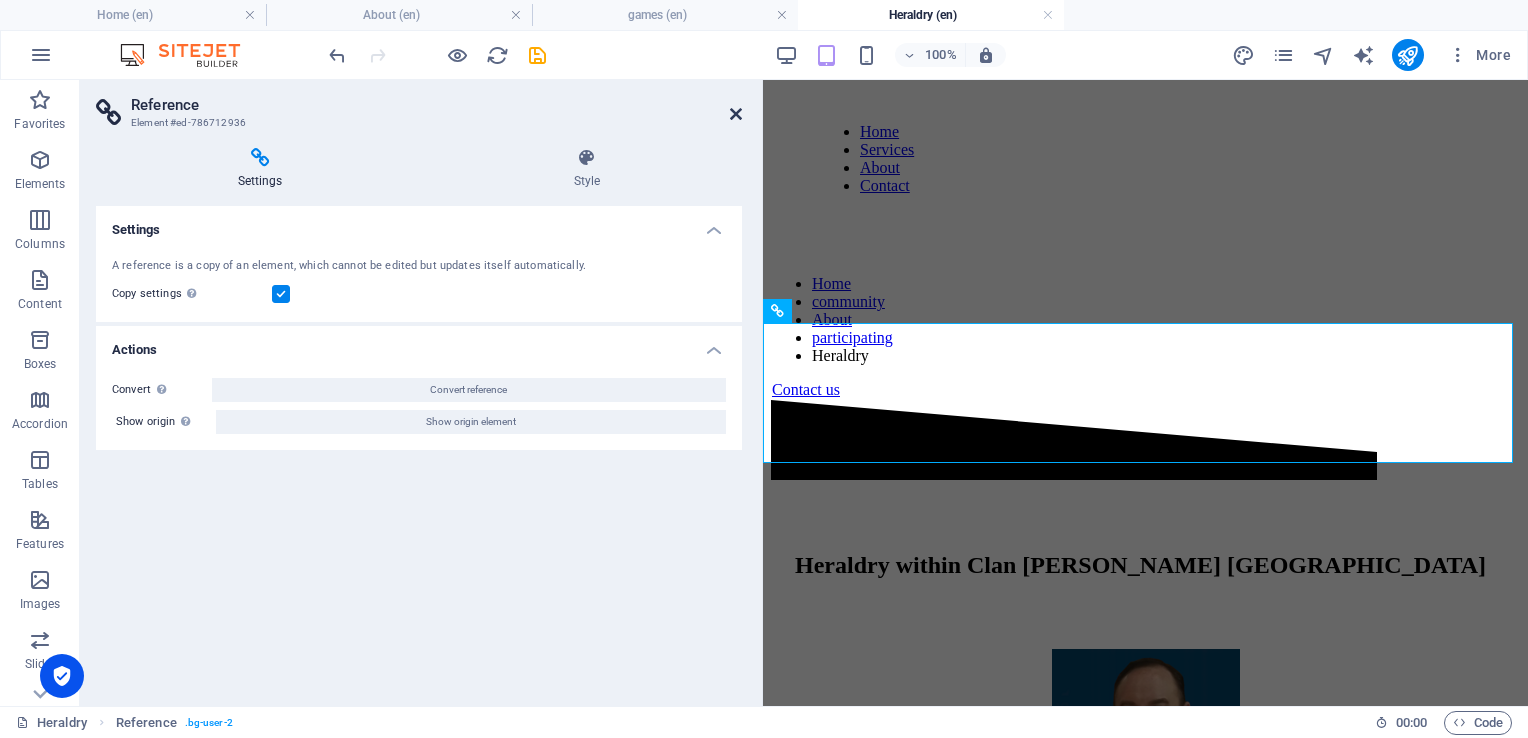 click at bounding box center (736, 114) 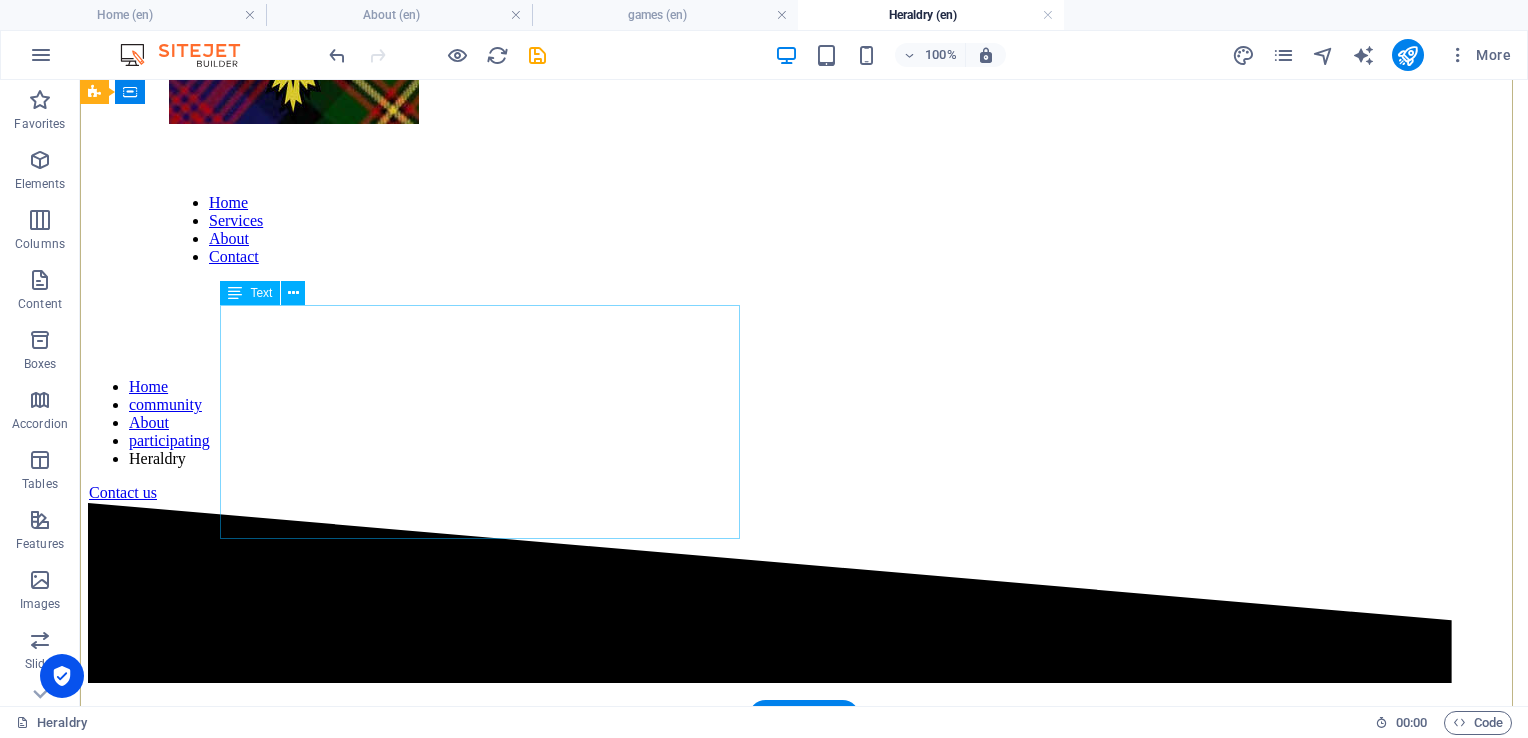 click on "As Director of the Laurentian branch of the Royal heraldry Society of  Canada. I have a duty and responsibility to uphold our Canadian values in terms of heritage and heraldic tradition. There seems to be many misunderstandings about the purpose of heraldry and this page is meant to explain certain details." at bounding box center [804, 1314] 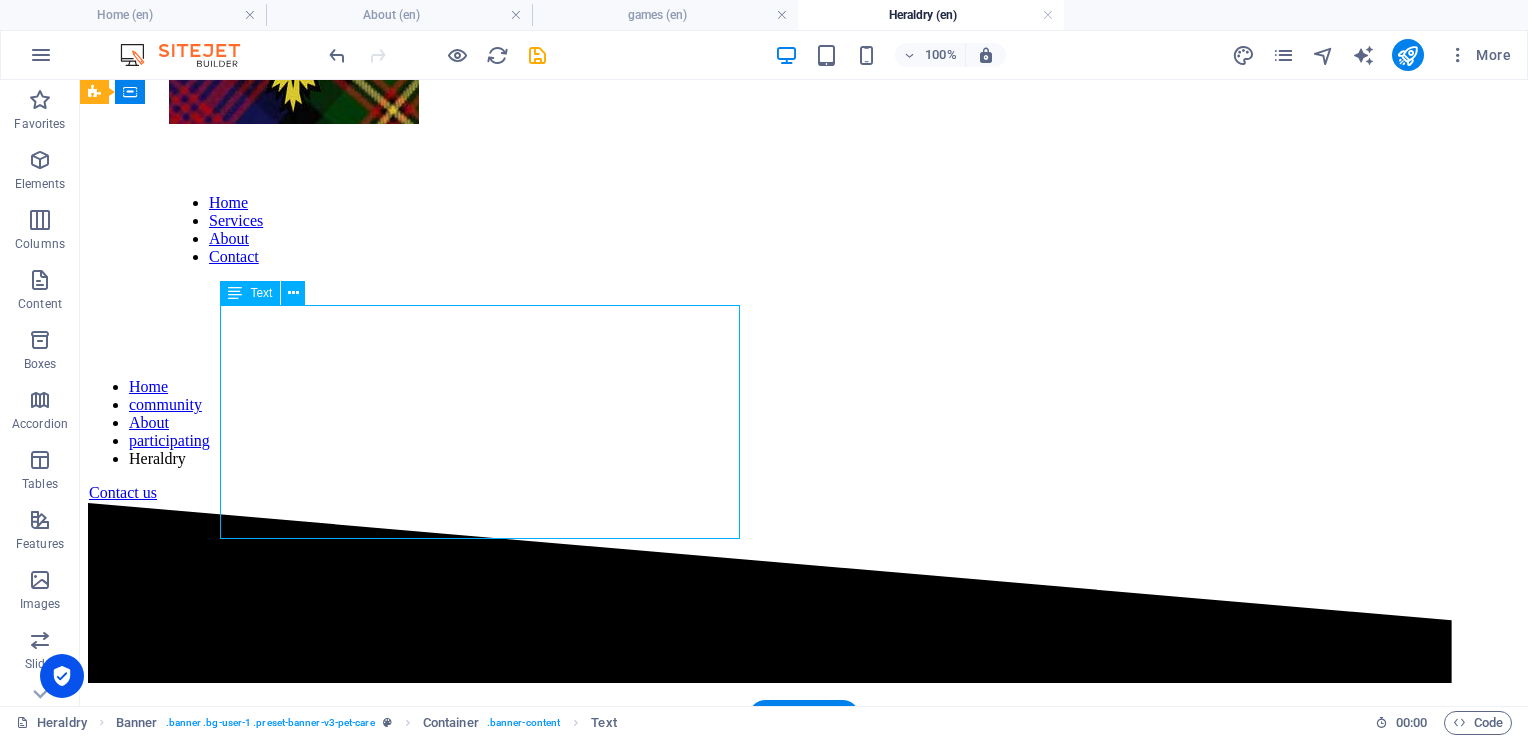 click on "As Director of the Laurentian branch of the Royal heraldry Society of  Canada. I have a duty and responsibility to uphold our Canadian values in terms of heritage and heraldic tradition. There seems to be many misunderstandings about the purpose of heraldry and this page is meant to explain certain details." at bounding box center (804, 1314) 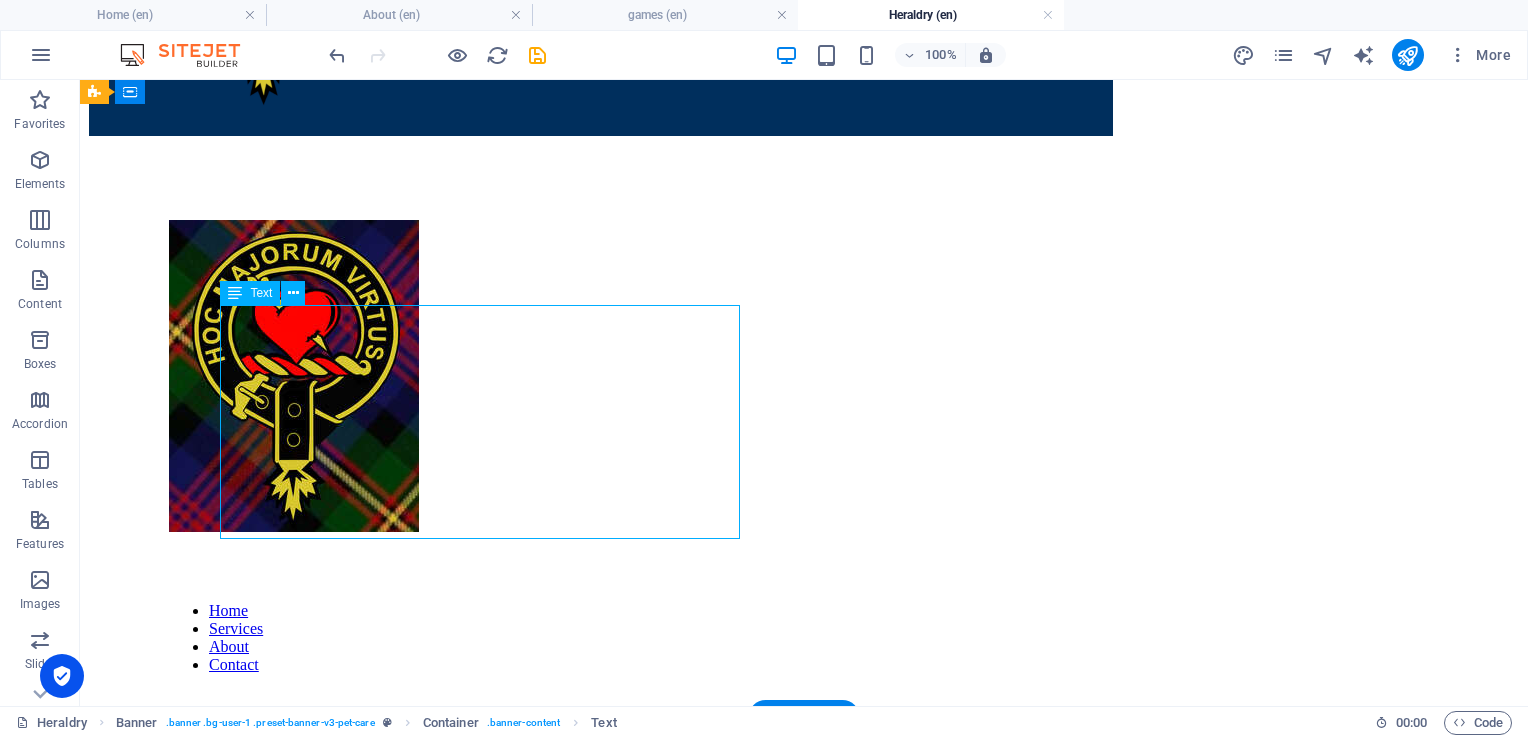 select on "%" 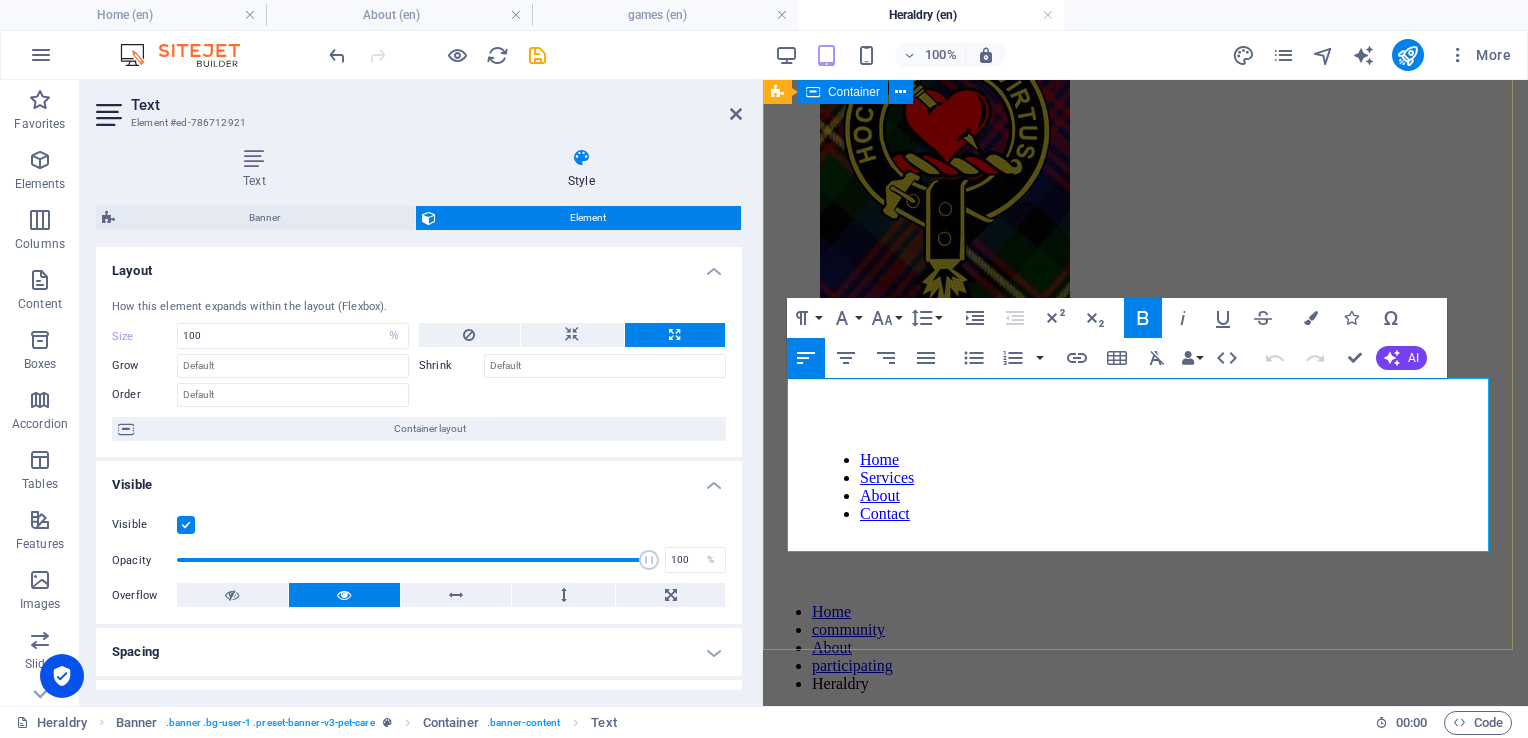 drag, startPoint x: 1215, startPoint y: 515, endPoint x: 767, endPoint y: 388, distance: 465.6533 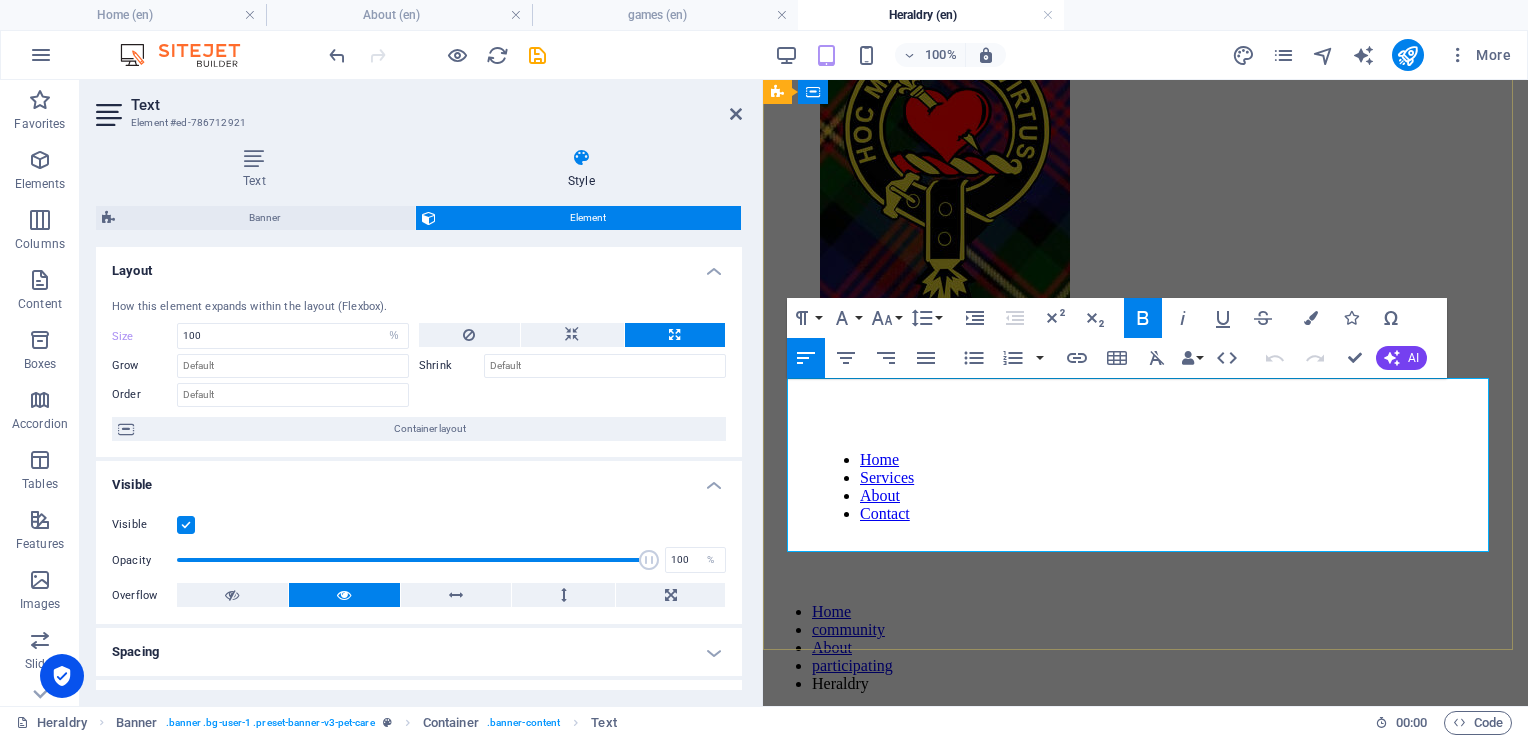 copy on "As Director of the Laurentian branch of the Royal heraldry Society of  Canada. I have a duty and responsibility to uphold our Canadian values in terms of heritage and heraldic tradition. There seems to be many misunderstandings about the purpose of heraldry and this page is meant to explain certain details." 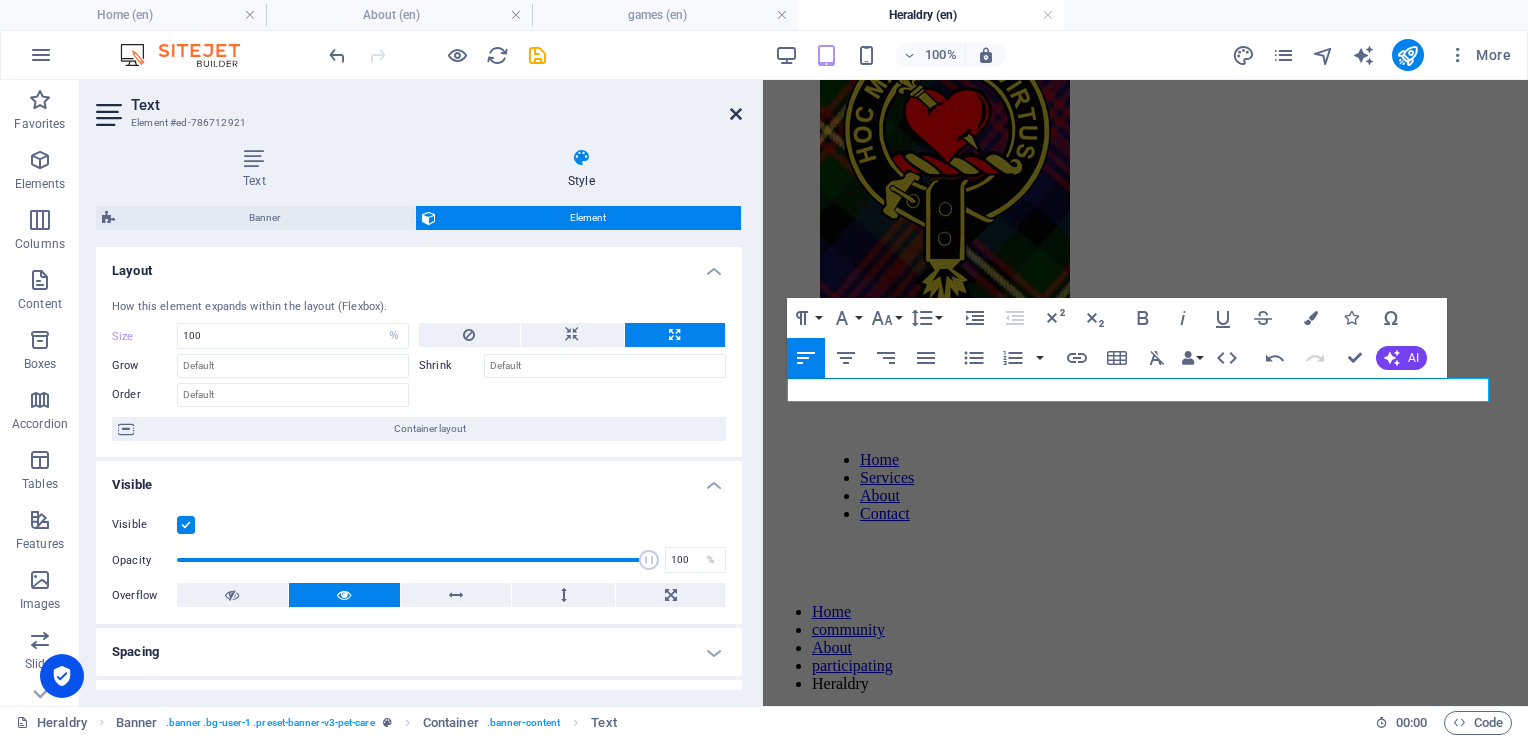 drag, startPoint x: 734, startPoint y: 114, endPoint x: 654, endPoint y: 34, distance: 113.137085 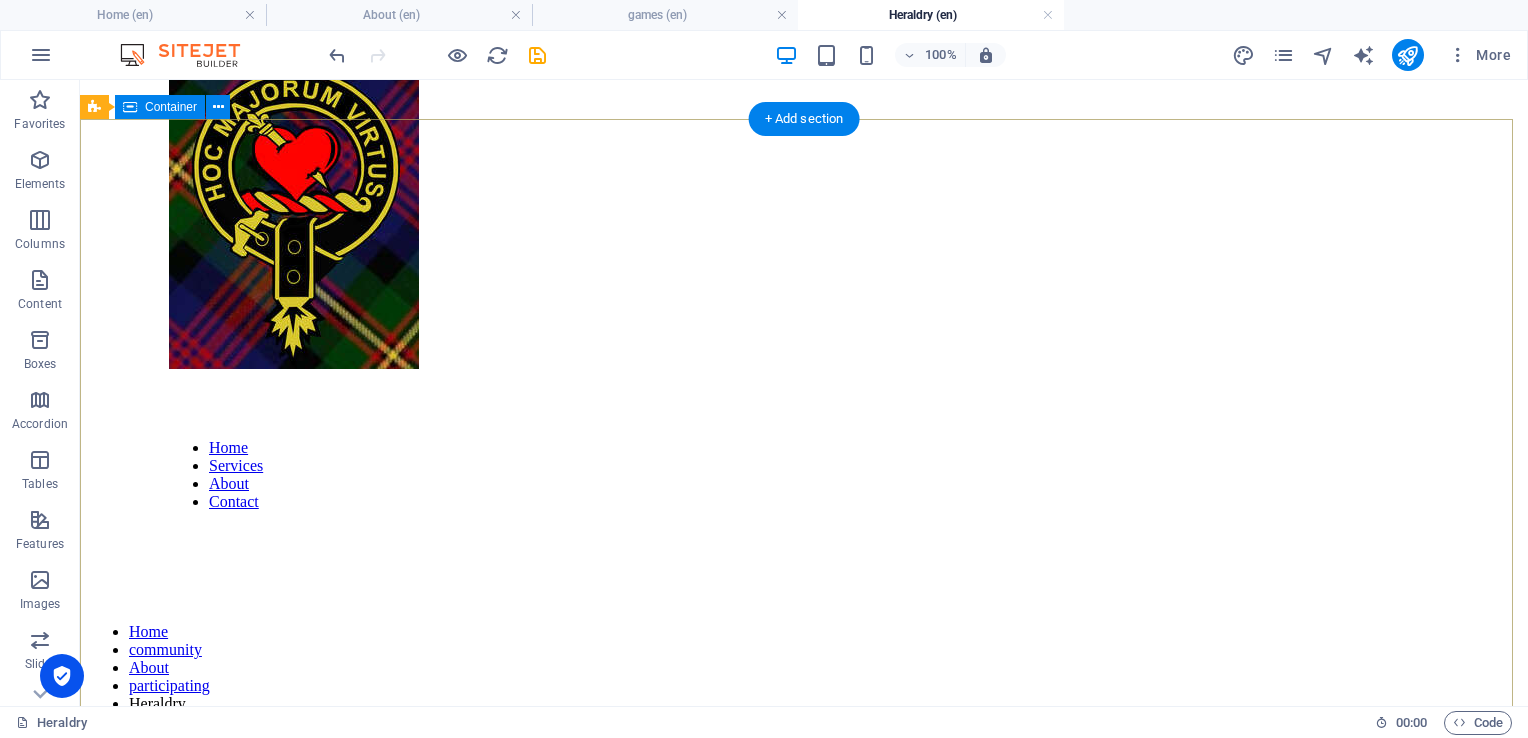 scroll, scrollTop: 746, scrollLeft: 0, axis: vertical 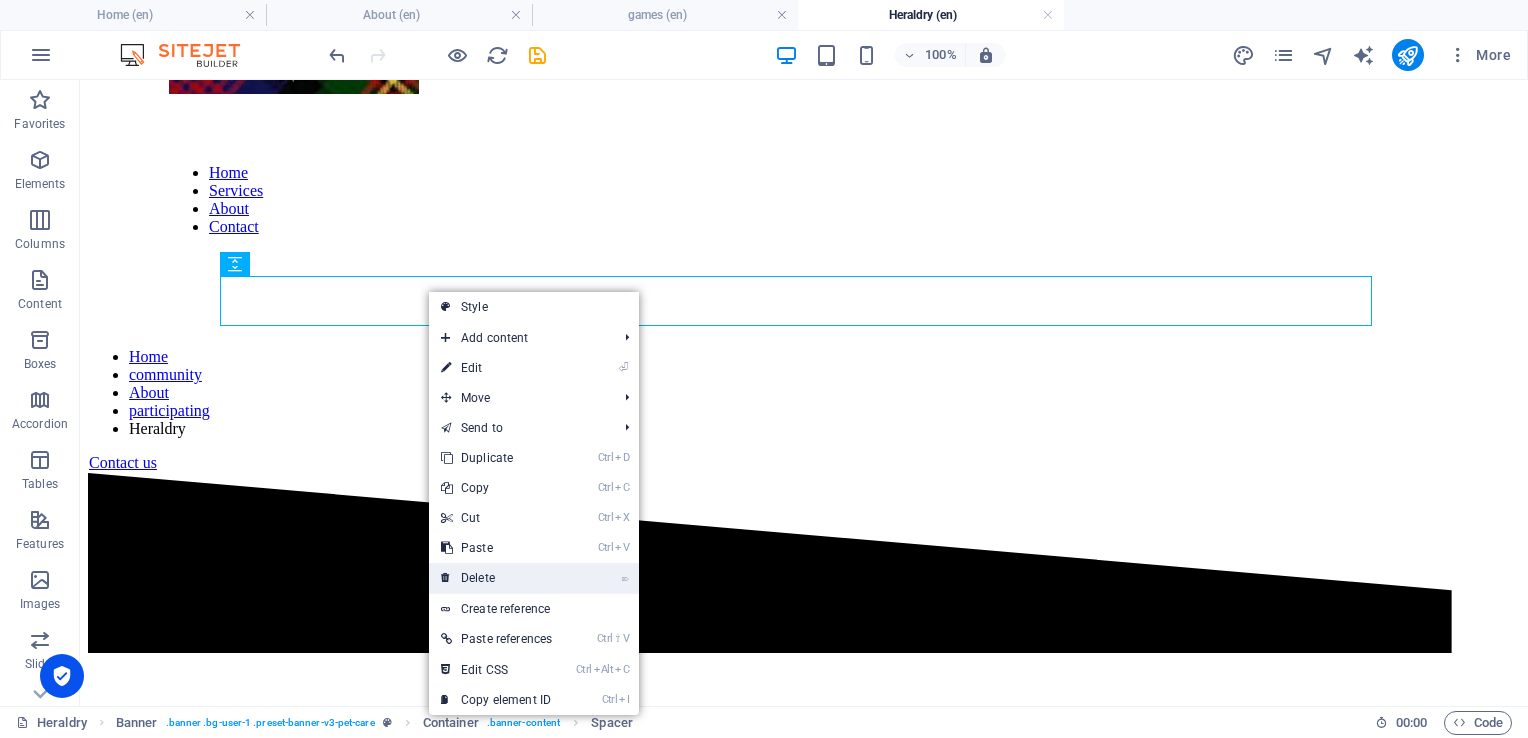 click on "⌦  Delete" at bounding box center [496, 578] 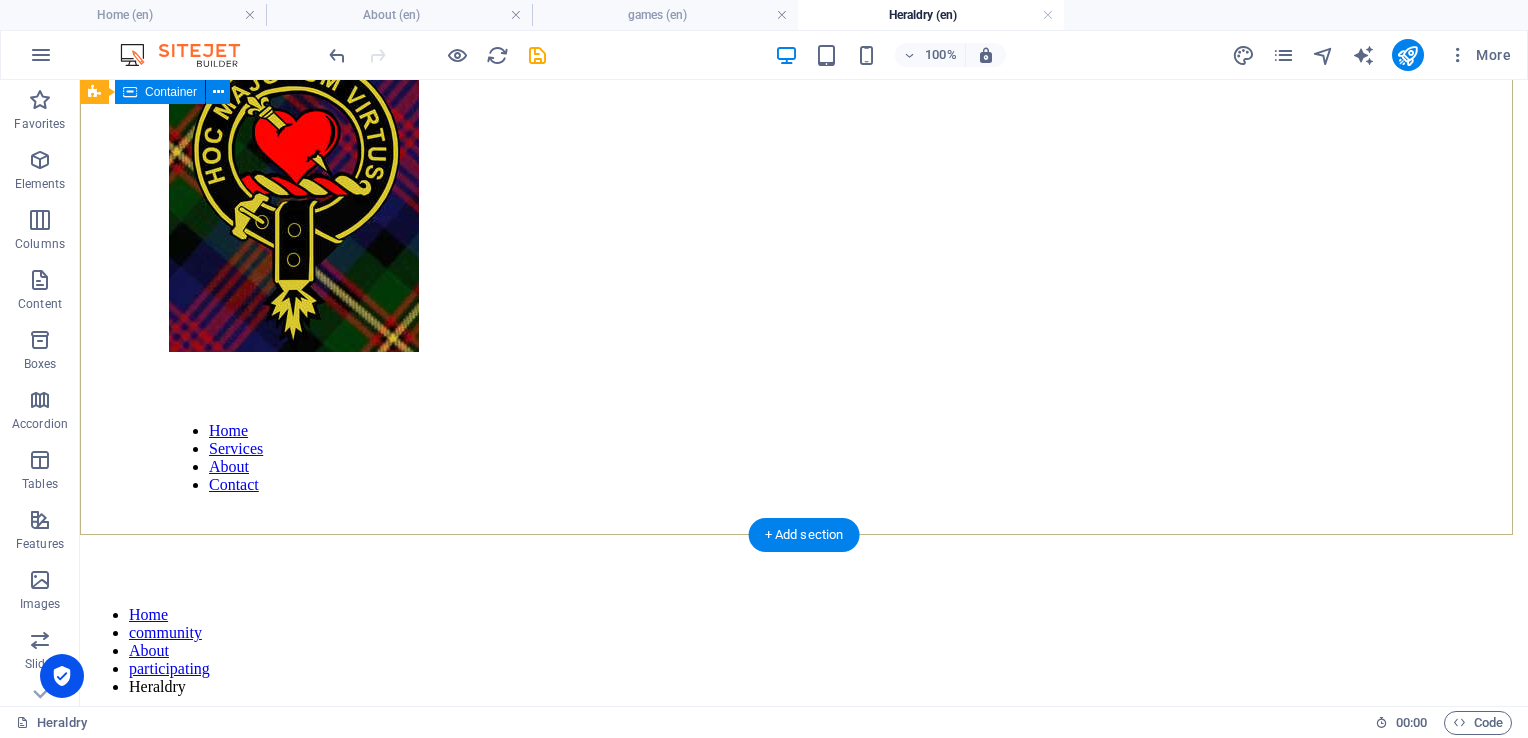 scroll, scrollTop: 446, scrollLeft: 0, axis: vertical 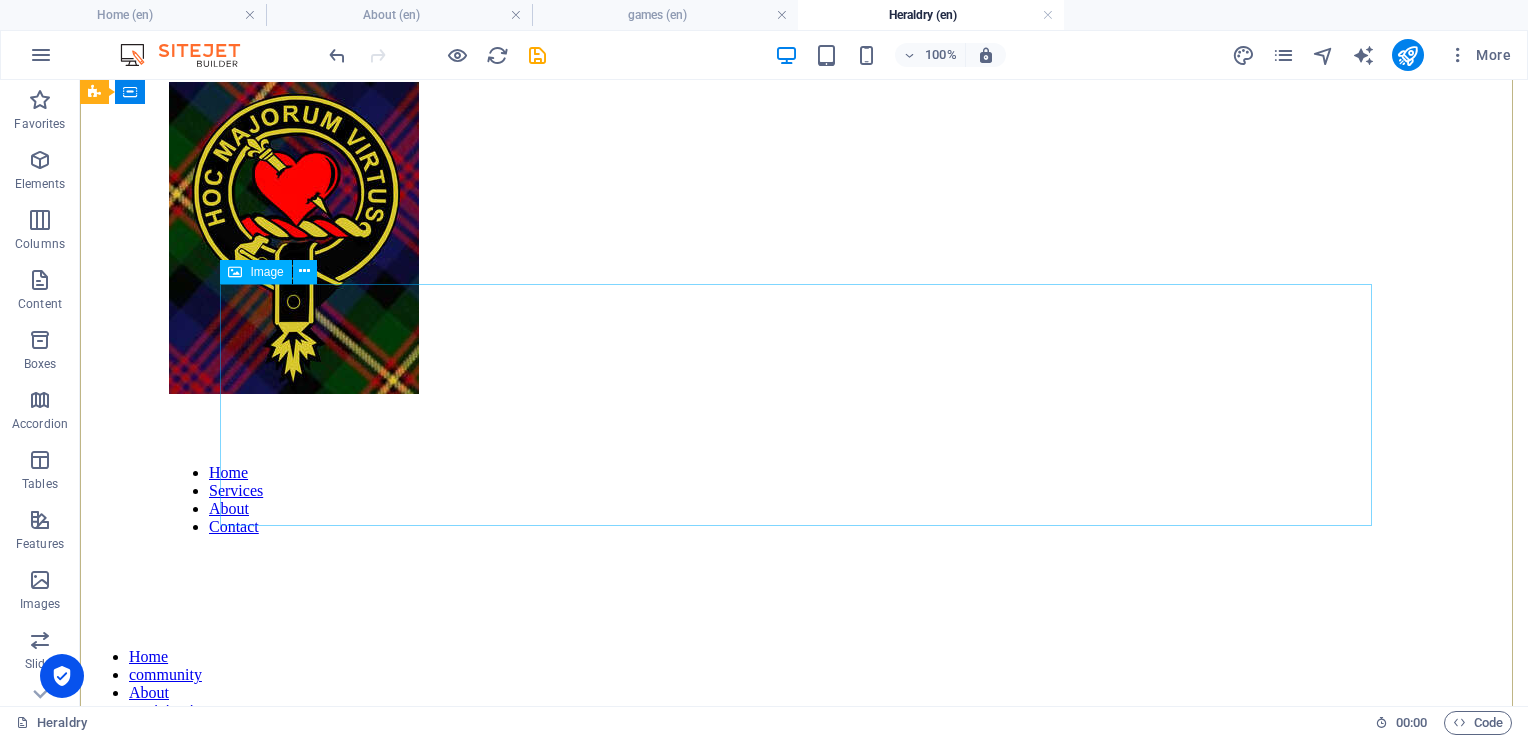 click at bounding box center [804, 1324] 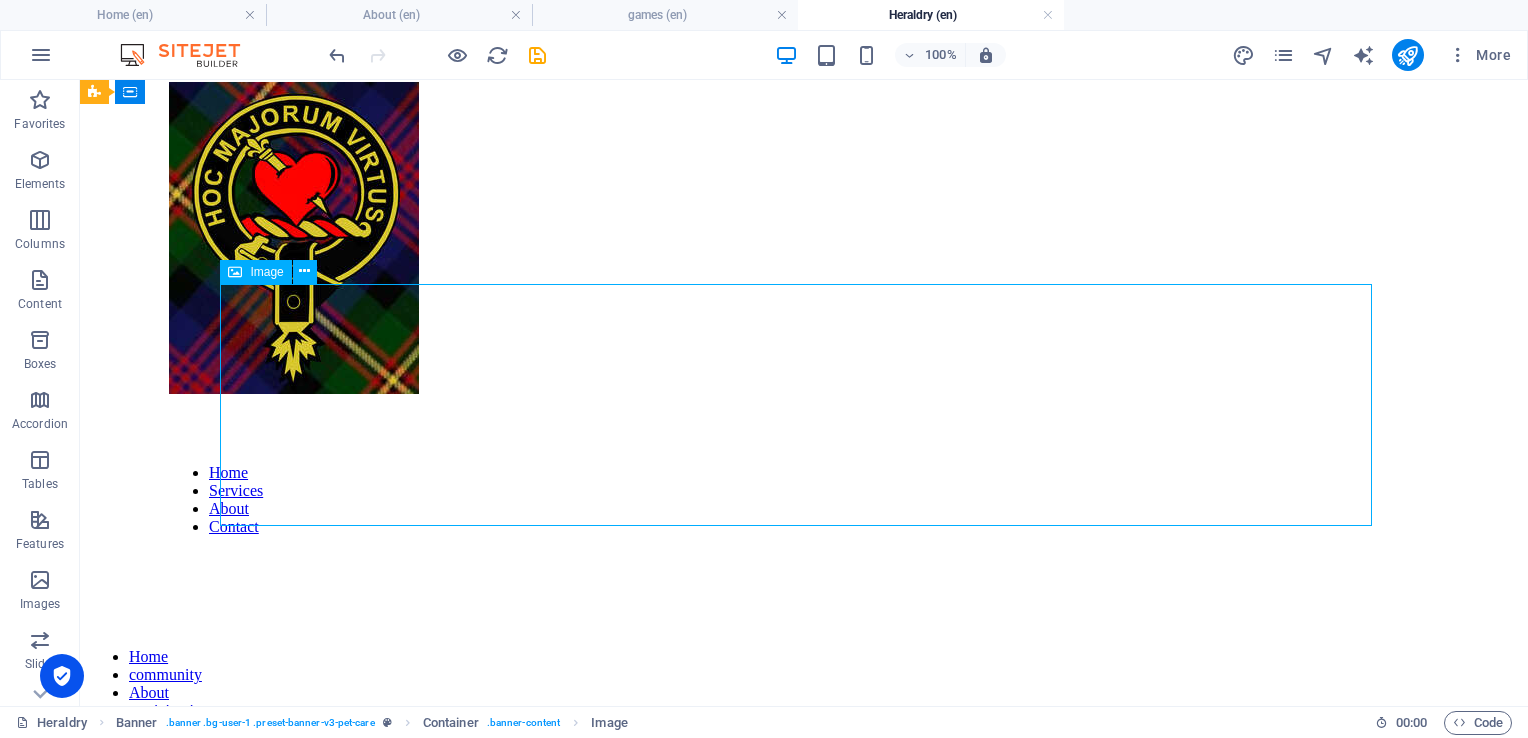 click at bounding box center (804, 1324) 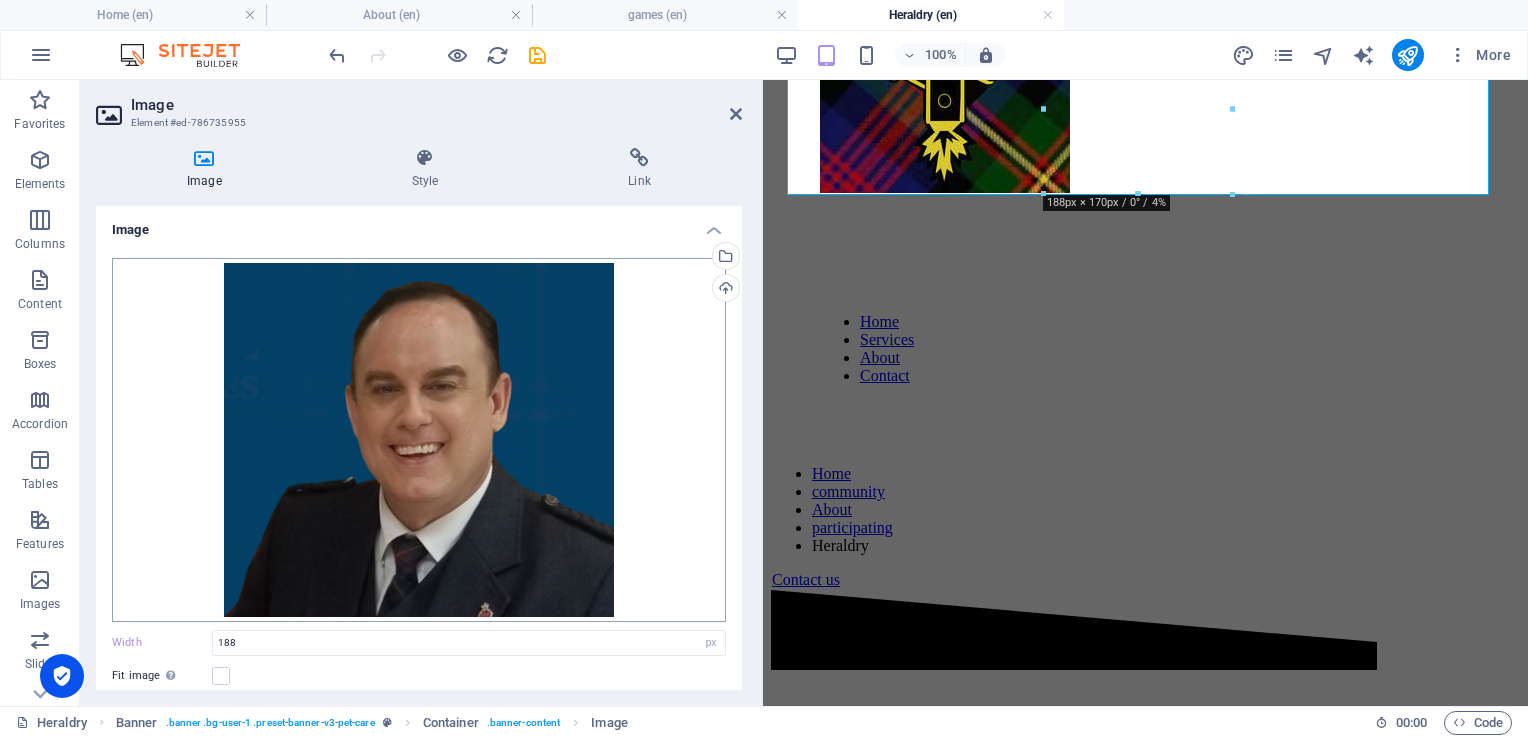 scroll, scrollTop: 193, scrollLeft: 0, axis: vertical 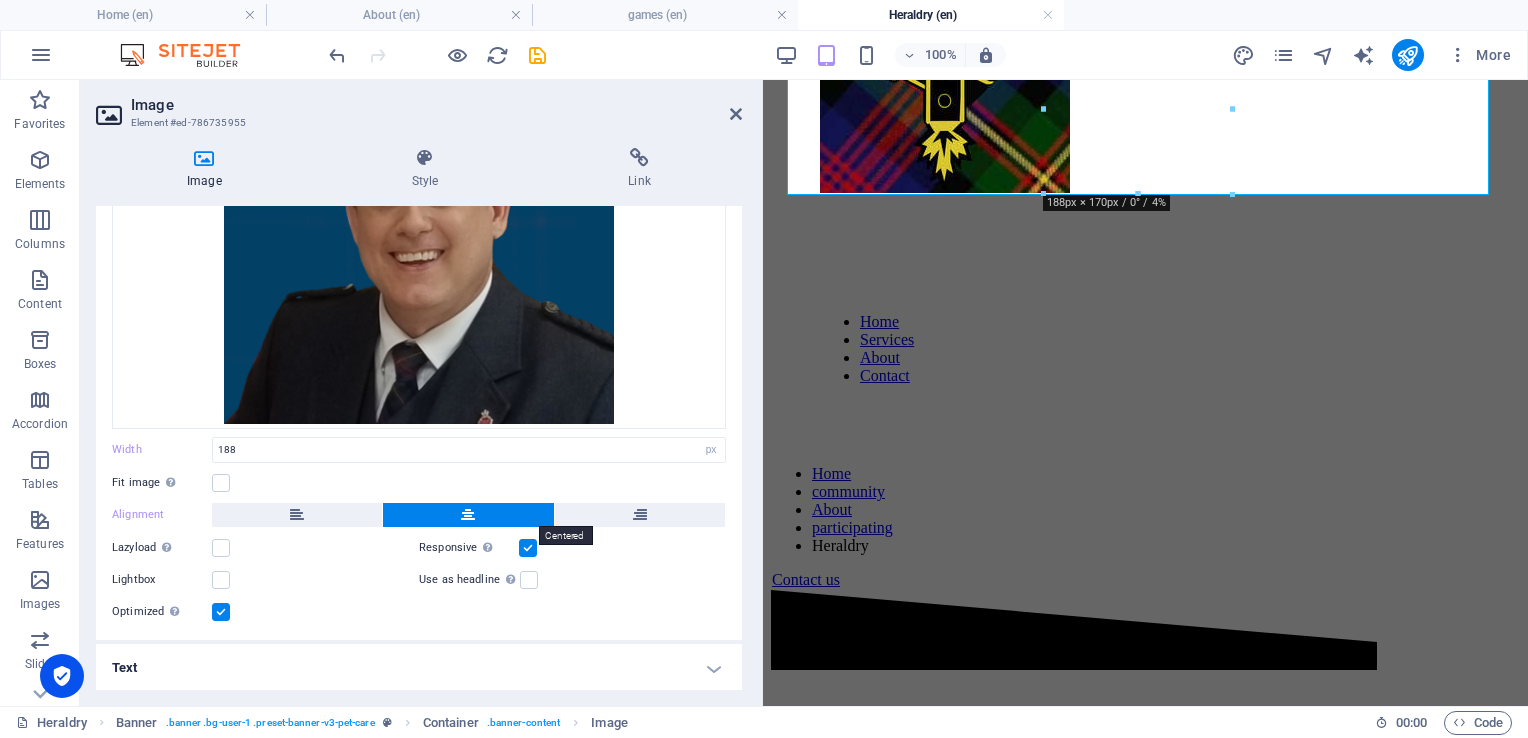 click at bounding box center (468, 515) 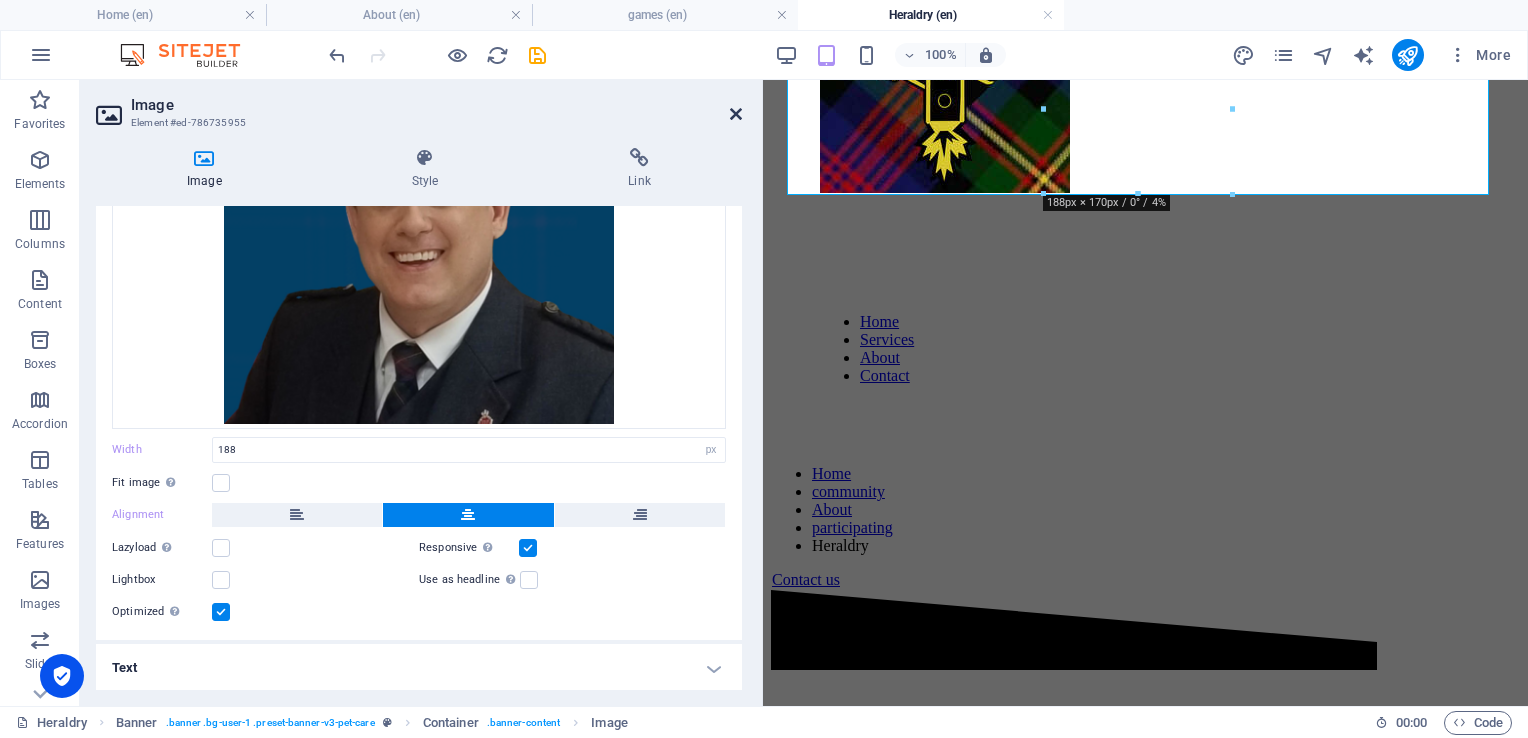 drag, startPoint x: 736, startPoint y: 110, endPoint x: 654, endPoint y: 30, distance: 114.56003 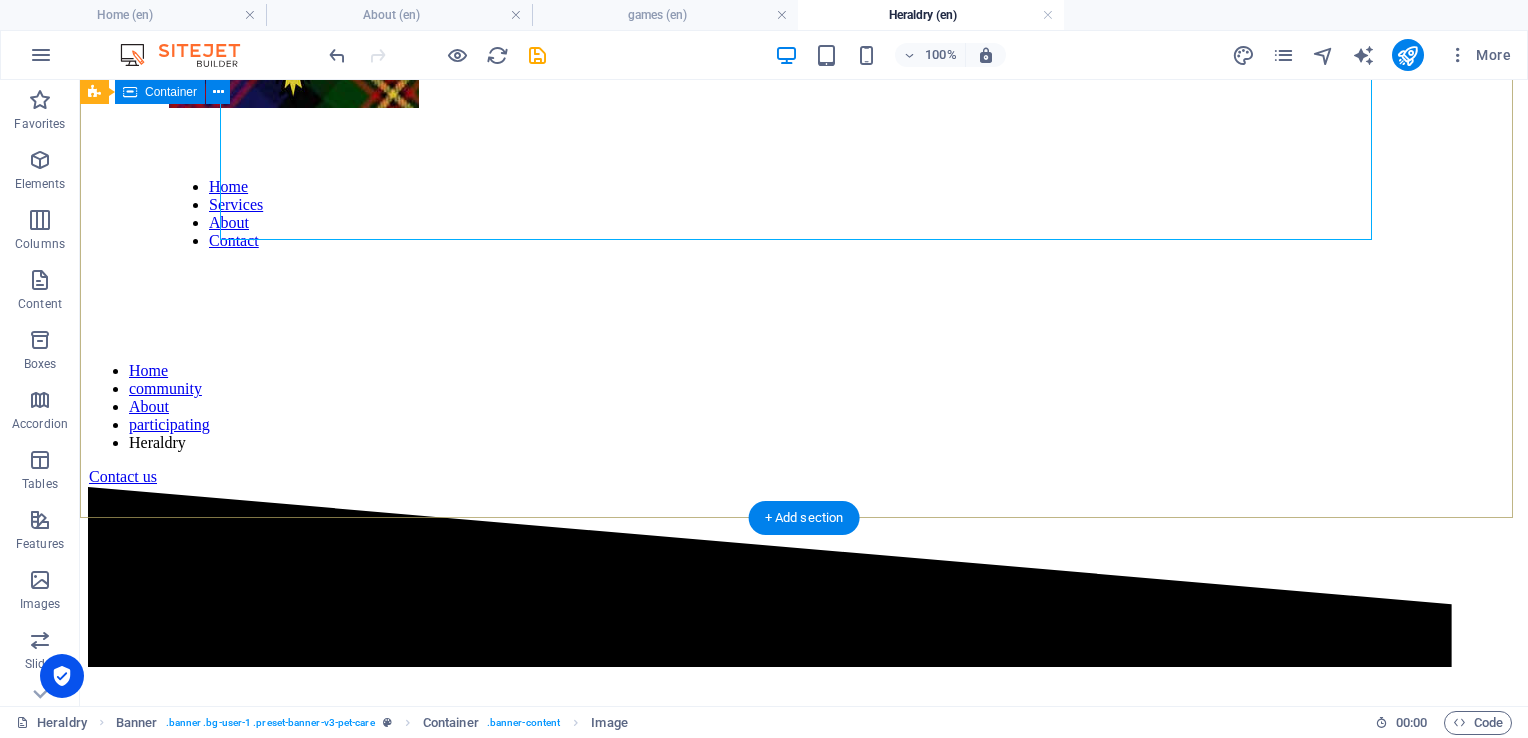 scroll, scrollTop: 646, scrollLeft: 0, axis: vertical 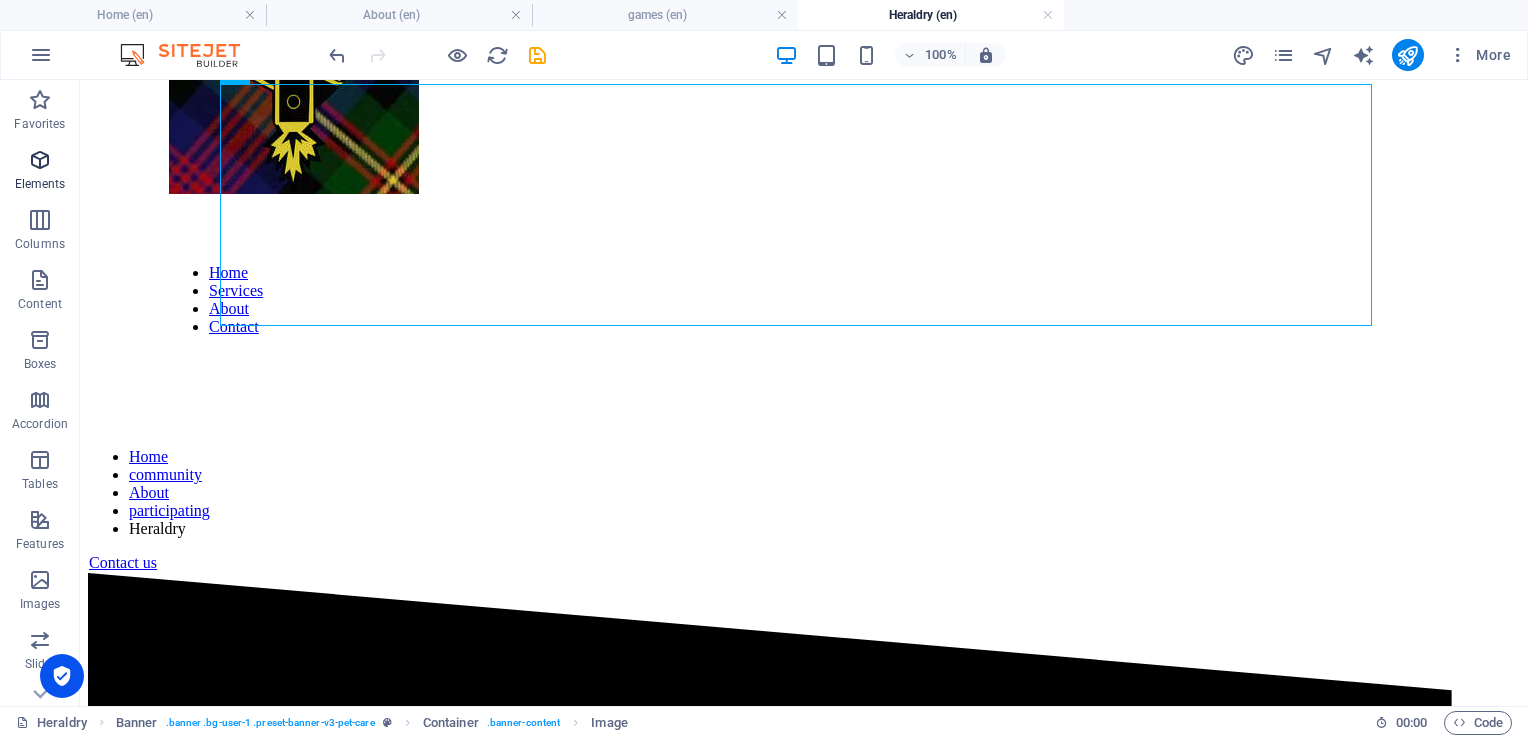 click at bounding box center (40, 160) 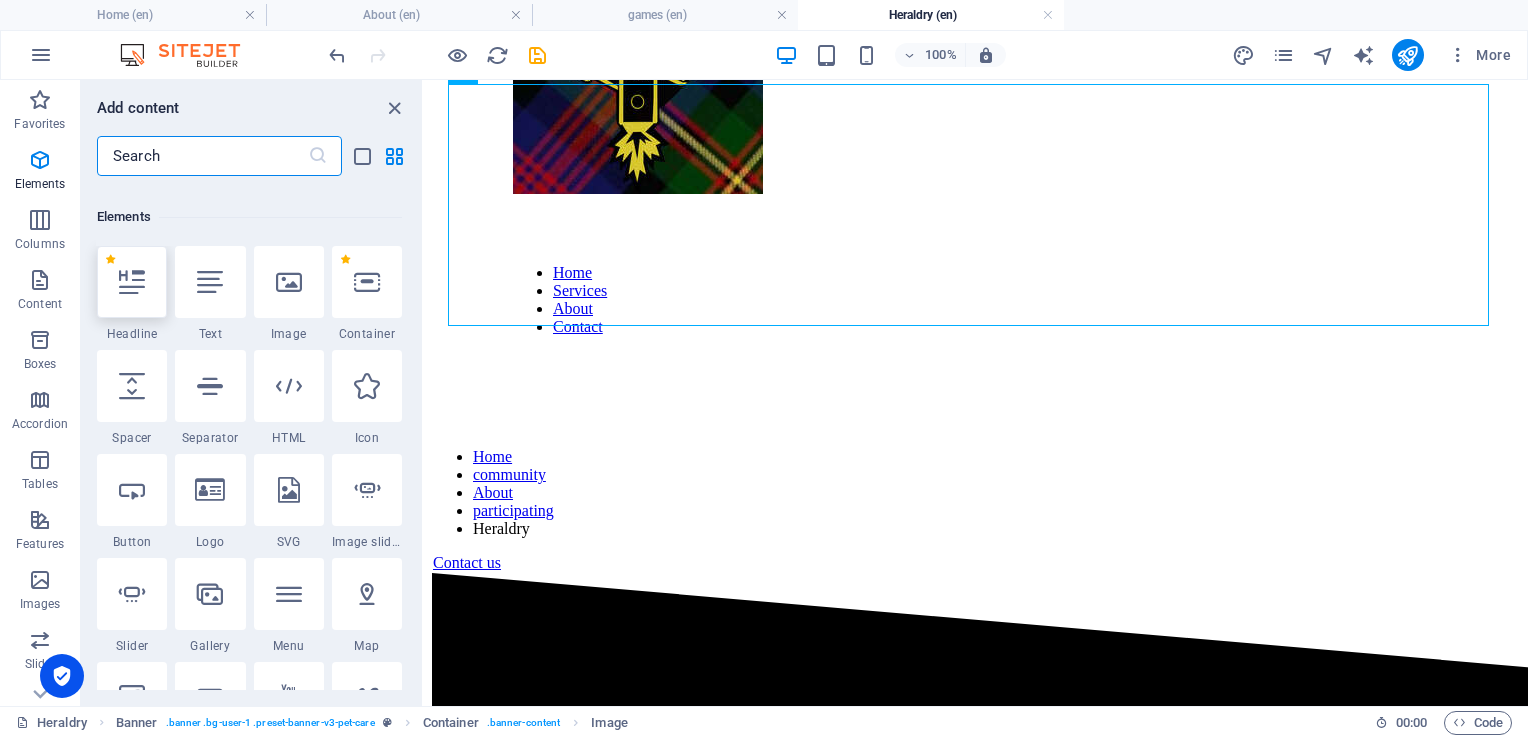scroll, scrollTop: 212, scrollLeft: 0, axis: vertical 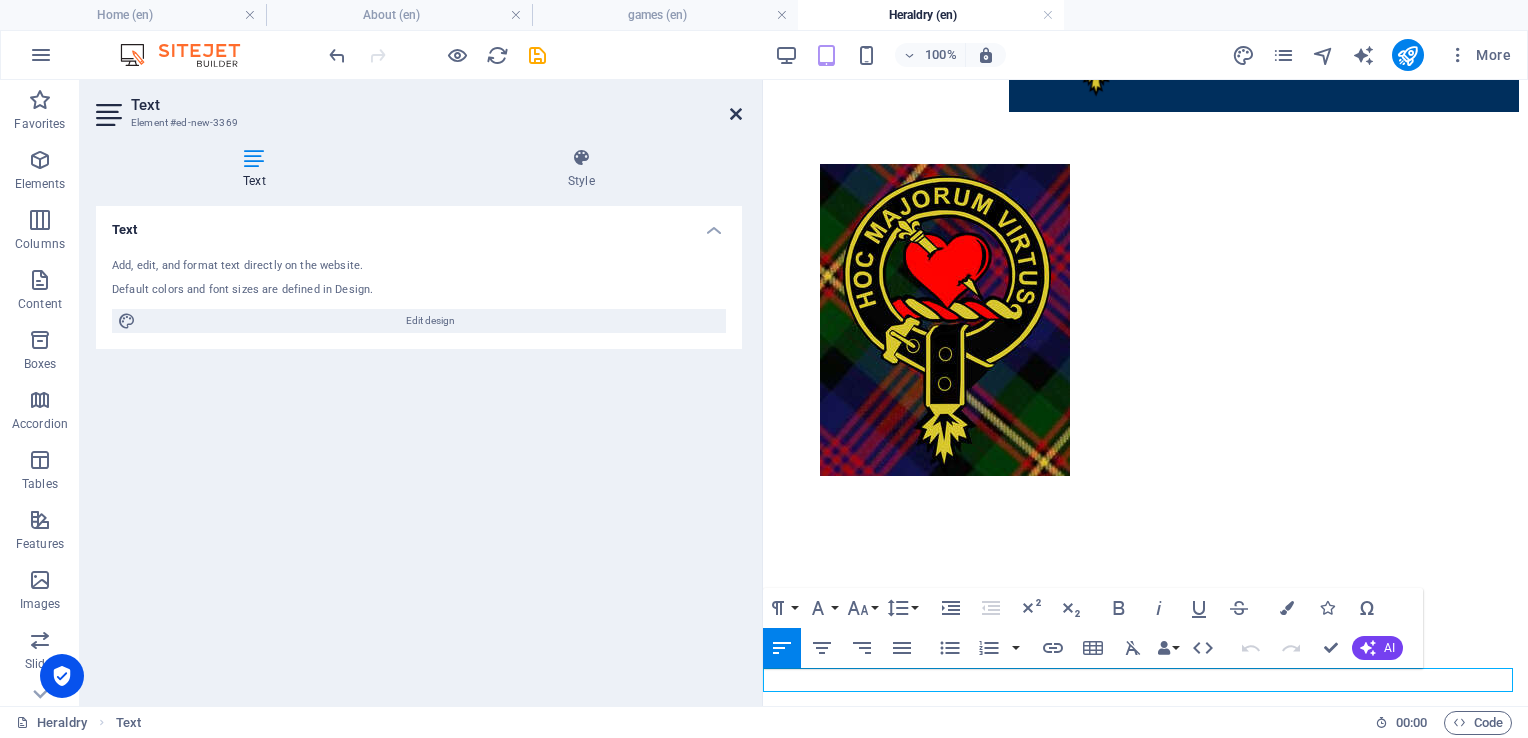 click at bounding box center (736, 114) 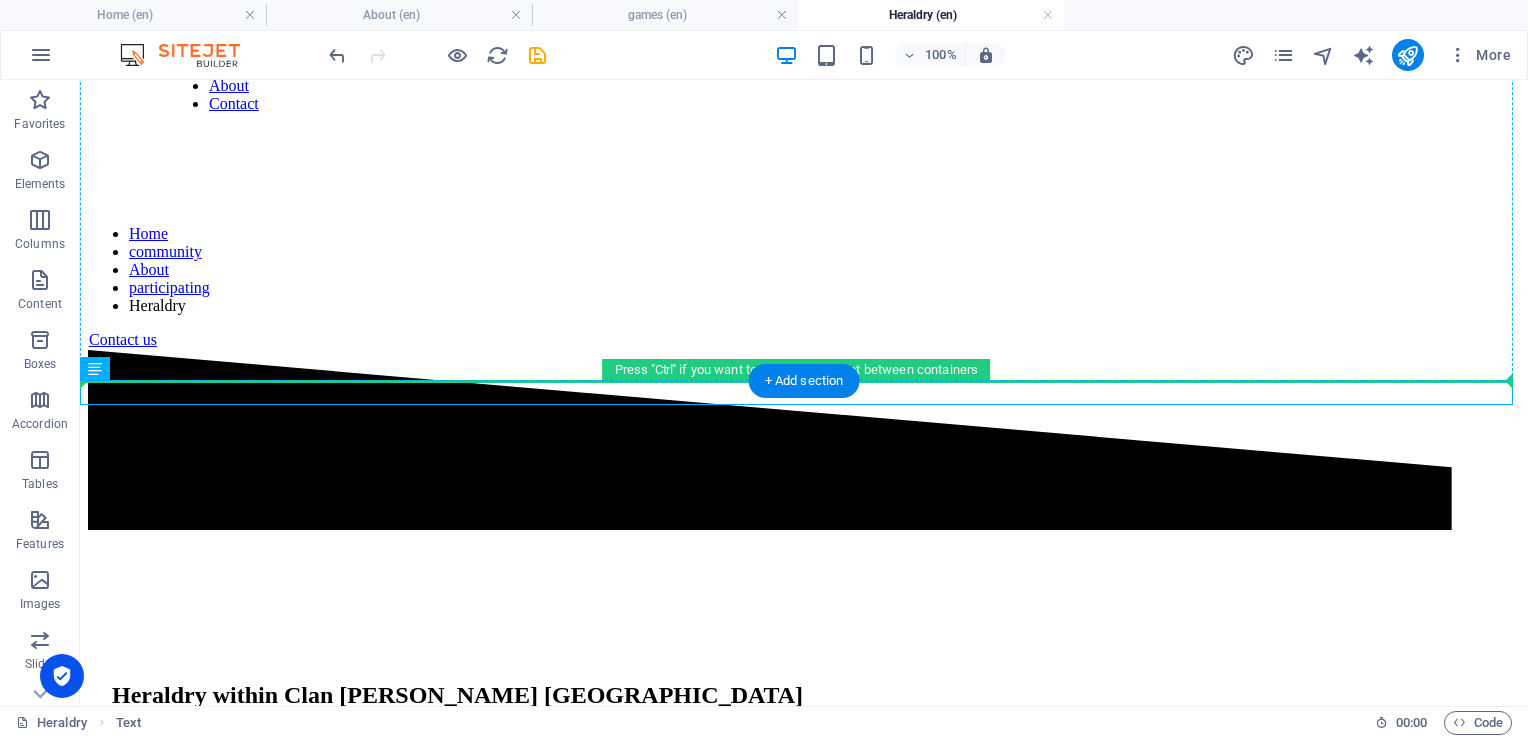 drag, startPoint x: 439, startPoint y: 395, endPoint x: 455, endPoint y: 219, distance: 176.72577 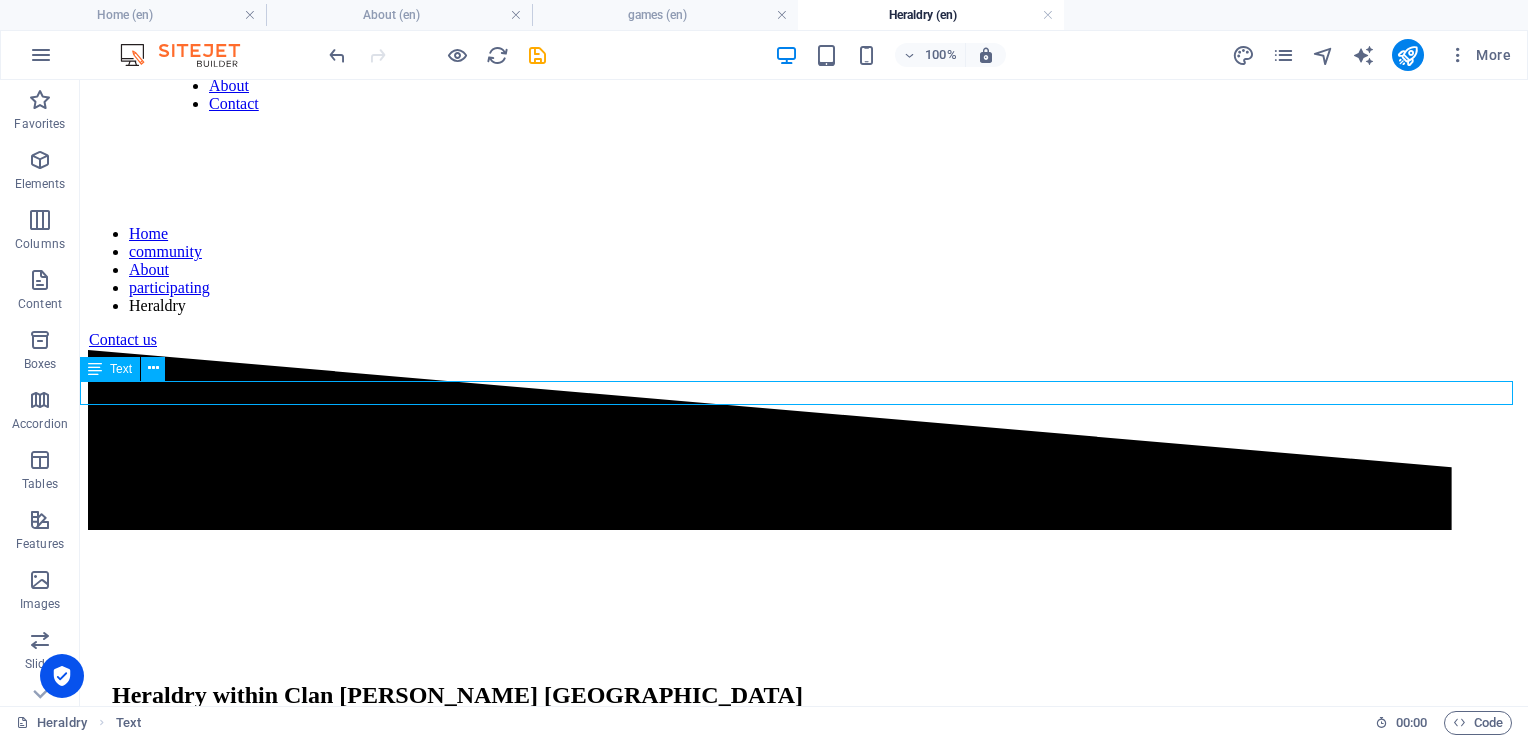 click on "New text element" at bounding box center [804, 1258] 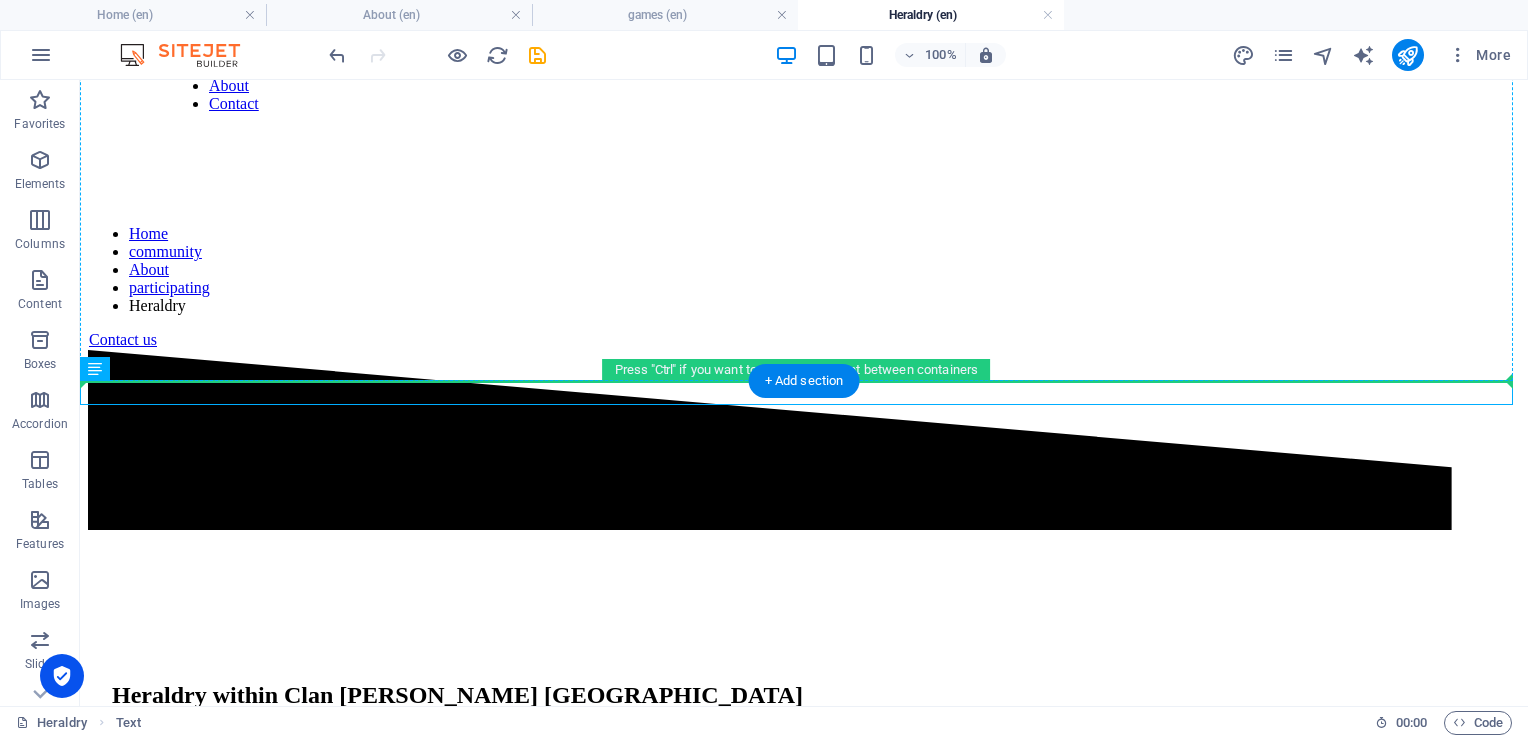 drag, startPoint x: 273, startPoint y: 396, endPoint x: 320, endPoint y: 214, distance: 187.97075 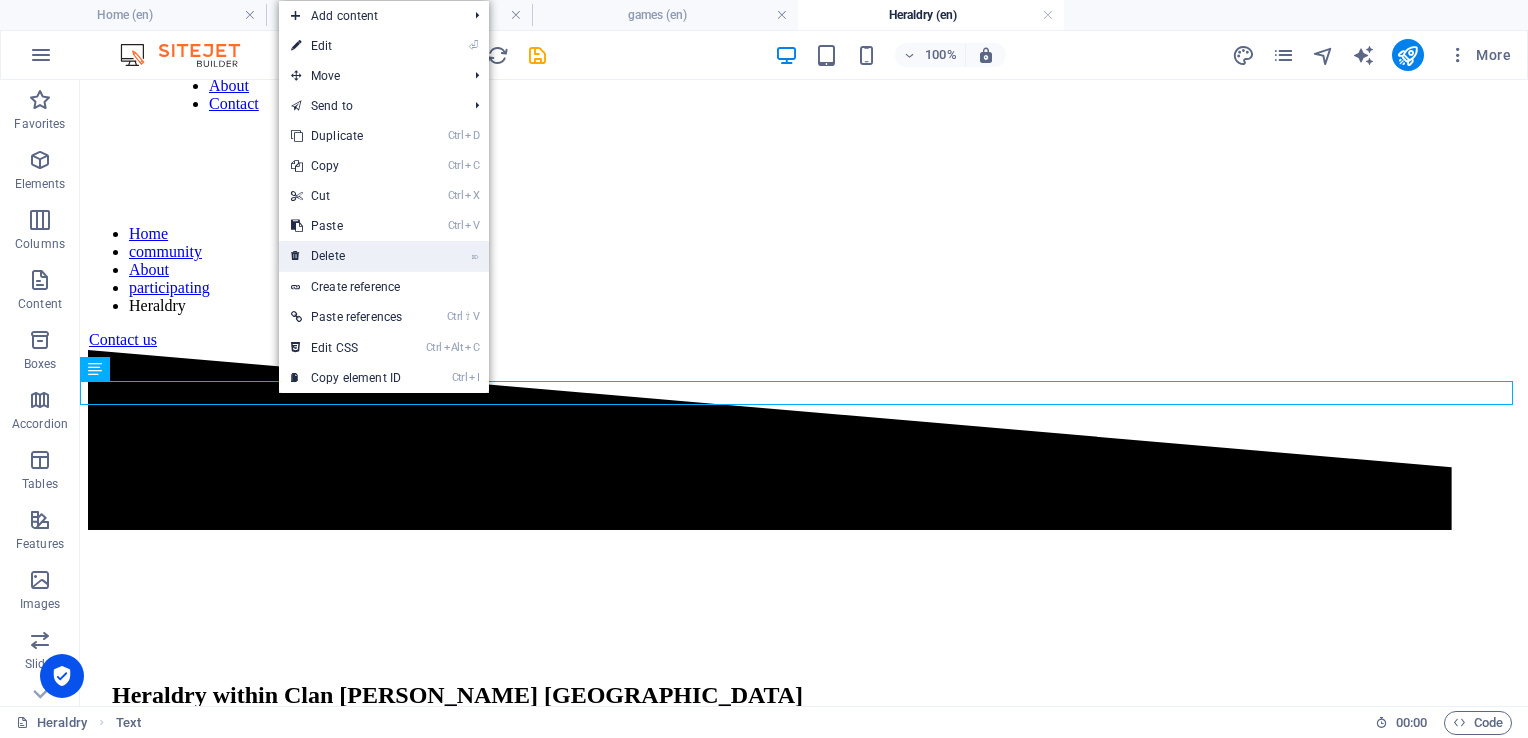 click on "⌦  Delete" at bounding box center (346, 256) 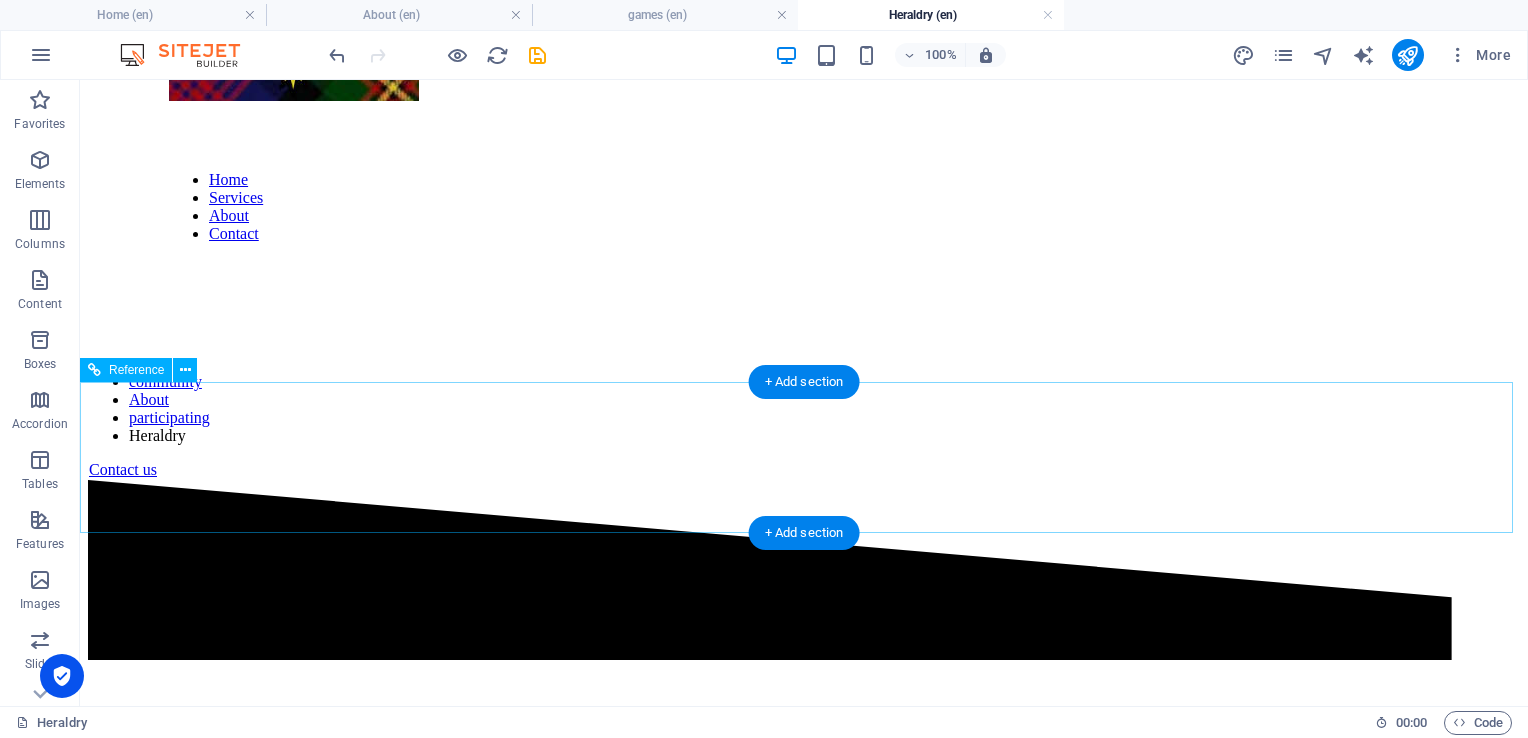 scroll, scrollTop: 569, scrollLeft: 0, axis: vertical 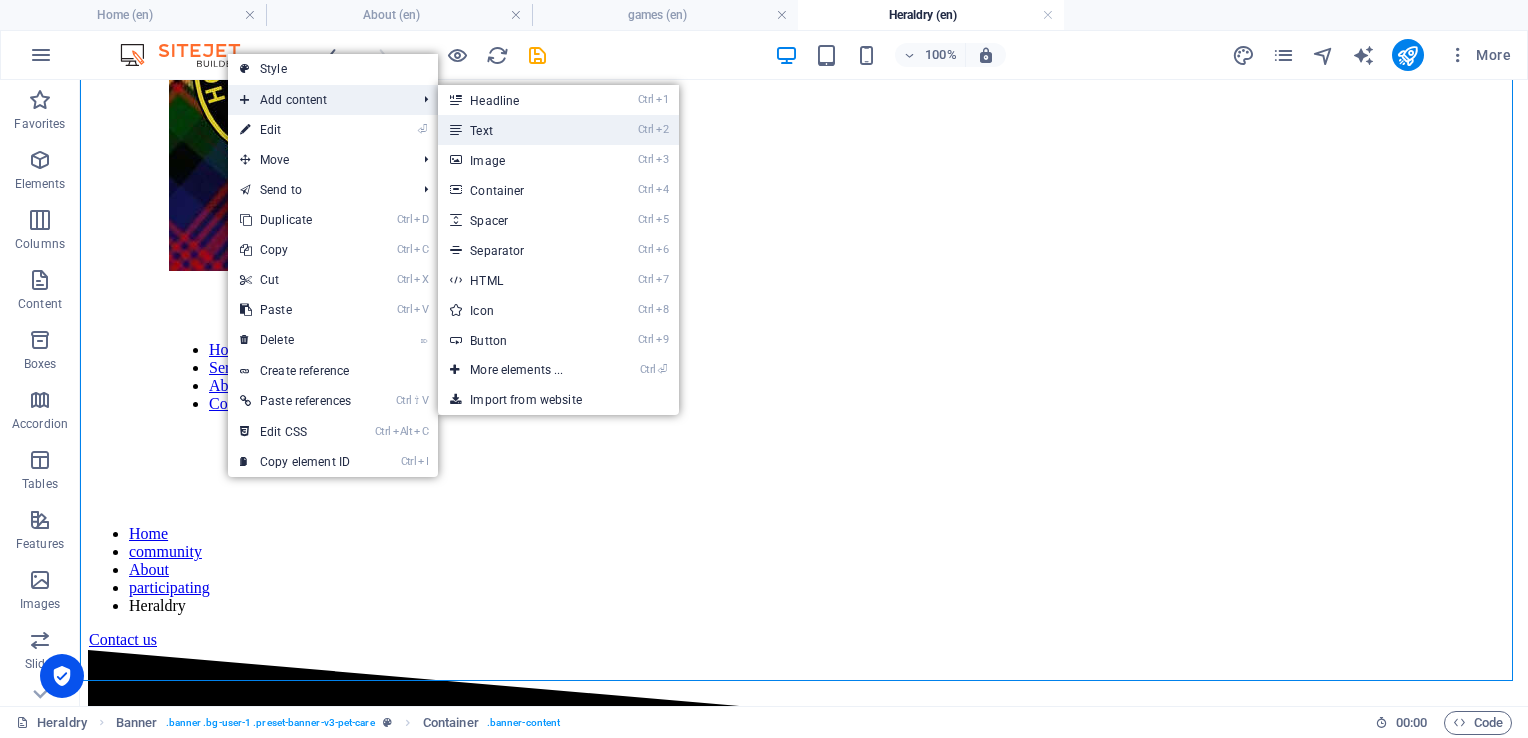 click on "Ctrl 2  Text" at bounding box center (520, 130) 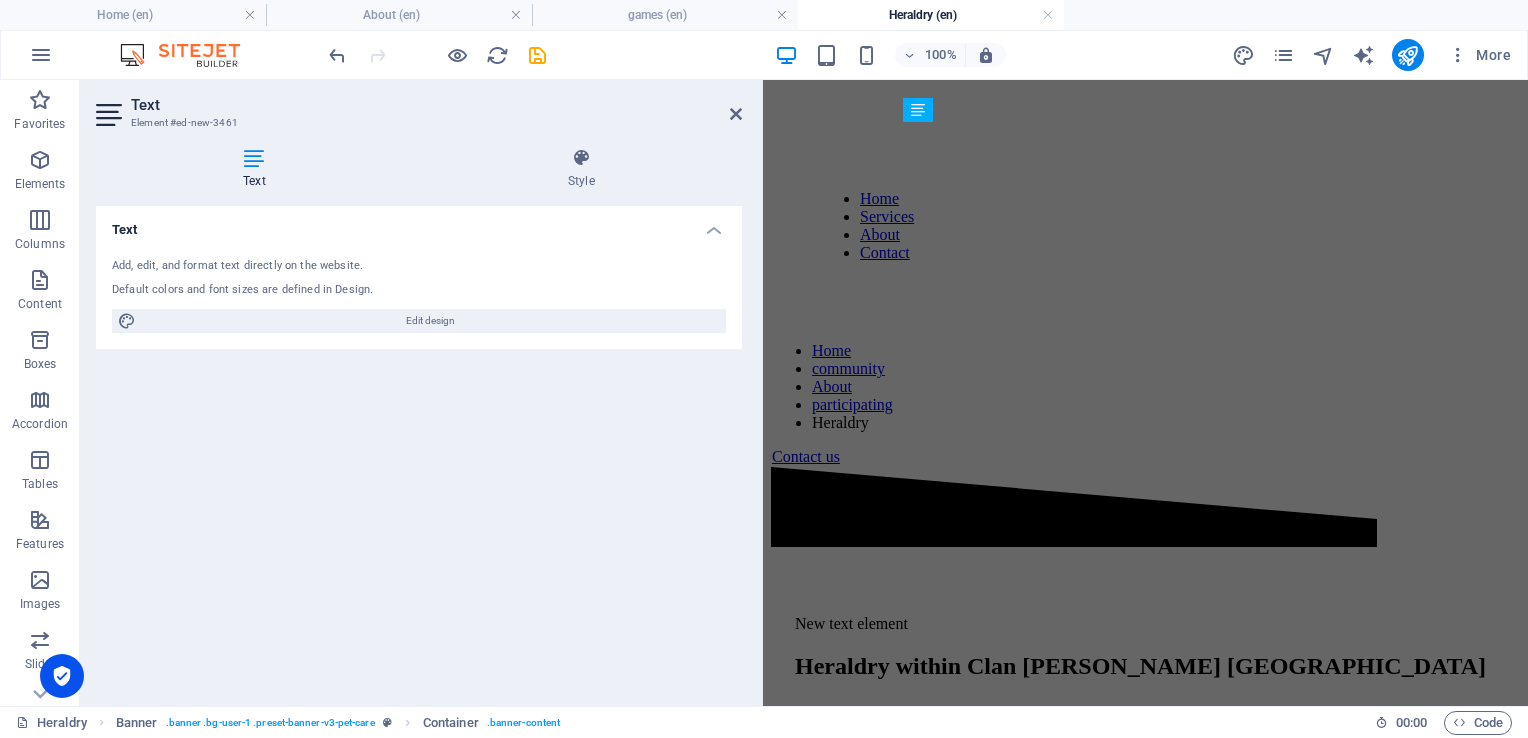 scroll, scrollTop: 0, scrollLeft: 0, axis: both 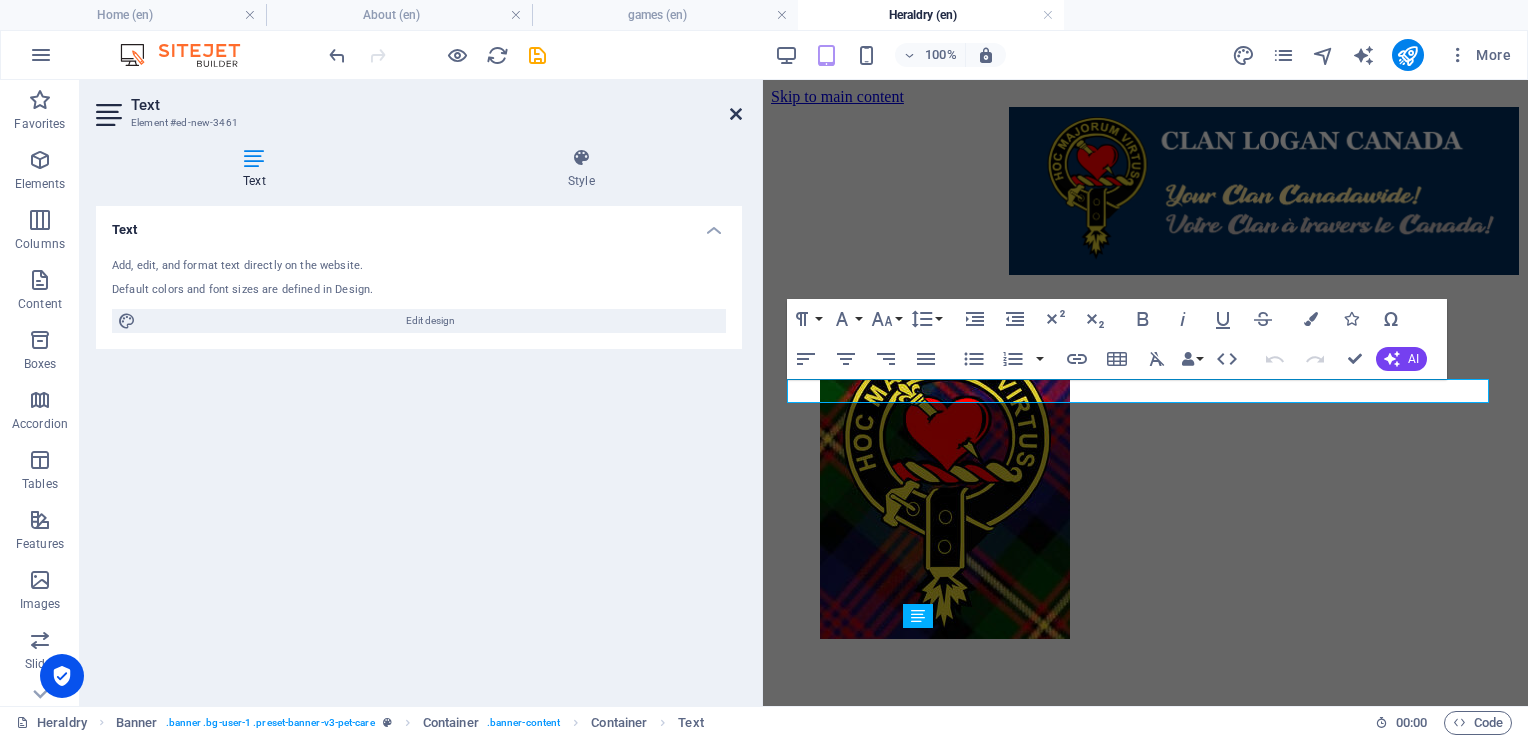 click at bounding box center (736, 114) 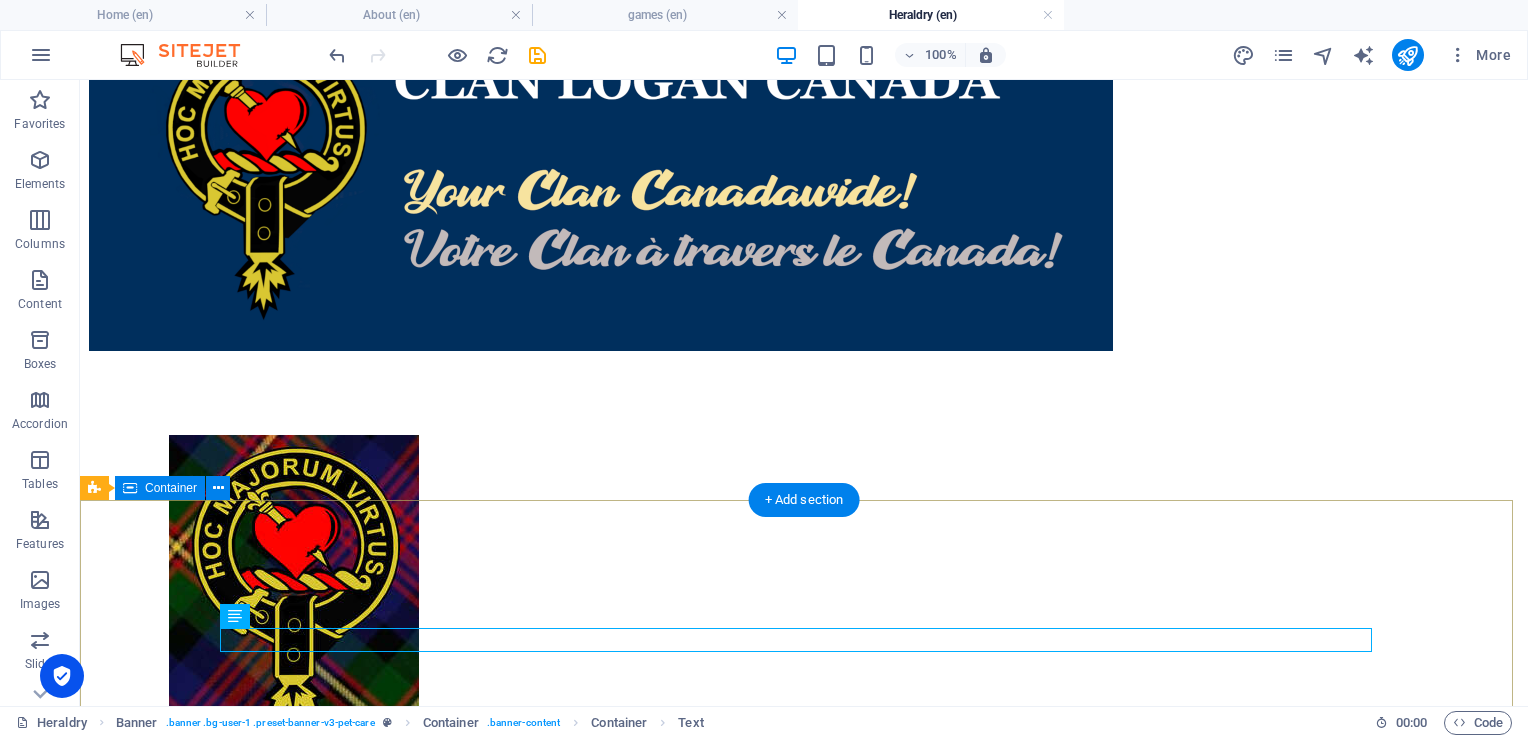 scroll, scrollTop: 200, scrollLeft: 0, axis: vertical 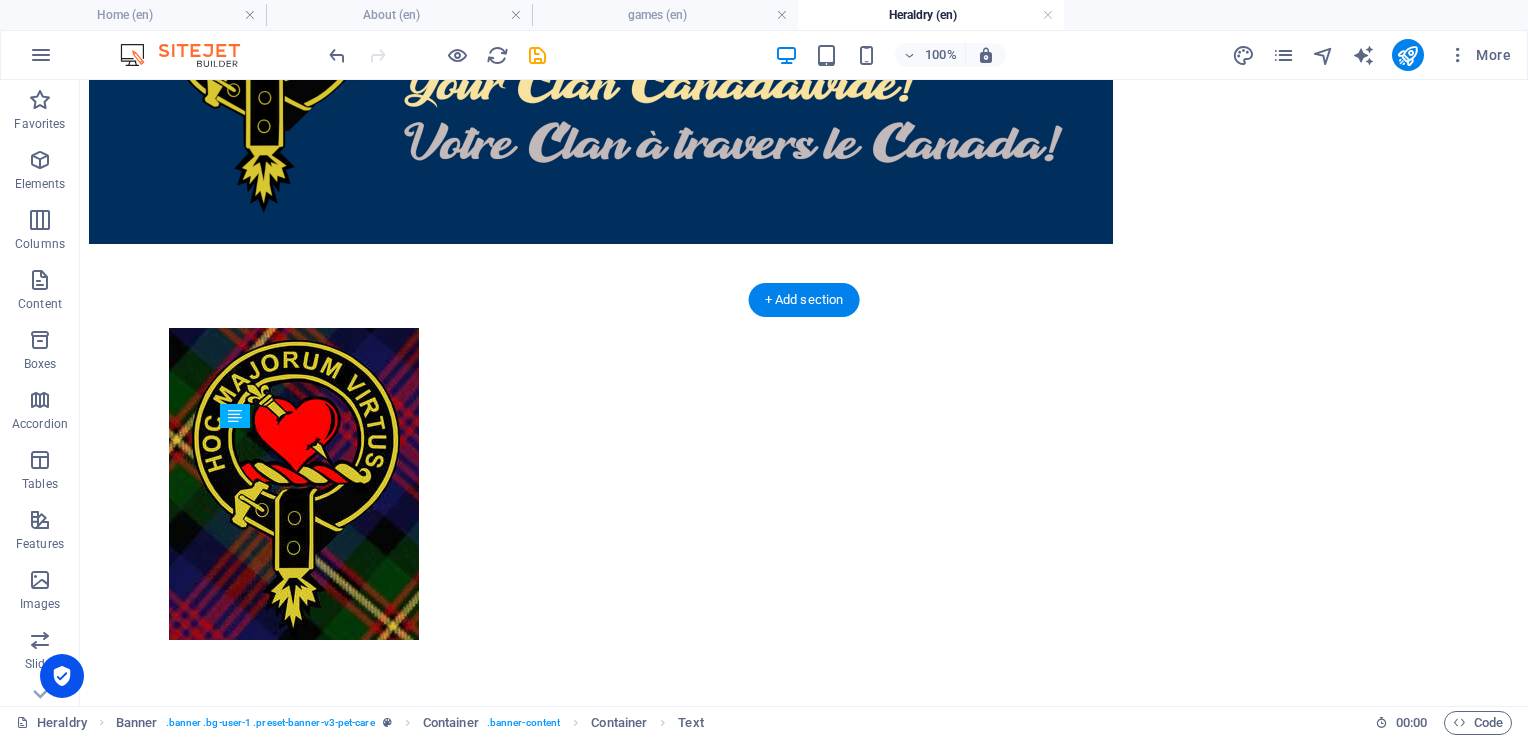 drag, startPoint x: 410, startPoint y: 444, endPoint x: 413, endPoint y: 488, distance: 44.102154 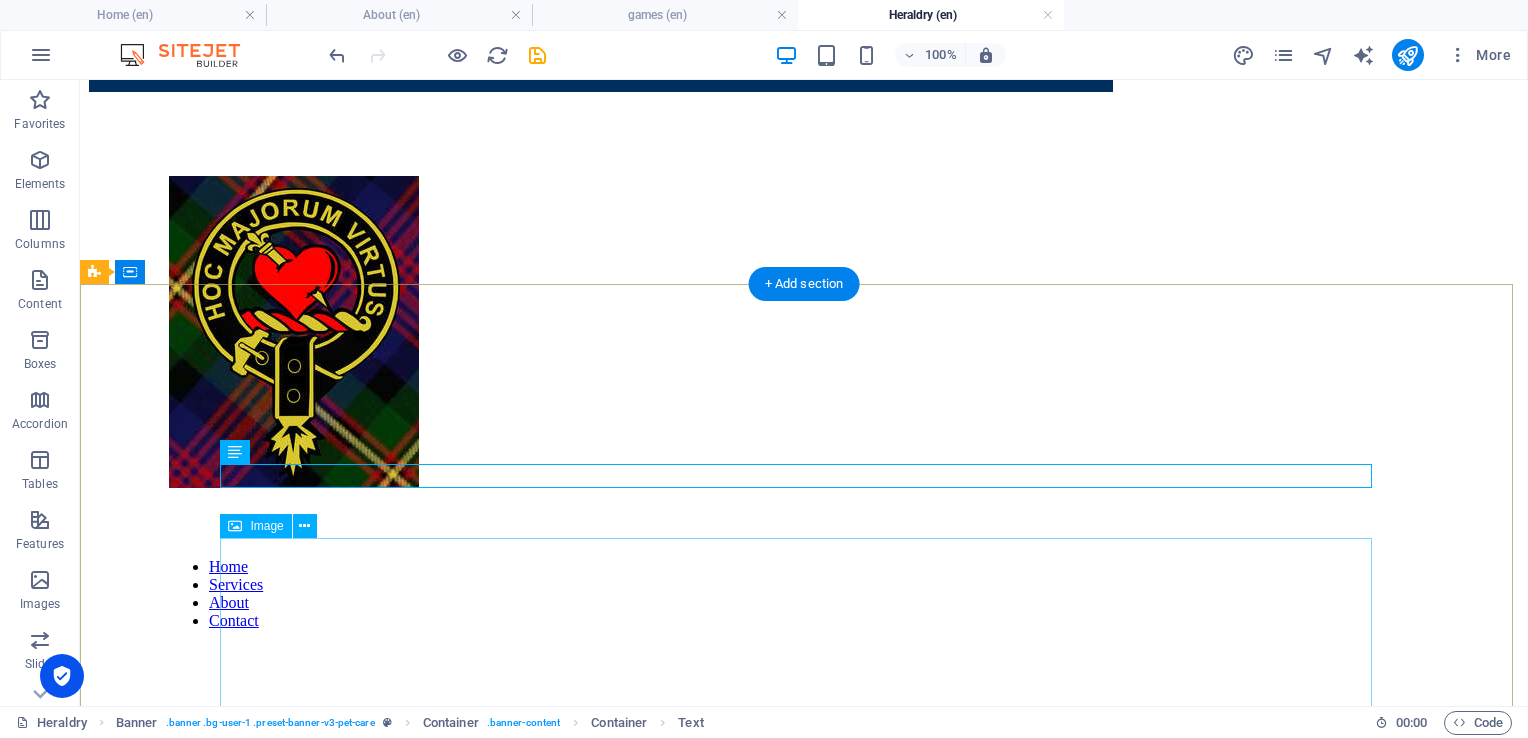 scroll, scrollTop: 400, scrollLeft: 0, axis: vertical 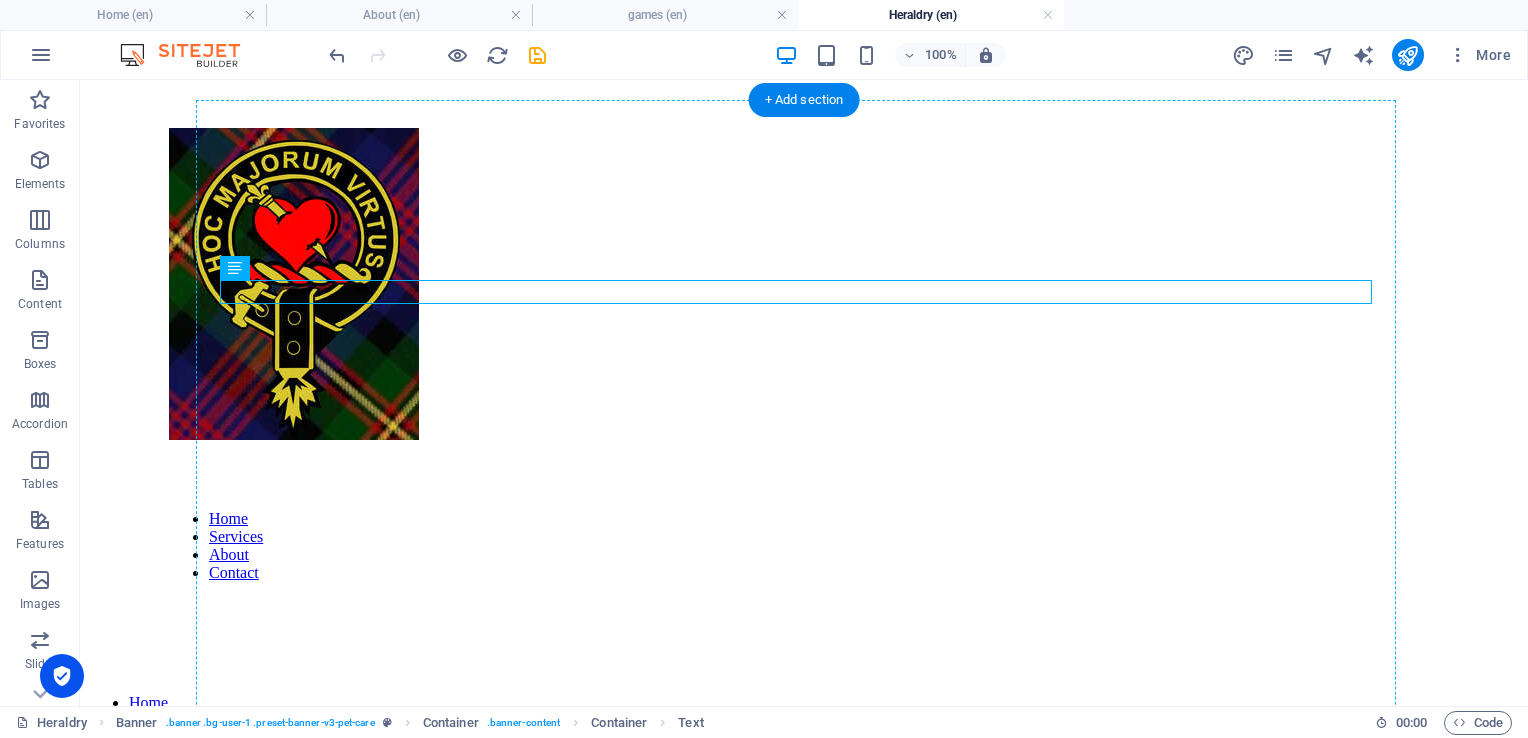 drag, startPoint x: 410, startPoint y: 295, endPoint x: 408, endPoint y: 557, distance: 262.00763 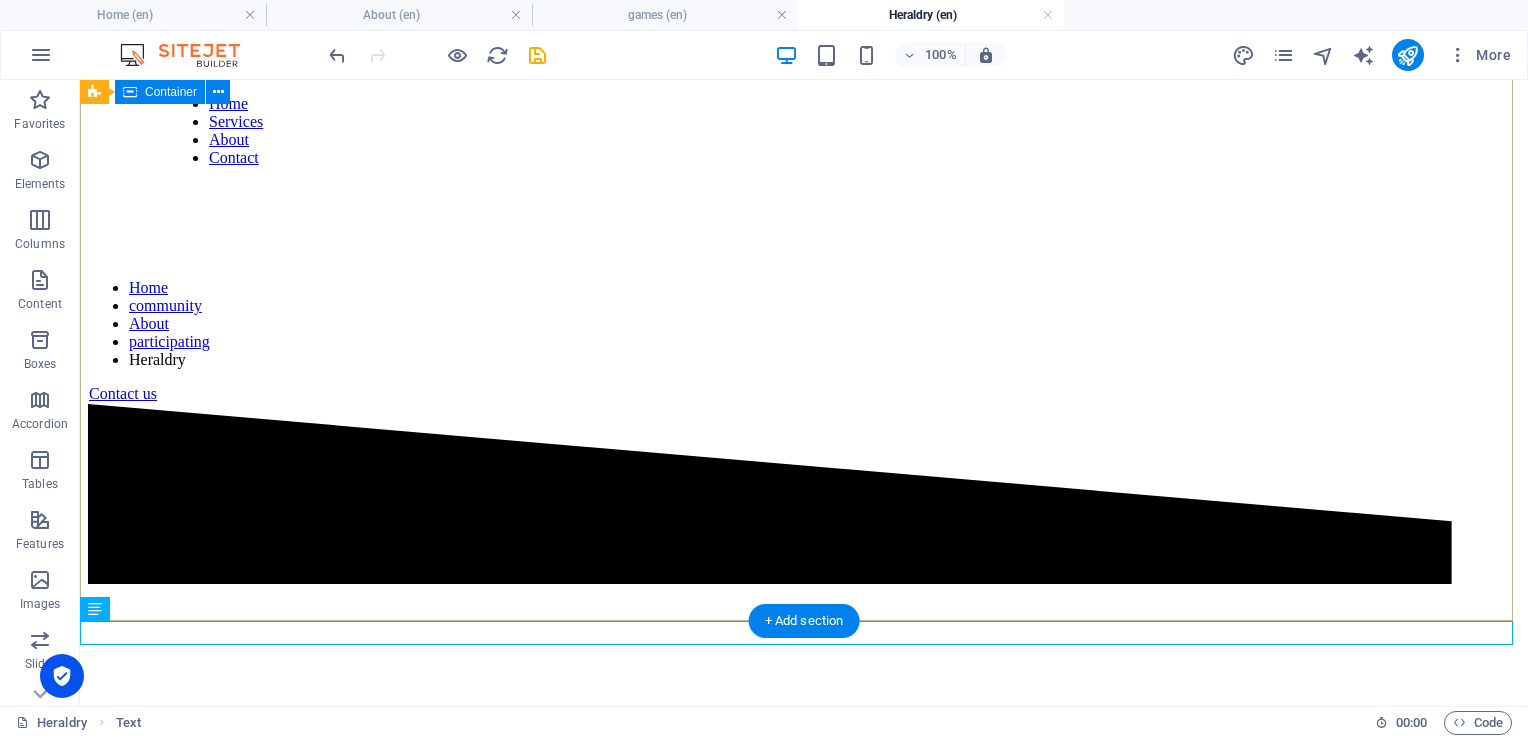 scroll, scrollTop: 869, scrollLeft: 0, axis: vertical 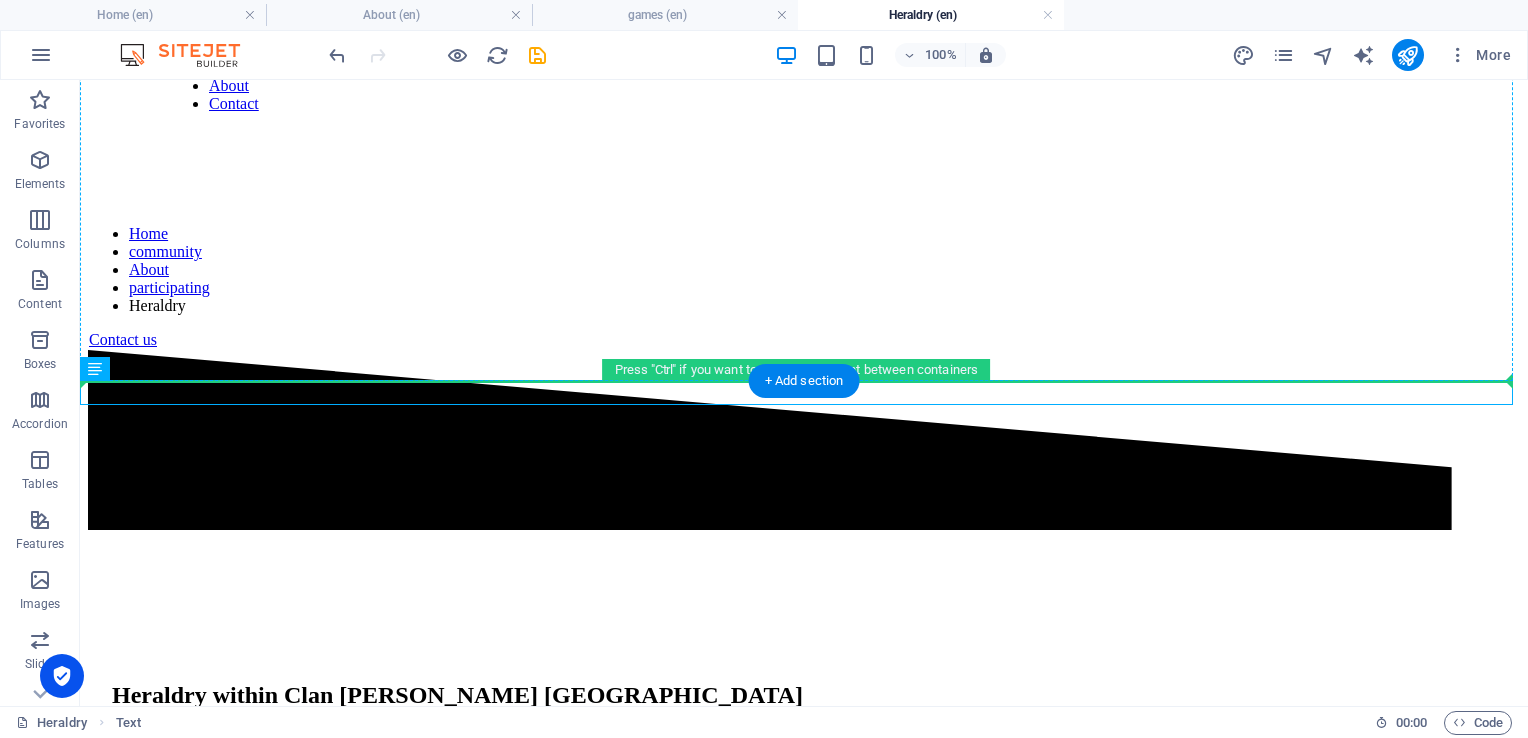 drag, startPoint x: 333, startPoint y: 396, endPoint x: 355, endPoint y: 277, distance: 121.016525 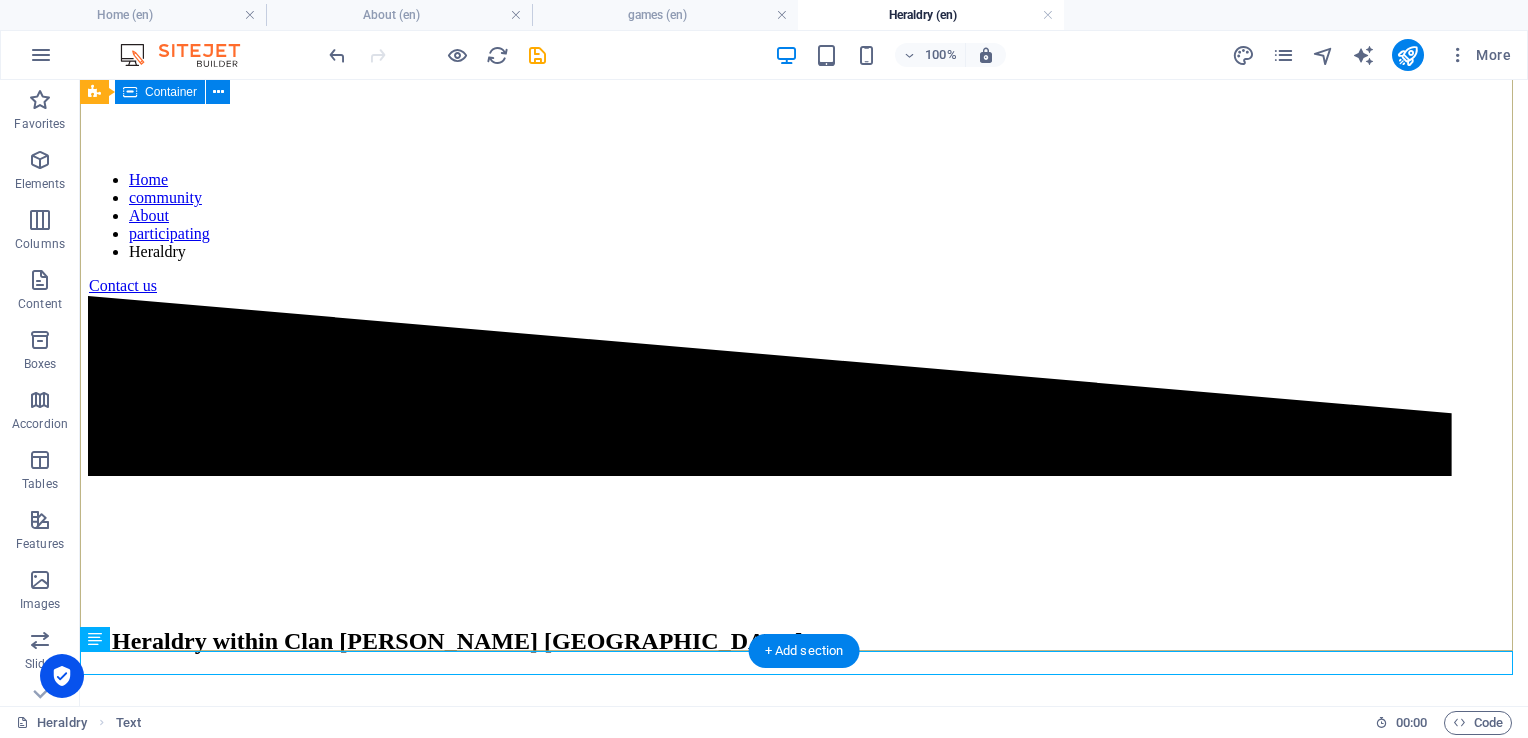scroll, scrollTop: 969, scrollLeft: 0, axis: vertical 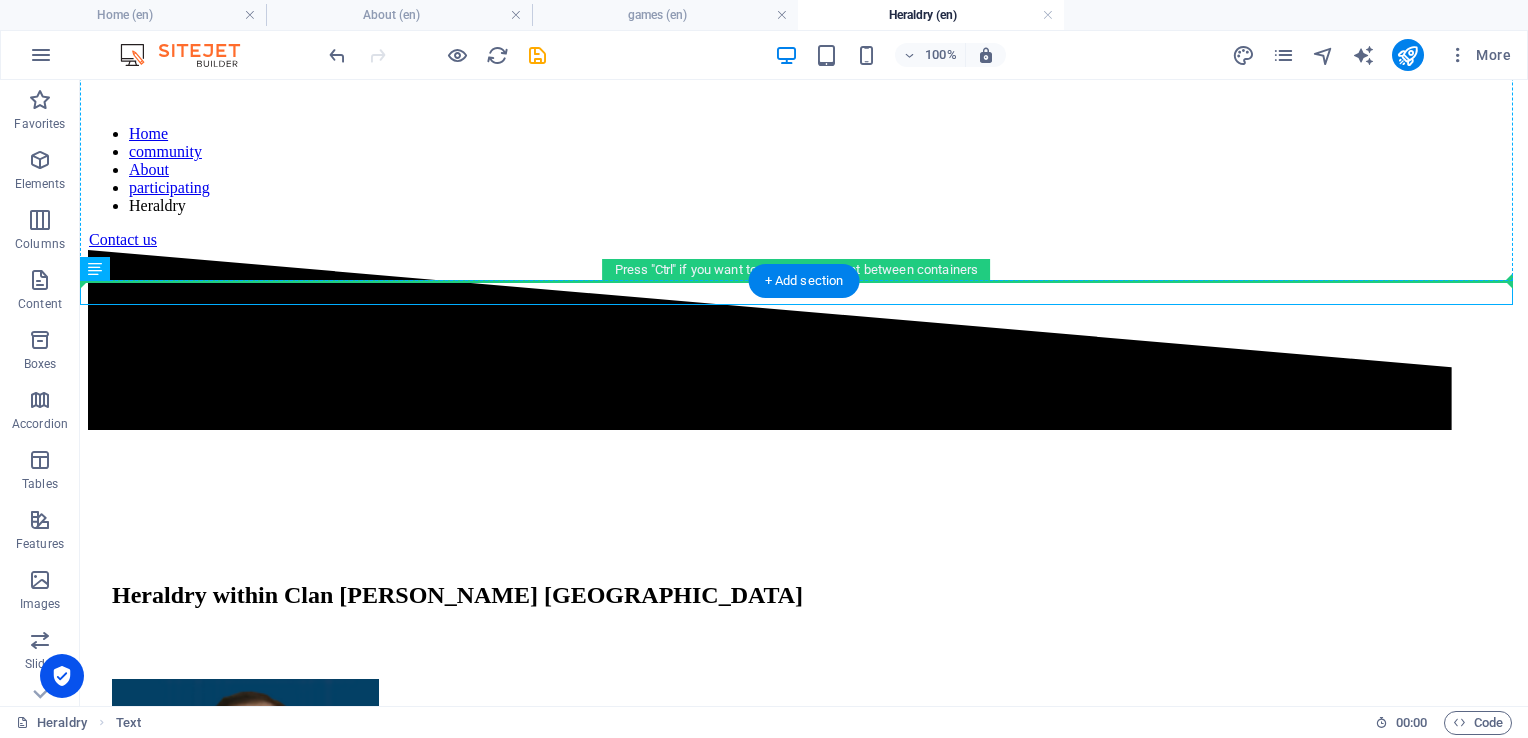 drag, startPoint x: 273, startPoint y: 294, endPoint x: 290, endPoint y: 196, distance: 99.46356 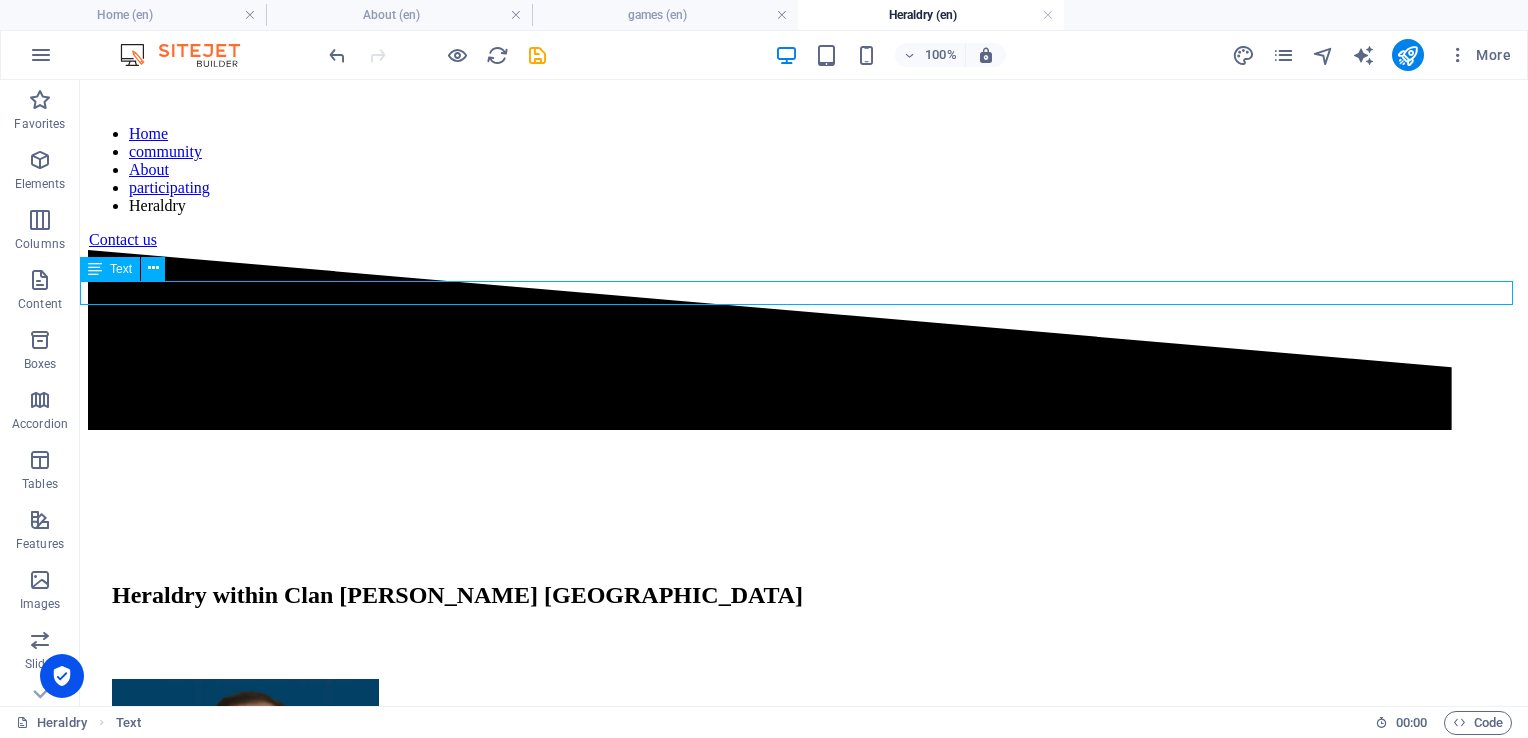 click on "New text element" at bounding box center [804, 1158] 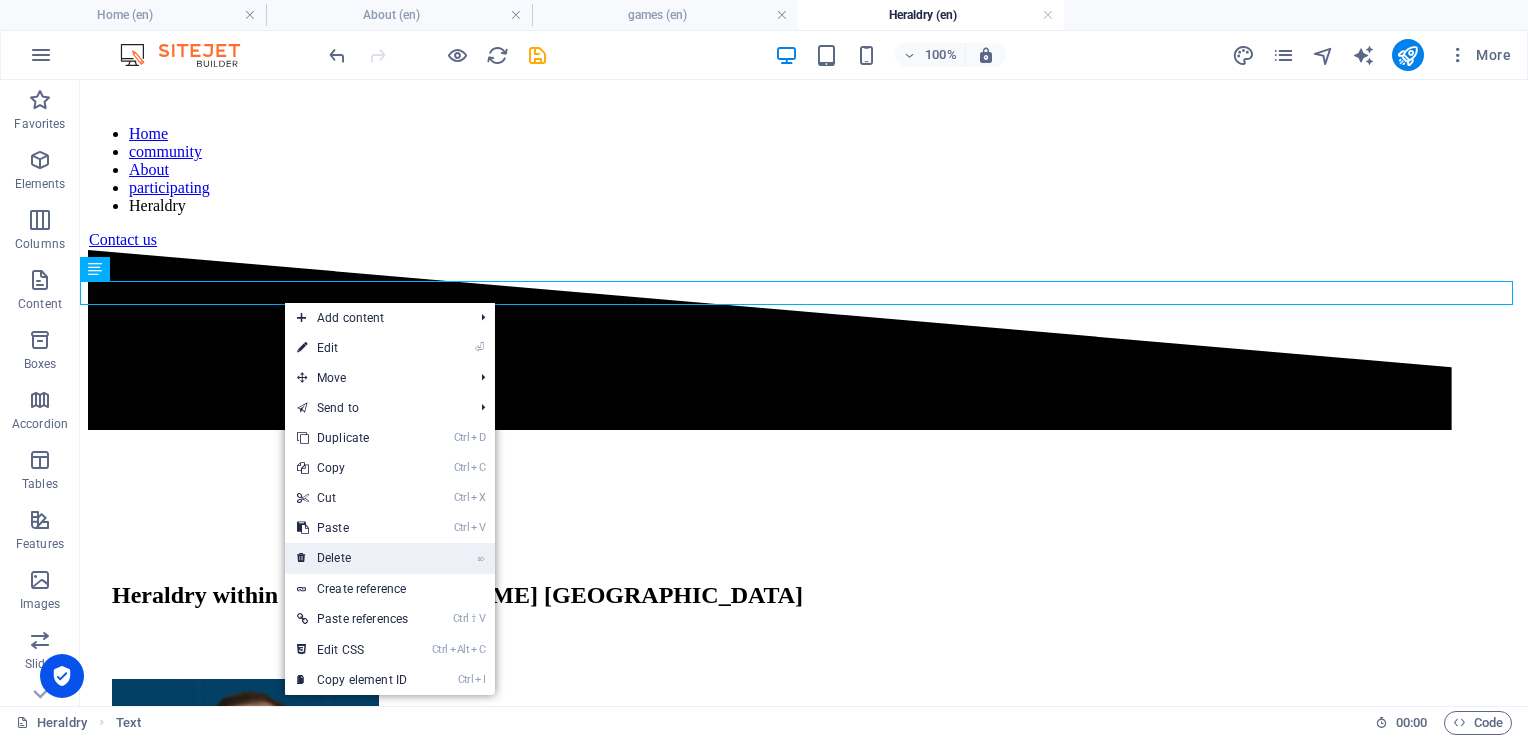 click on "⌦  Delete" at bounding box center [352, 558] 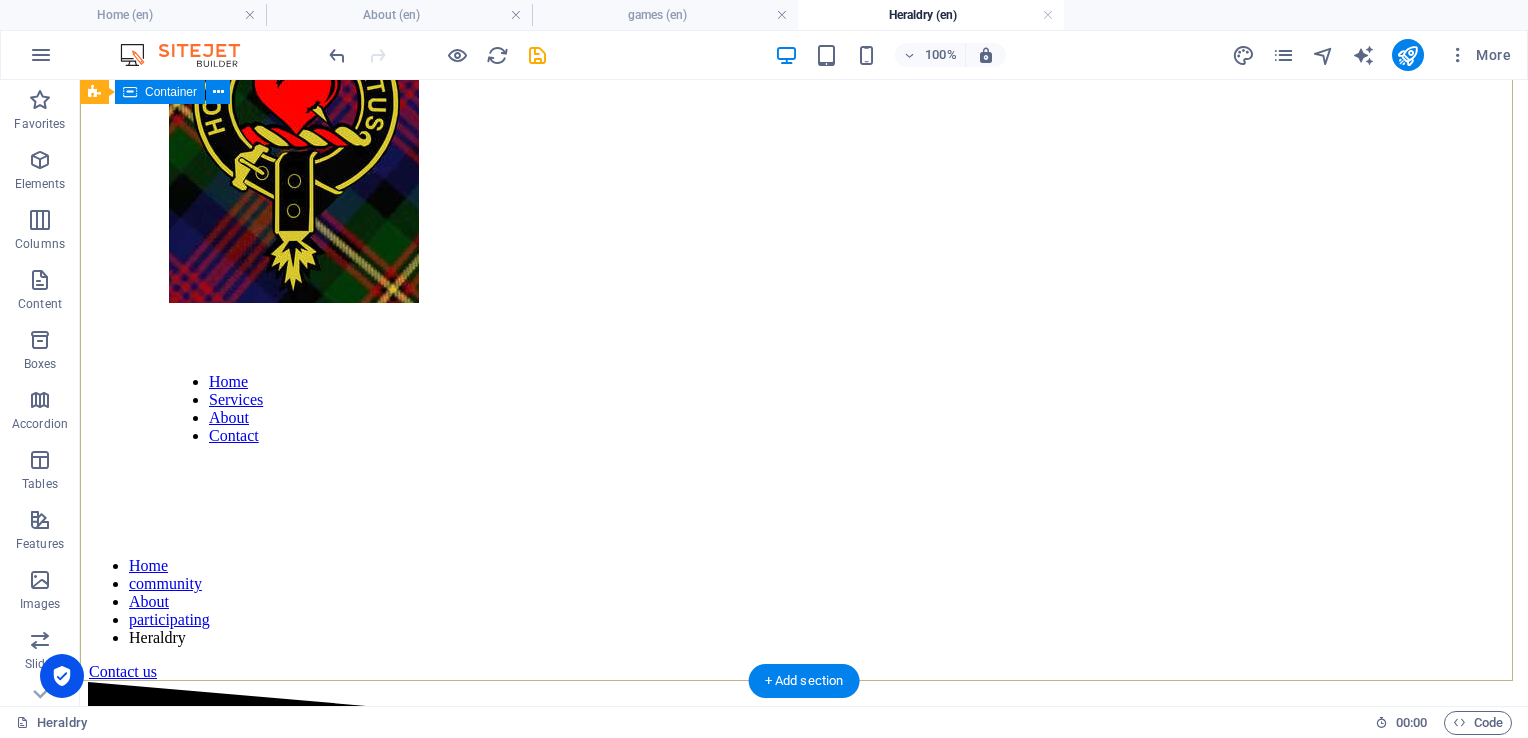 scroll, scrollTop: 569, scrollLeft: 0, axis: vertical 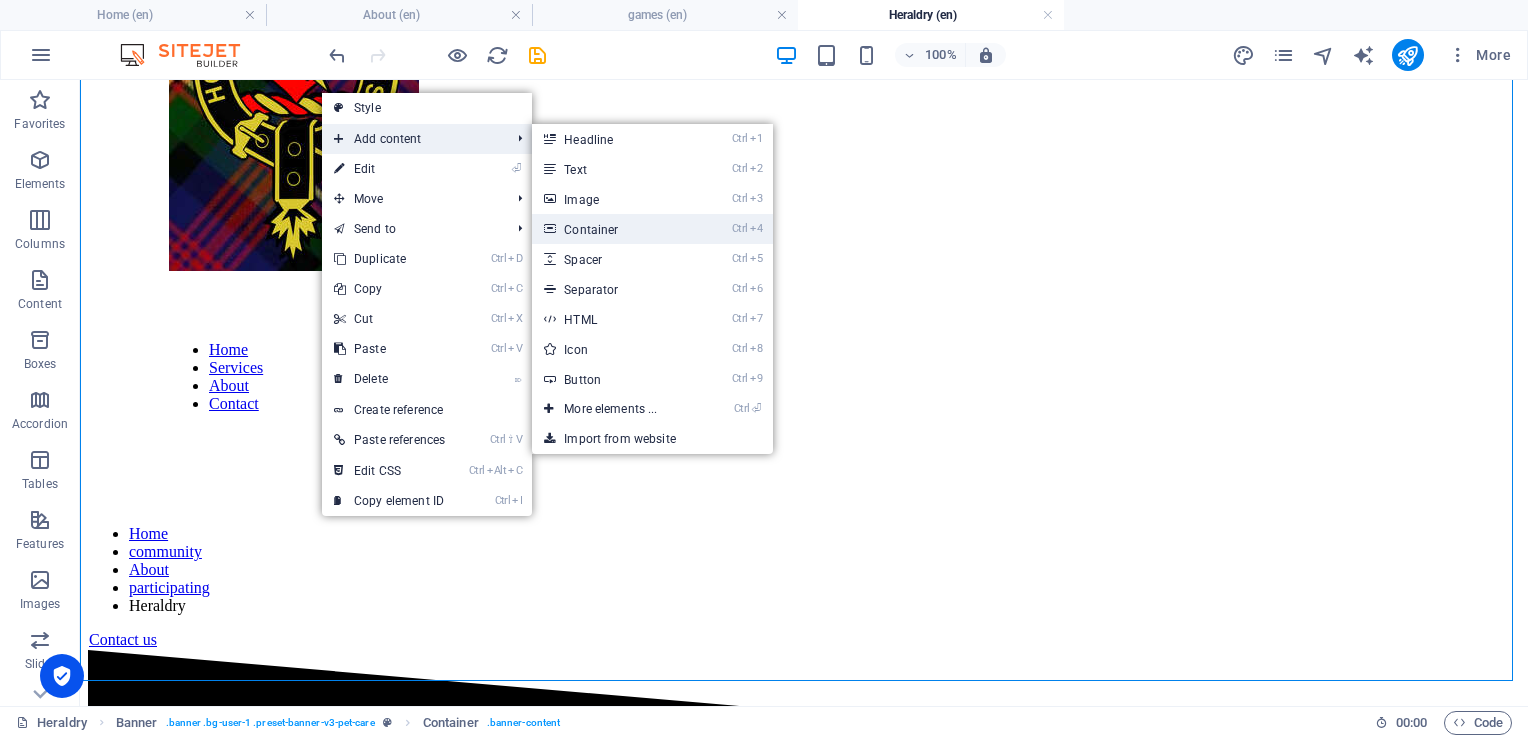 click on "Ctrl 4  Container" at bounding box center (614, 229) 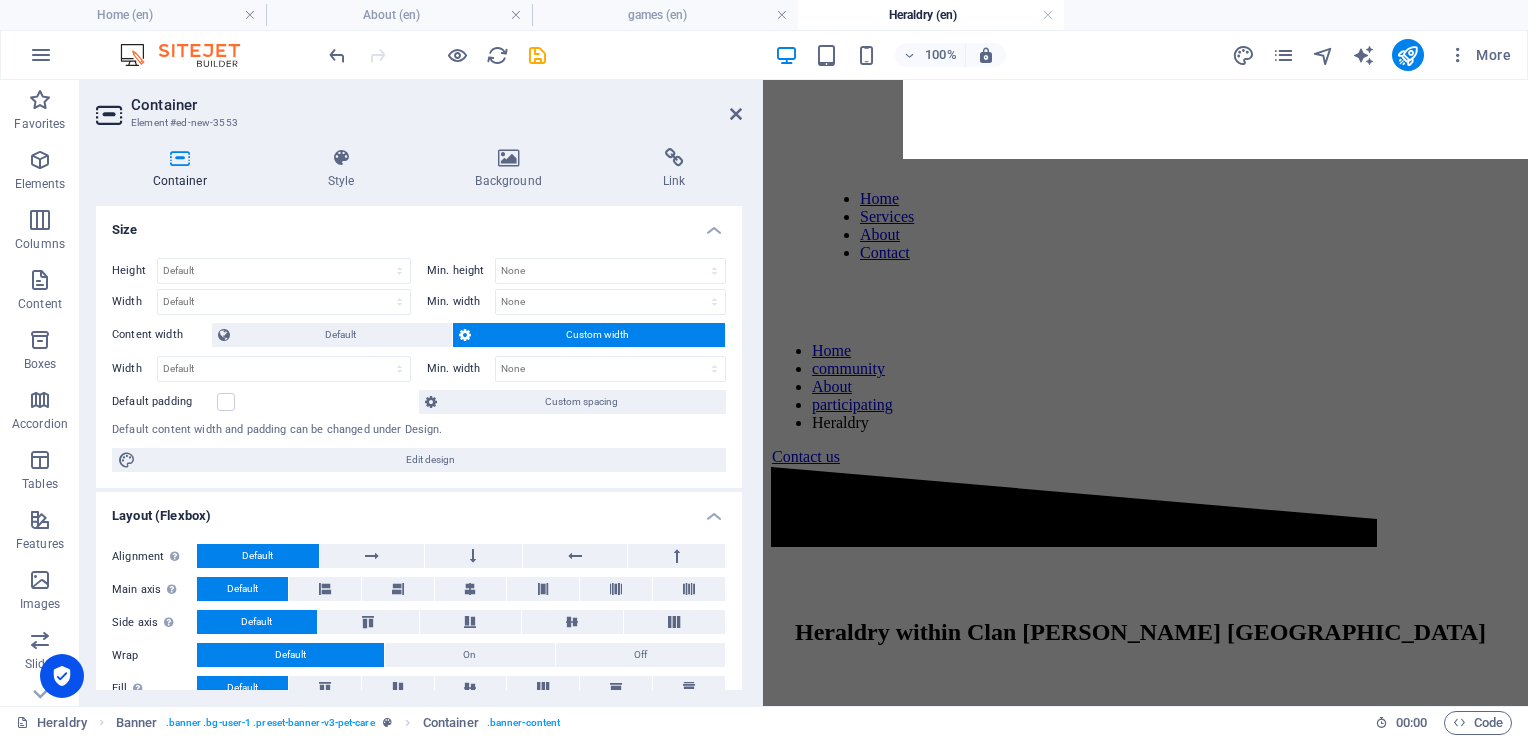 scroll, scrollTop: 56, scrollLeft: 0, axis: vertical 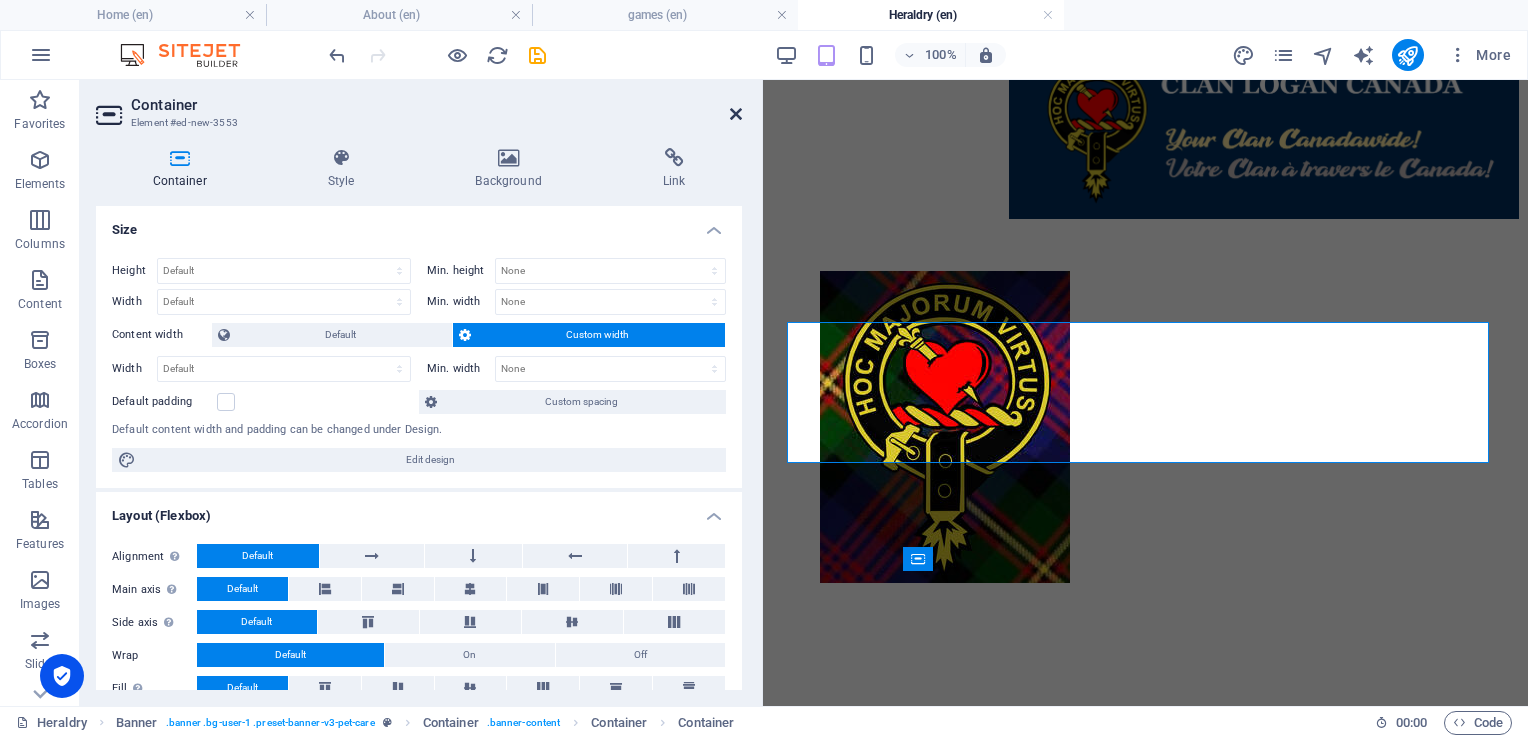 click at bounding box center (736, 114) 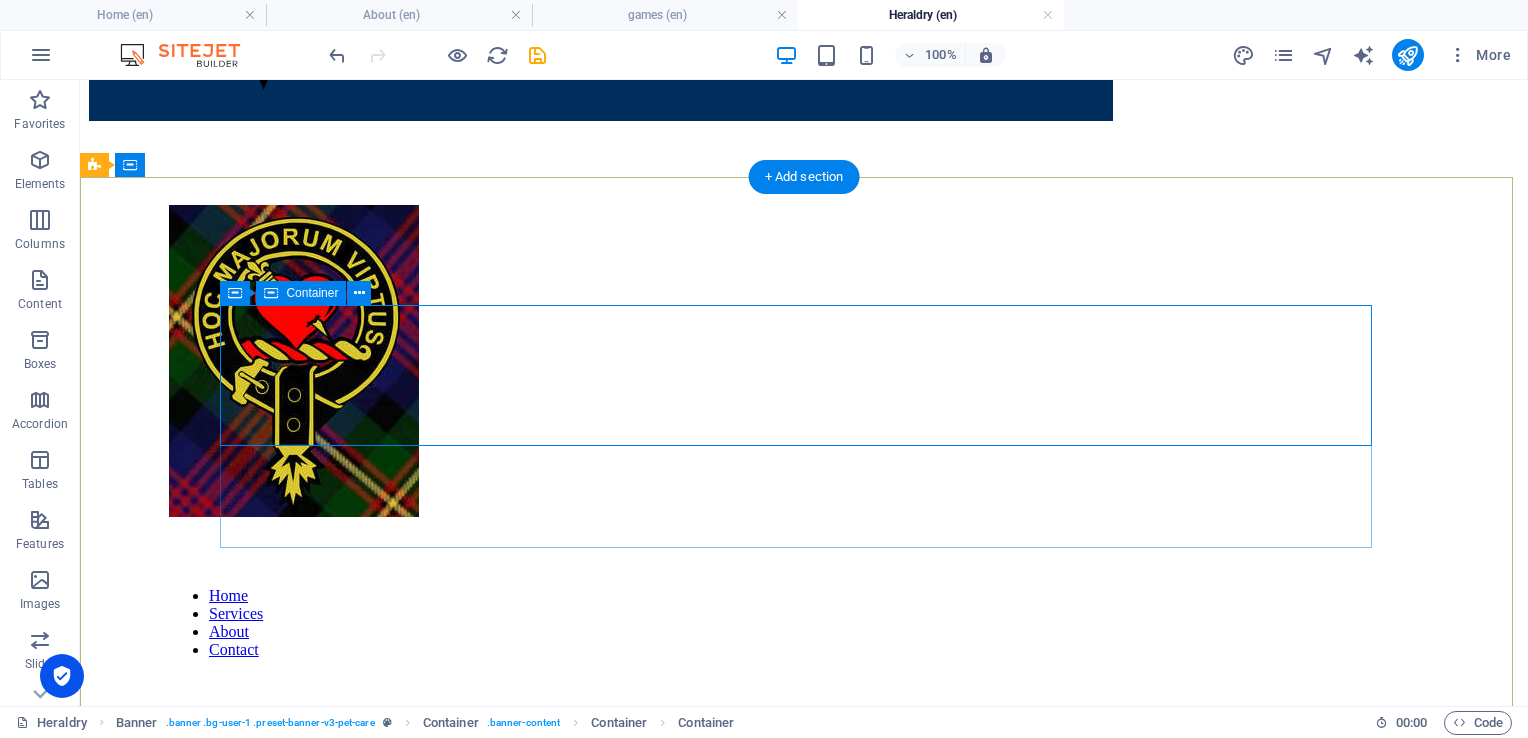 scroll, scrollTop: 456, scrollLeft: 0, axis: vertical 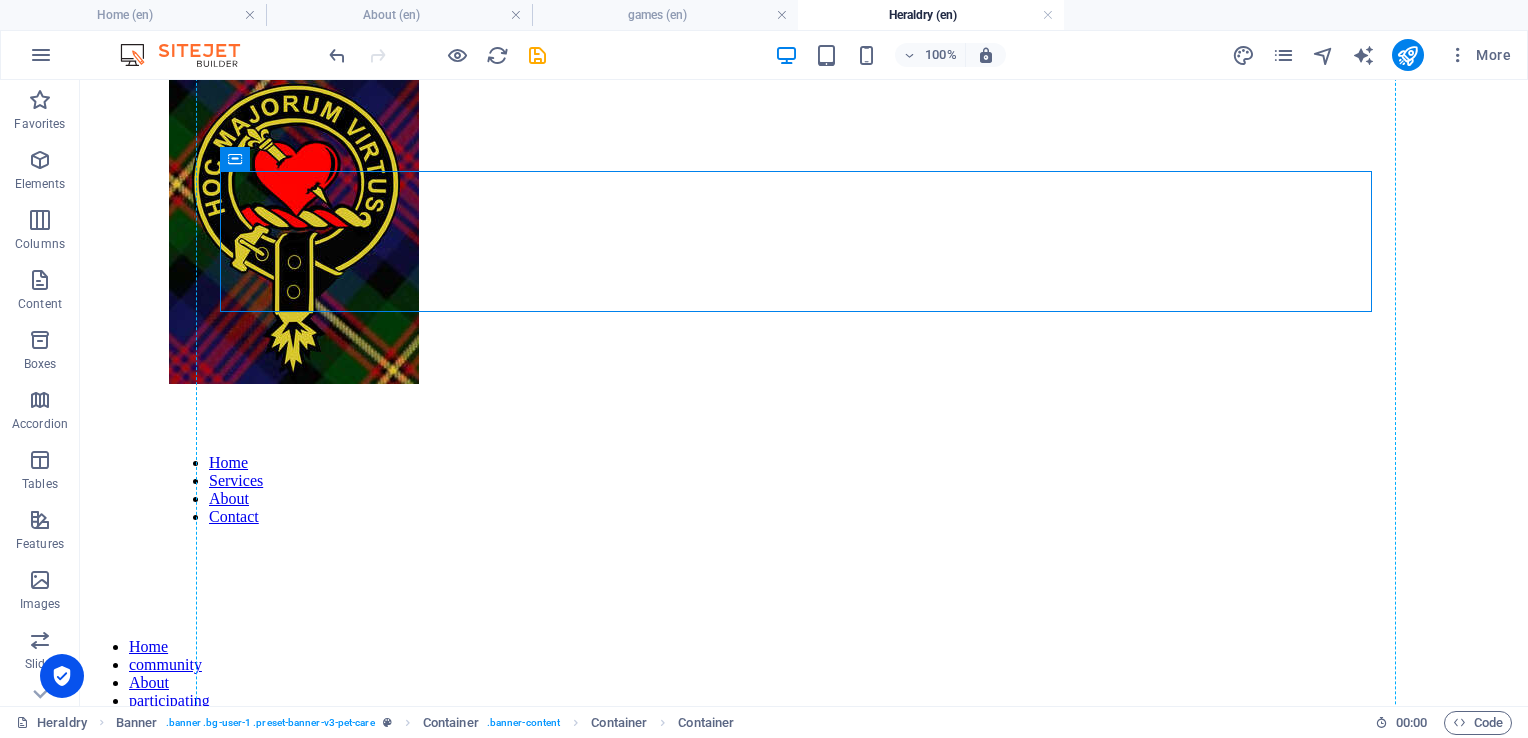 drag, startPoint x: 968, startPoint y: 217, endPoint x: 928, endPoint y: 482, distance: 268.00186 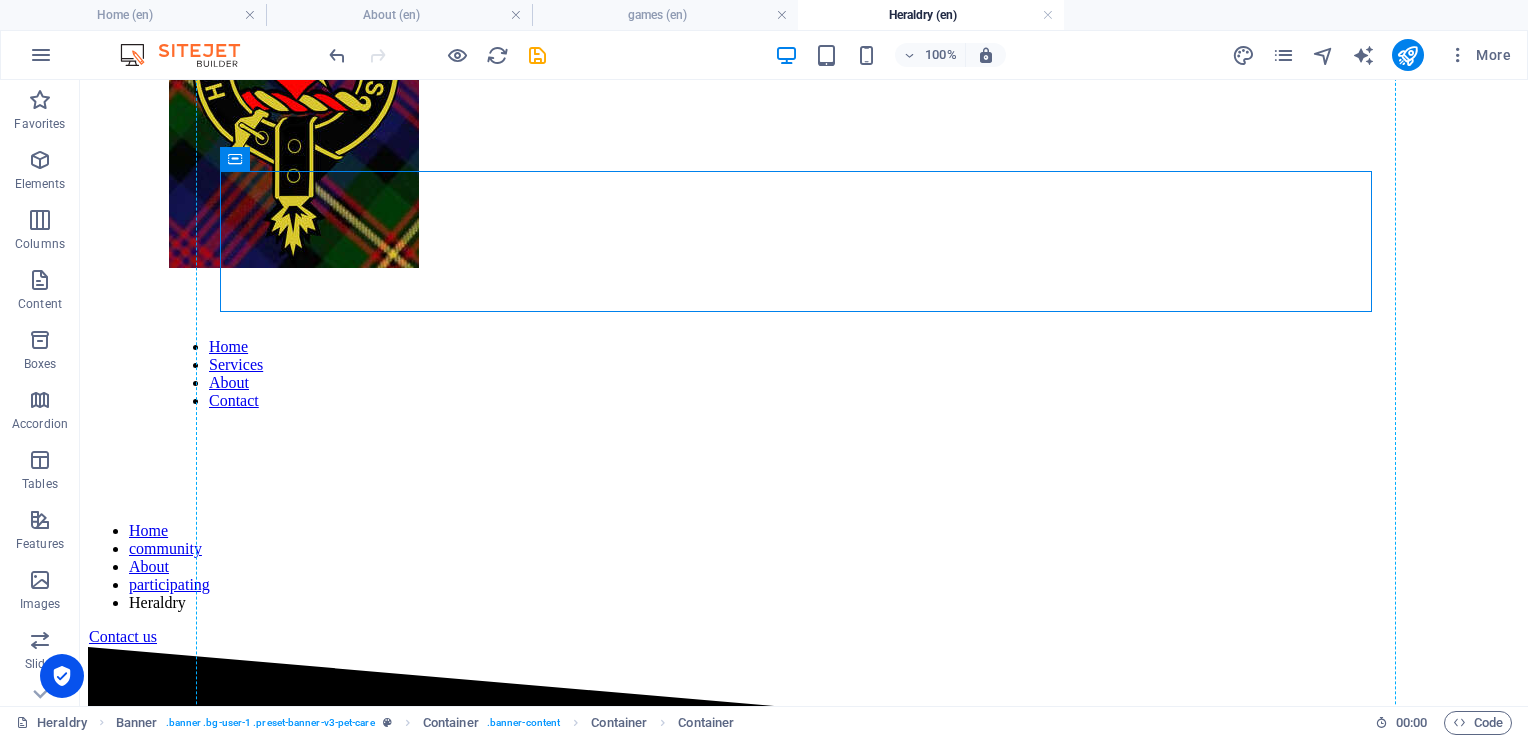 scroll, scrollTop: 928, scrollLeft: 0, axis: vertical 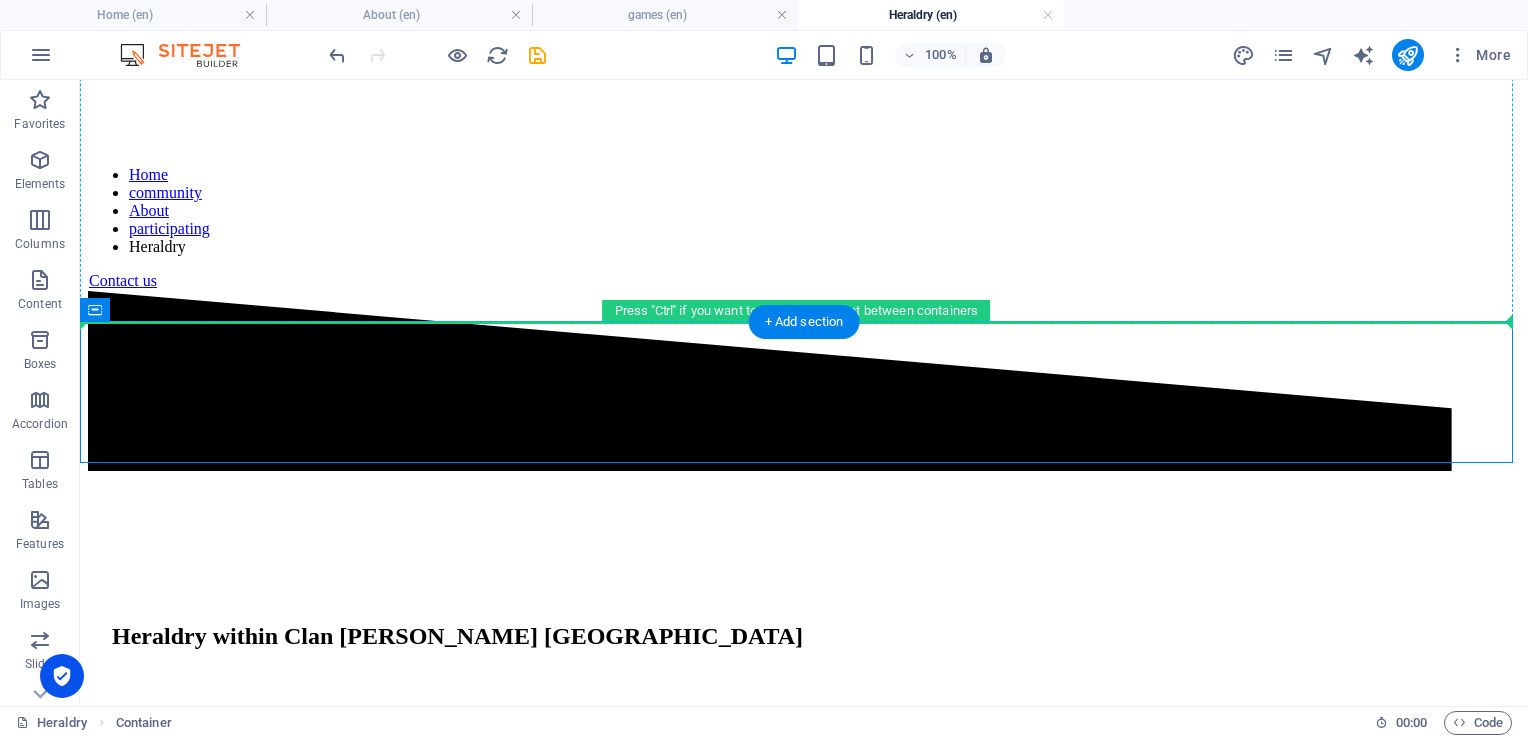 drag, startPoint x: 901, startPoint y: 378, endPoint x: 896, endPoint y: 236, distance: 142.088 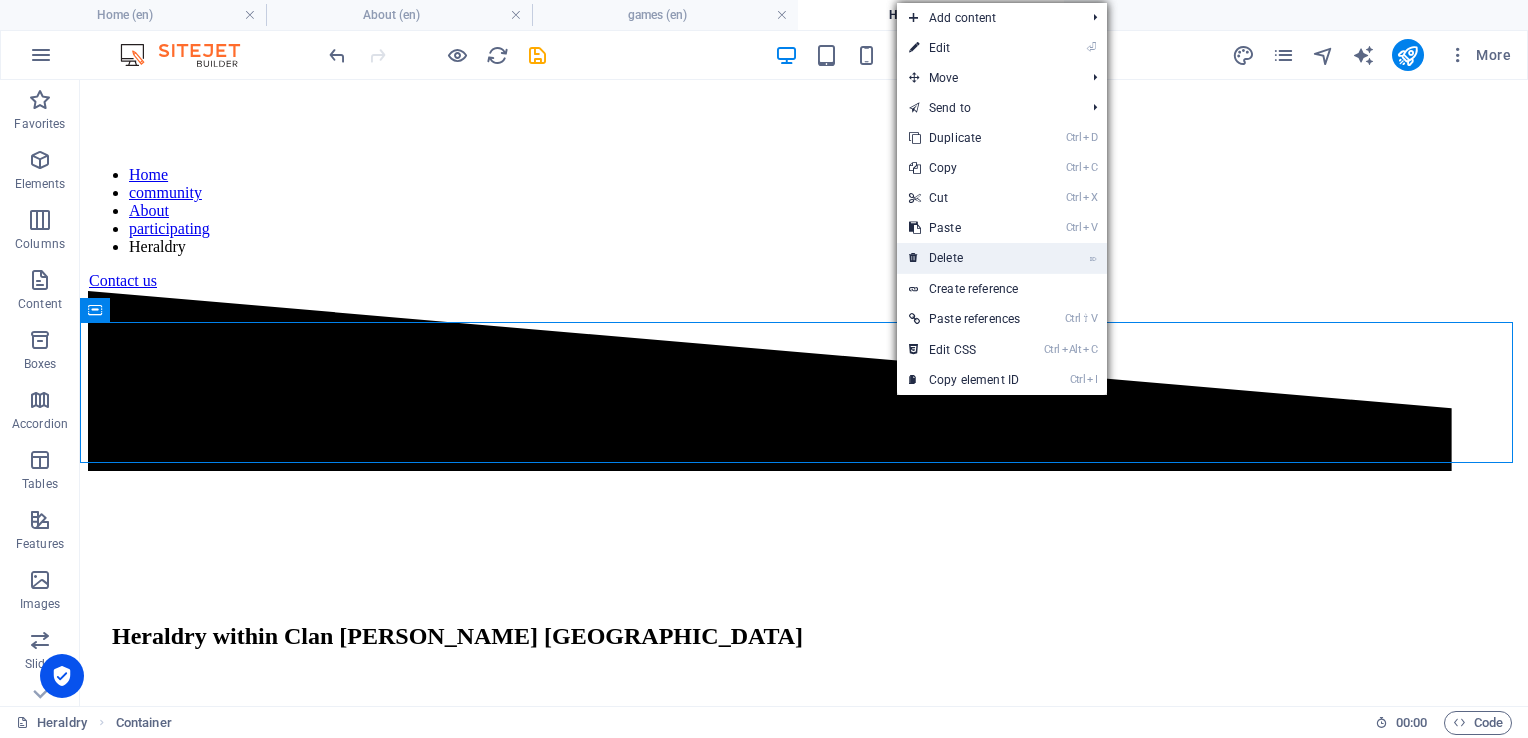 click on "⌦  Delete" at bounding box center [964, 258] 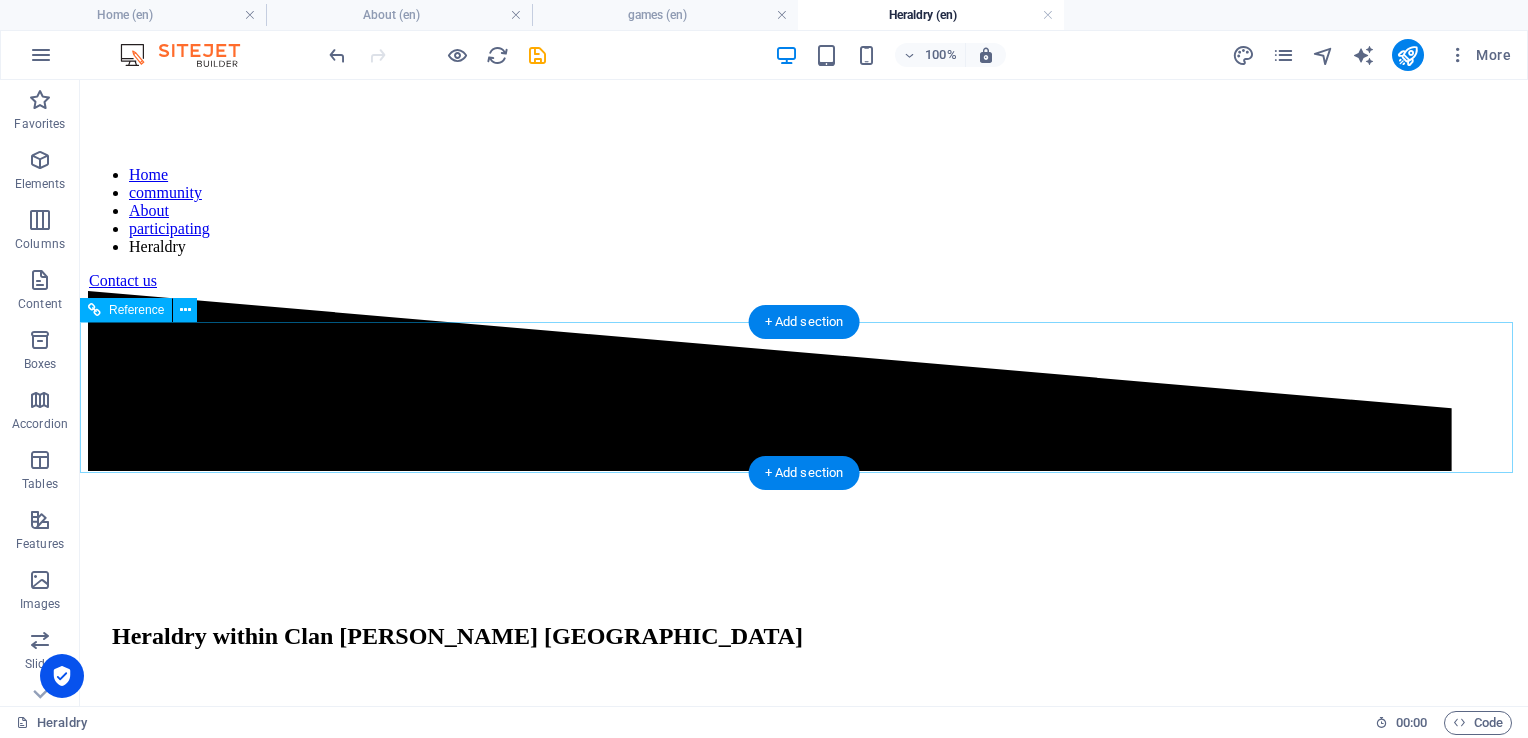 click on "Our core values keep us accounted" at bounding box center [804, 1230] 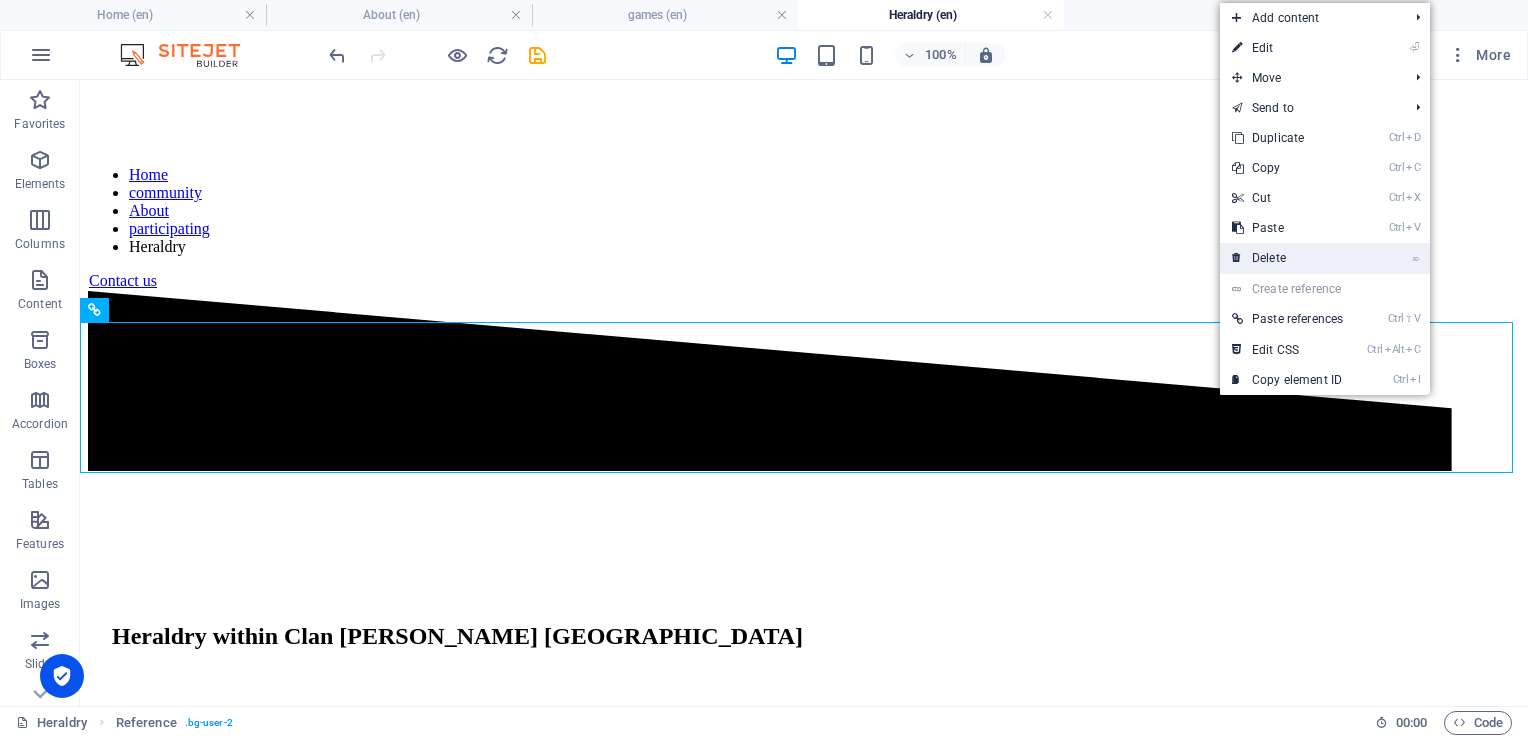 drag, startPoint x: 1268, startPoint y: 257, endPoint x: 1171, endPoint y: 185, distance: 120.80149 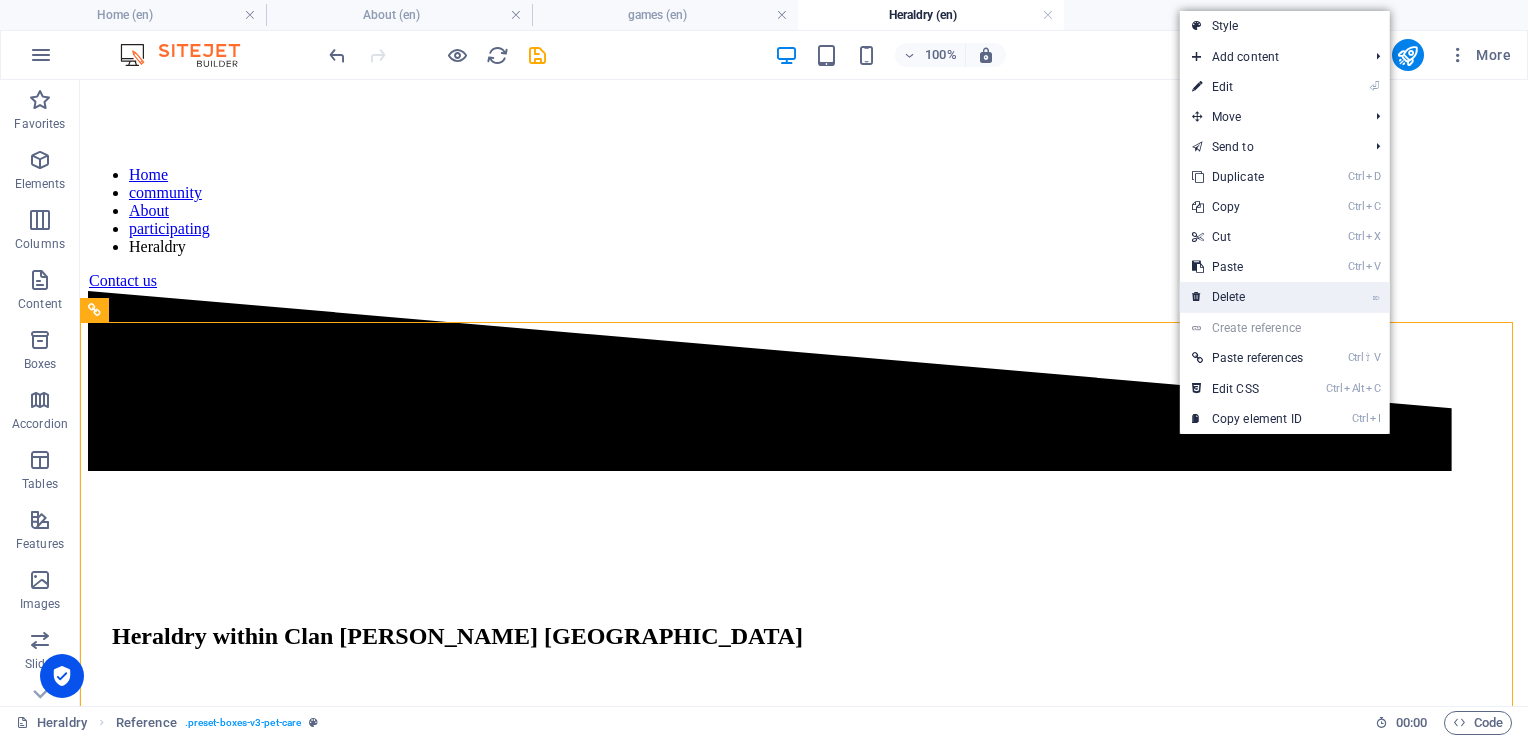 click on "⌦  Delete" at bounding box center [1247, 297] 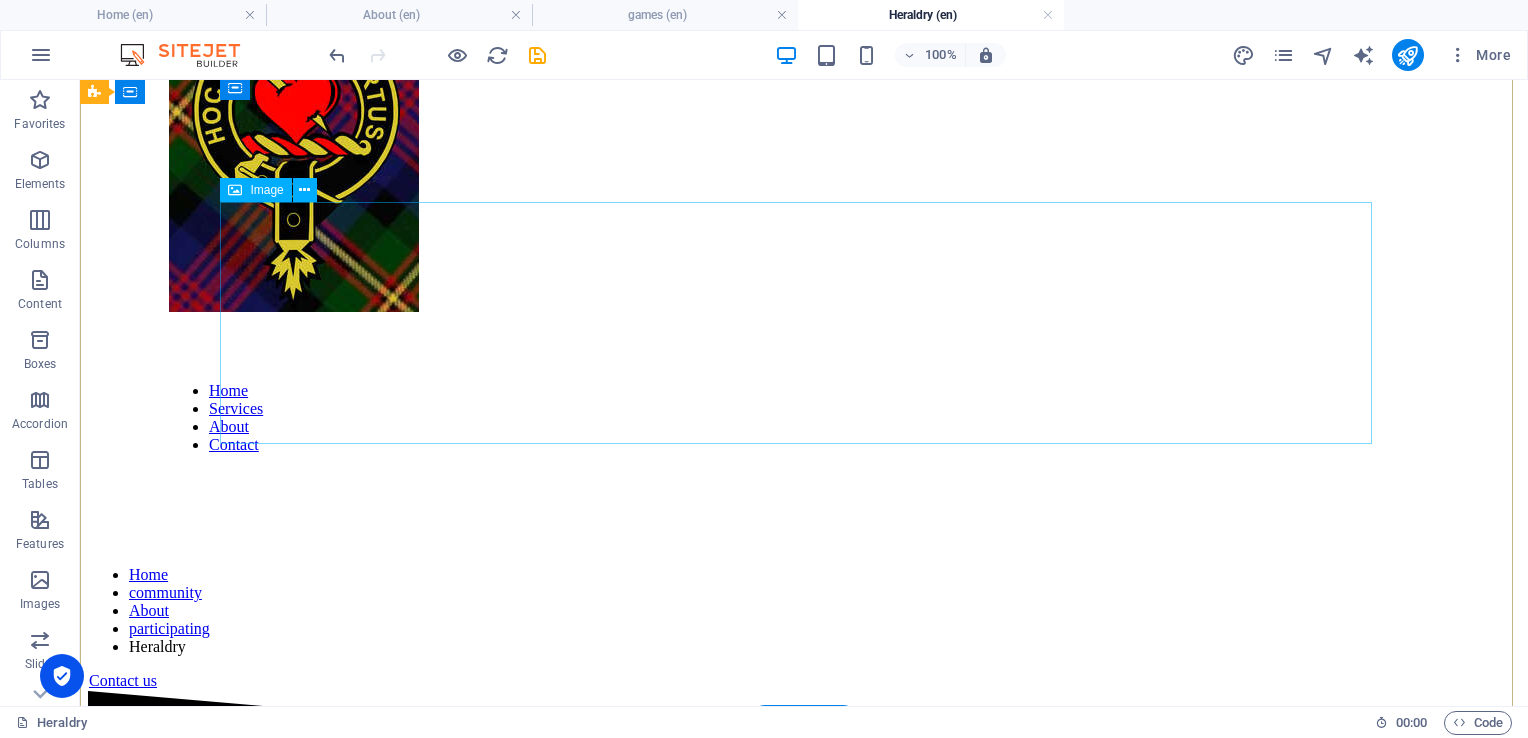 scroll, scrollTop: 428, scrollLeft: 0, axis: vertical 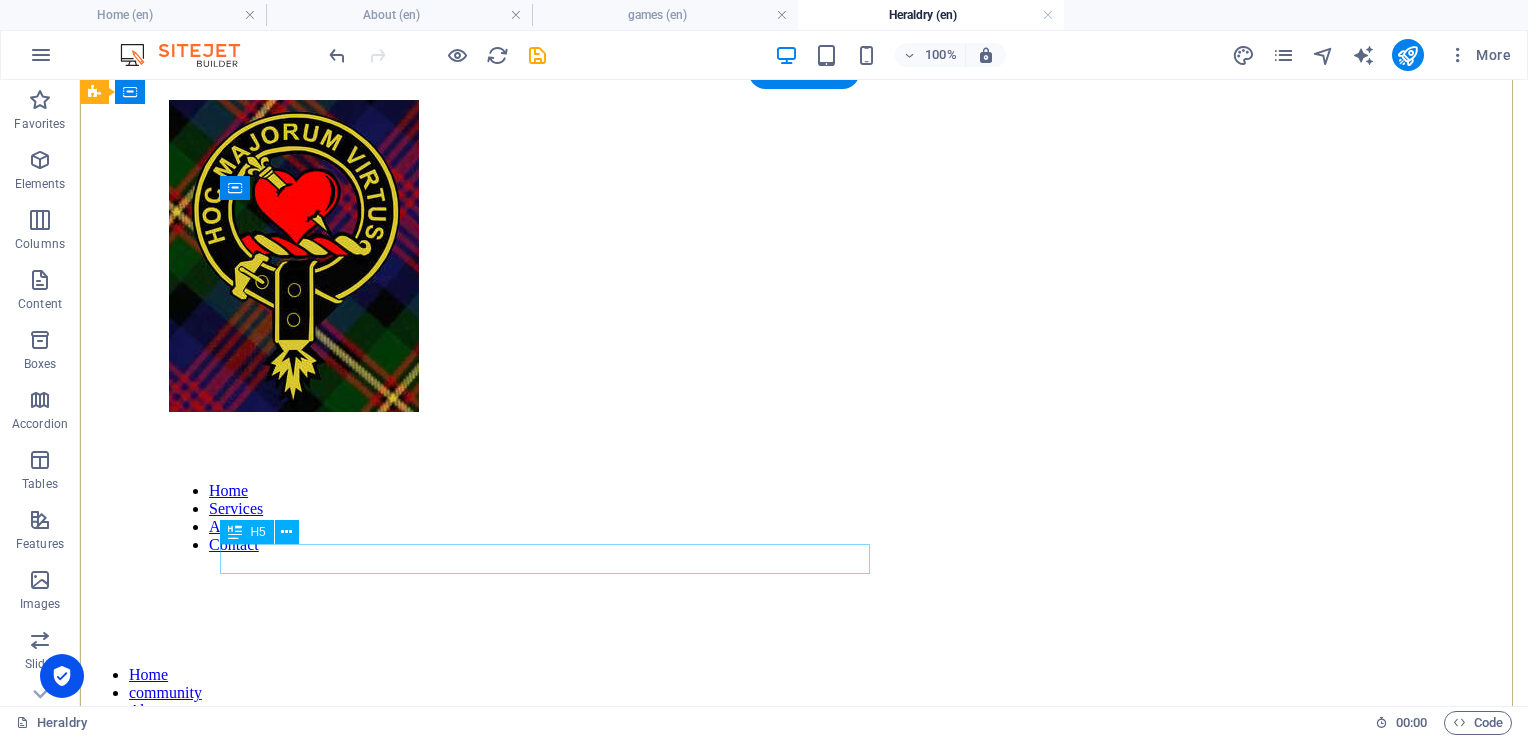 click on "By: [PERSON_NAME]. Fsa [PERSON_NAME]" at bounding box center [804, 1495] 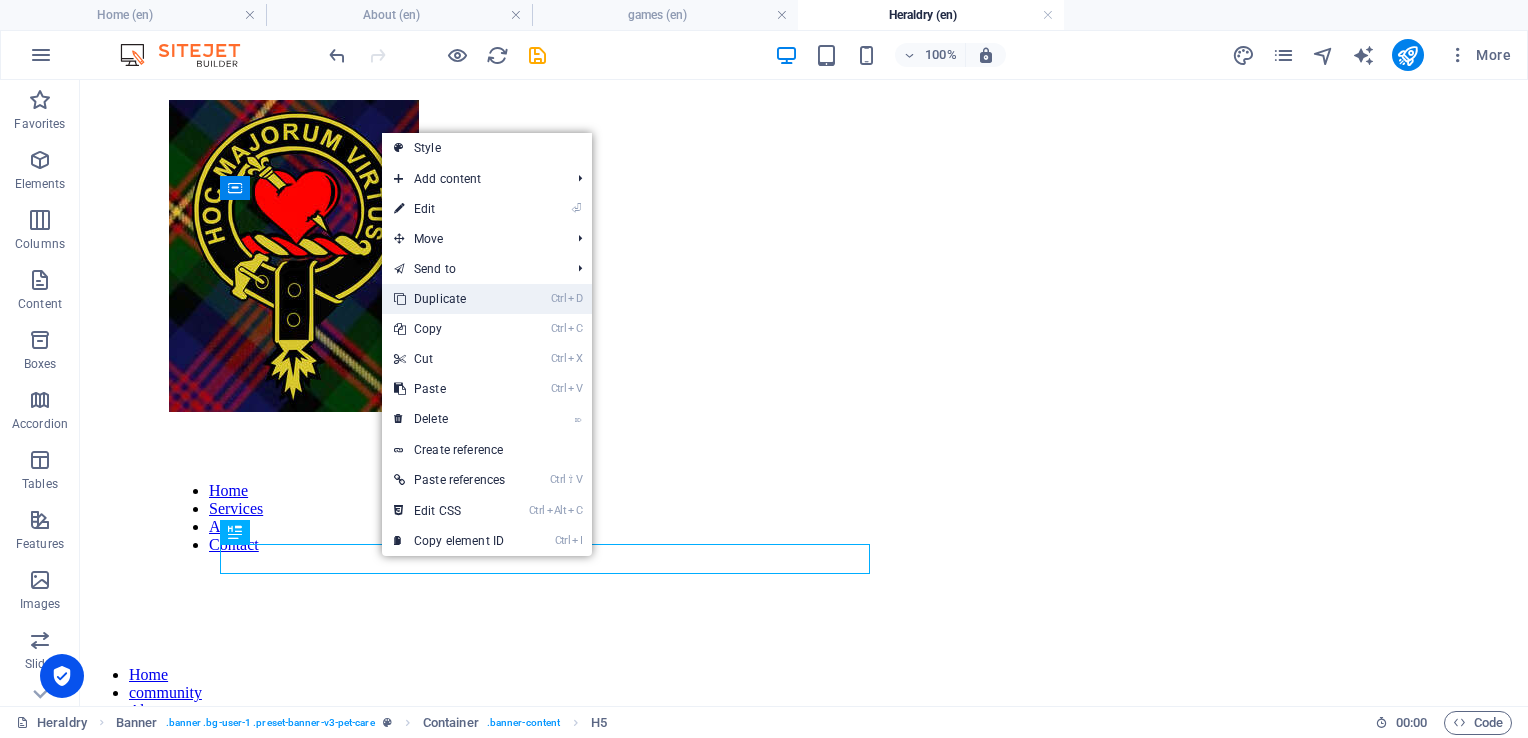 click on "Ctrl D  Duplicate" at bounding box center (449, 299) 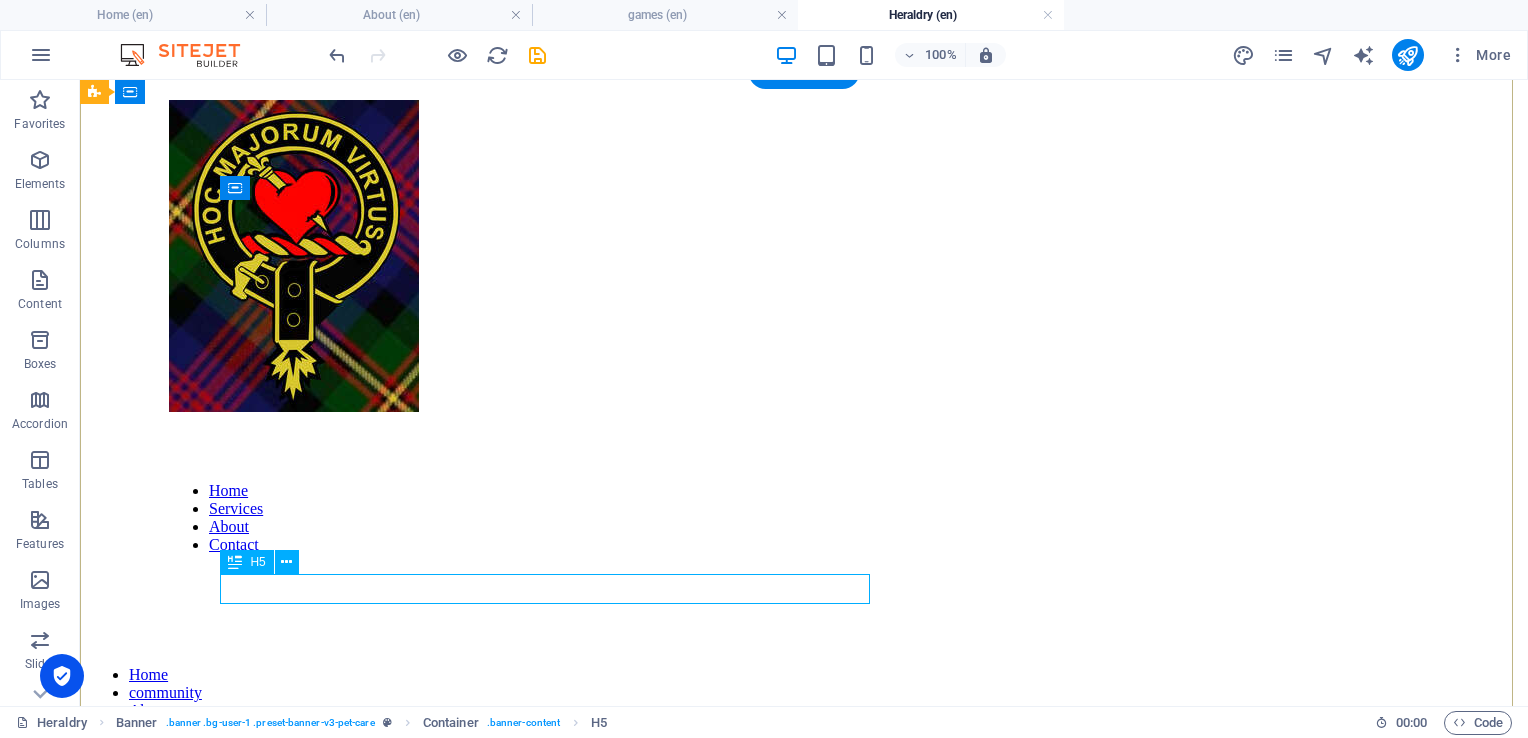 click on "By: [PERSON_NAME]. Fsa [PERSON_NAME]" at bounding box center (804, 1534) 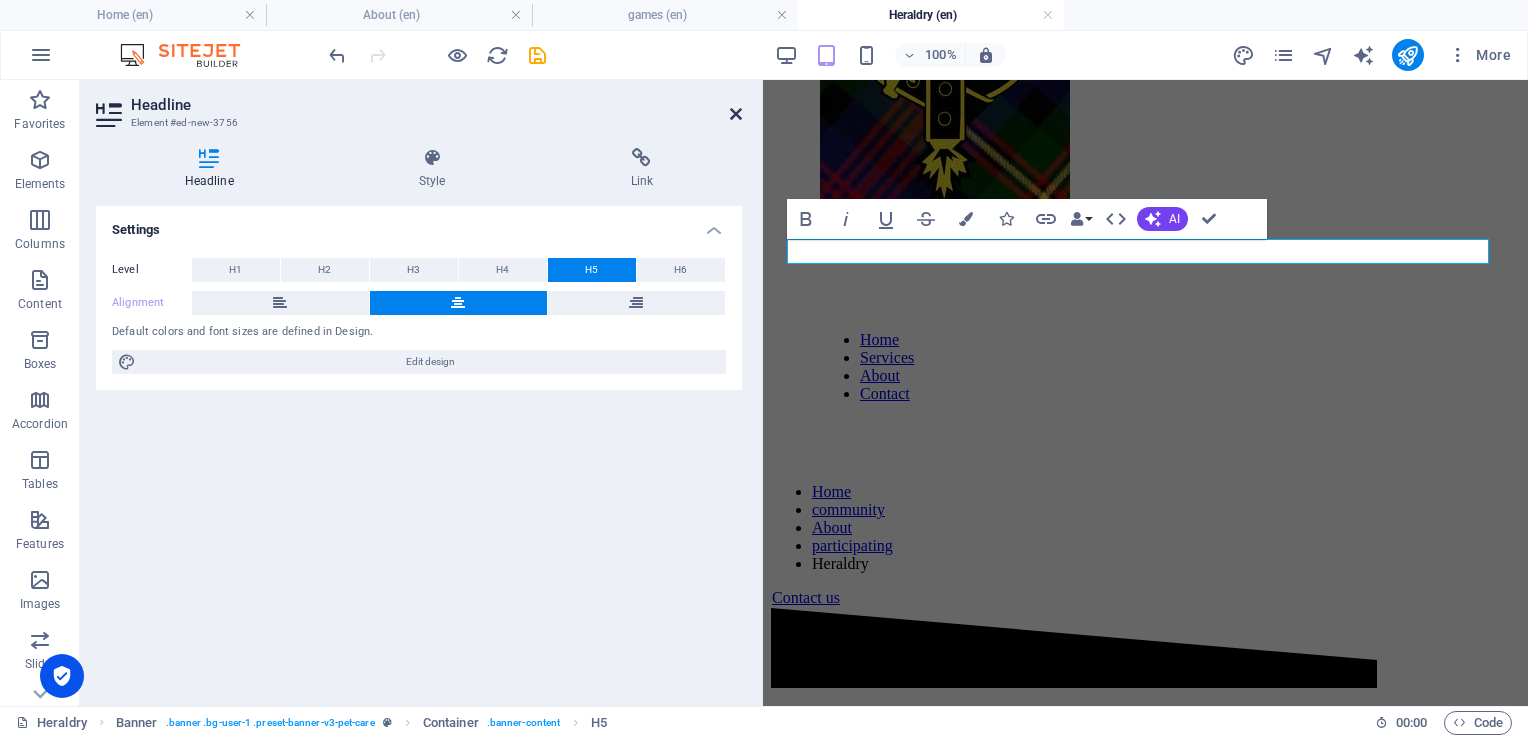 click at bounding box center [736, 114] 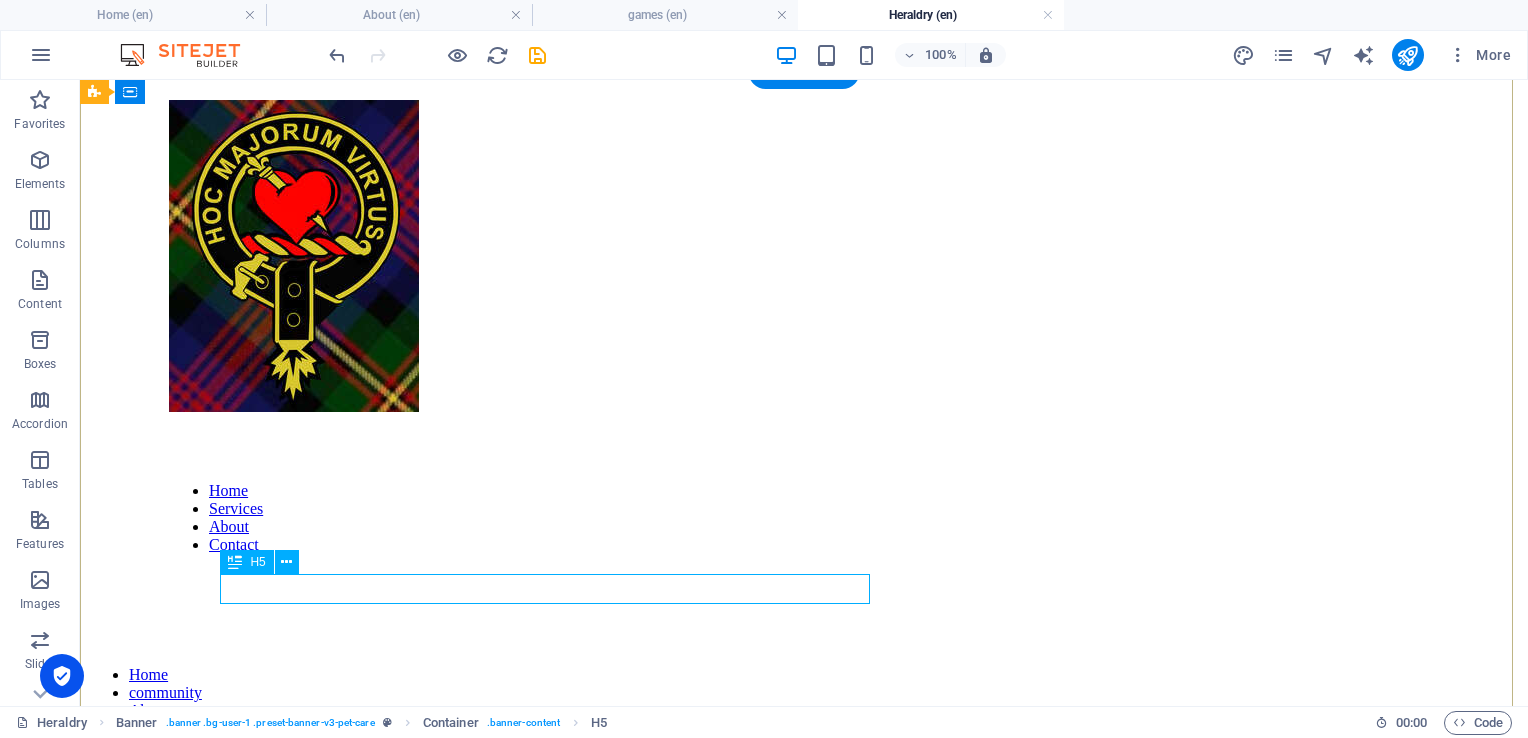 click on "By: [PERSON_NAME]. Fsa [PERSON_NAME]" at bounding box center (804, 1534) 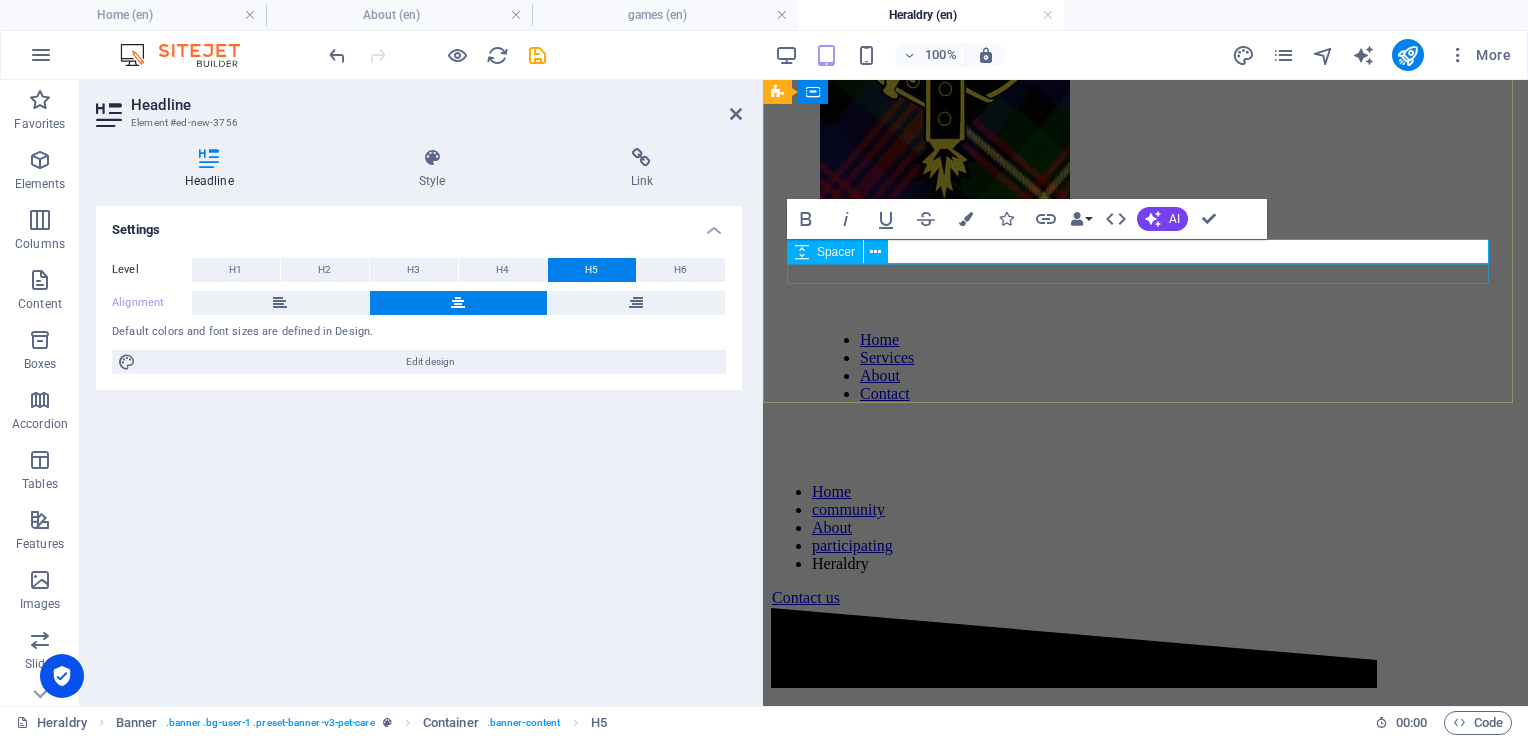 type 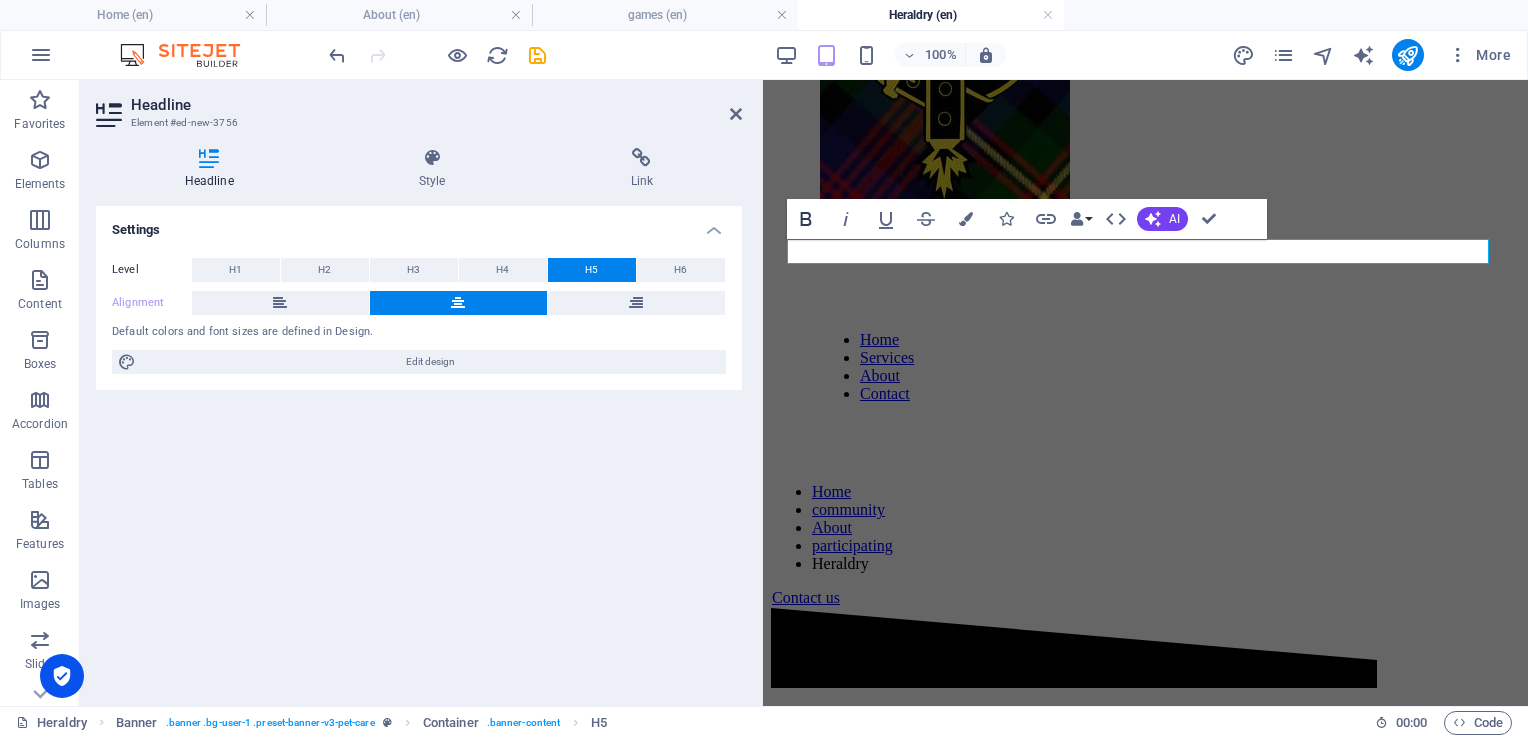 click 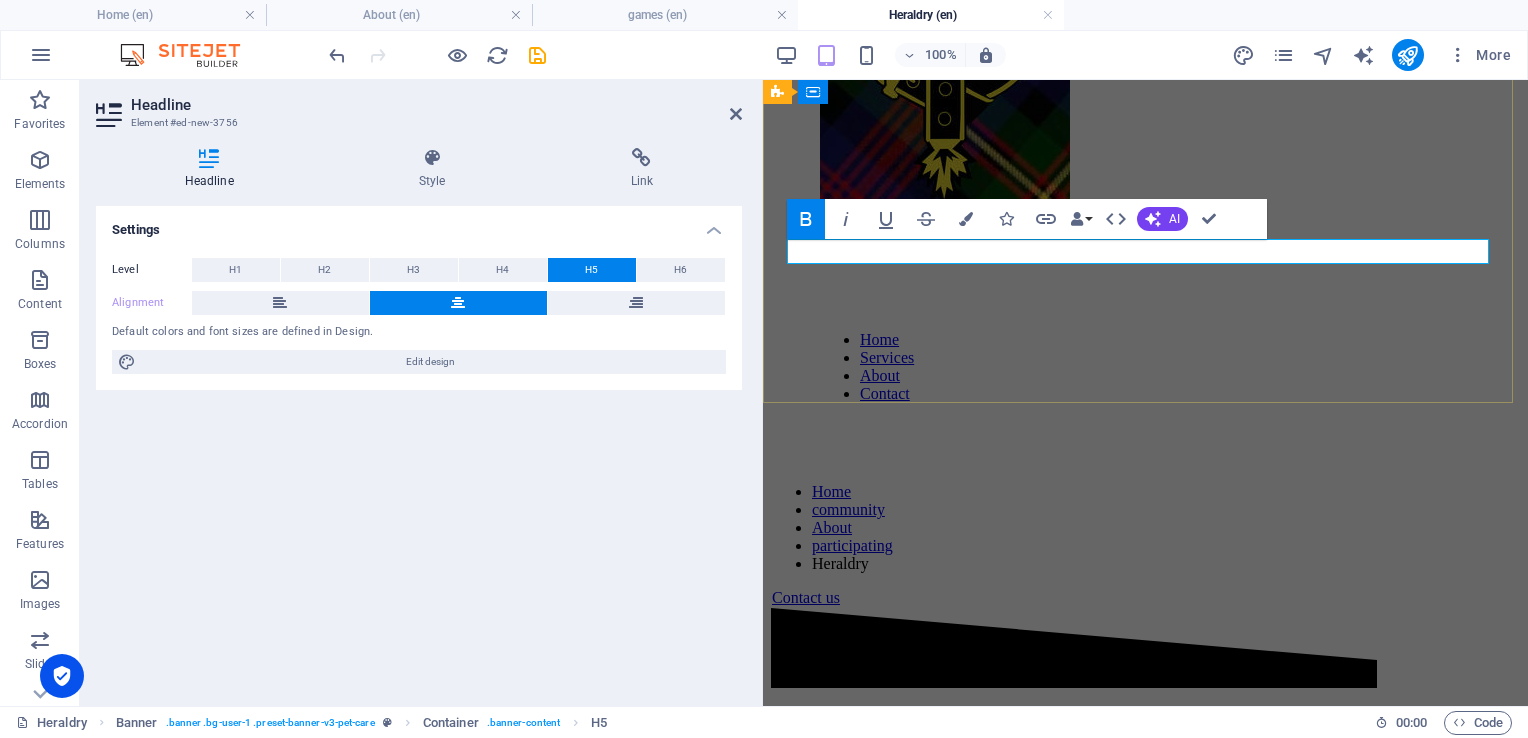 drag, startPoint x: 1171, startPoint y: 254, endPoint x: 1111, endPoint y: 251, distance: 60.074955 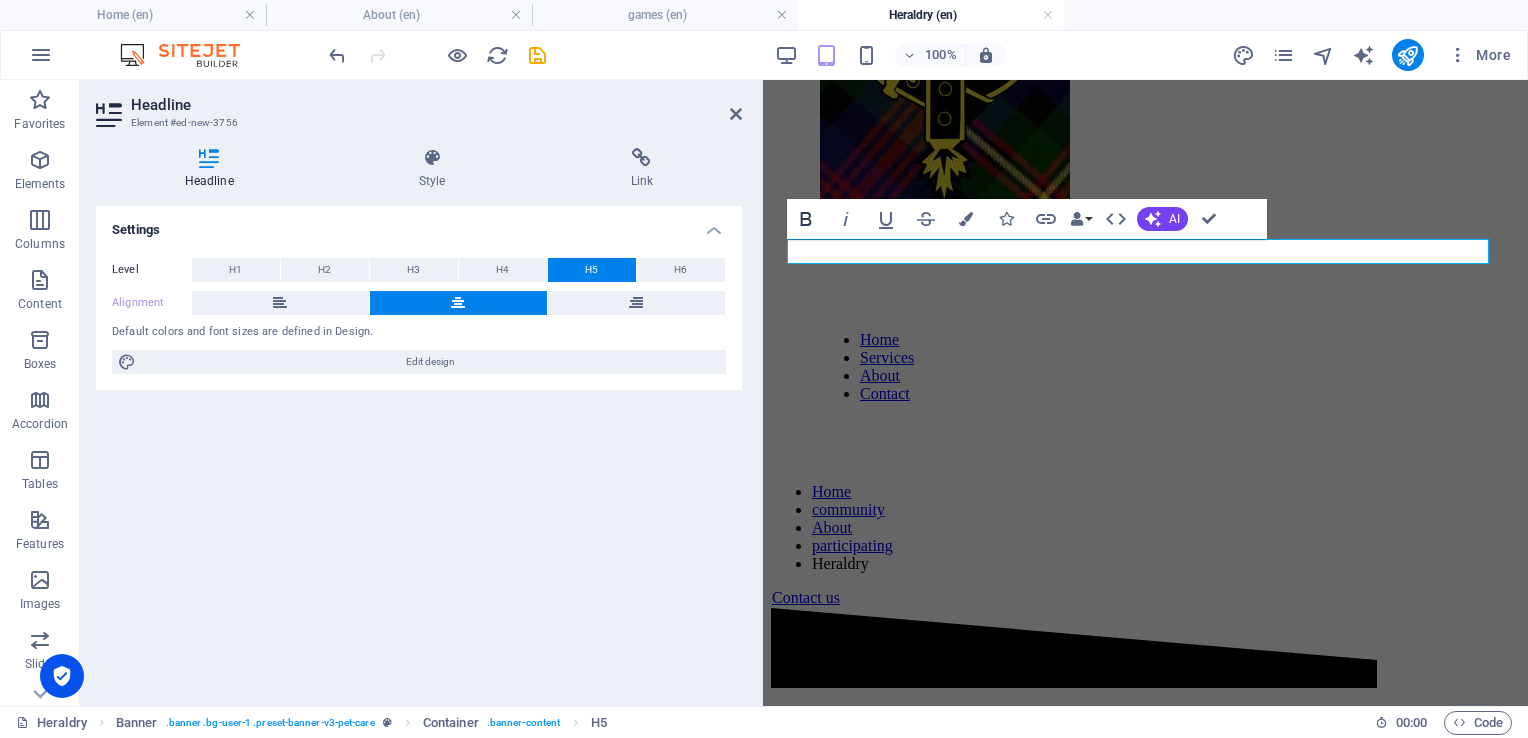 click 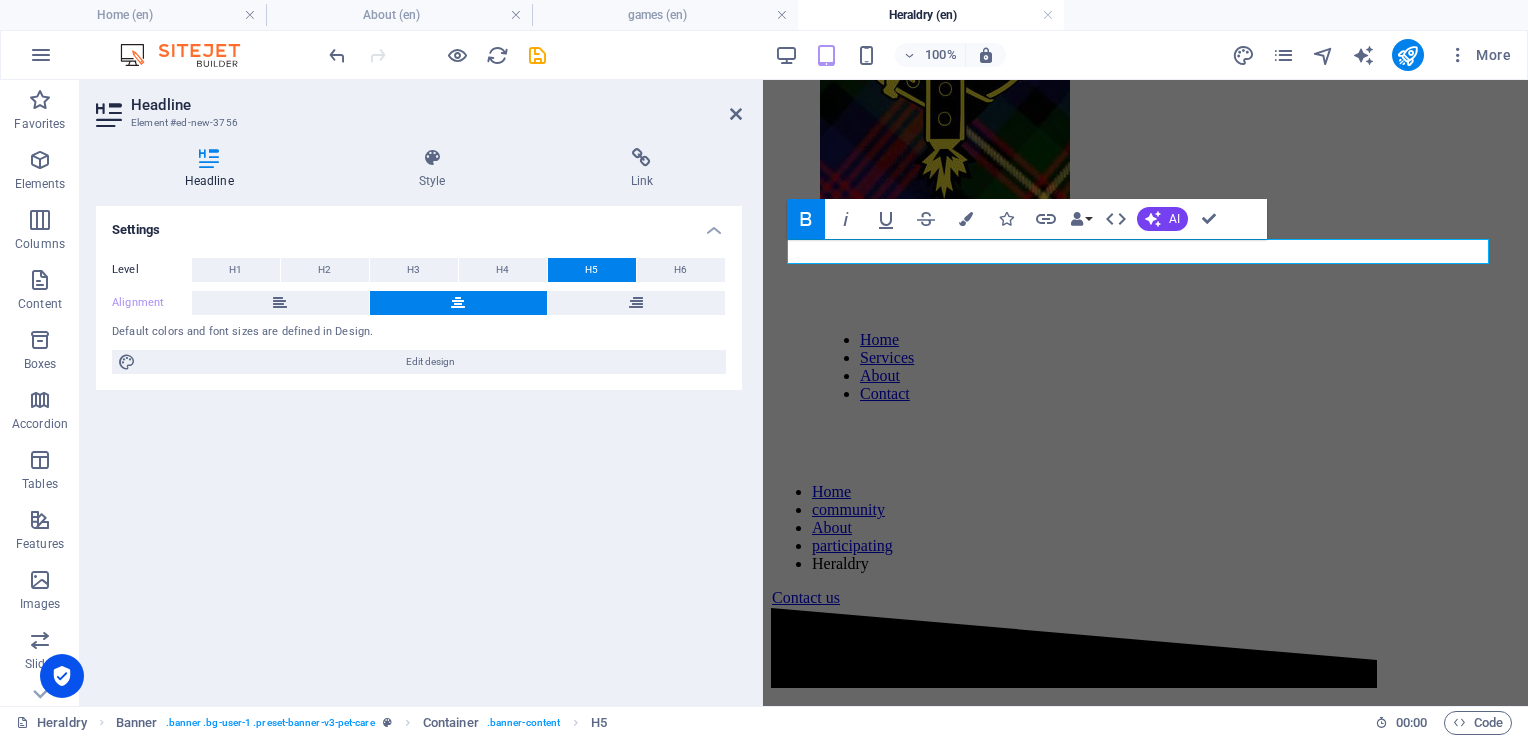 click 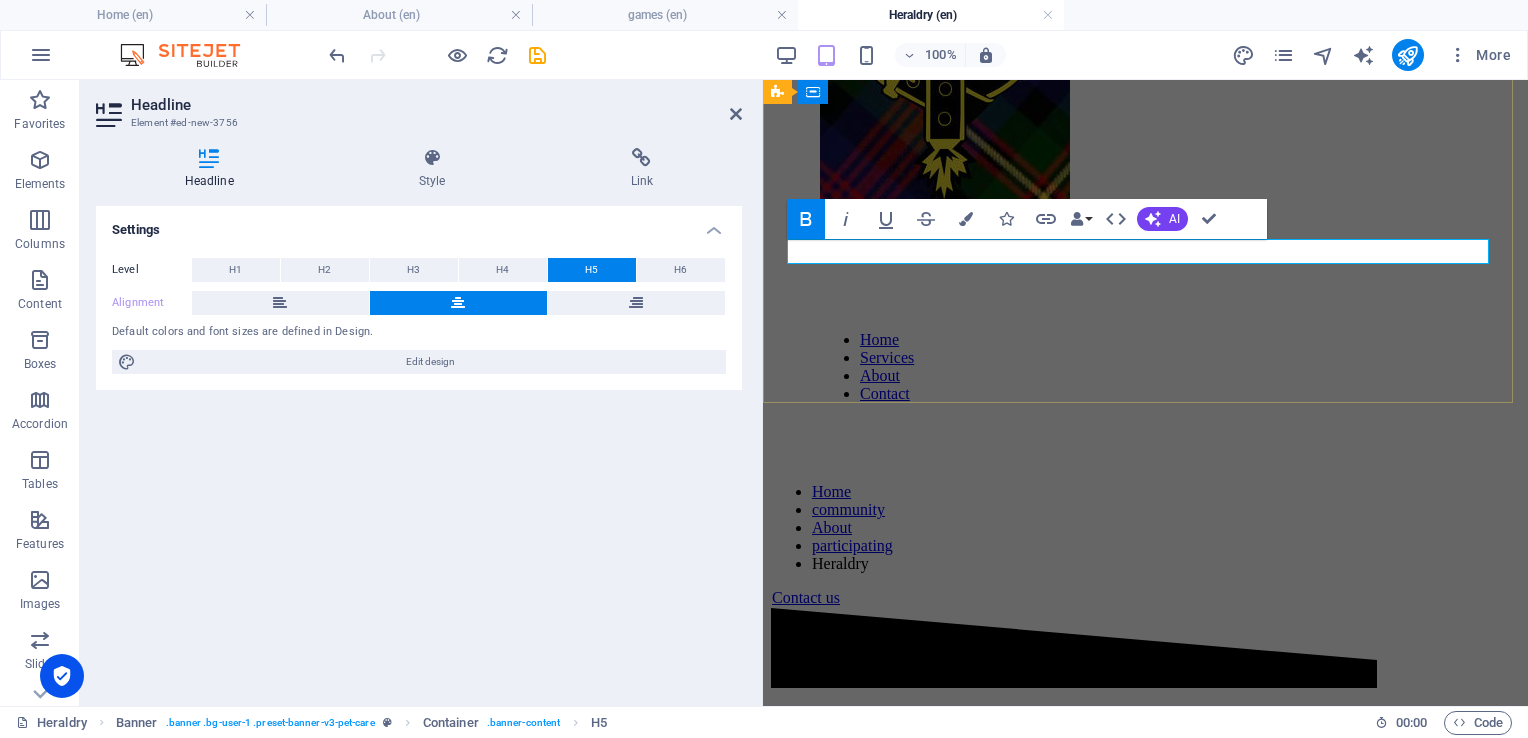 click on "haha ​" at bounding box center [1144, 1099] 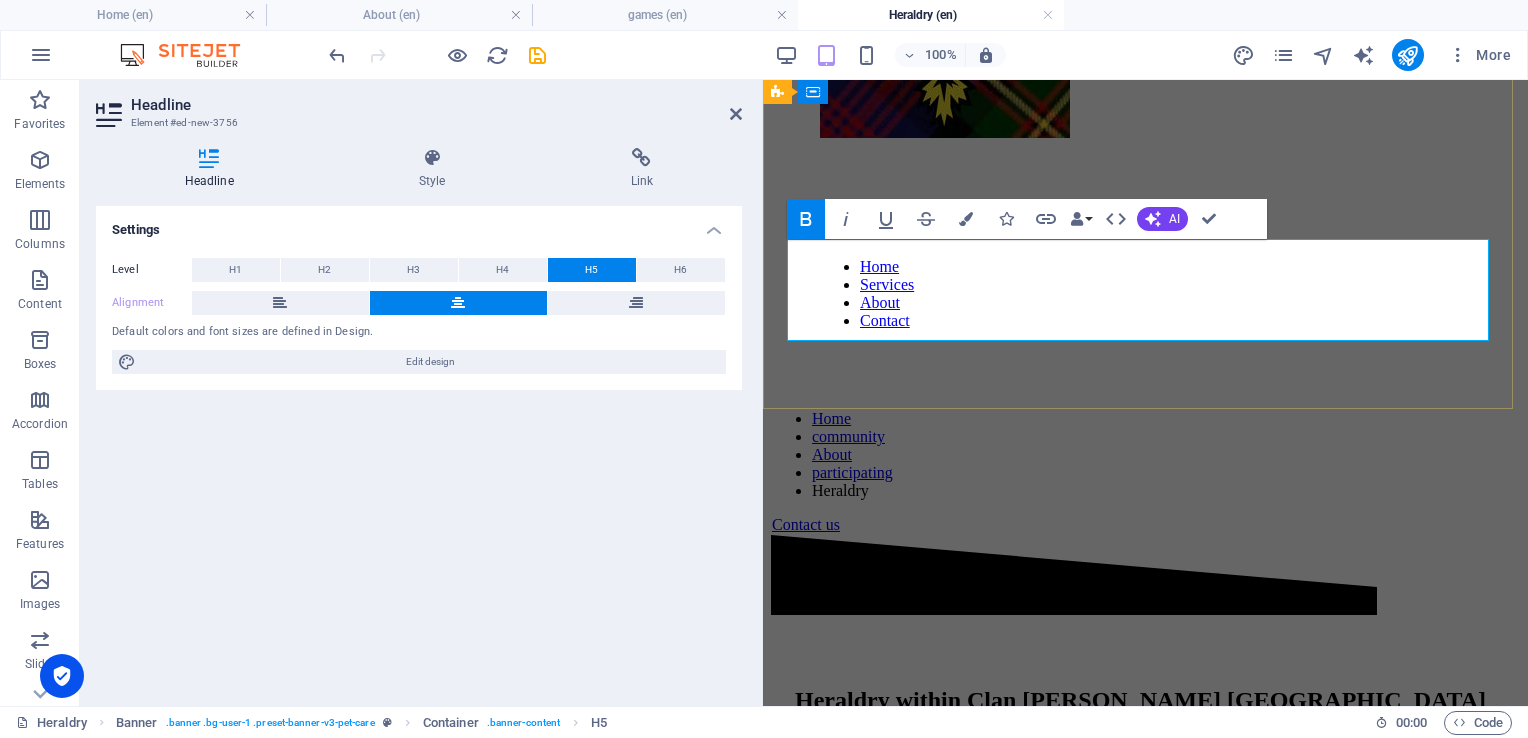 scroll, scrollTop: 528, scrollLeft: 0, axis: vertical 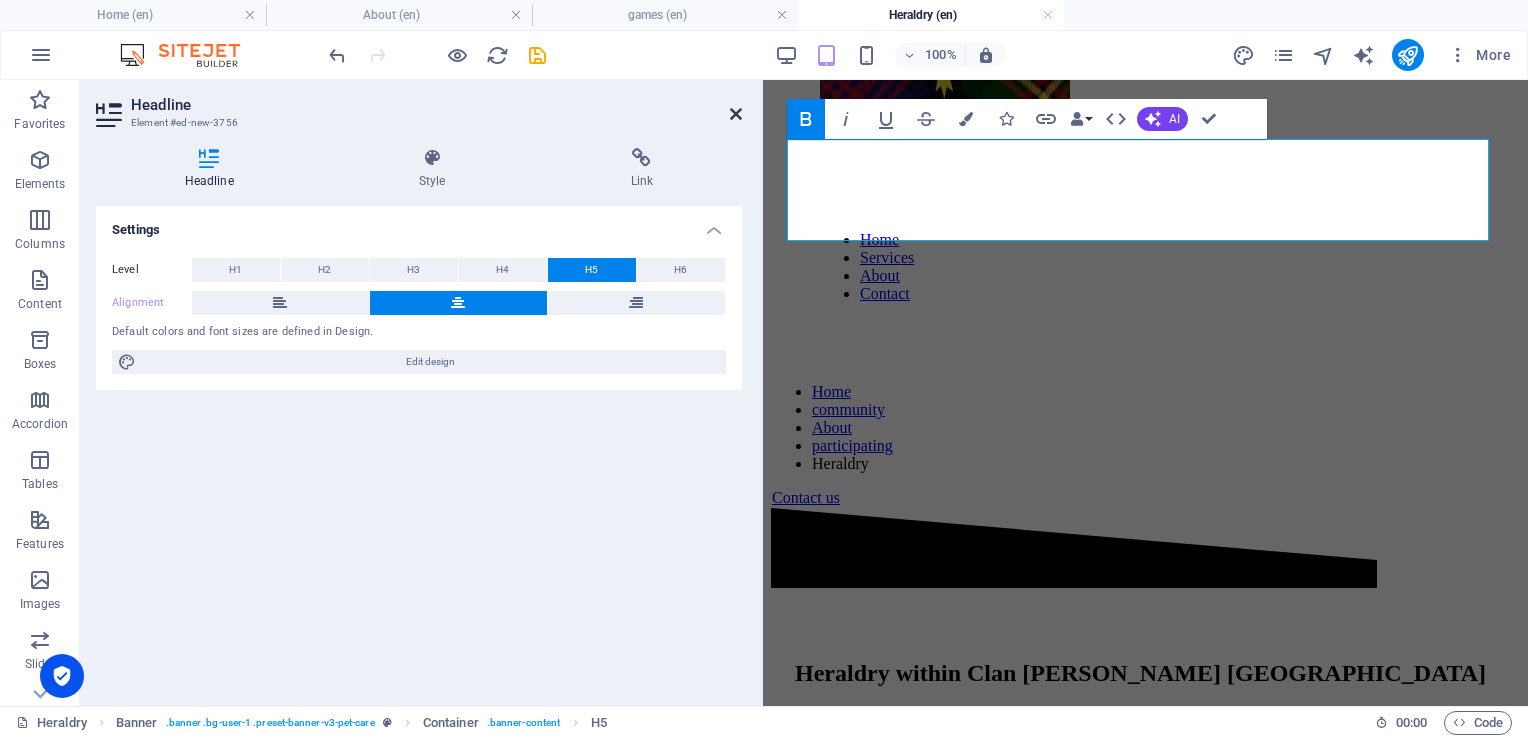 click at bounding box center [736, 114] 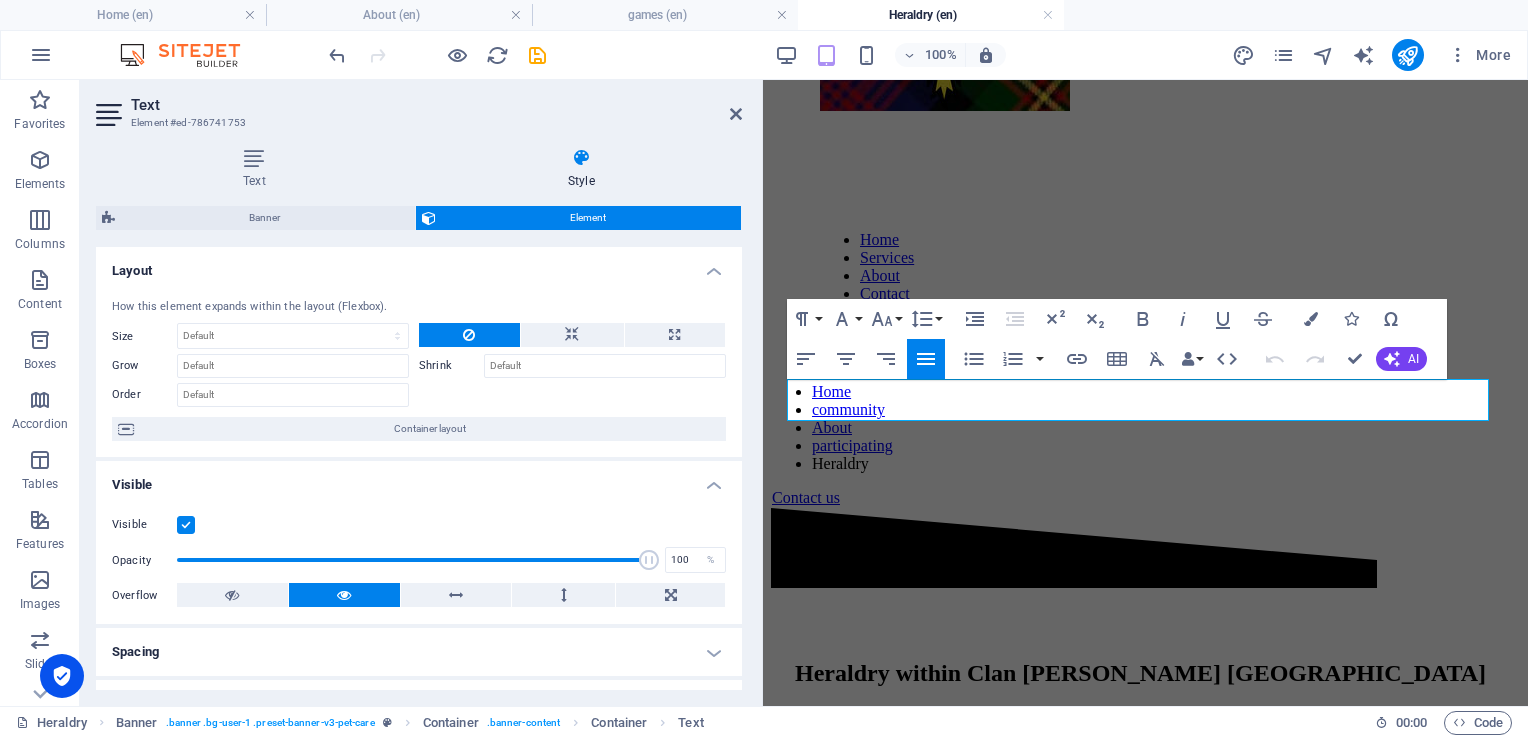 scroll, scrollTop: 0, scrollLeft: 0, axis: both 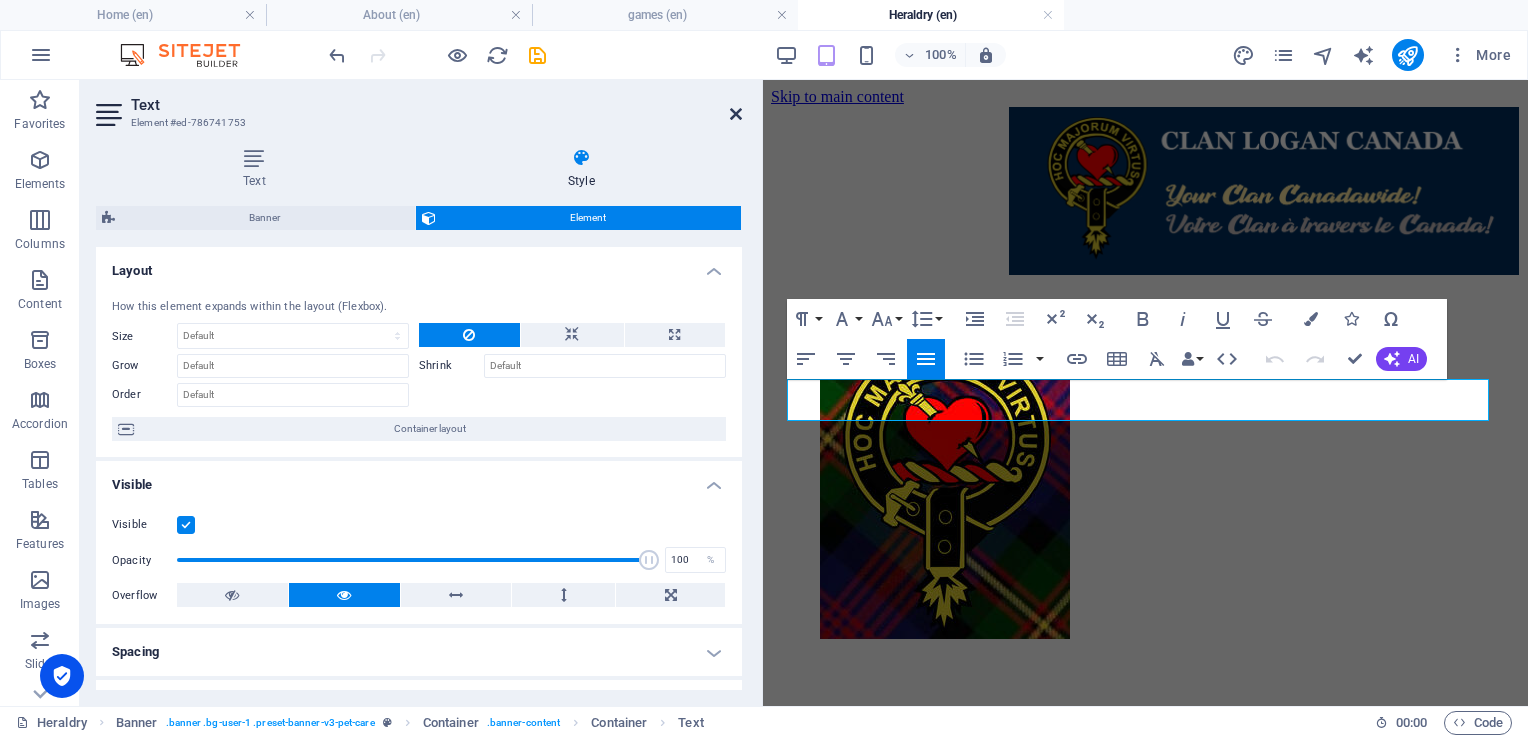 click at bounding box center (736, 114) 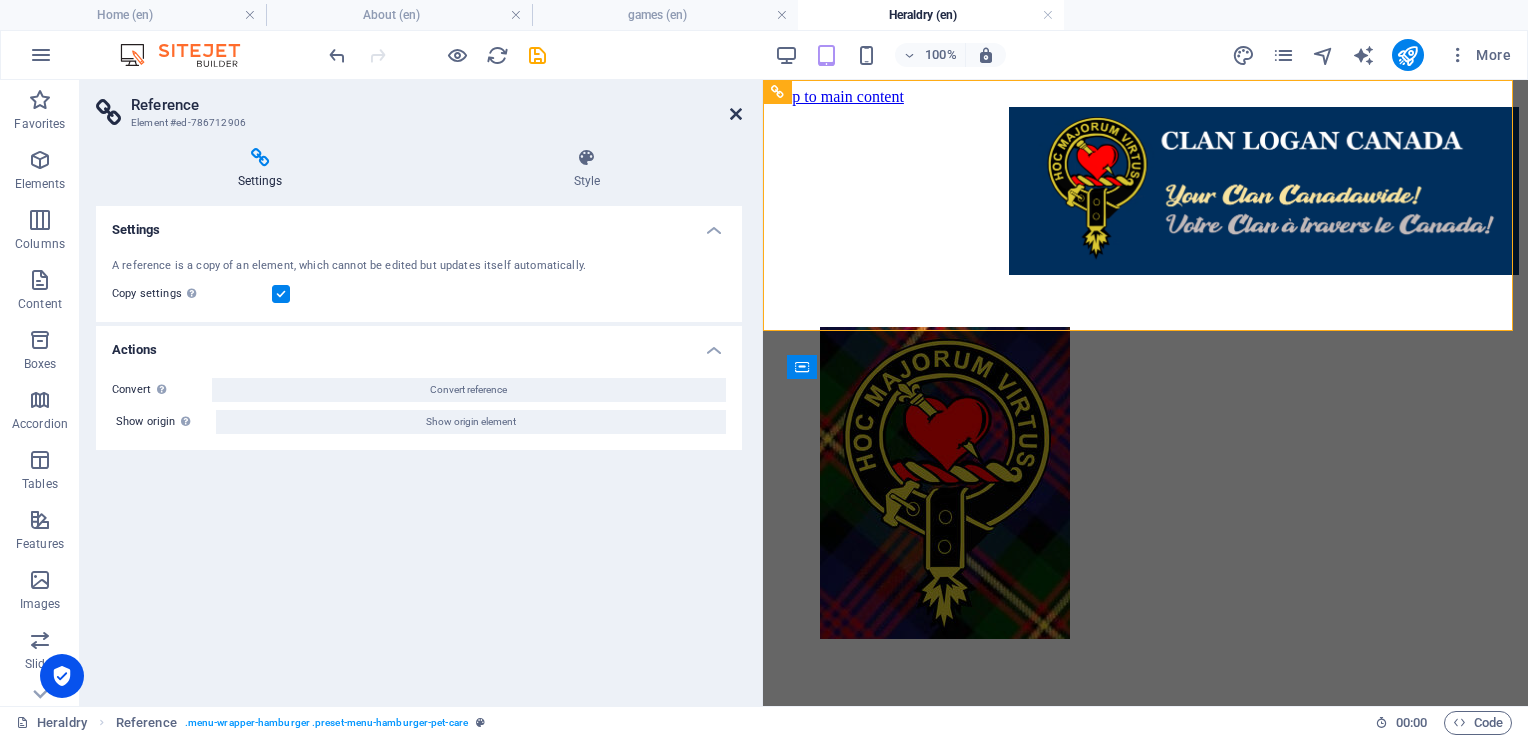 click at bounding box center (736, 114) 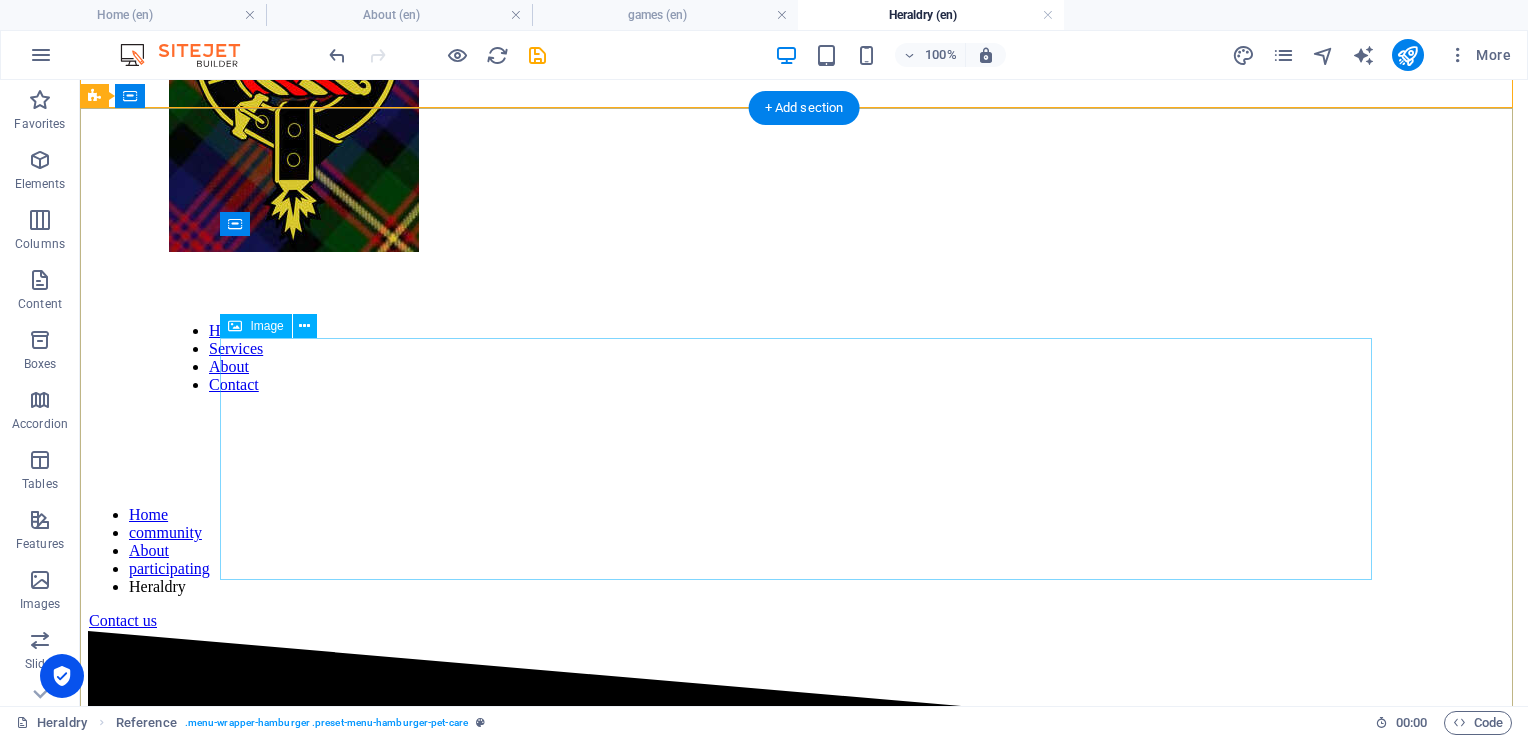 scroll, scrollTop: 600, scrollLeft: 0, axis: vertical 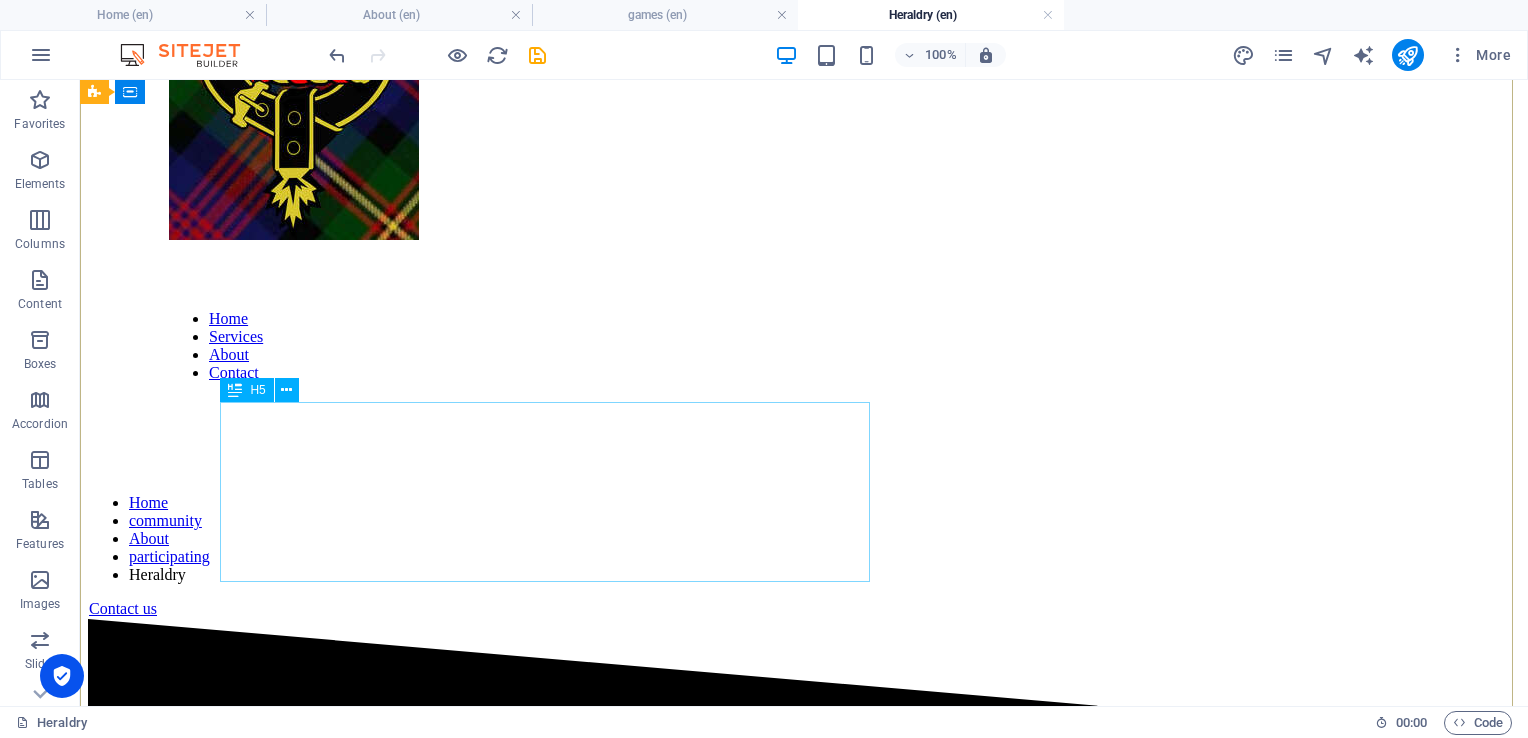 click on "As Director of the Laurentian branch of the Royal heraldry Society of  Canada. I have a duty and responsibility to uphold our Canadian values in terms of heritage and heraldic tradition. There seems to be many misunderstandings about the purpose of heraldry and this page is meant to explain certain details." at bounding box center (804, 1370) 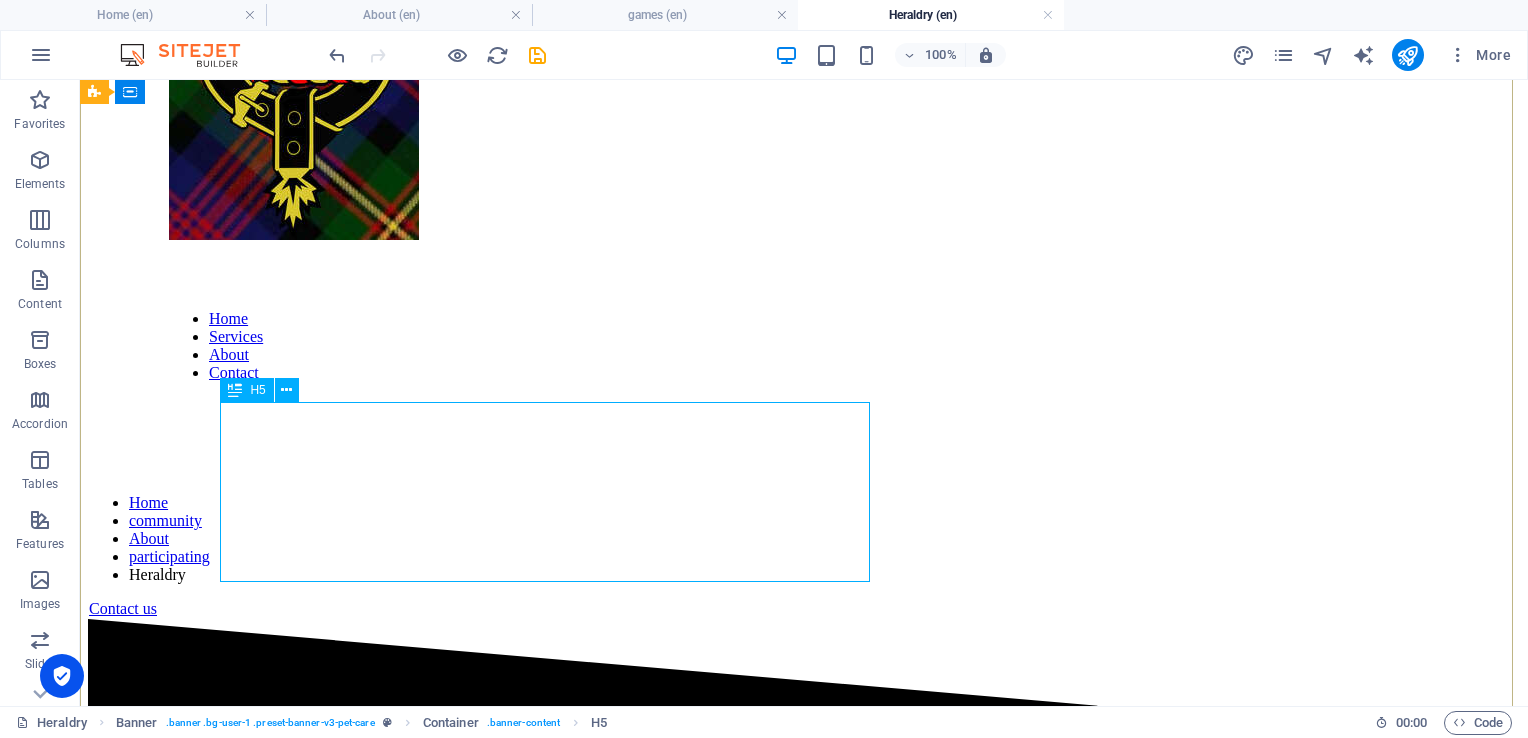 click on "As Director of the Laurentian branch of the Royal heraldry Society of  Canada. I have a duty and responsibility to uphold our Canadian values in terms of heritage and heraldic tradition. There seems to be many misunderstandings about the purpose of heraldry and this page is meant to explain certain details." at bounding box center (804, 1370) 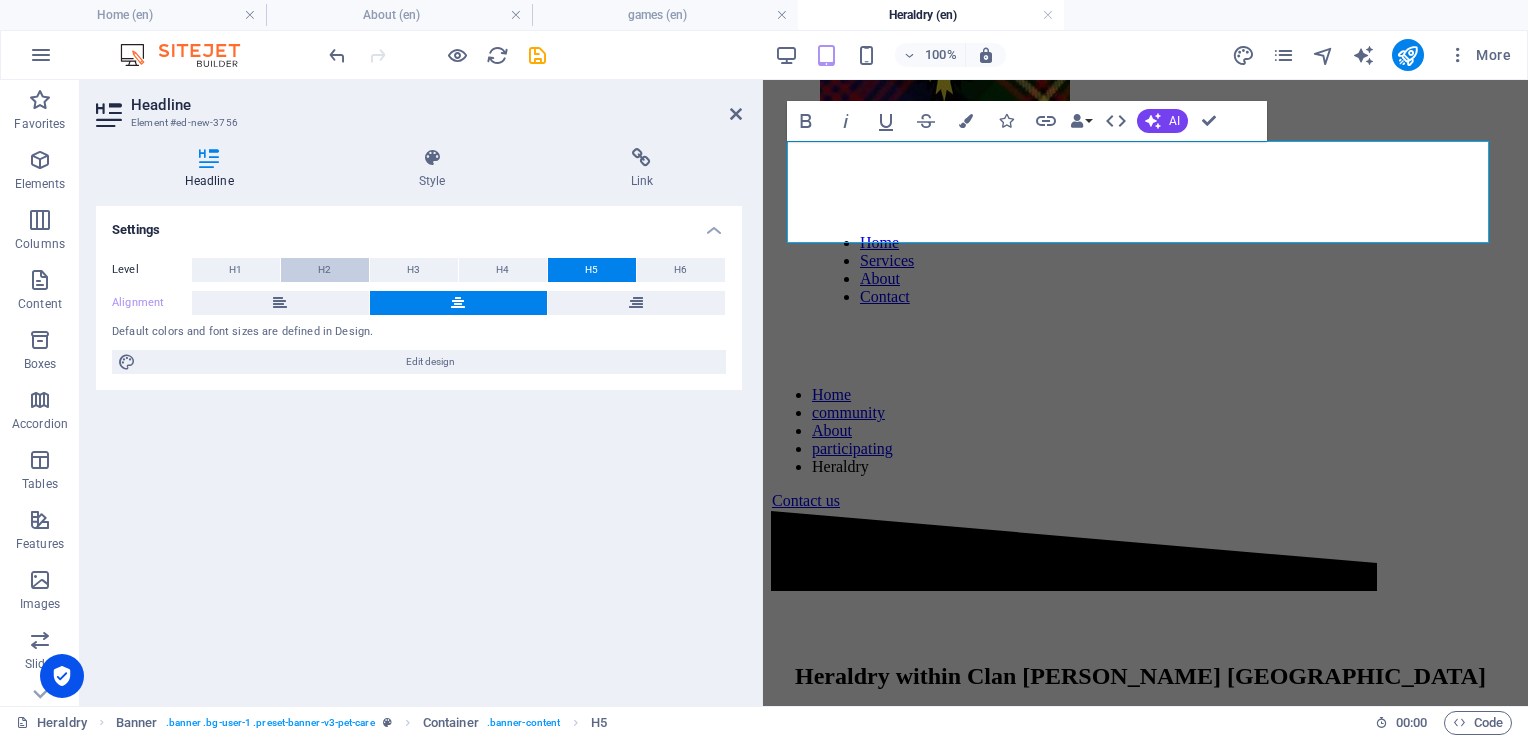click on "H2" at bounding box center [325, 270] 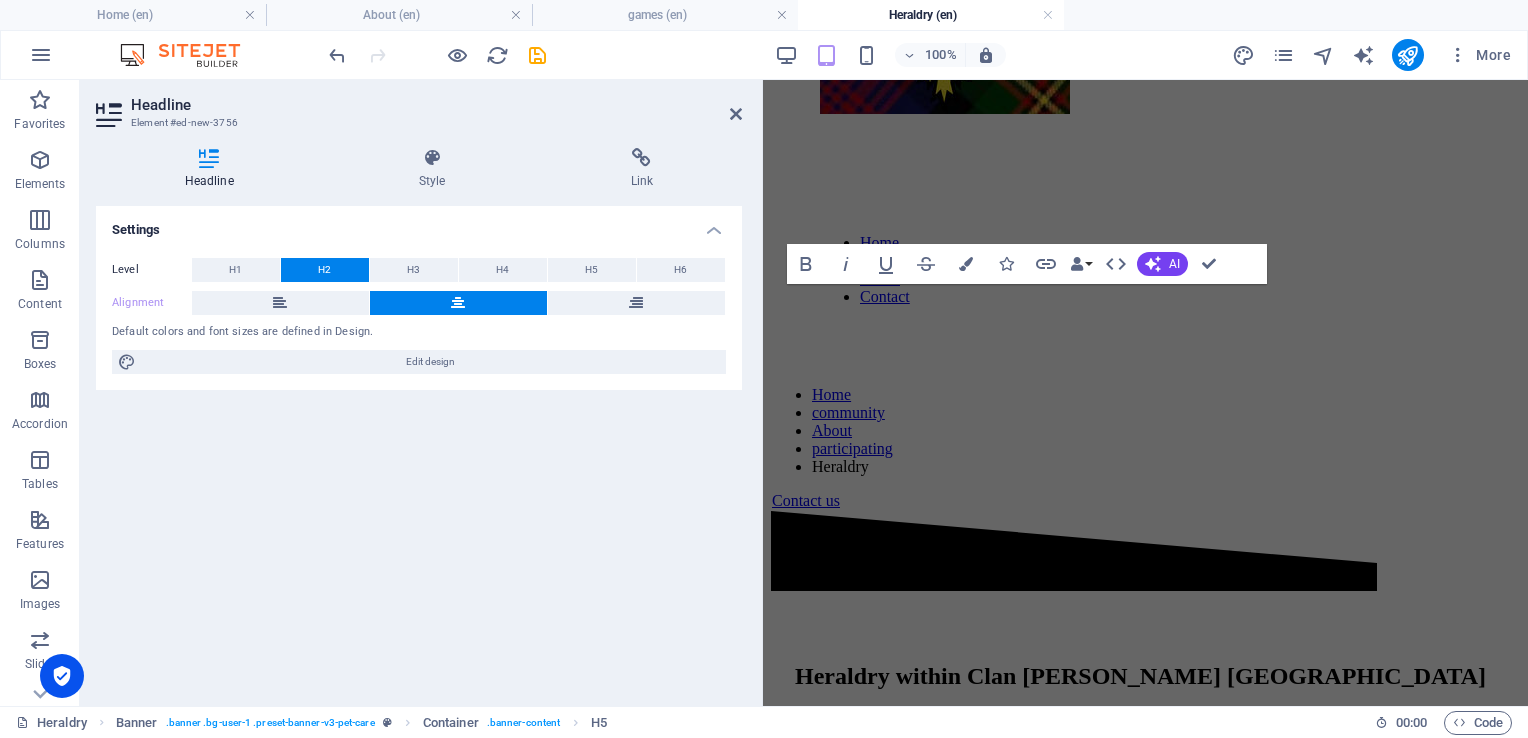 scroll, scrollTop: 756, scrollLeft: 0, axis: vertical 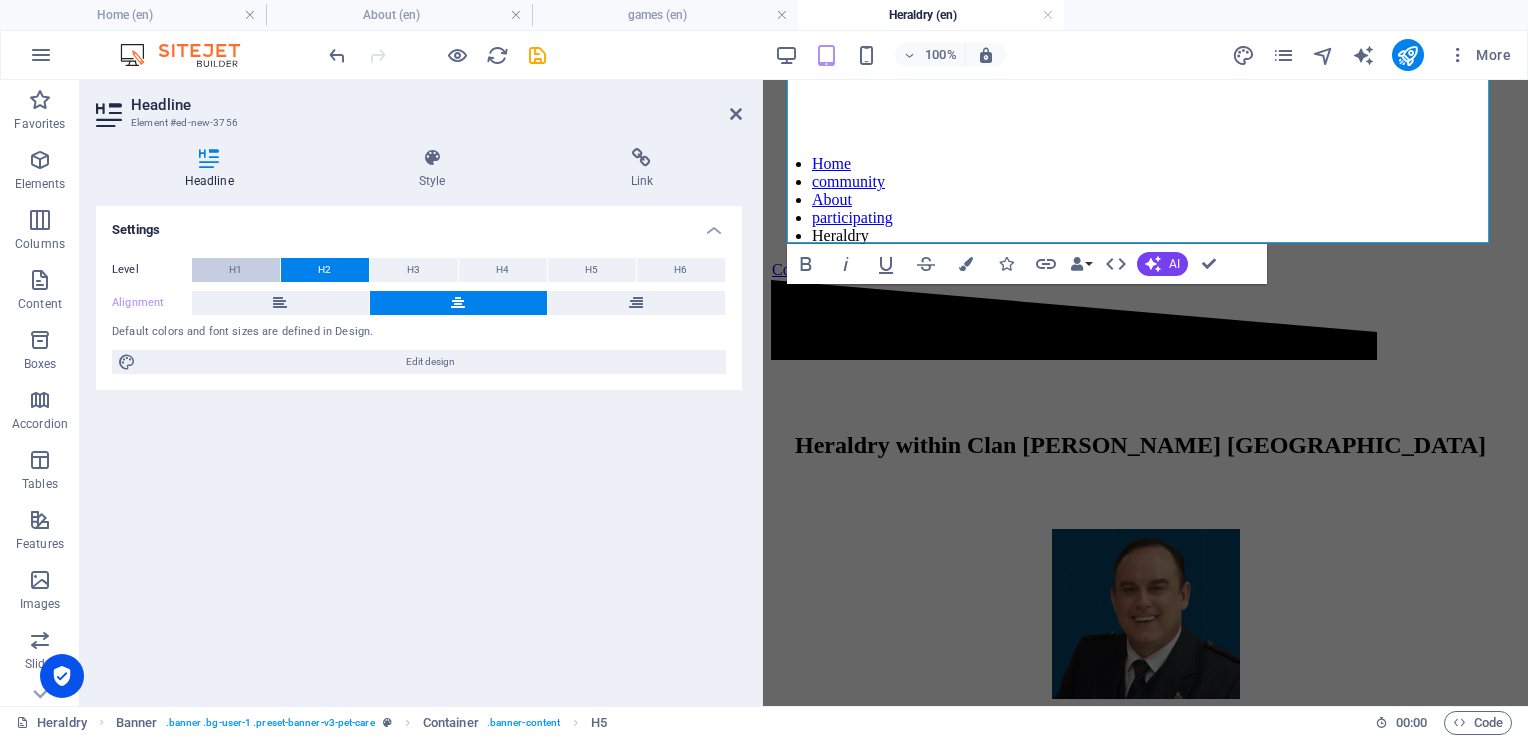 click on "H1" at bounding box center [236, 270] 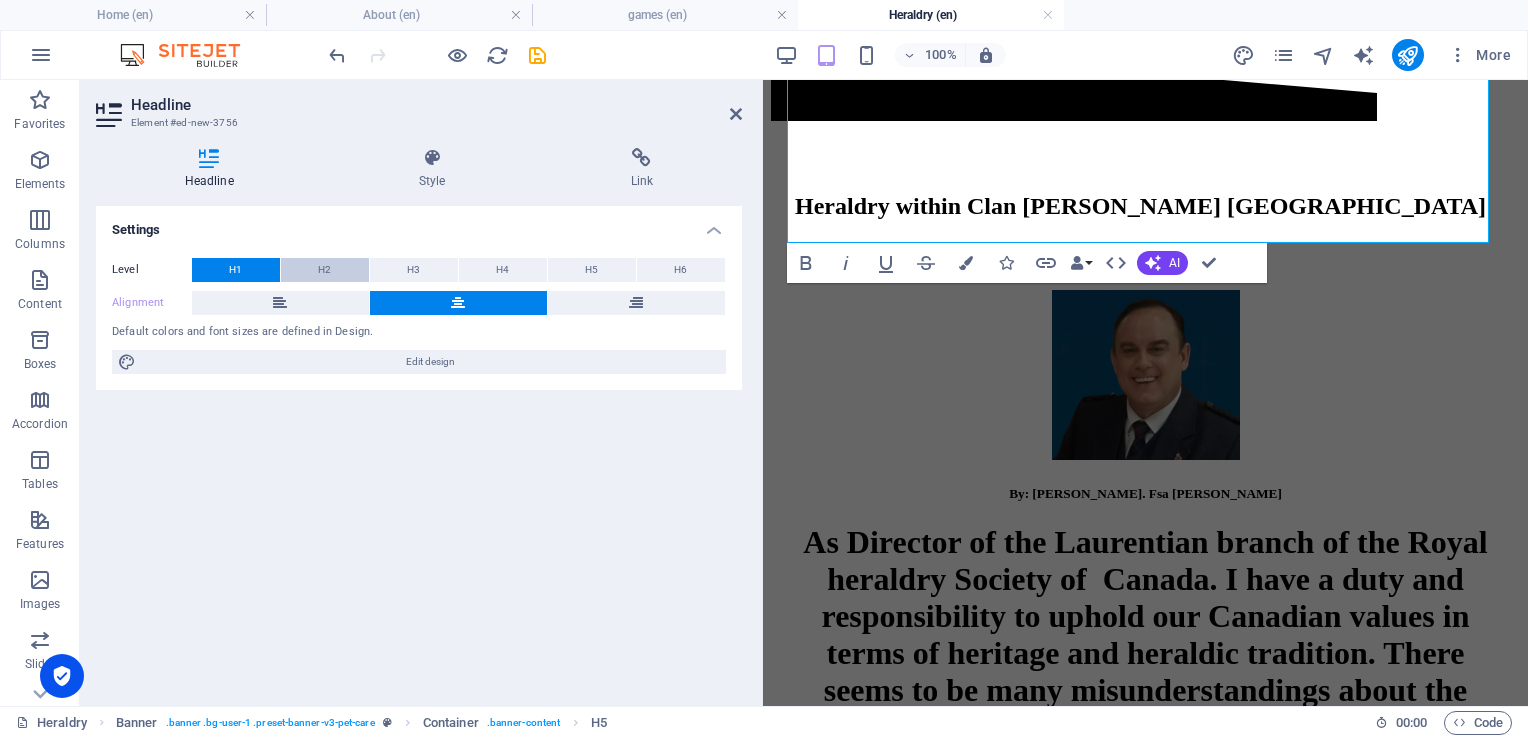 click on "H2" at bounding box center (325, 270) 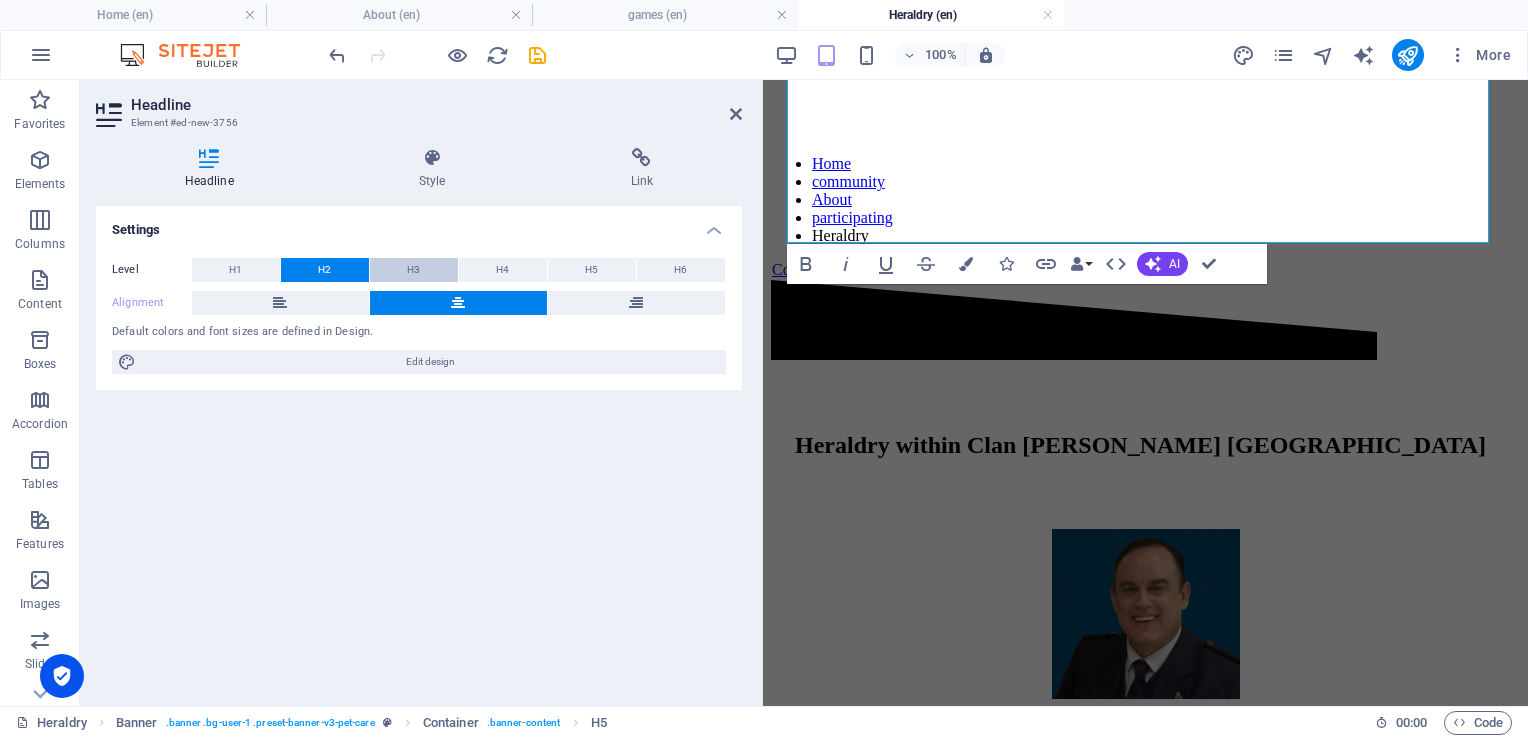 click on "H3" at bounding box center [414, 270] 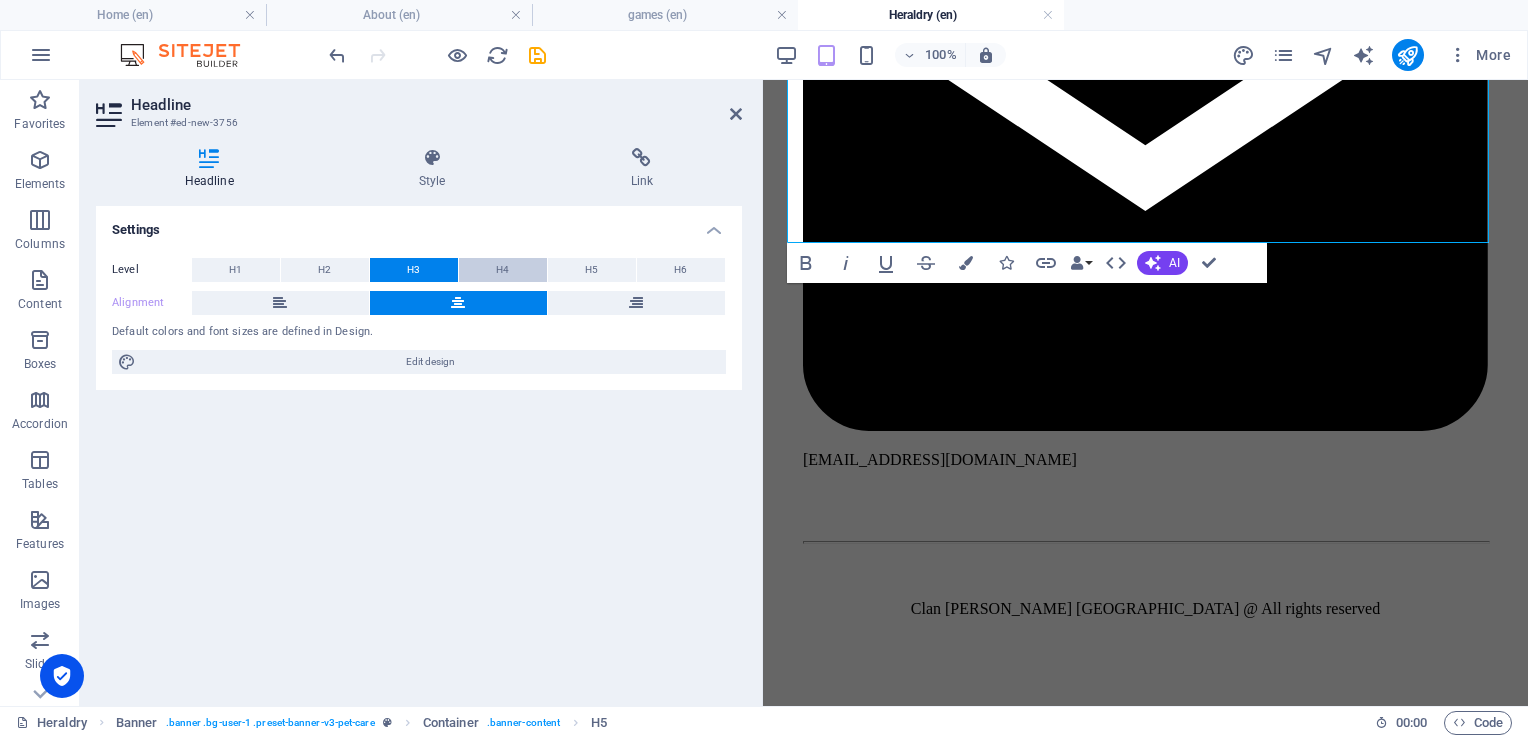 click on "H4" at bounding box center [503, 270] 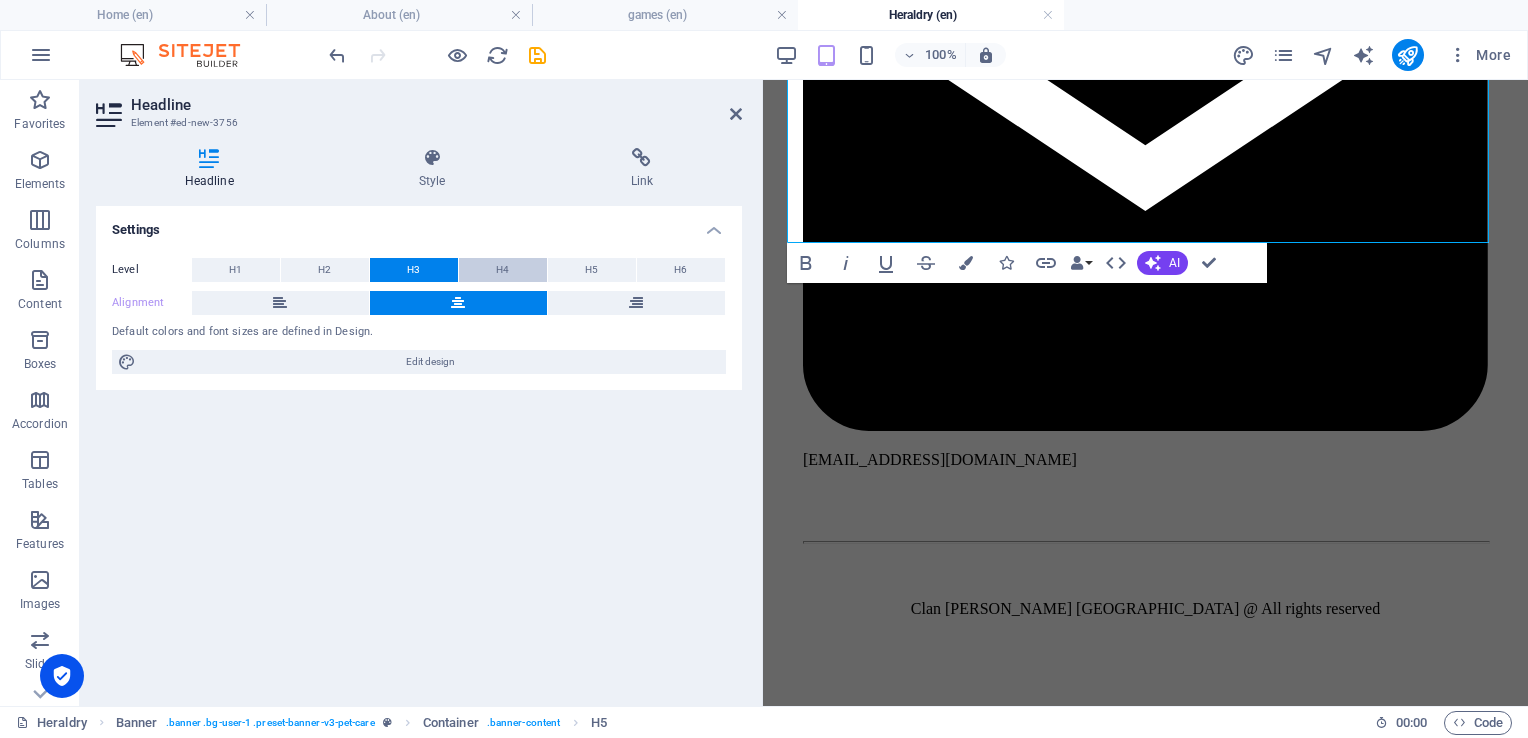 scroll, scrollTop: 580, scrollLeft: 0, axis: vertical 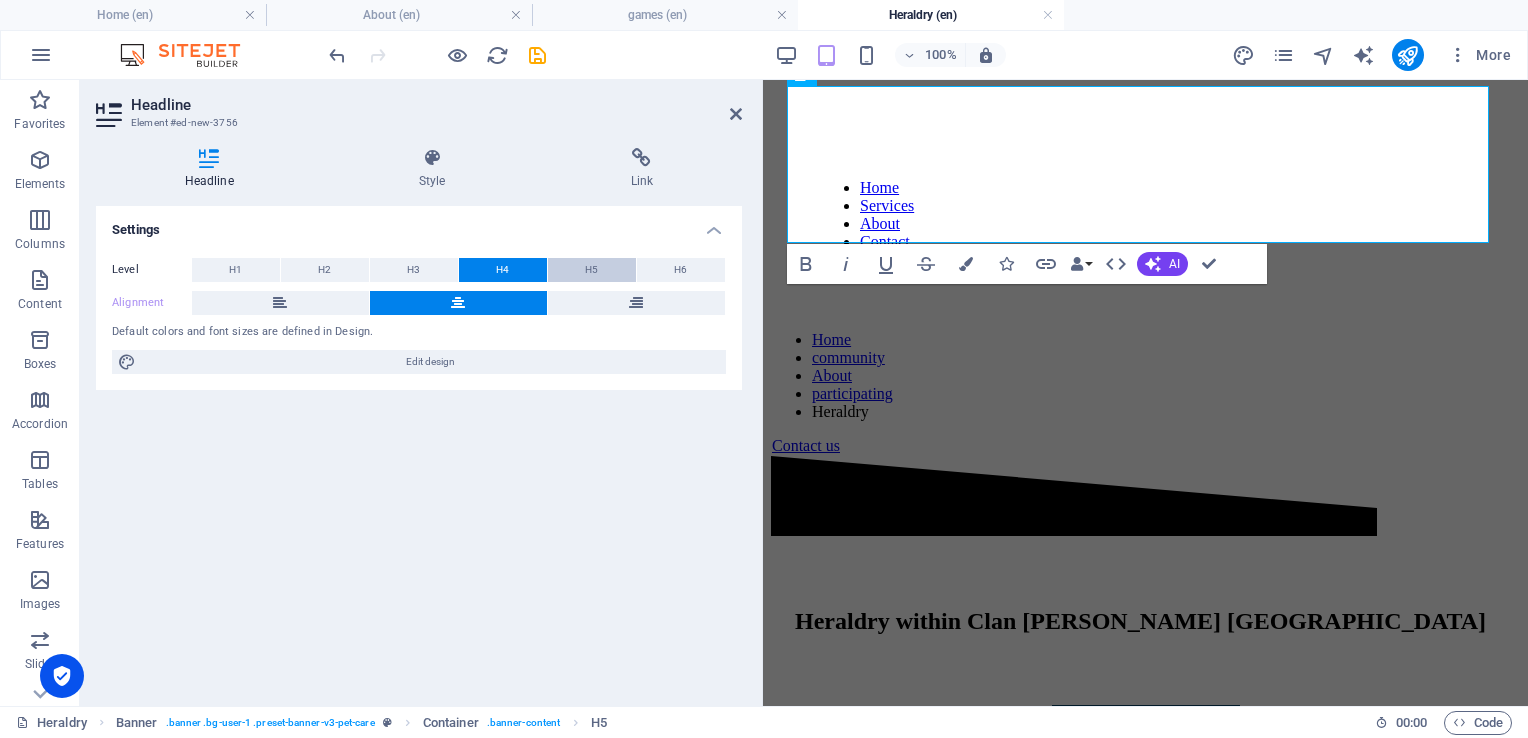 click on "H5" at bounding box center [591, 270] 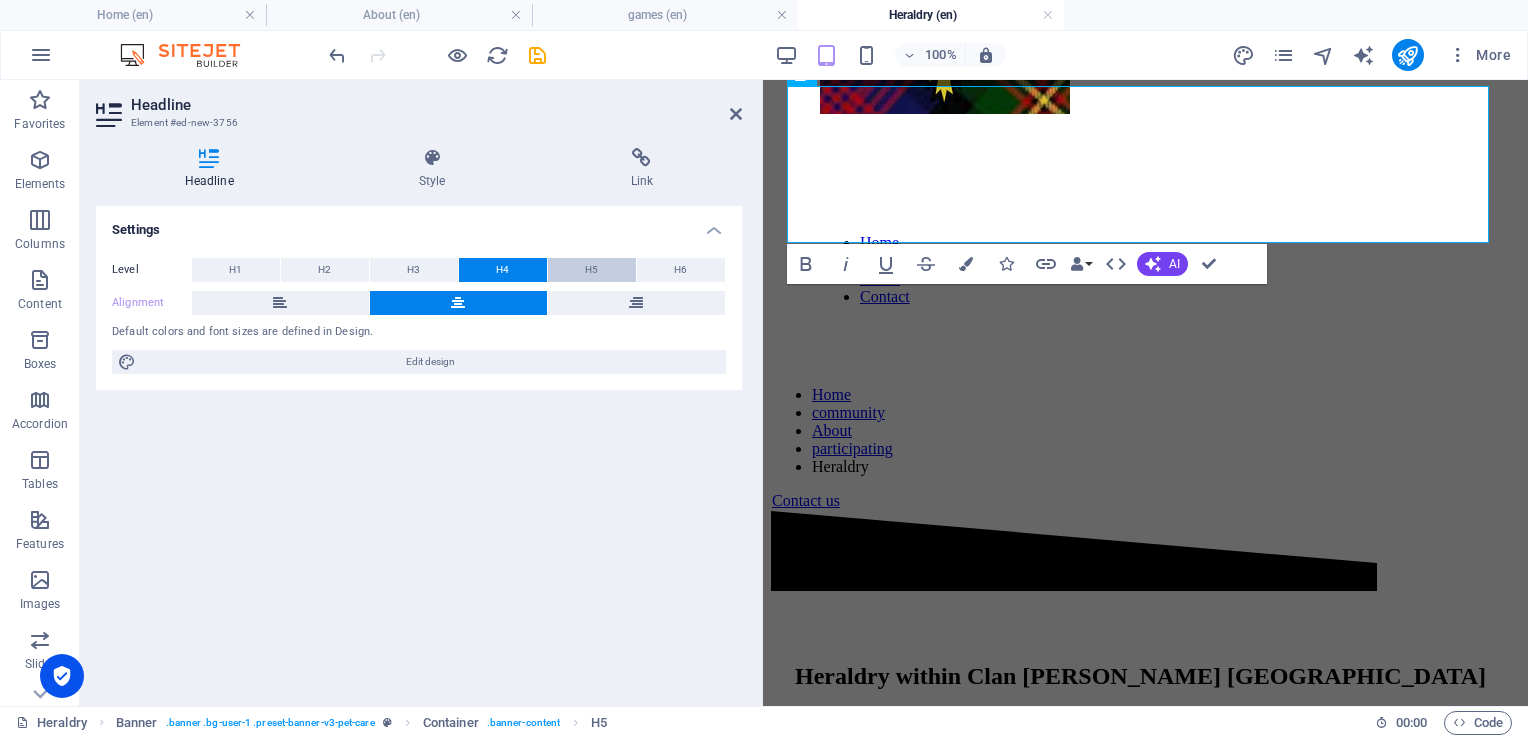 click on "H5" at bounding box center (591, 270) 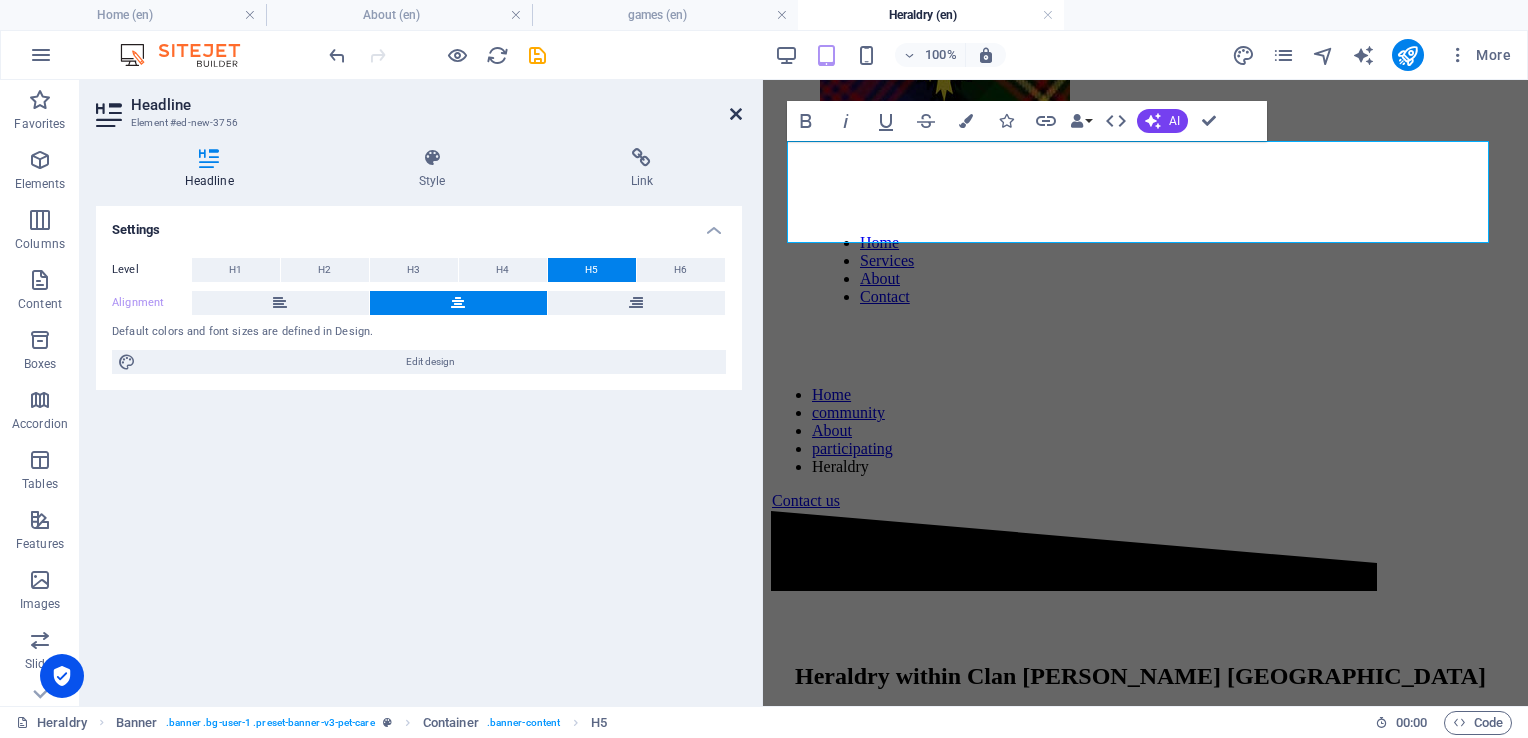 click at bounding box center (736, 114) 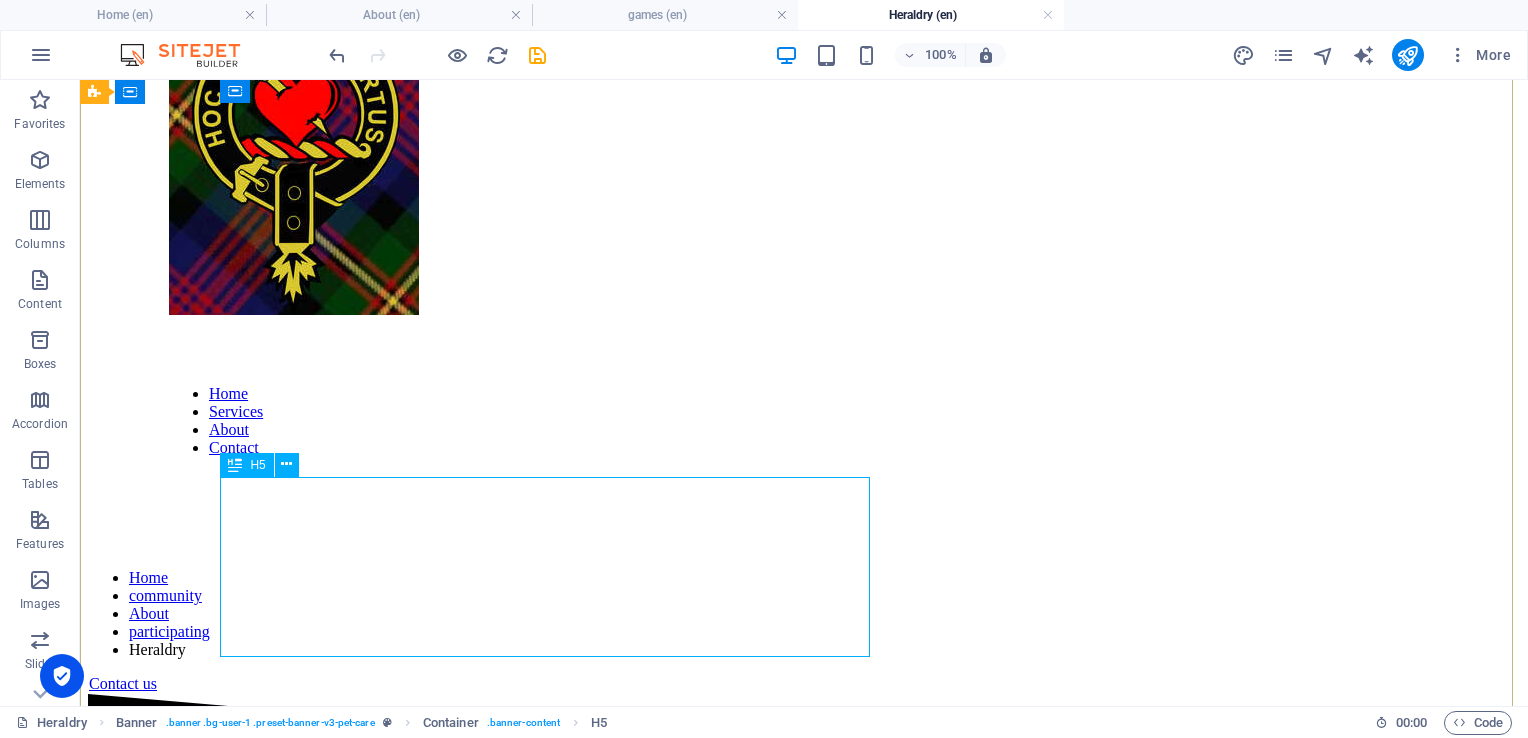 click on "As Director of the Laurentian branch of the Royal heraldry Society of  Canada. I have a duty and responsibility to uphold our Canadian values in terms of heritage and heraldic tradition. There seems to be many misunderstandings about the purpose of heraldry and this page is meant to explain certain details." at bounding box center [804, 1445] 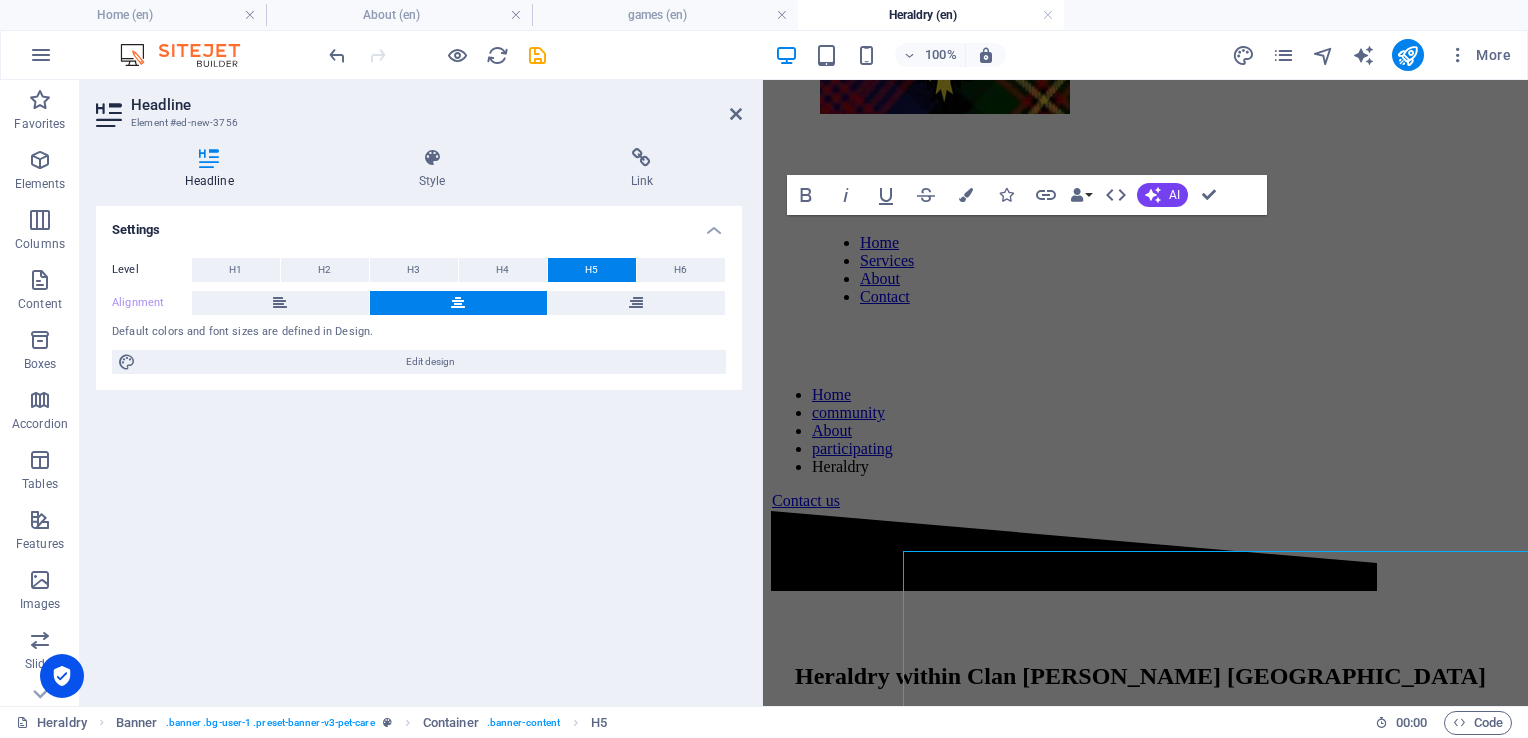 scroll, scrollTop: 451, scrollLeft: 0, axis: vertical 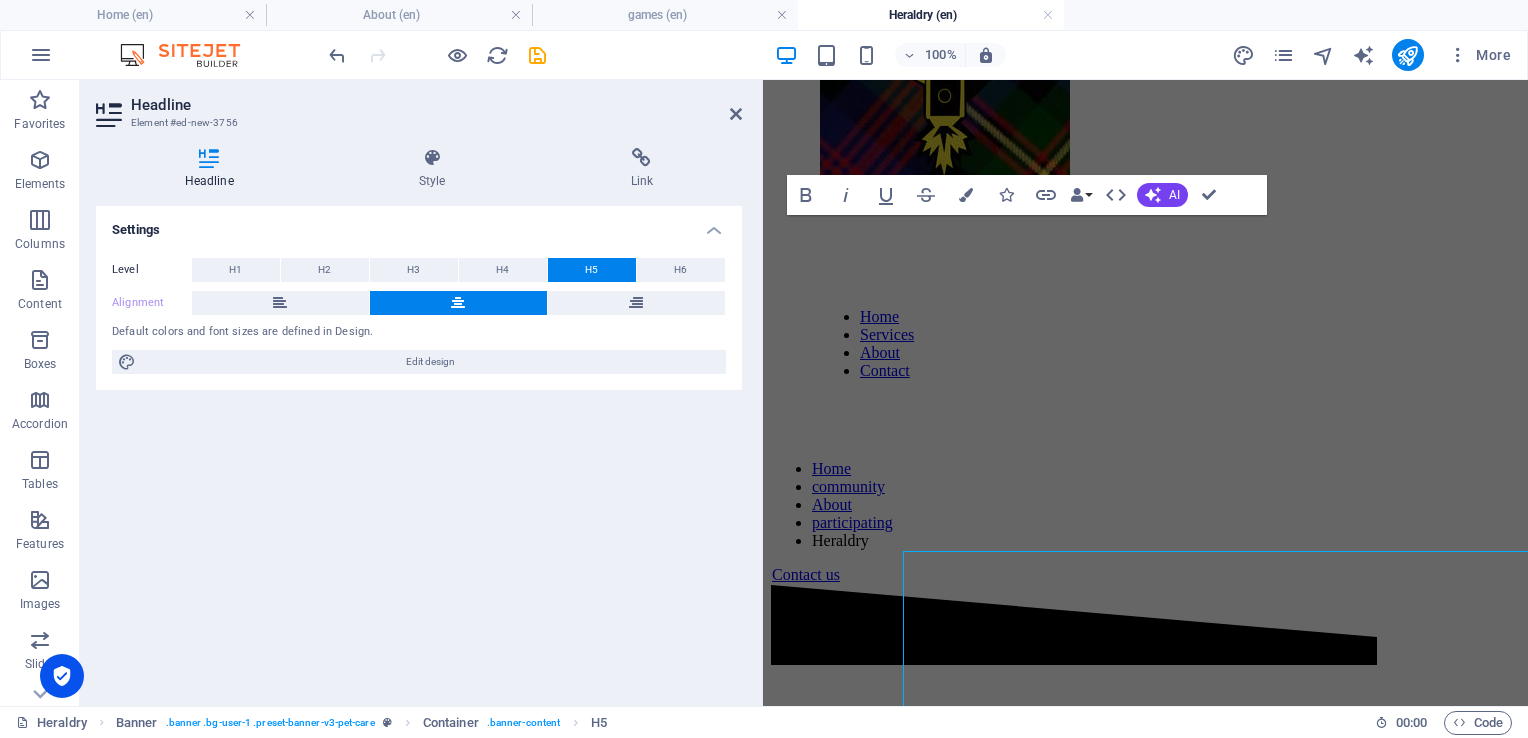 click on "Settings Level H1 H2 H3 H4 H5 H6 Alignment Default colors and font sizes are defined in Design. Edit design" at bounding box center [419, 448] 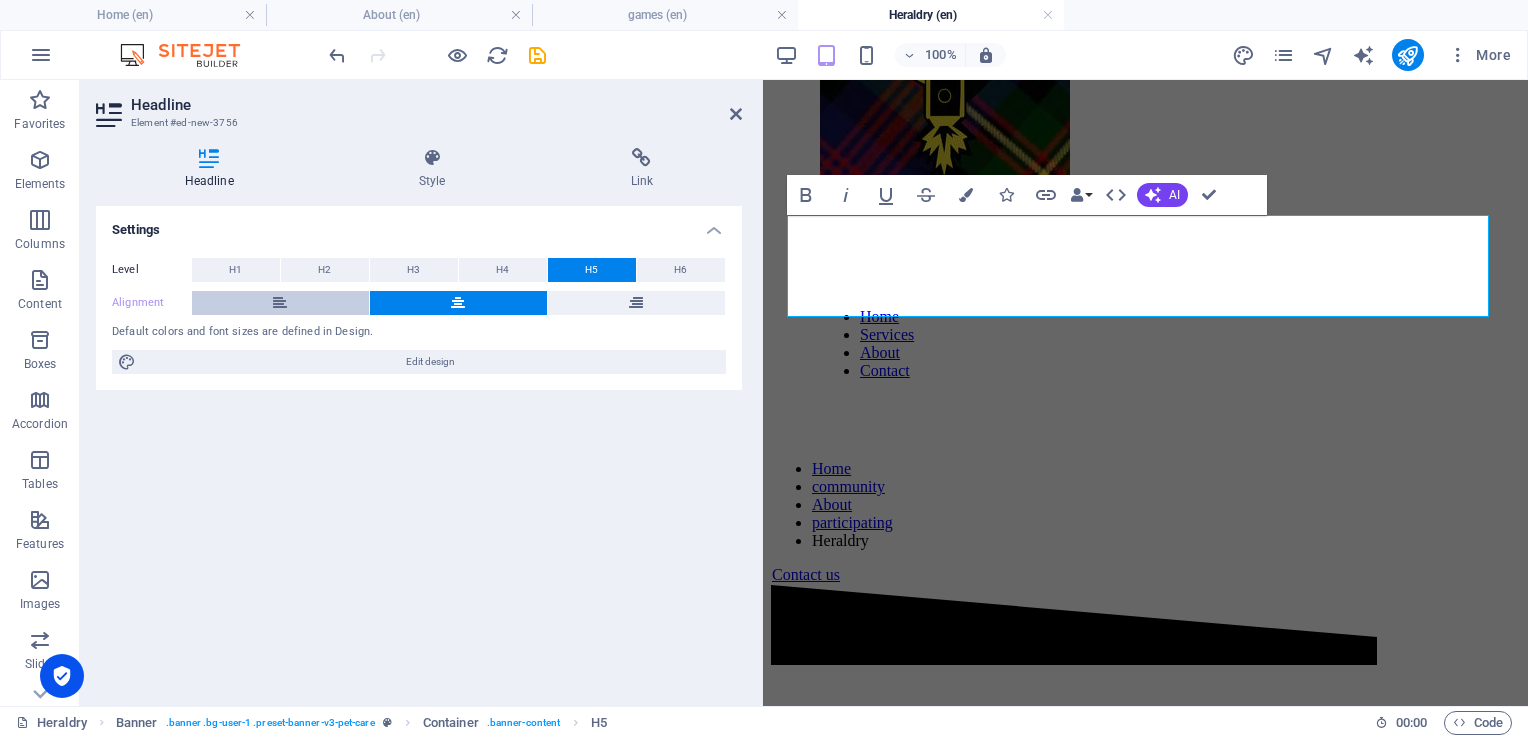 click at bounding box center (280, 303) 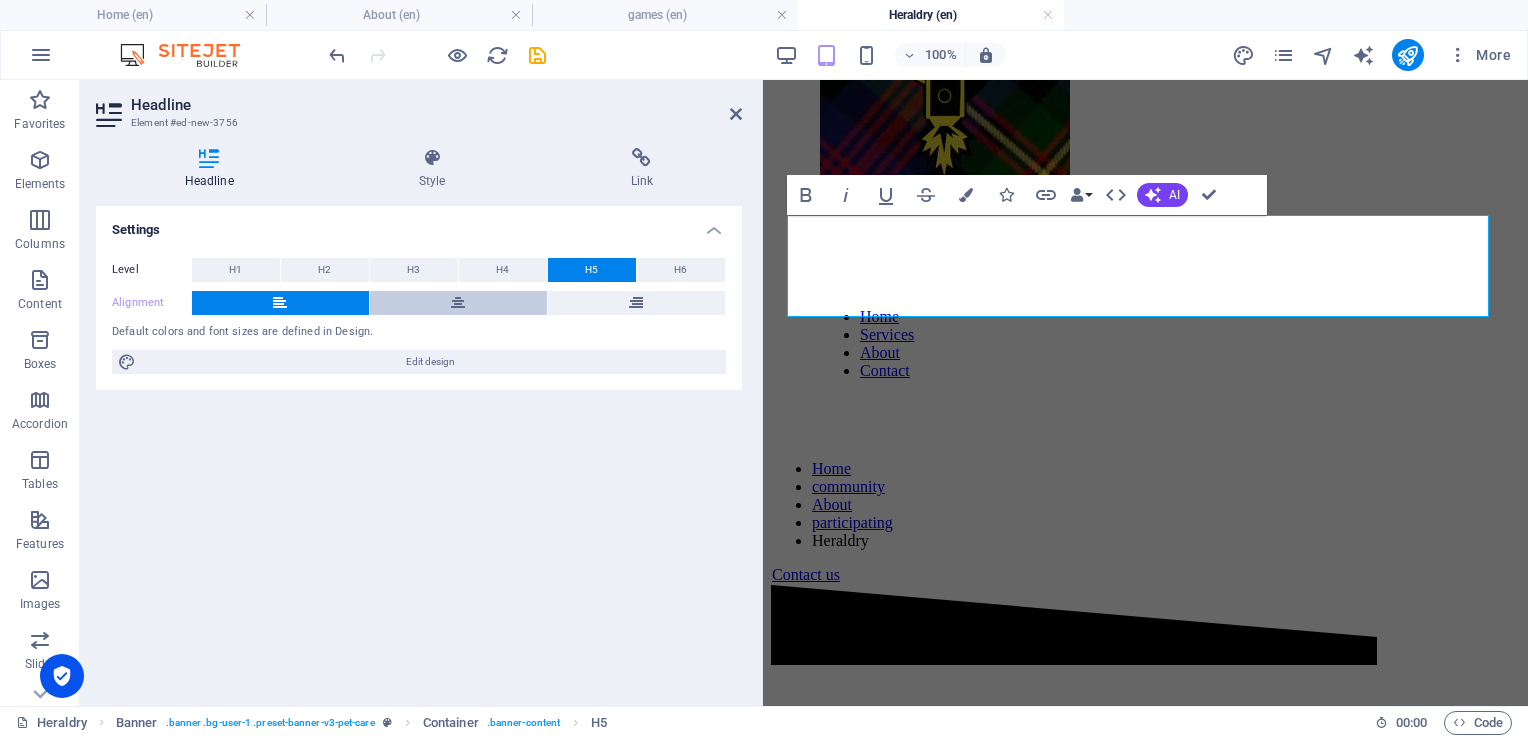 click at bounding box center (458, 303) 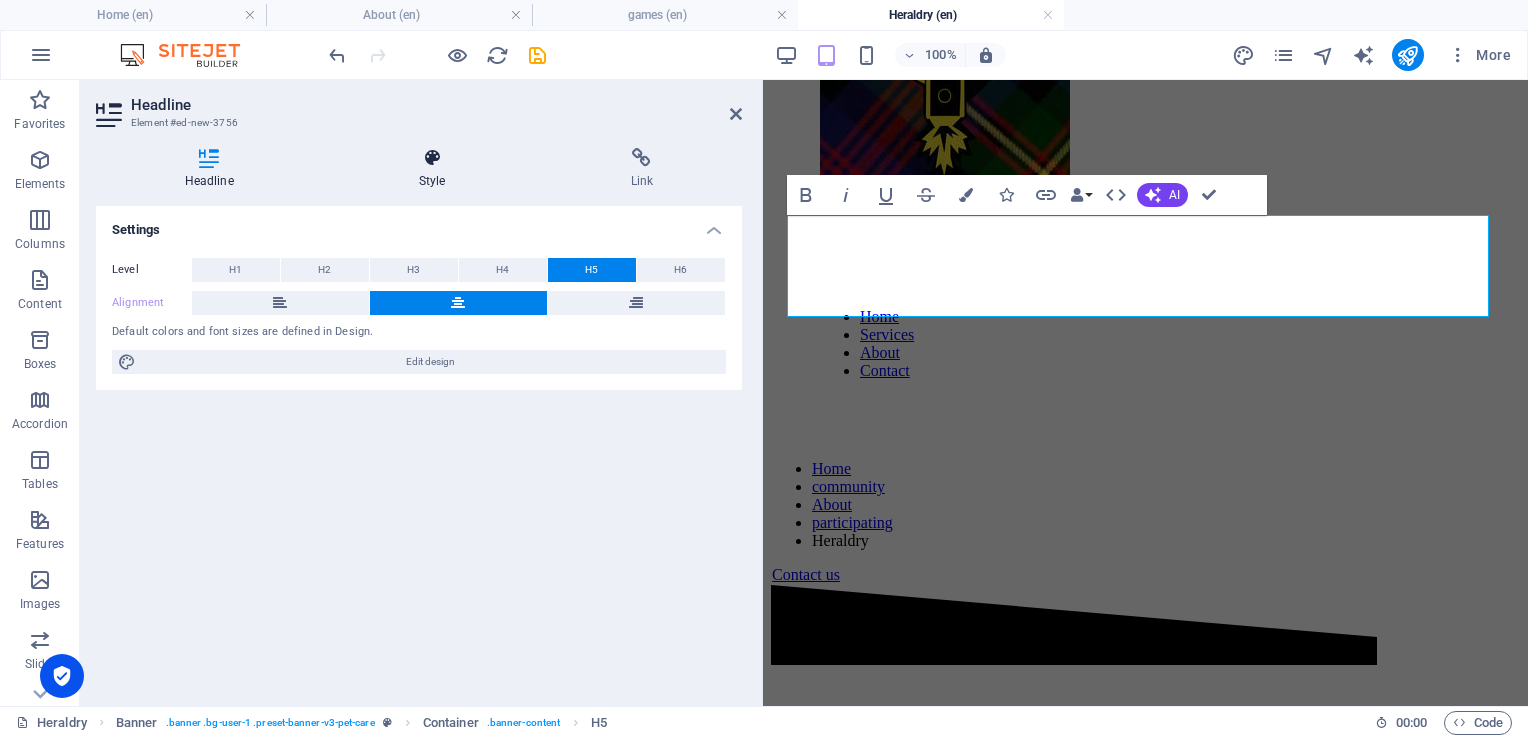 click at bounding box center [432, 158] 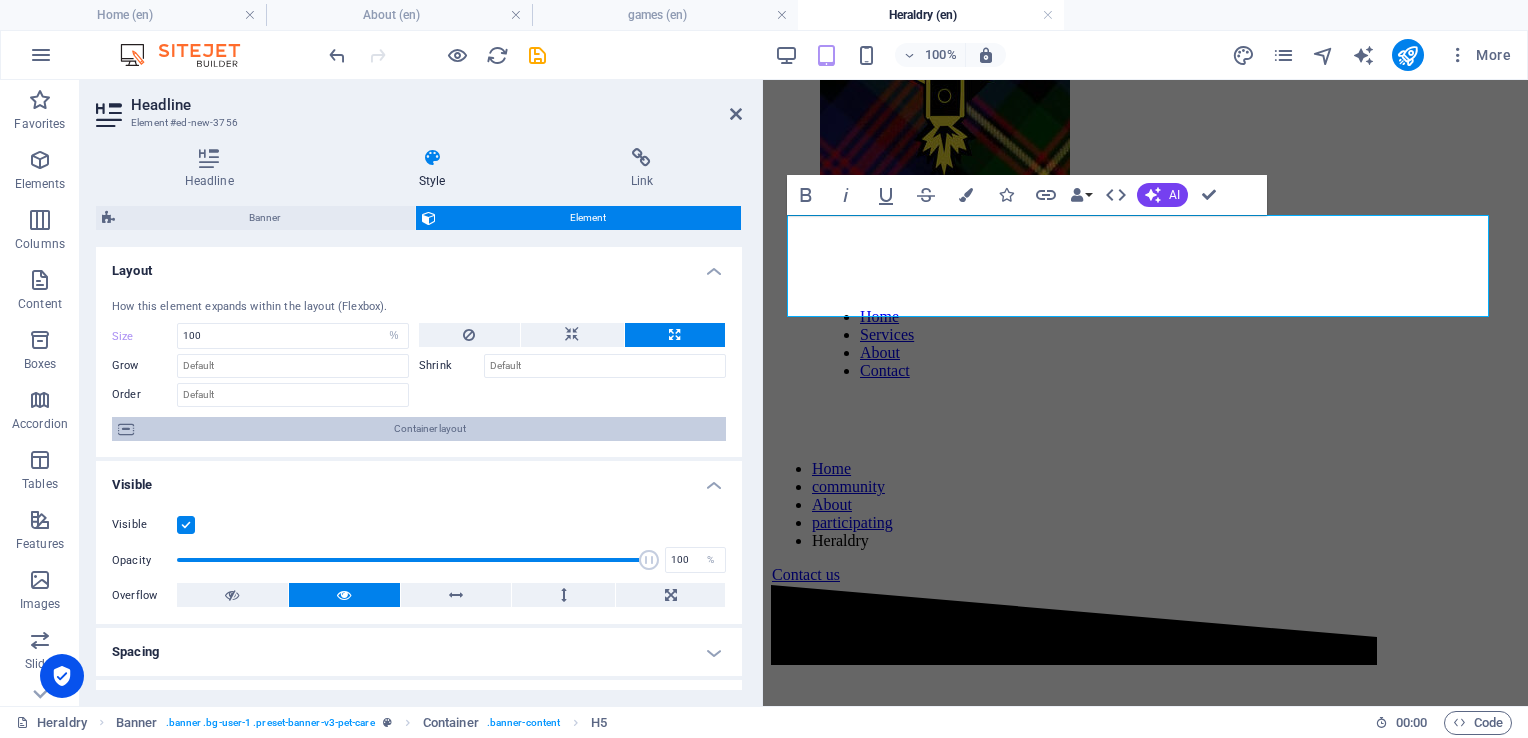 click on "Container layout" at bounding box center [430, 429] 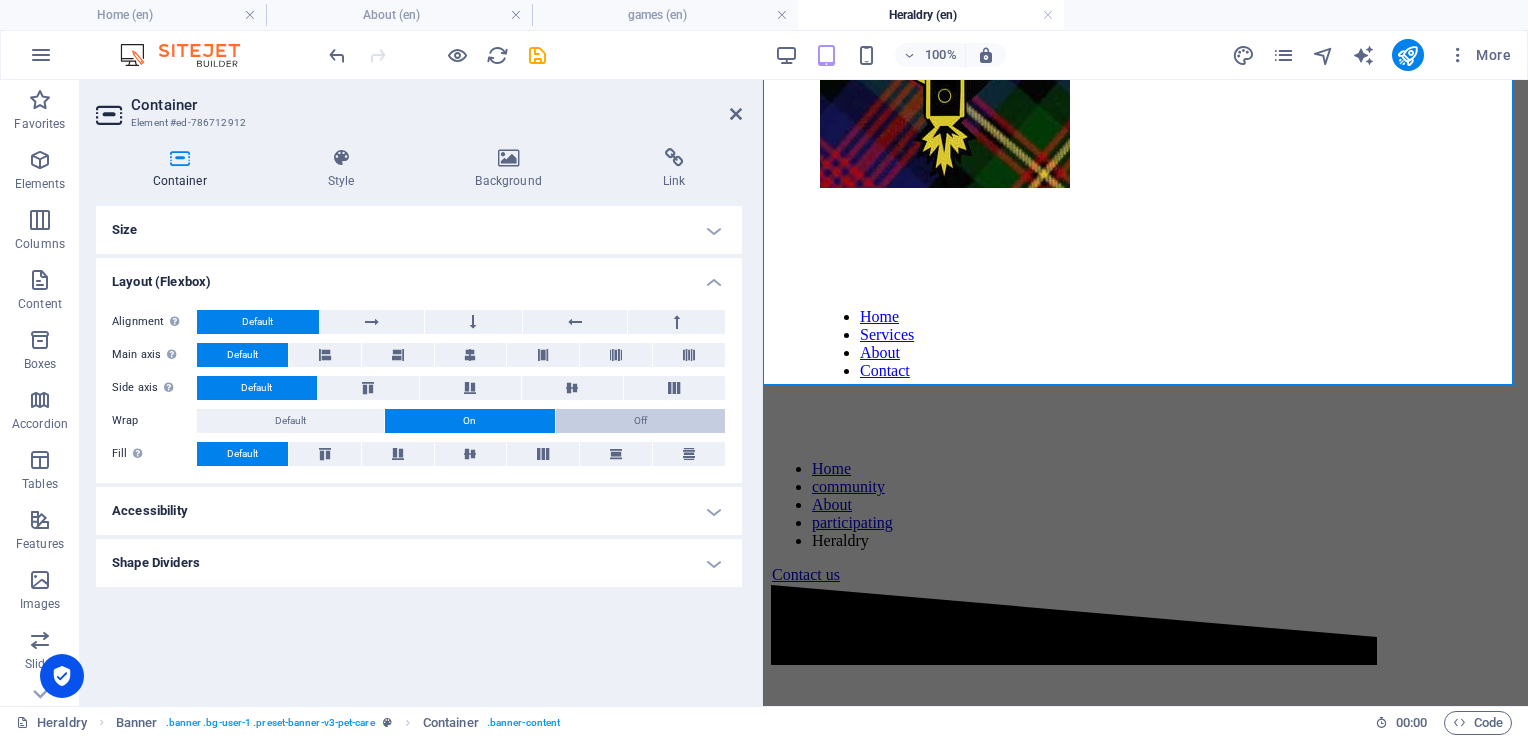 click on "Off" at bounding box center (640, 421) 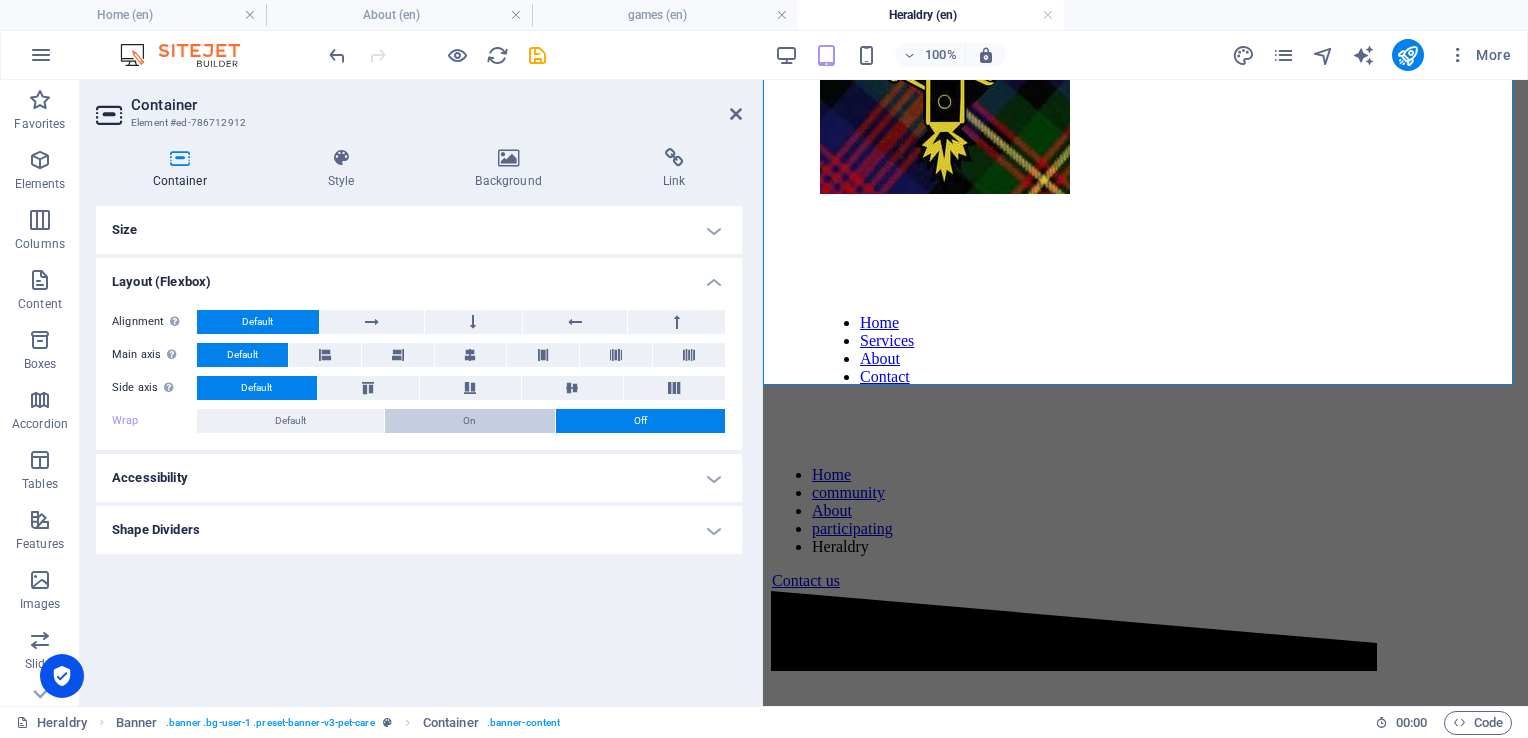 click on "On" at bounding box center [469, 421] 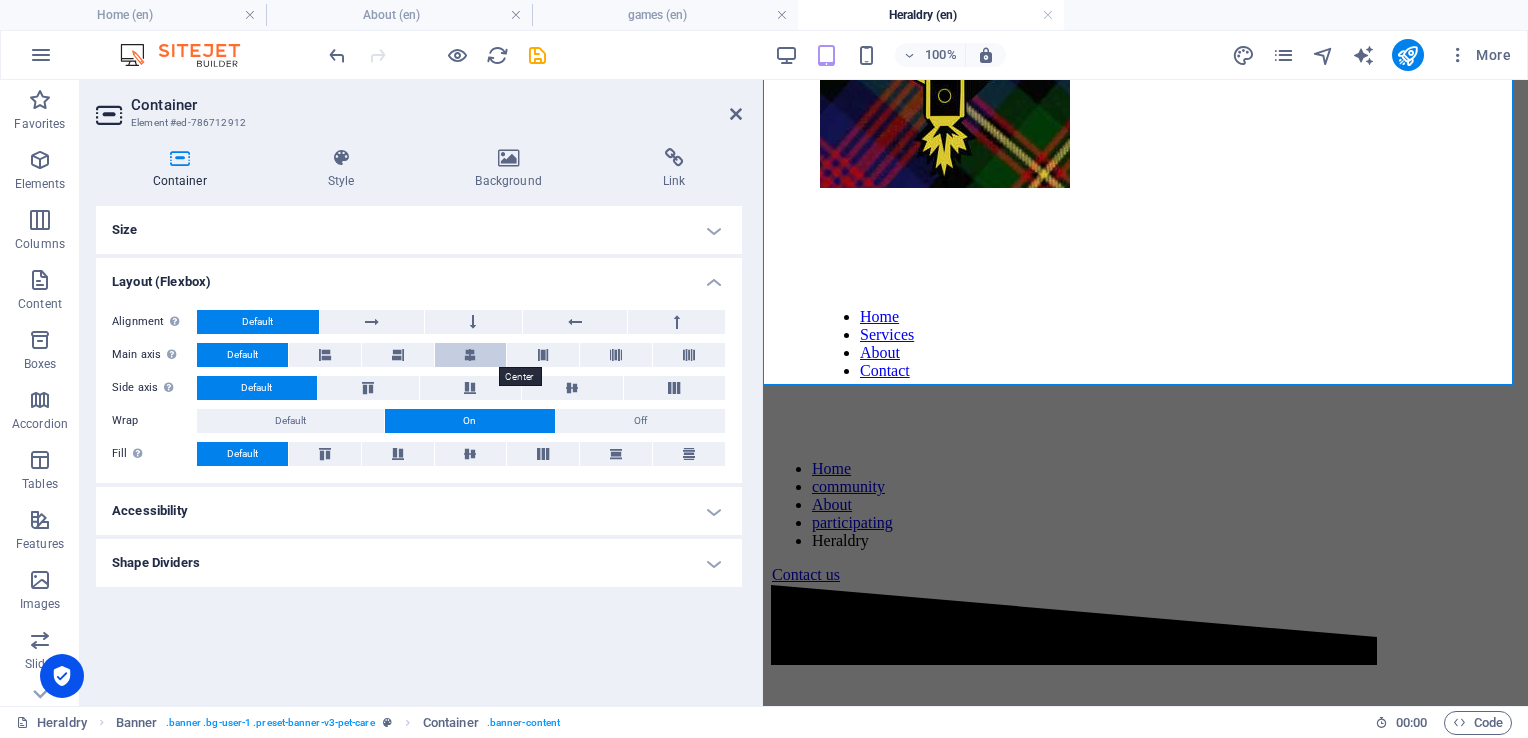 click at bounding box center [471, 355] 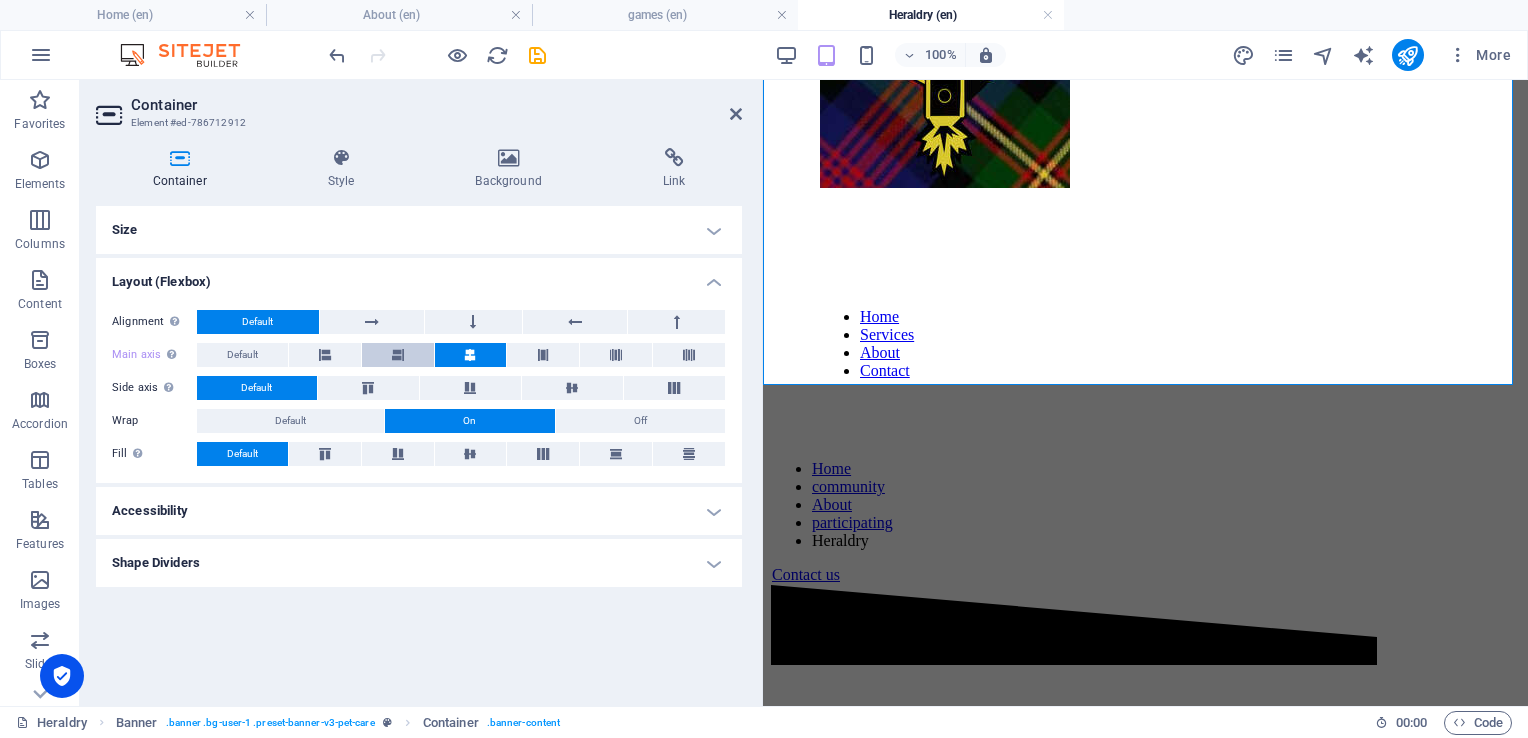 click at bounding box center (398, 355) 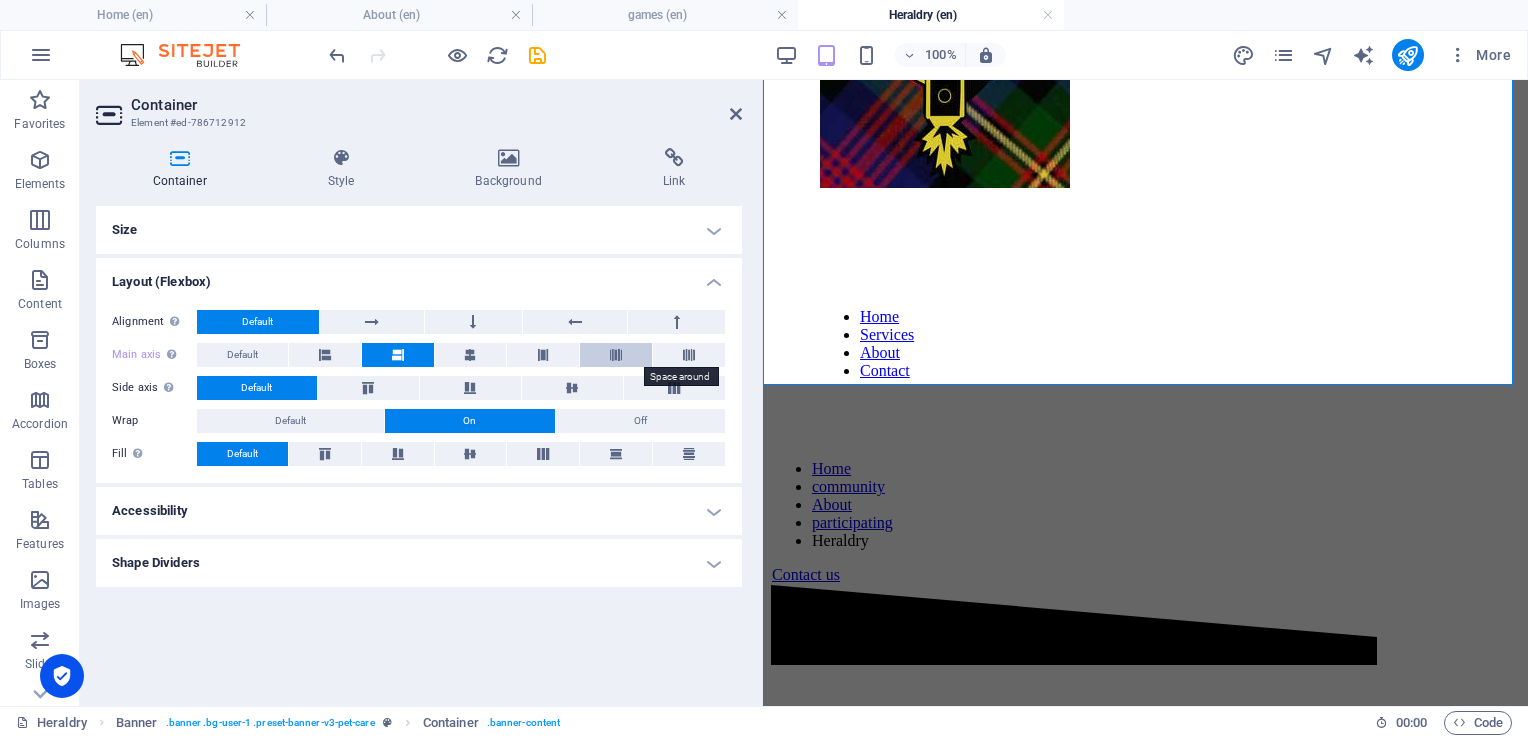 click at bounding box center [616, 355] 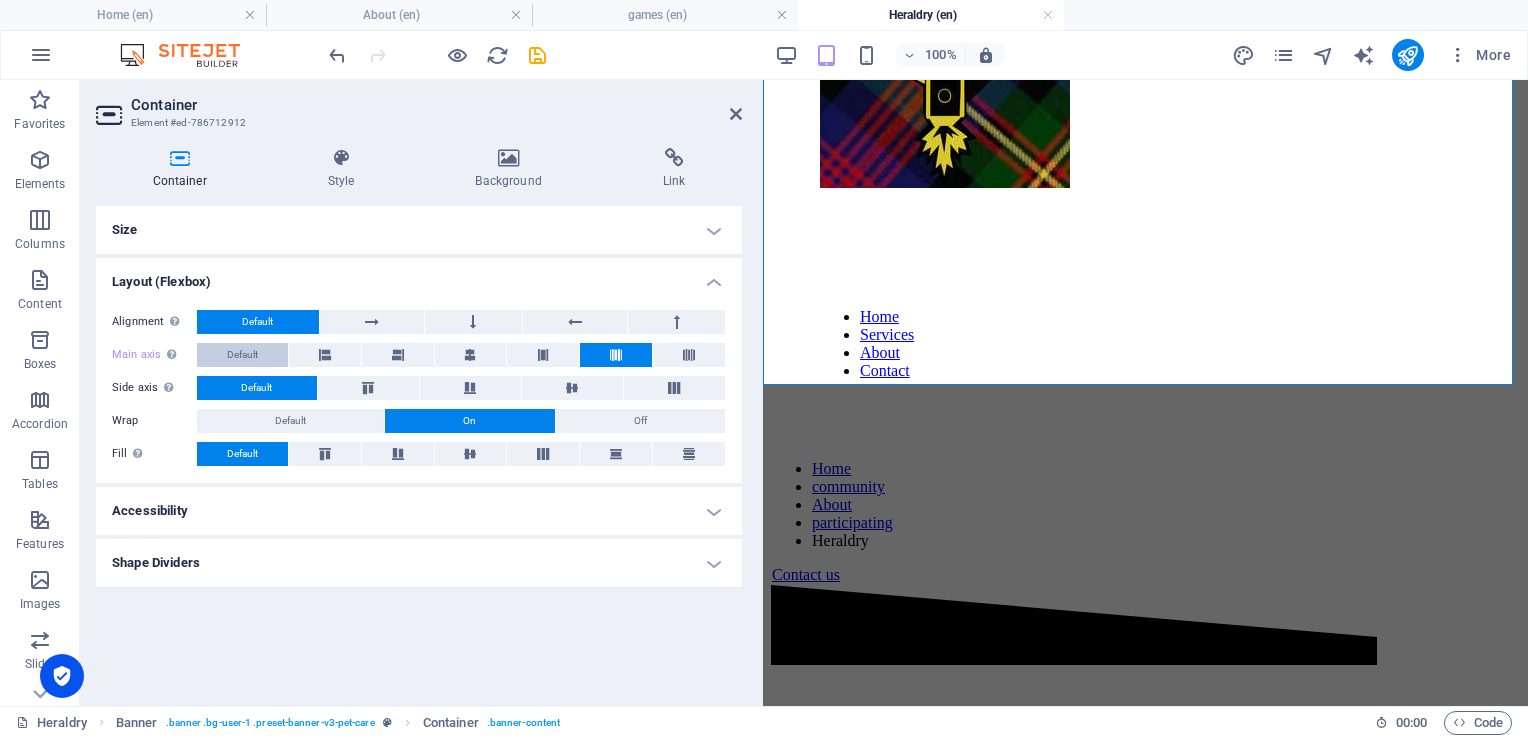 click on "Default" at bounding box center (242, 355) 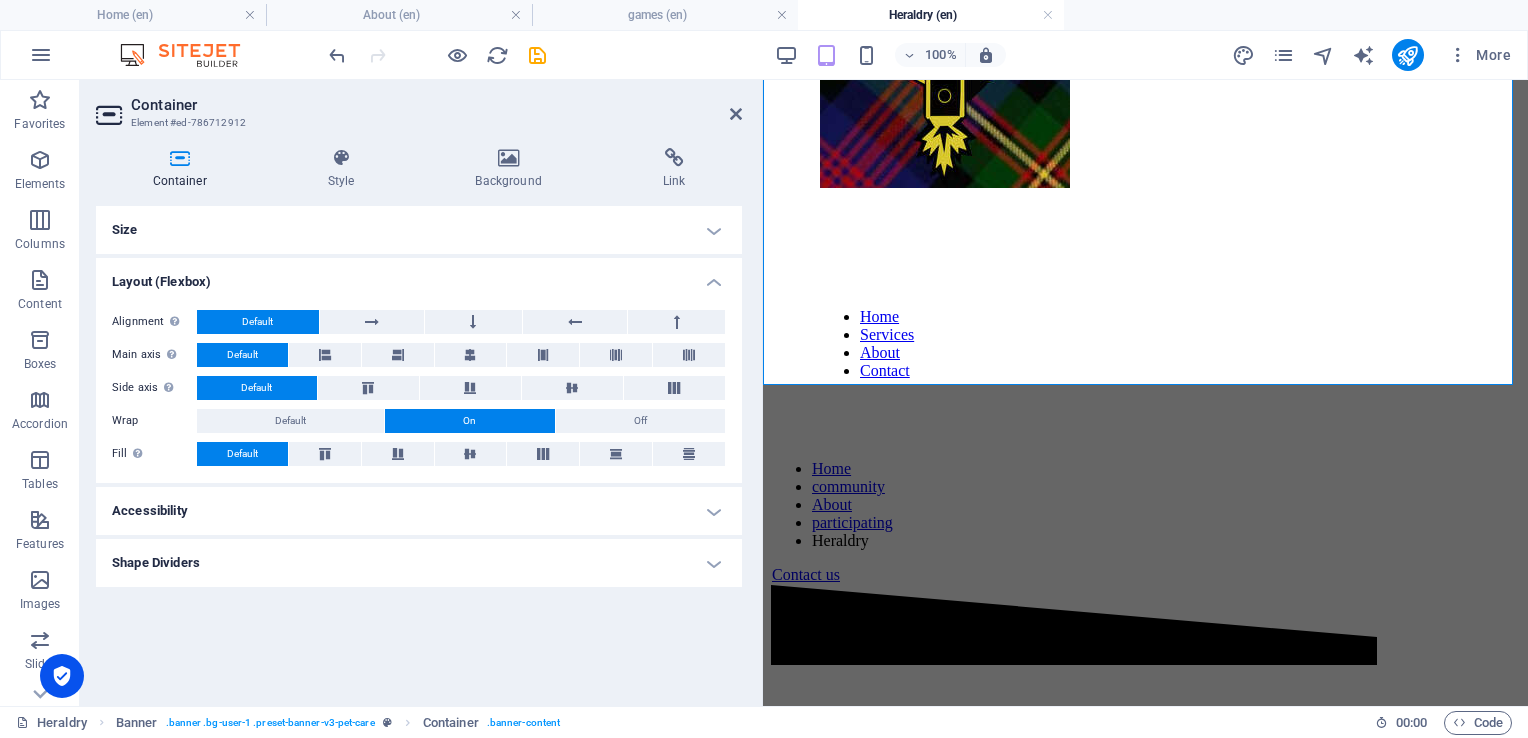 click on "Default" at bounding box center (242, 355) 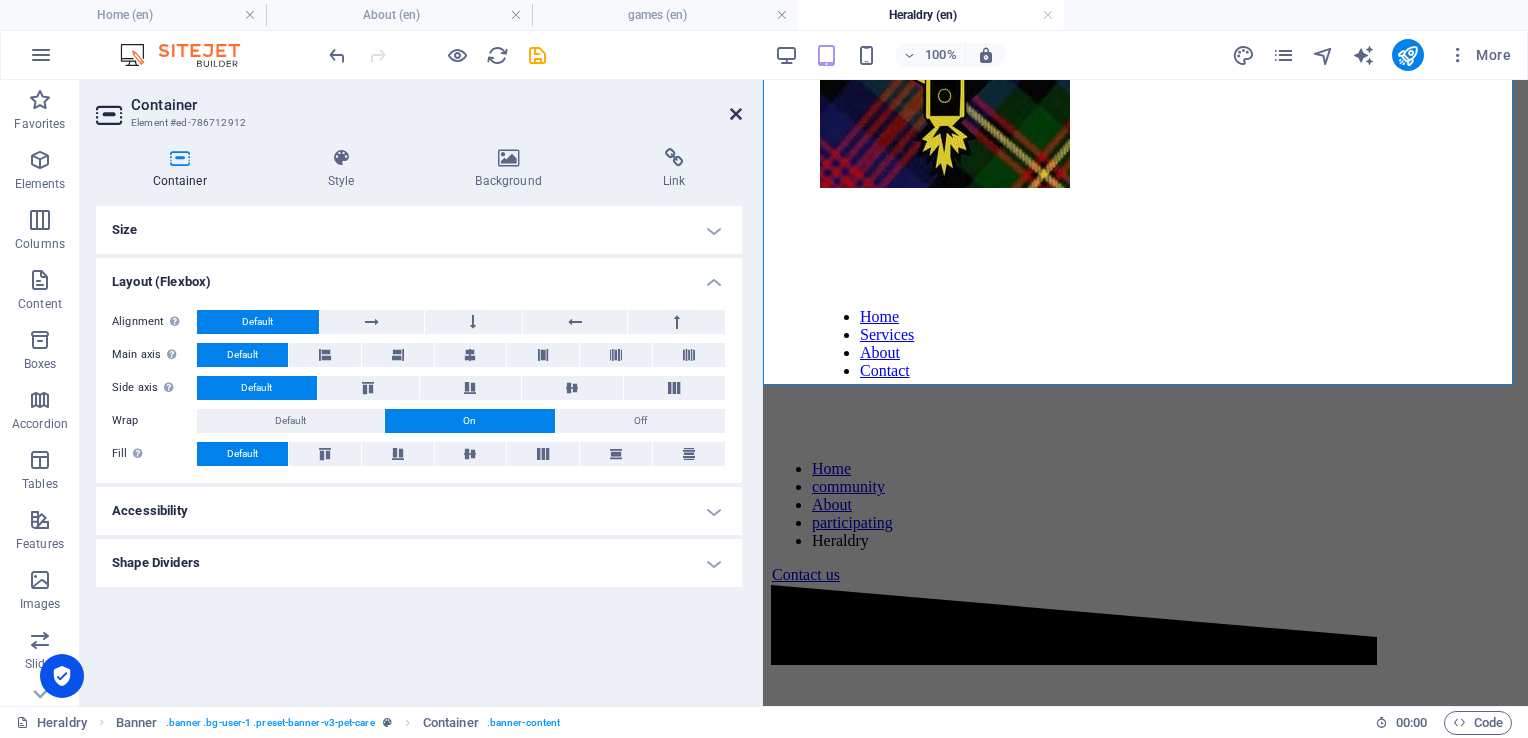 click at bounding box center (736, 114) 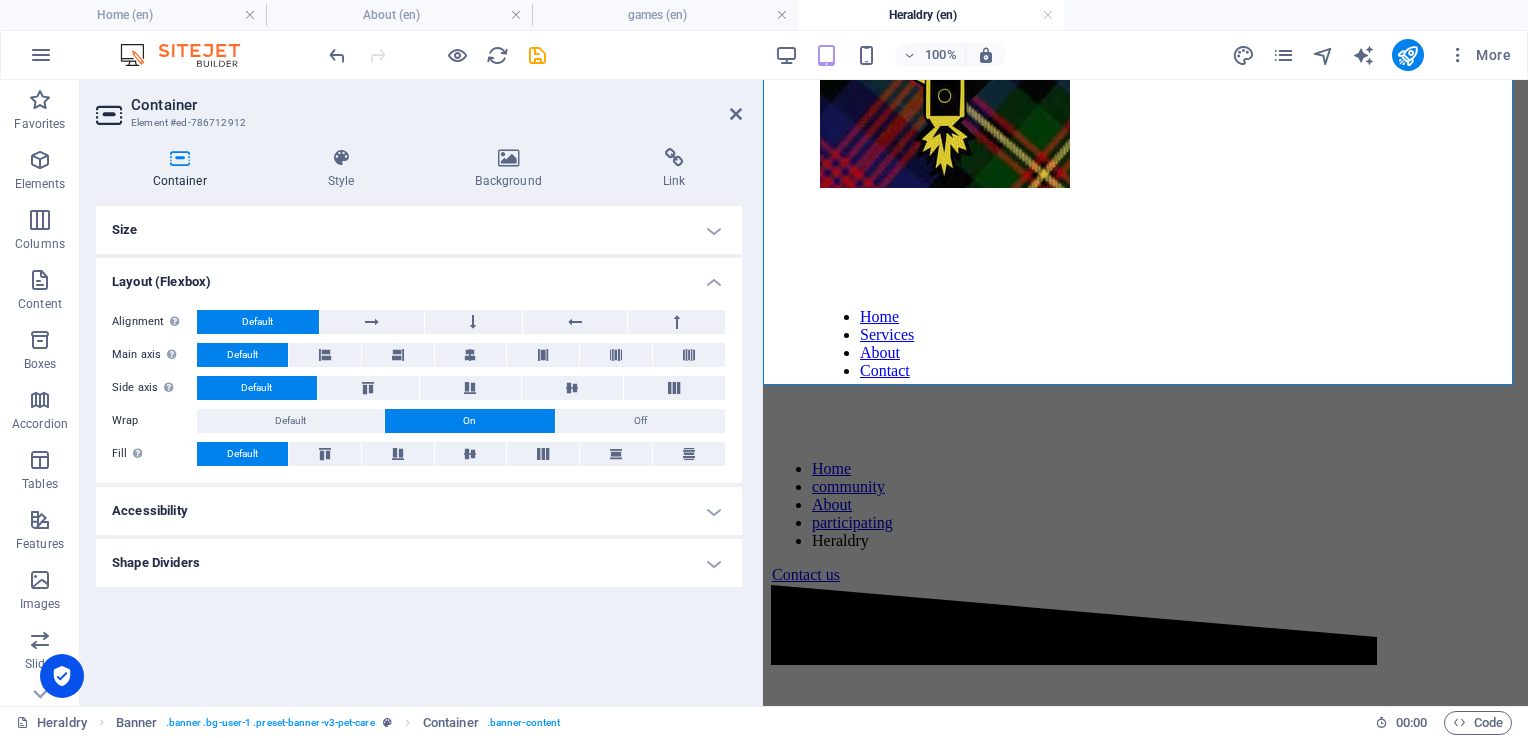 drag, startPoint x: 1503, startPoint y: 196, endPoint x: 1423, endPoint y: 115, distance: 113.84639 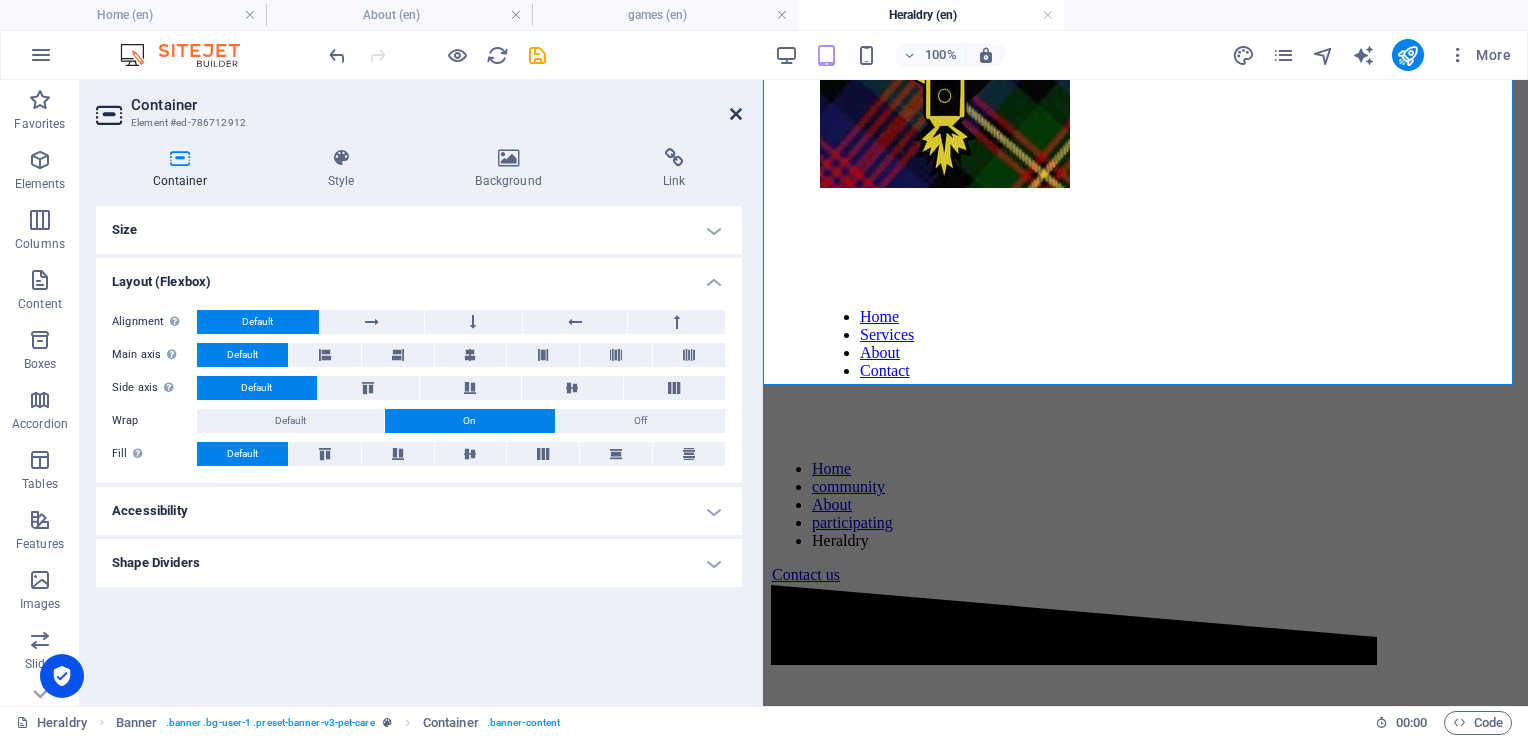 click at bounding box center [736, 114] 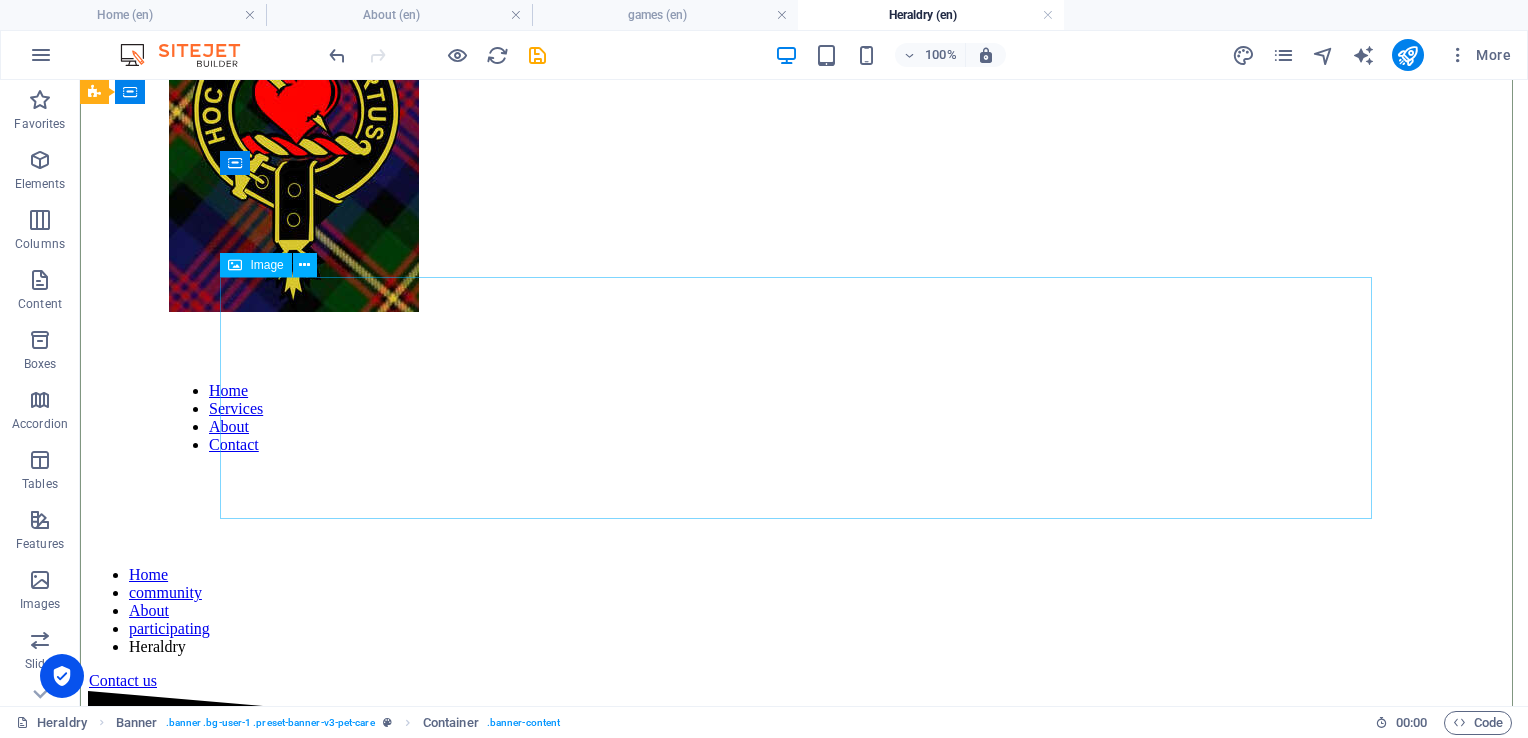 scroll, scrollTop: 651, scrollLeft: 0, axis: vertical 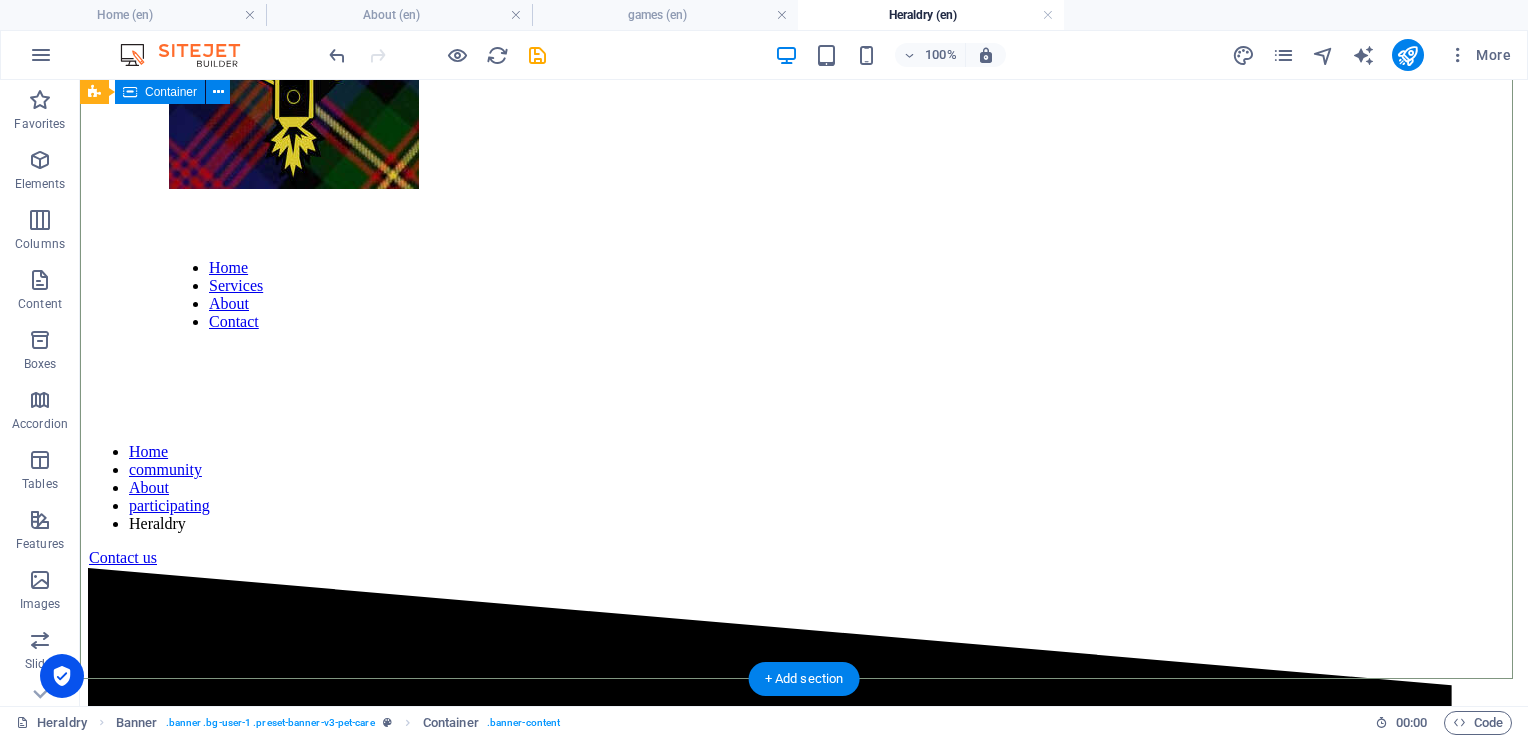 click on "Heraldry within Clan [PERSON_NAME] [GEOGRAPHIC_DATA] By: [PERSON_NAME]. [PERSON_NAME] As Director of the Laurentian branch of the Royal heraldry Society of  Canada. I have a duty and responsibility to uphold our Canadian values in terms of heritage and heraldic tradition. There seems to be many misunderstandings about the purpose of heraldry and this page is meant to explain certain details." at bounding box center (804, 1128) 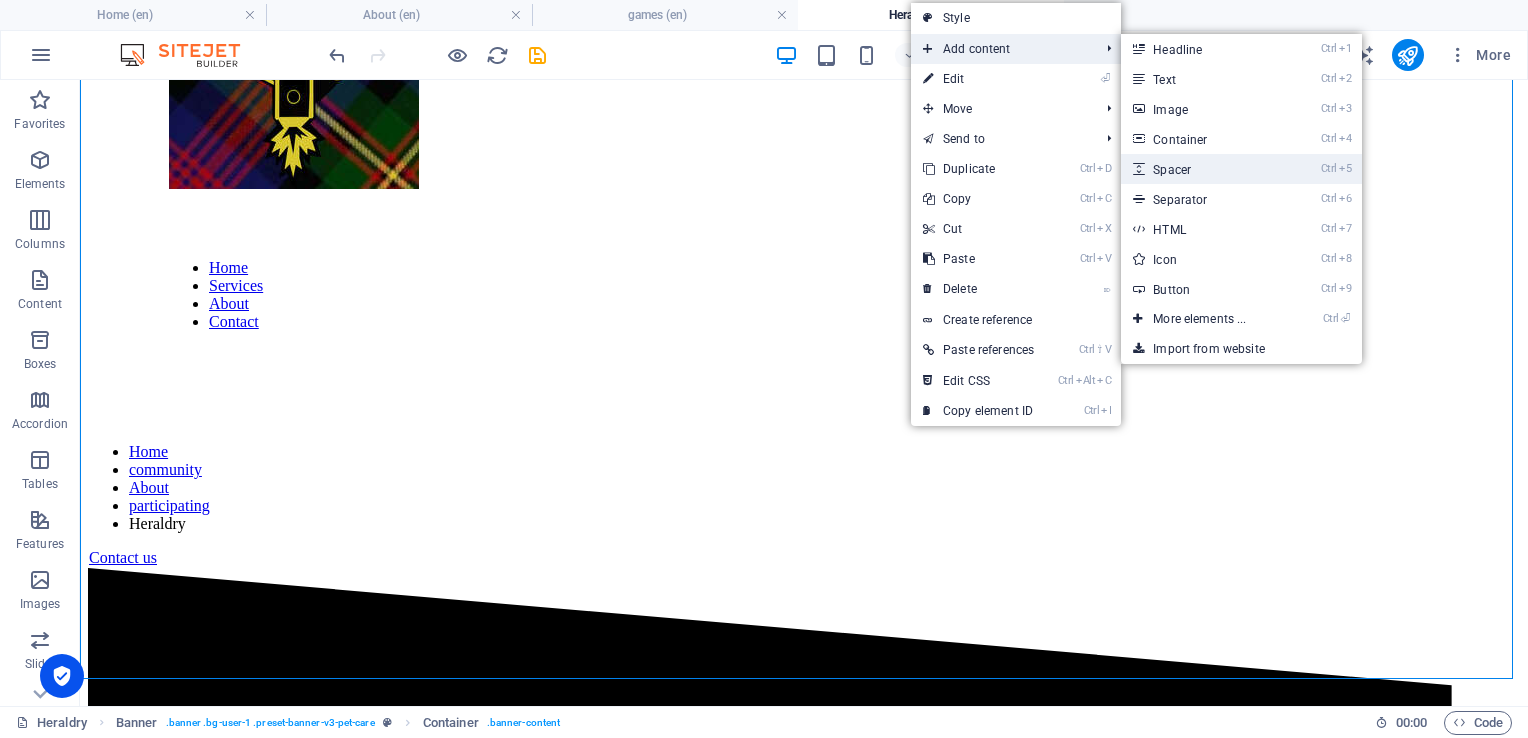 click on "Ctrl 5  Spacer" at bounding box center [1203, 169] 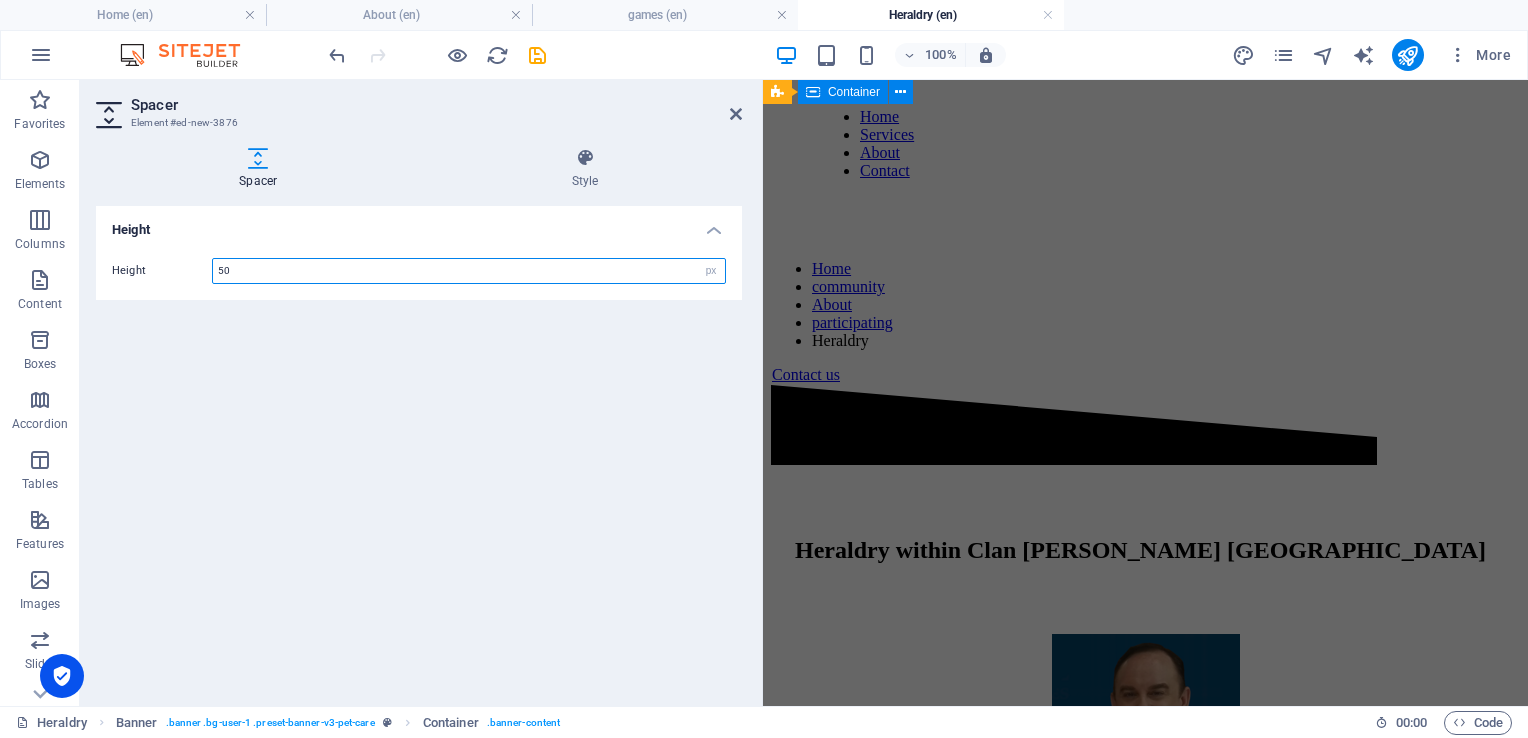 scroll, scrollTop: 11, scrollLeft: 0, axis: vertical 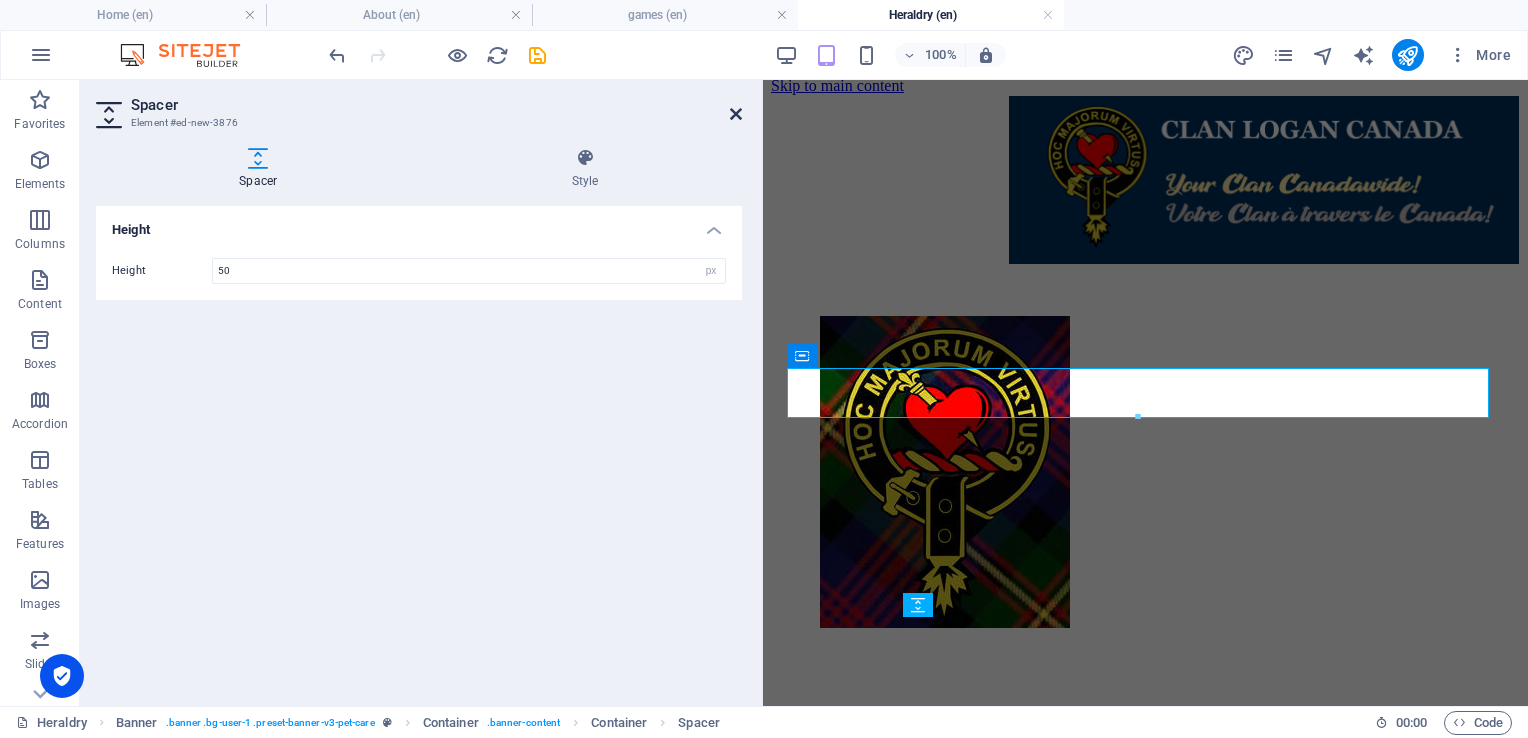 click at bounding box center (736, 114) 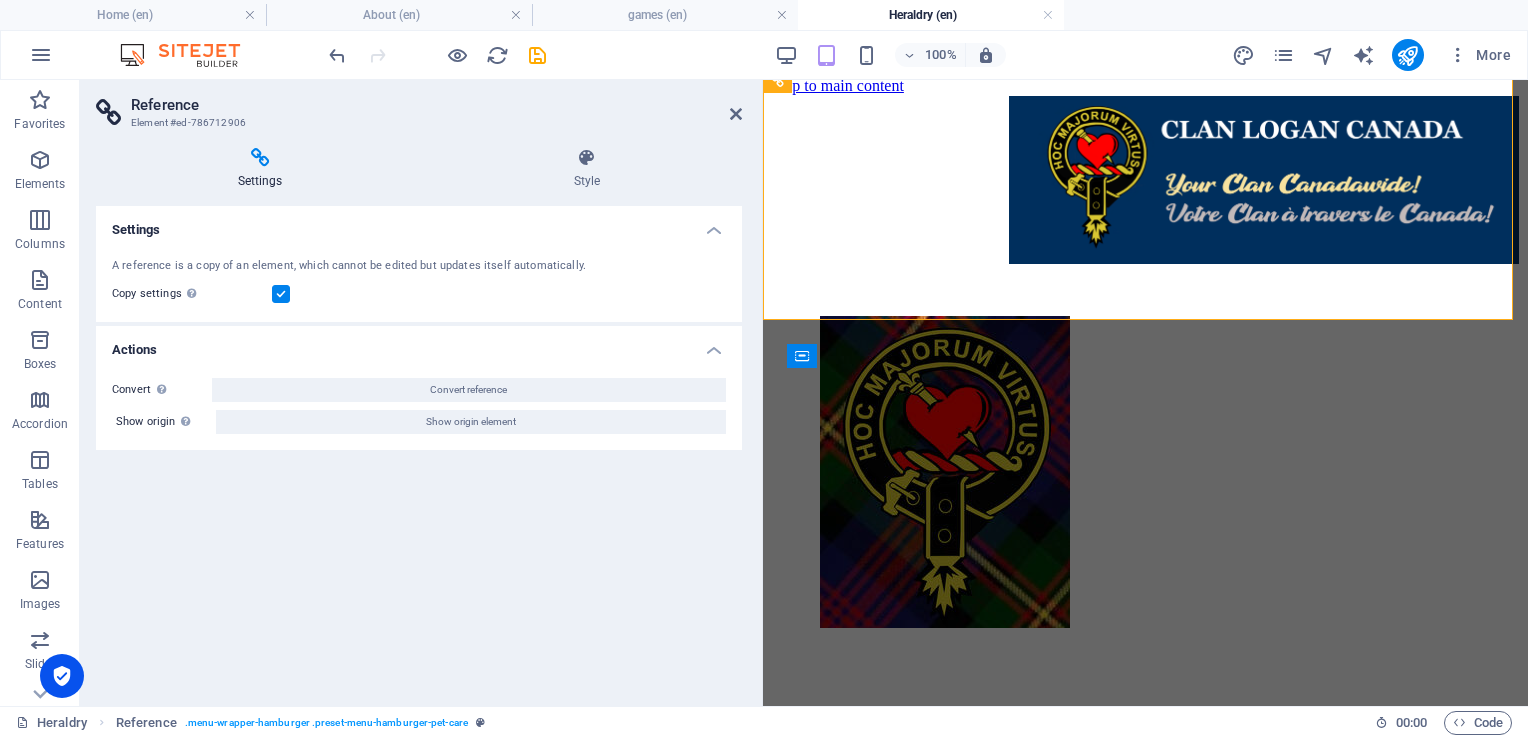 click on "Reference" at bounding box center [436, 105] 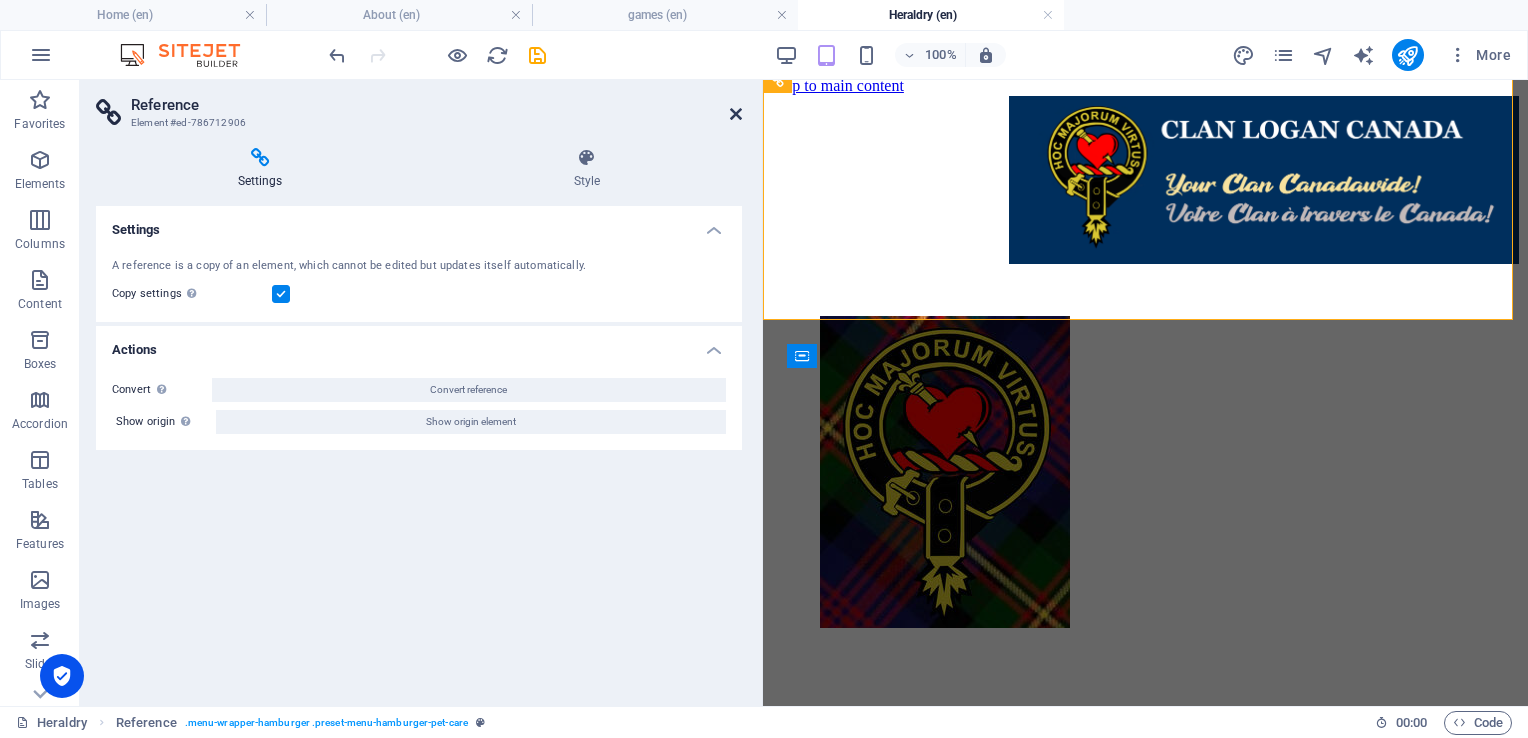 click at bounding box center [736, 114] 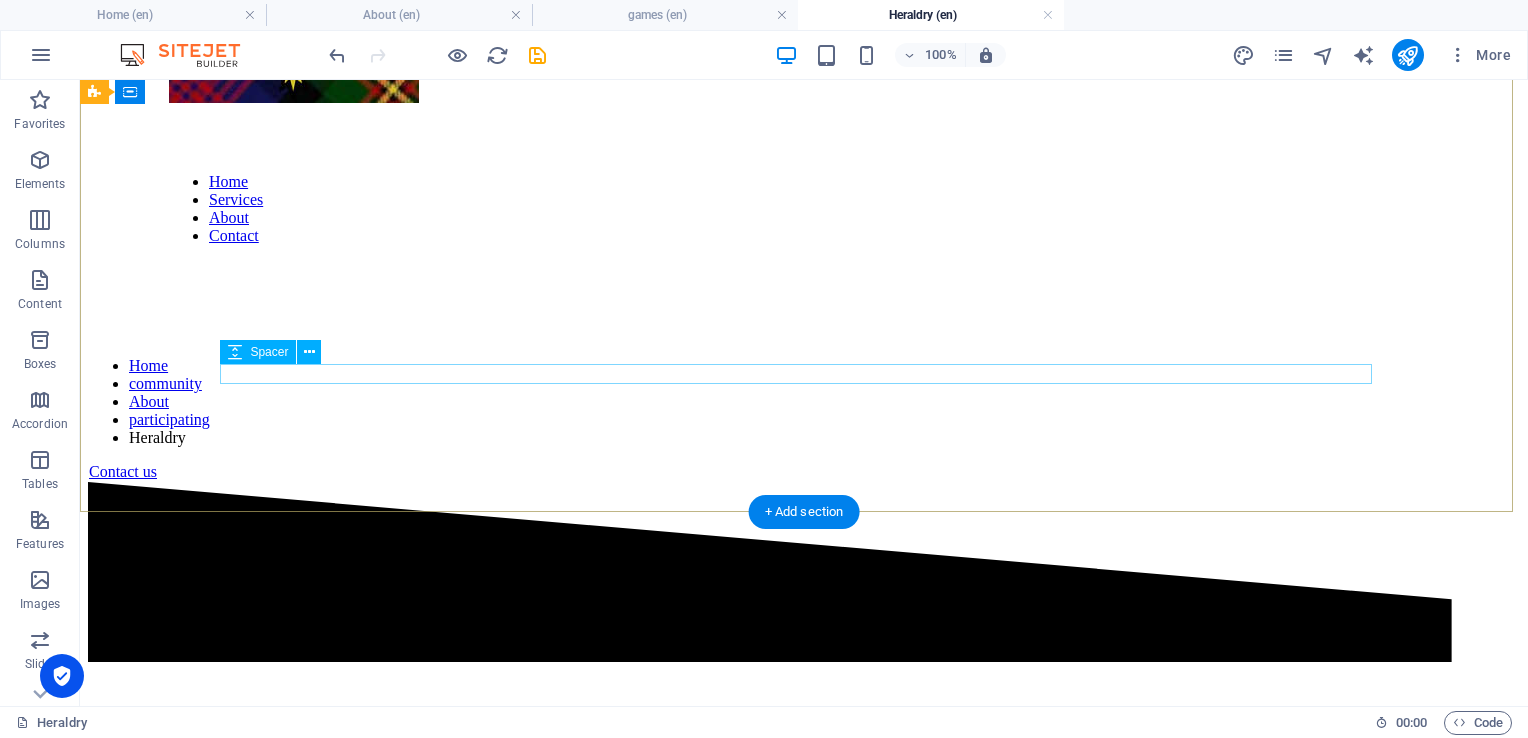 scroll, scrollTop: 711, scrollLeft: 0, axis: vertical 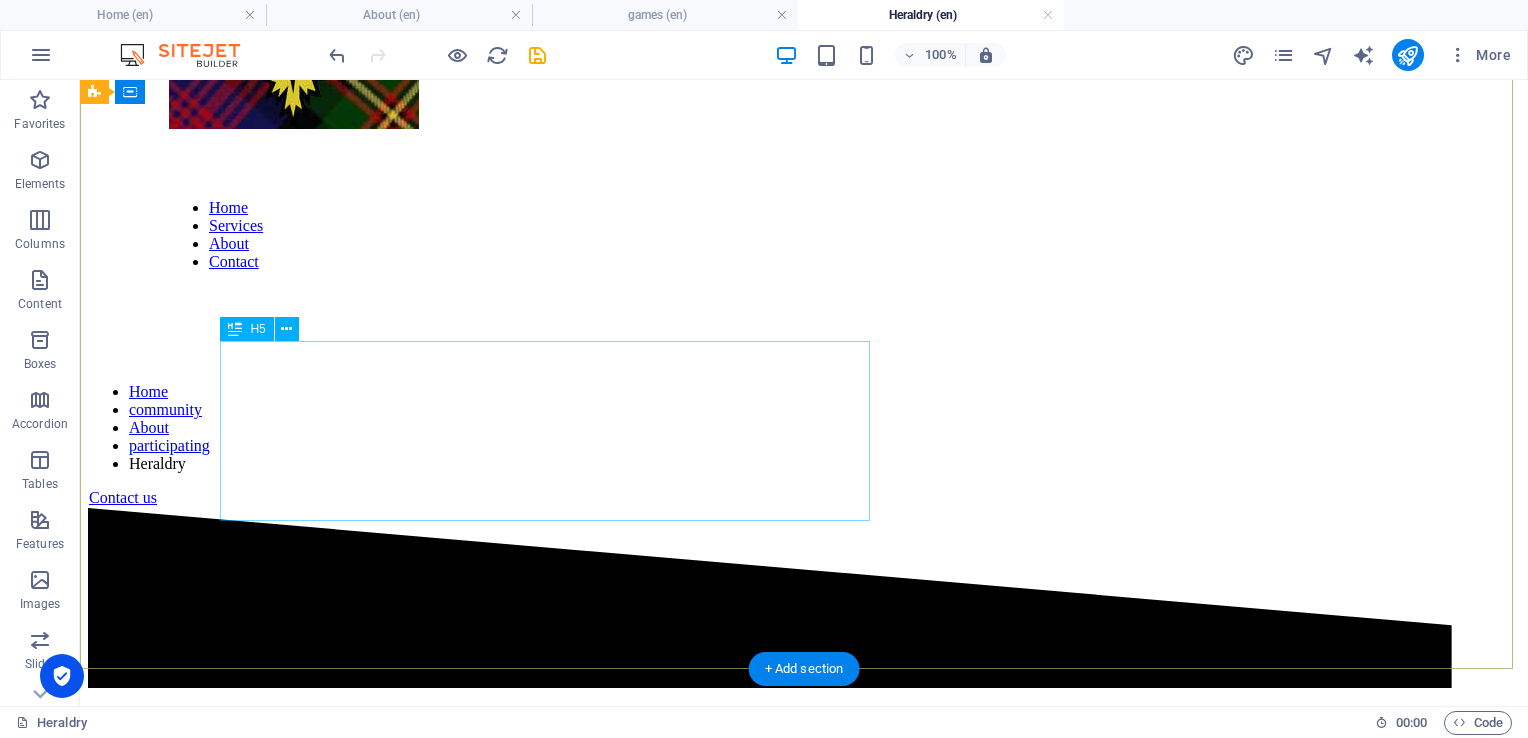 click on "As Director of the Laurentian branch of the Royal heraldry Society of  Canada. I have a duty and responsibility to uphold our Canadian values in terms of heritage and heraldic tradition. There seems to be many misunderstandings about the purpose of heraldry and this page is meant to explain certain details." at bounding box center [804, 1309] 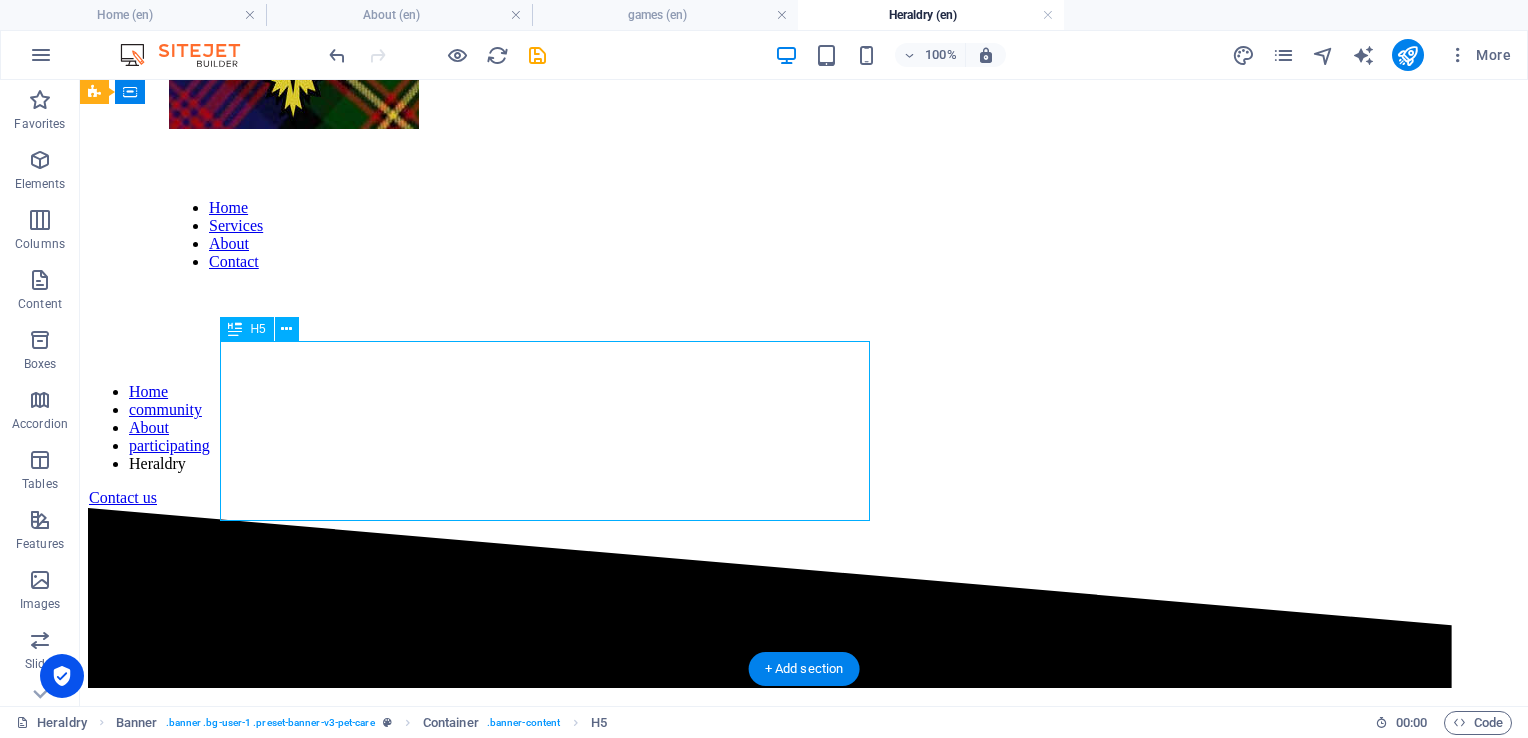 scroll, scrollTop: 581, scrollLeft: 0, axis: vertical 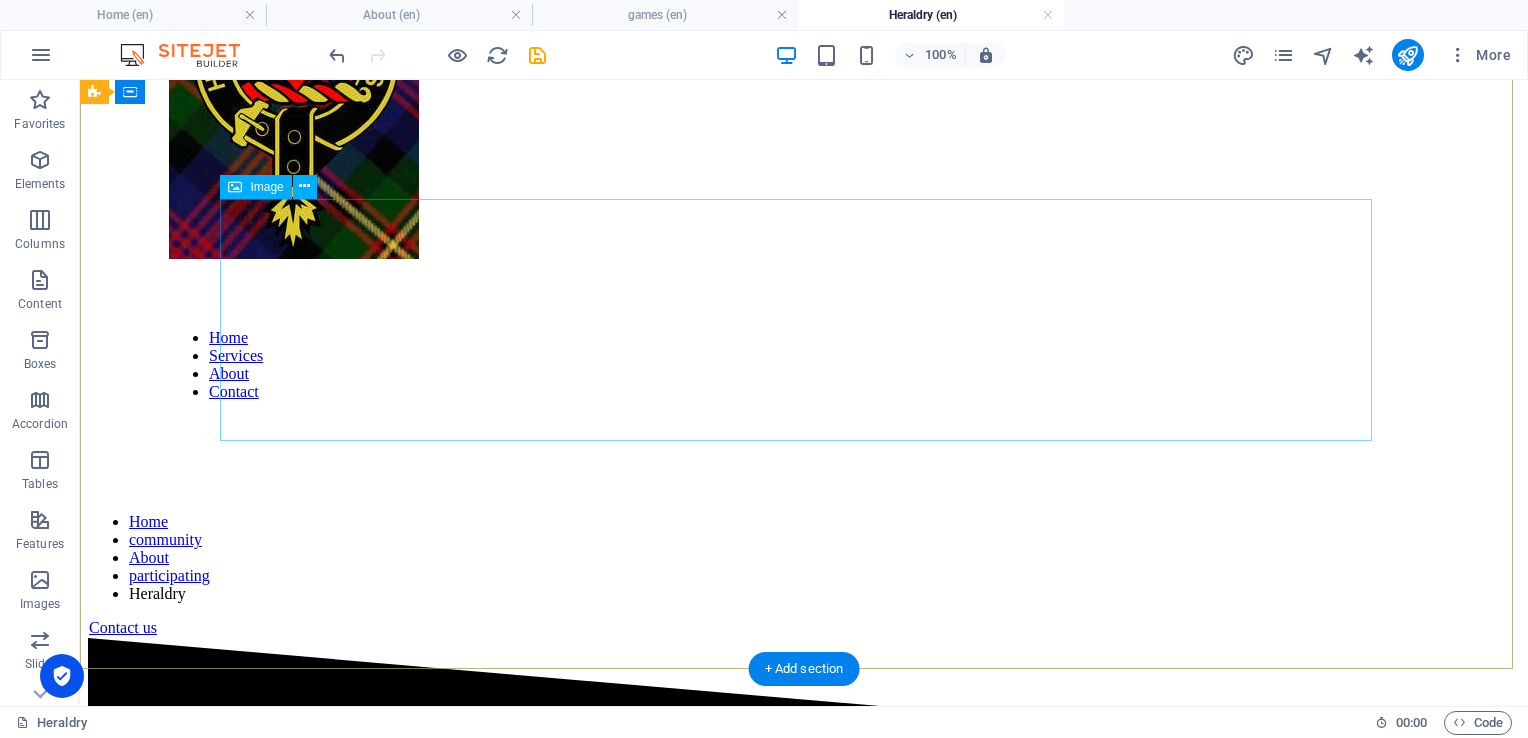 click at bounding box center [804, 1239] 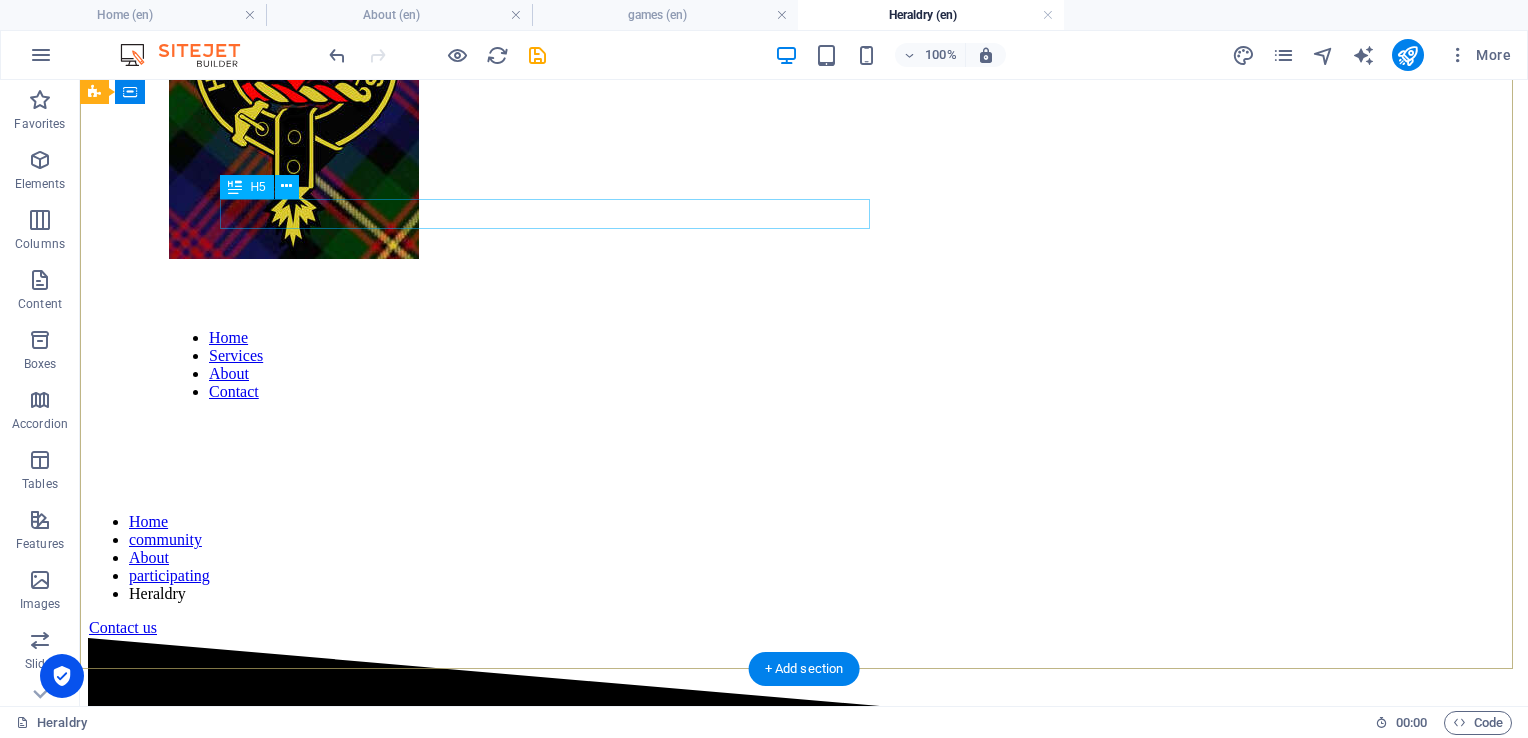 click on "By: [PERSON_NAME]. Fsa [PERSON_NAME]" at bounding box center (804, 1147) 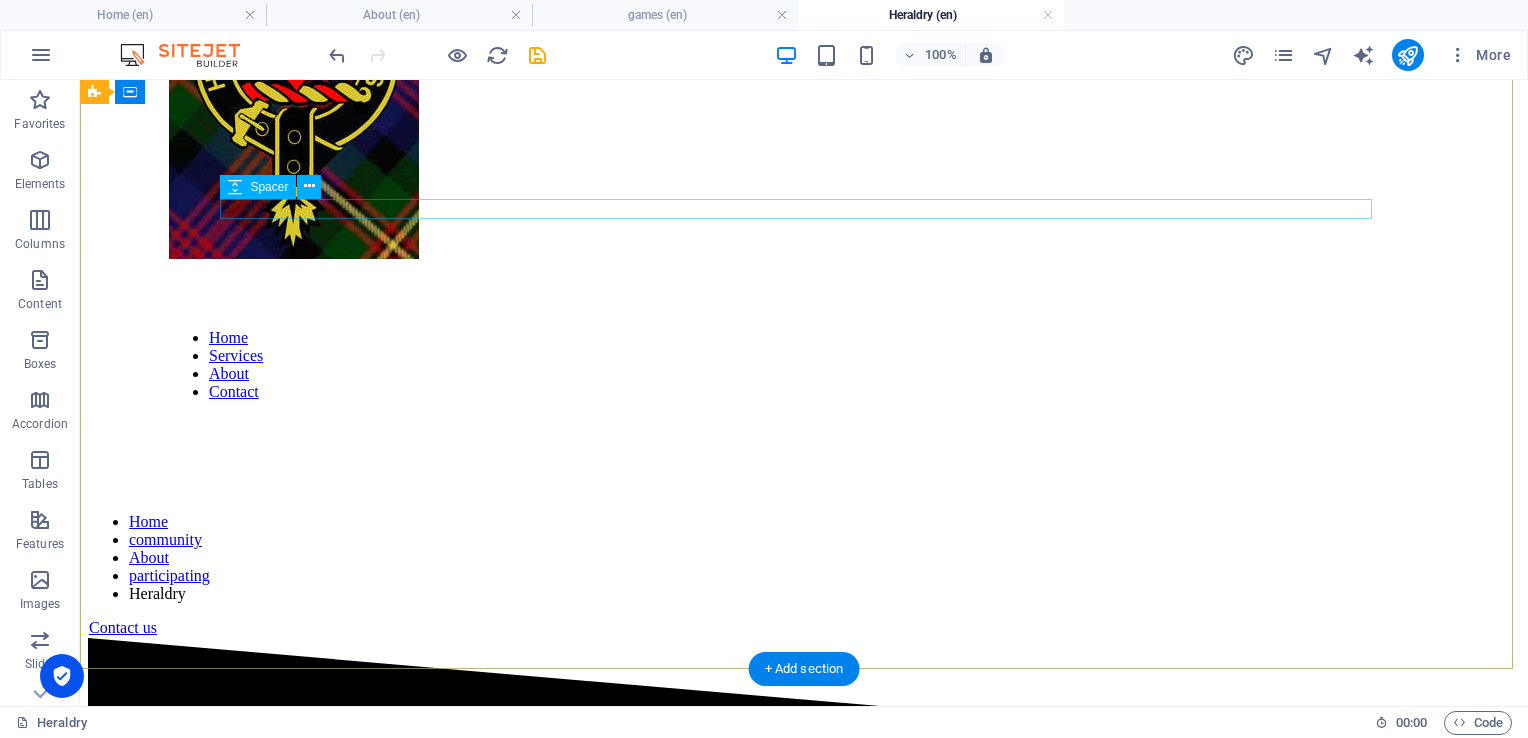 click at bounding box center [804, 1127] 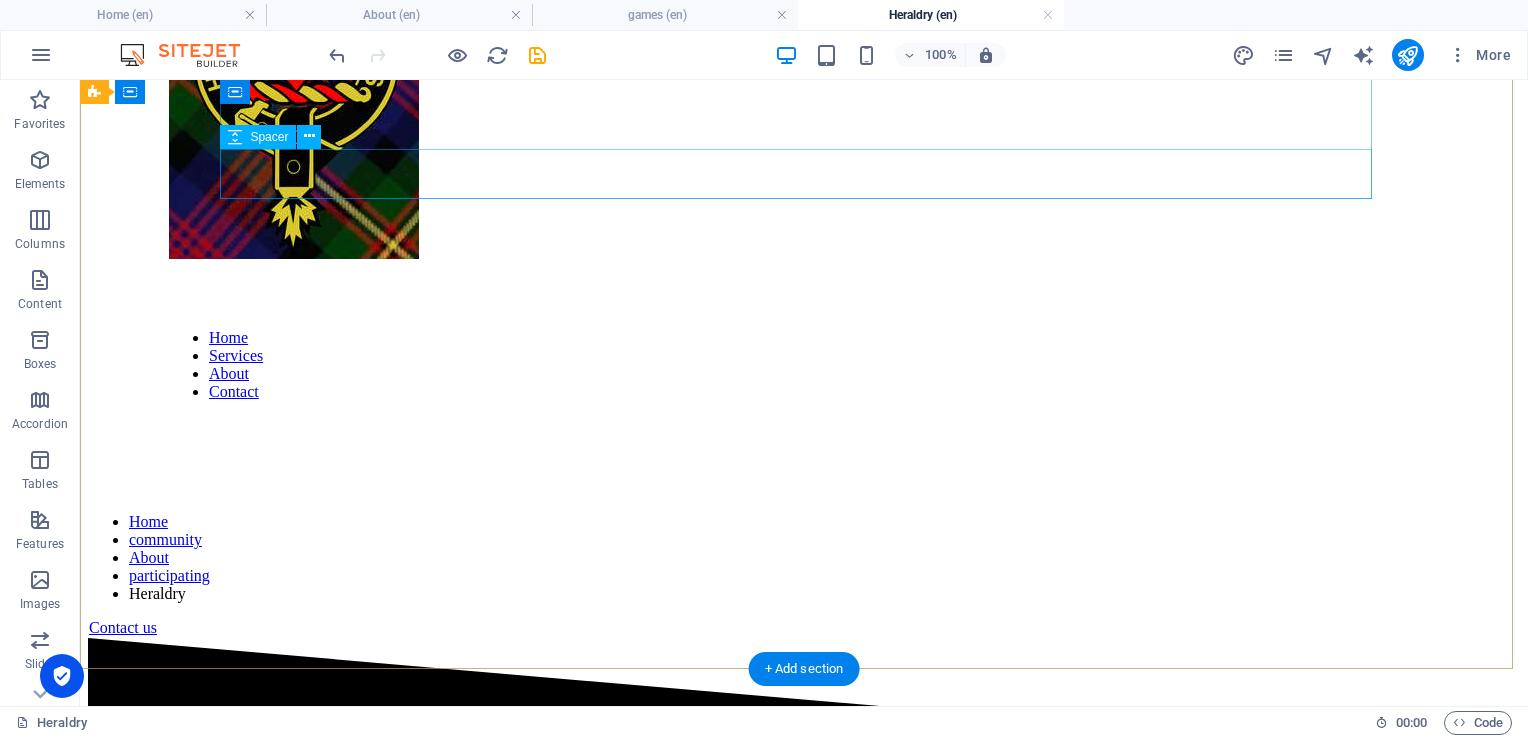 click at bounding box center (804, 1092) 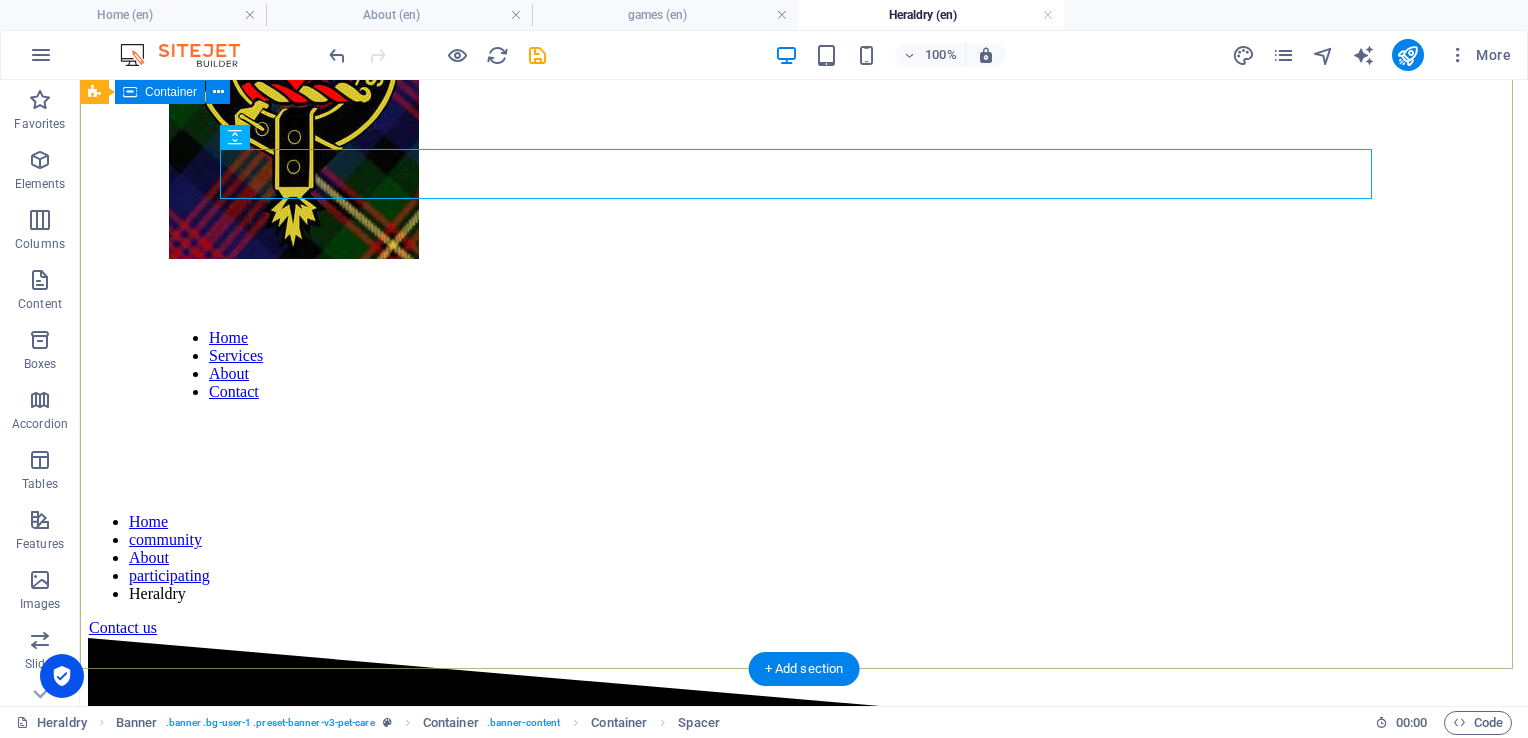 click on "Heraldry within Clan [PERSON_NAME] [GEOGRAPHIC_DATA]" at bounding box center [804, 1033] 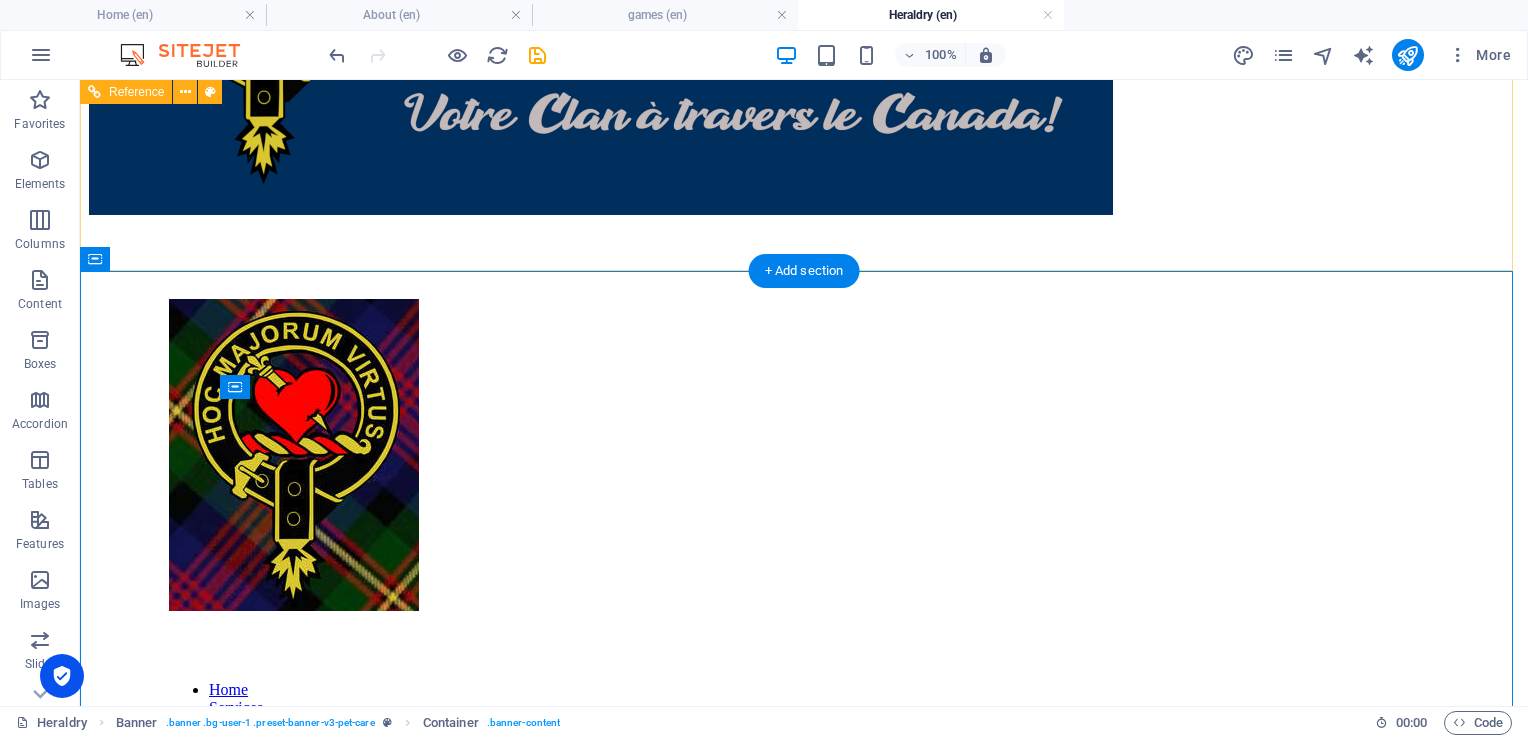 scroll, scrollTop: 181, scrollLeft: 0, axis: vertical 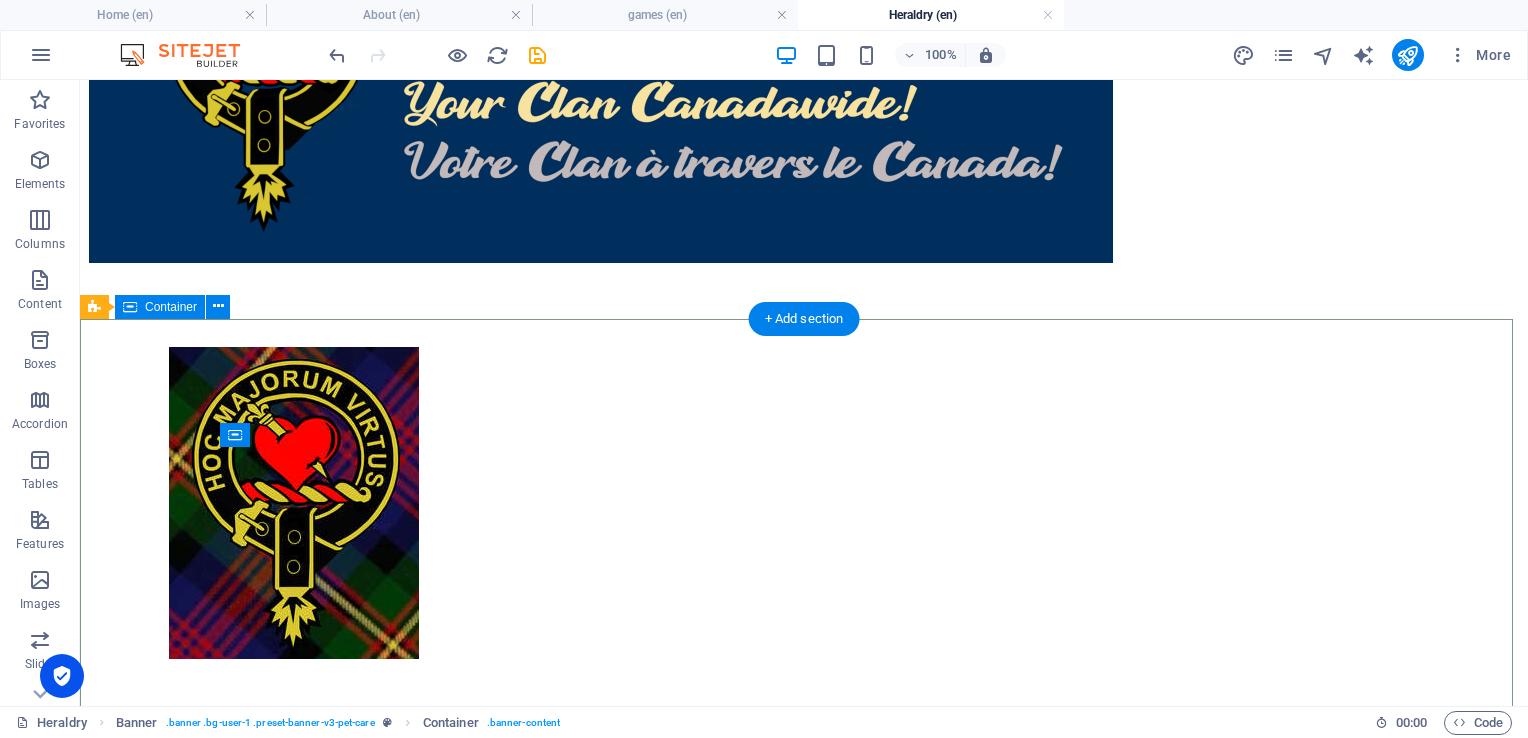 click on "Heraldry within Clan [PERSON_NAME] [GEOGRAPHIC_DATA]" at bounding box center [804, 1433] 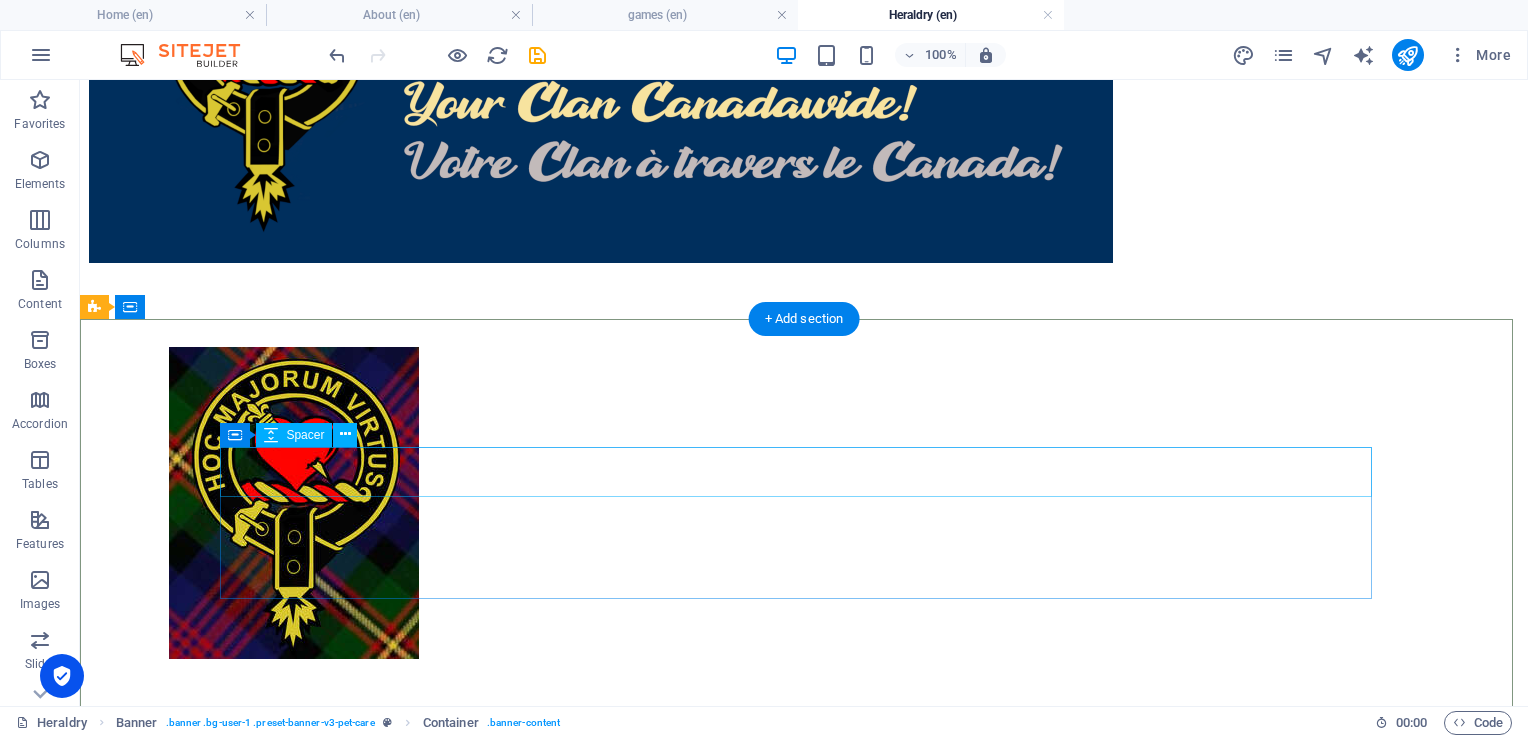 click at bounding box center (804, 1375) 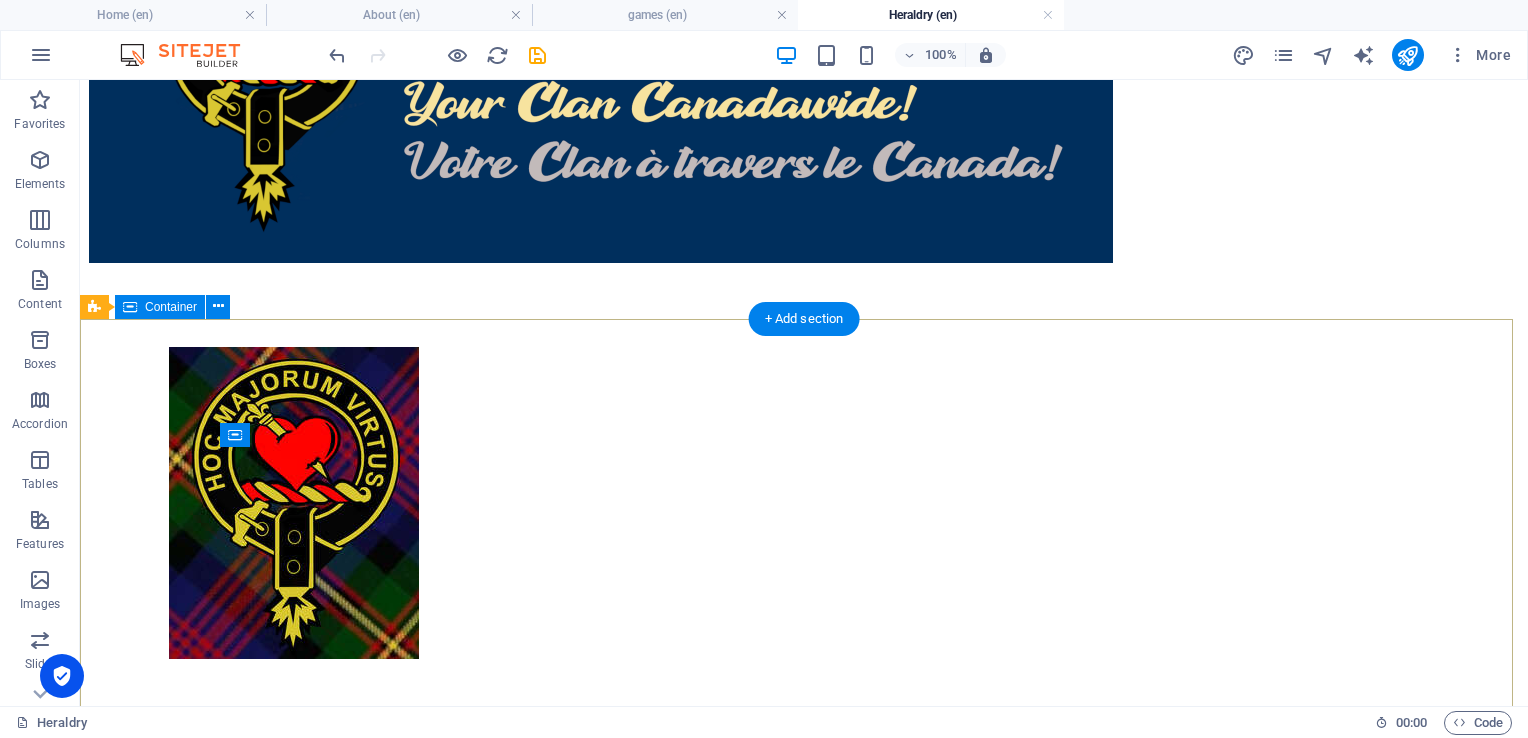 click on "Heraldry within Clan [PERSON_NAME] [GEOGRAPHIC_DATA]" at bounding box center [804, 1408] 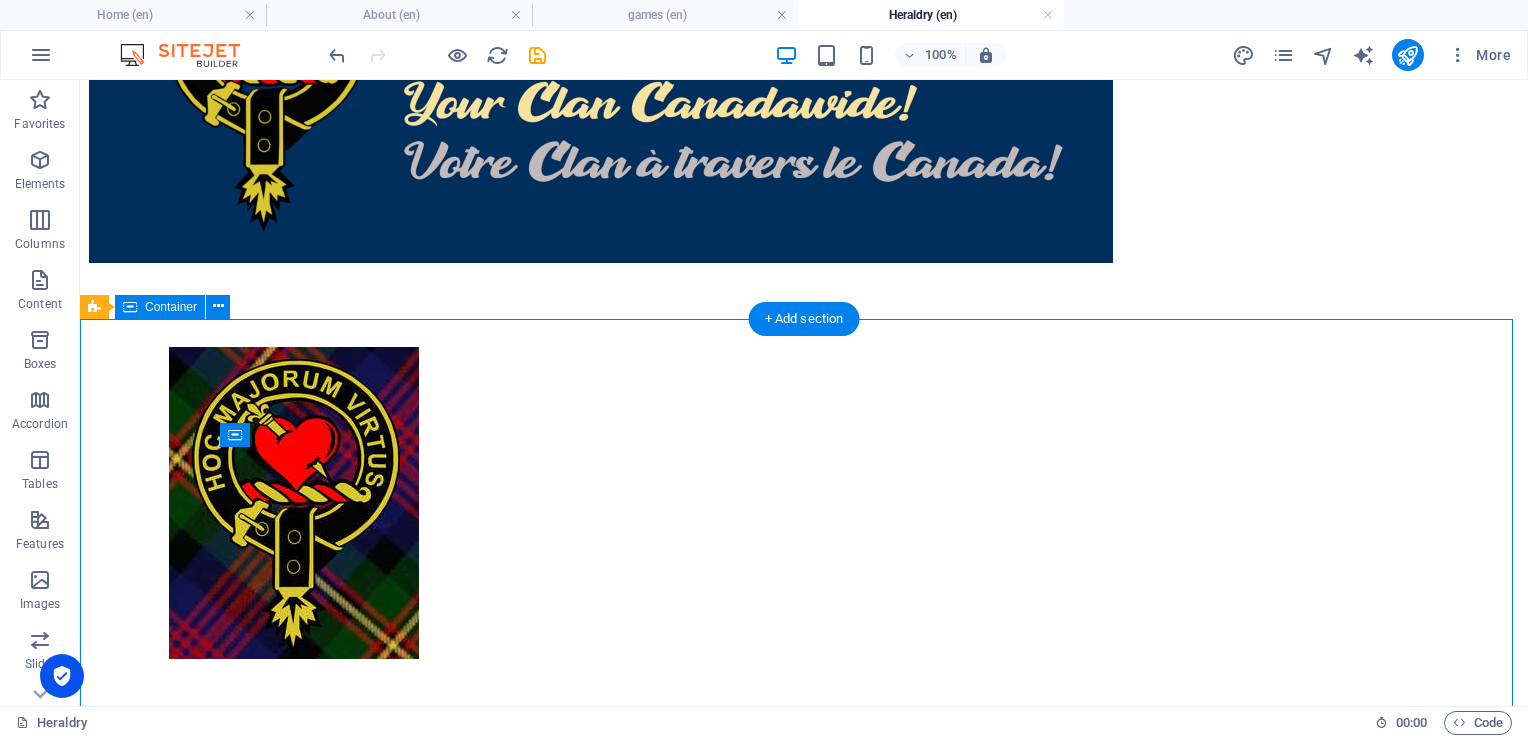 click on "Heraldry within Clan [PERSON_NAME] [GEOGRAPHIC_DATA]" at bounding box center (804, 1408) 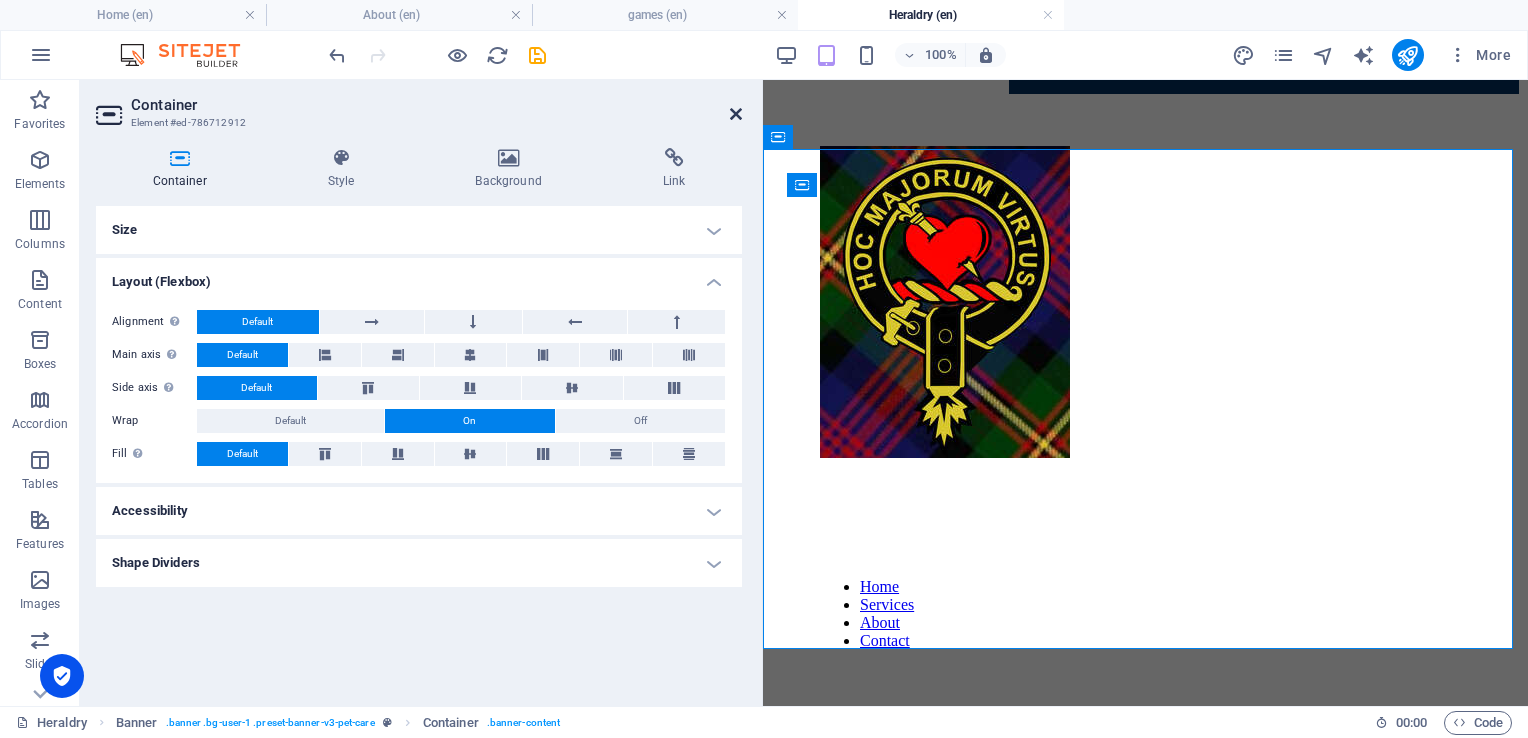 click at bounding box center [736, 114] 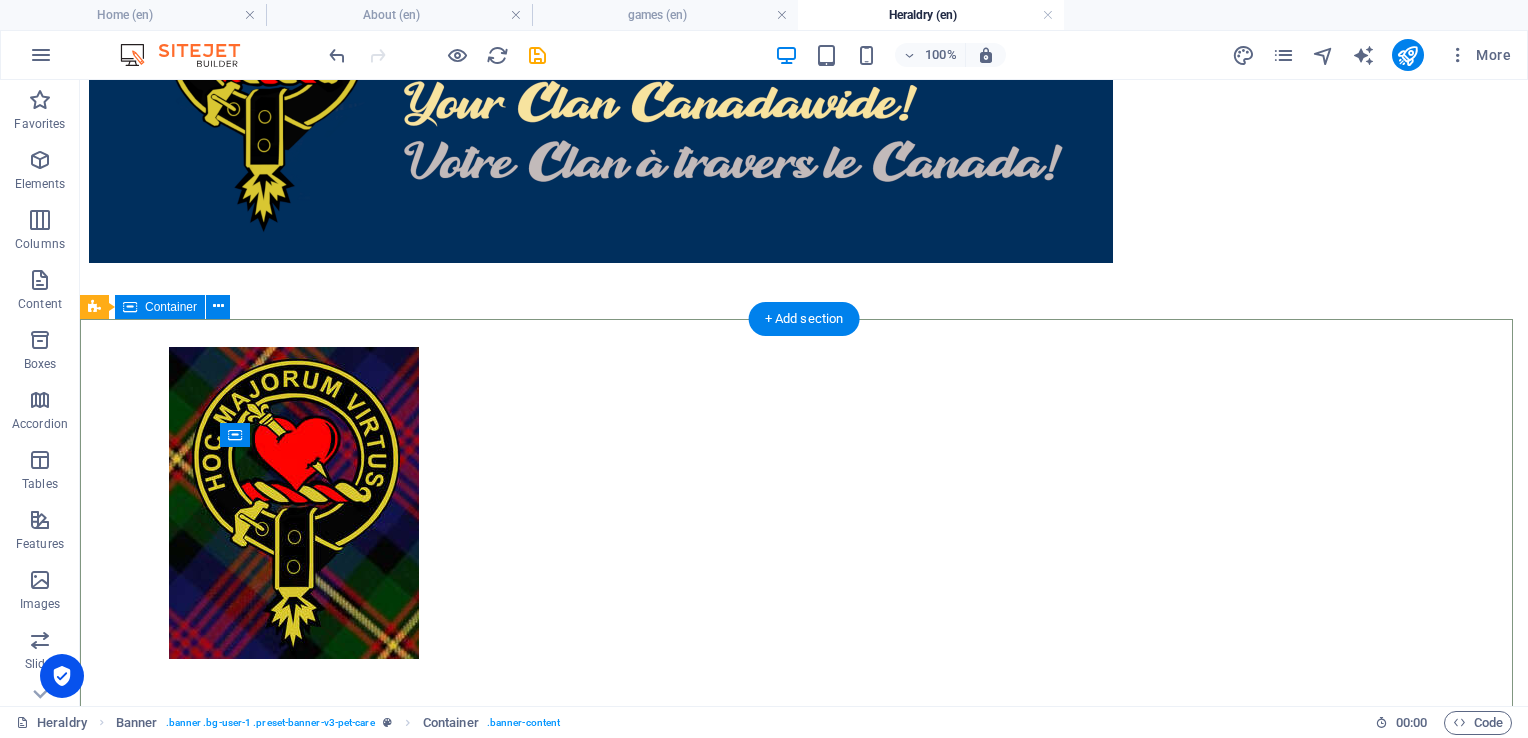 click on "Heraldry within Clan [PERSON_NAME] [GEOGRAPHIC_DATA]" at bounding box center (804, 1408) 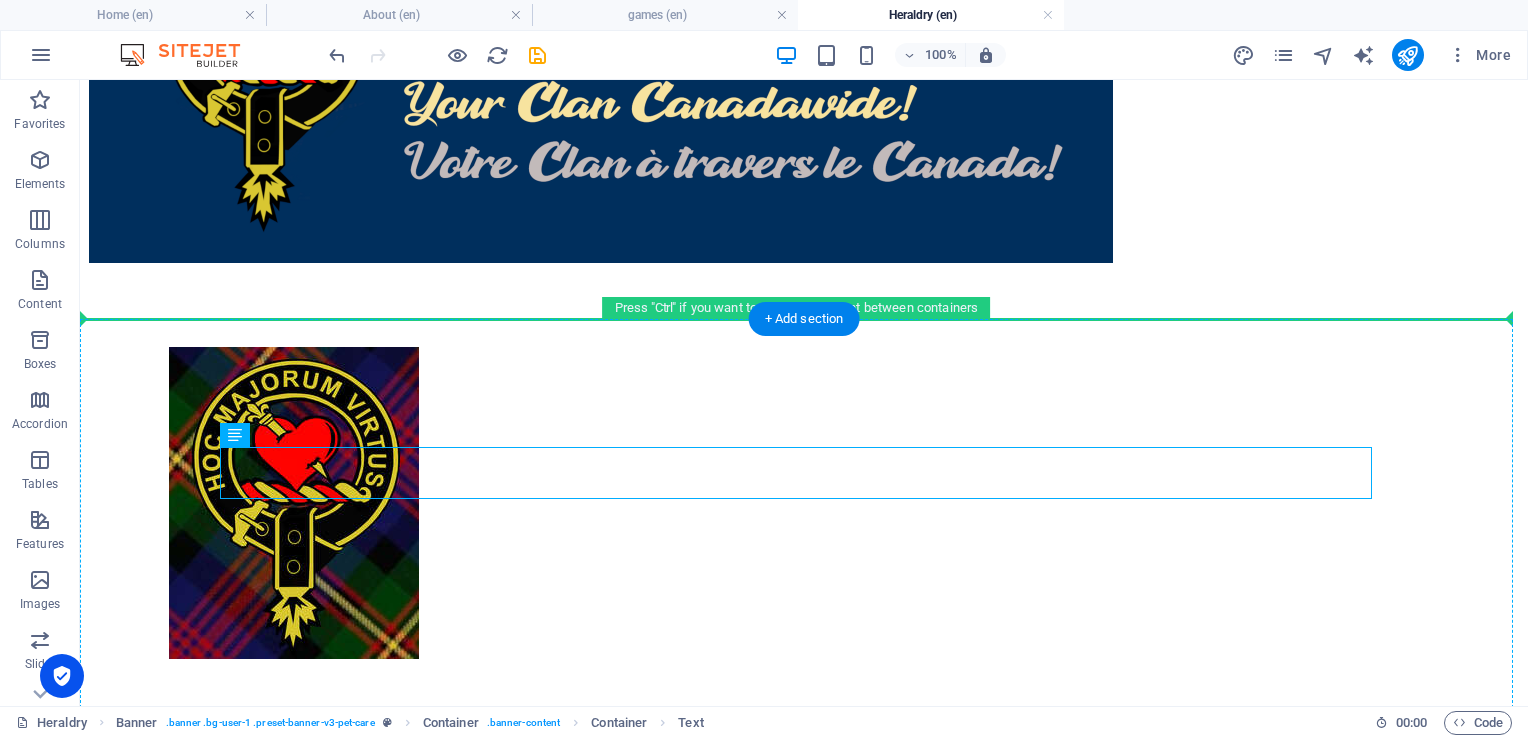 drag, startPoint x: 616, startPoint y: 463, endPoint x: 641, endPoint y: 423, distance: 47.169907 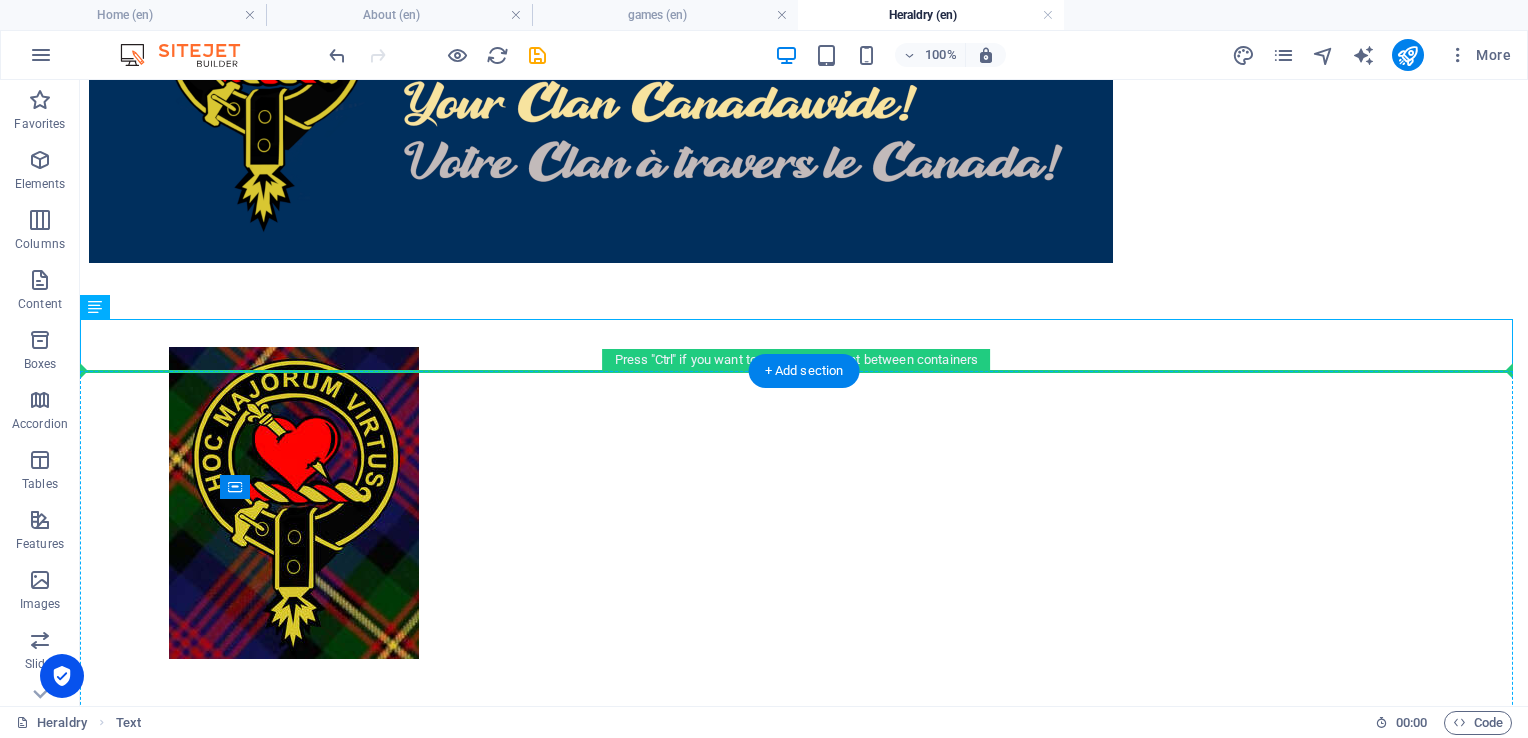 drag, startPoint x: 633, startPoint y: 350, endPoint x: 654, endPoint y: 428, distance: 80.77747 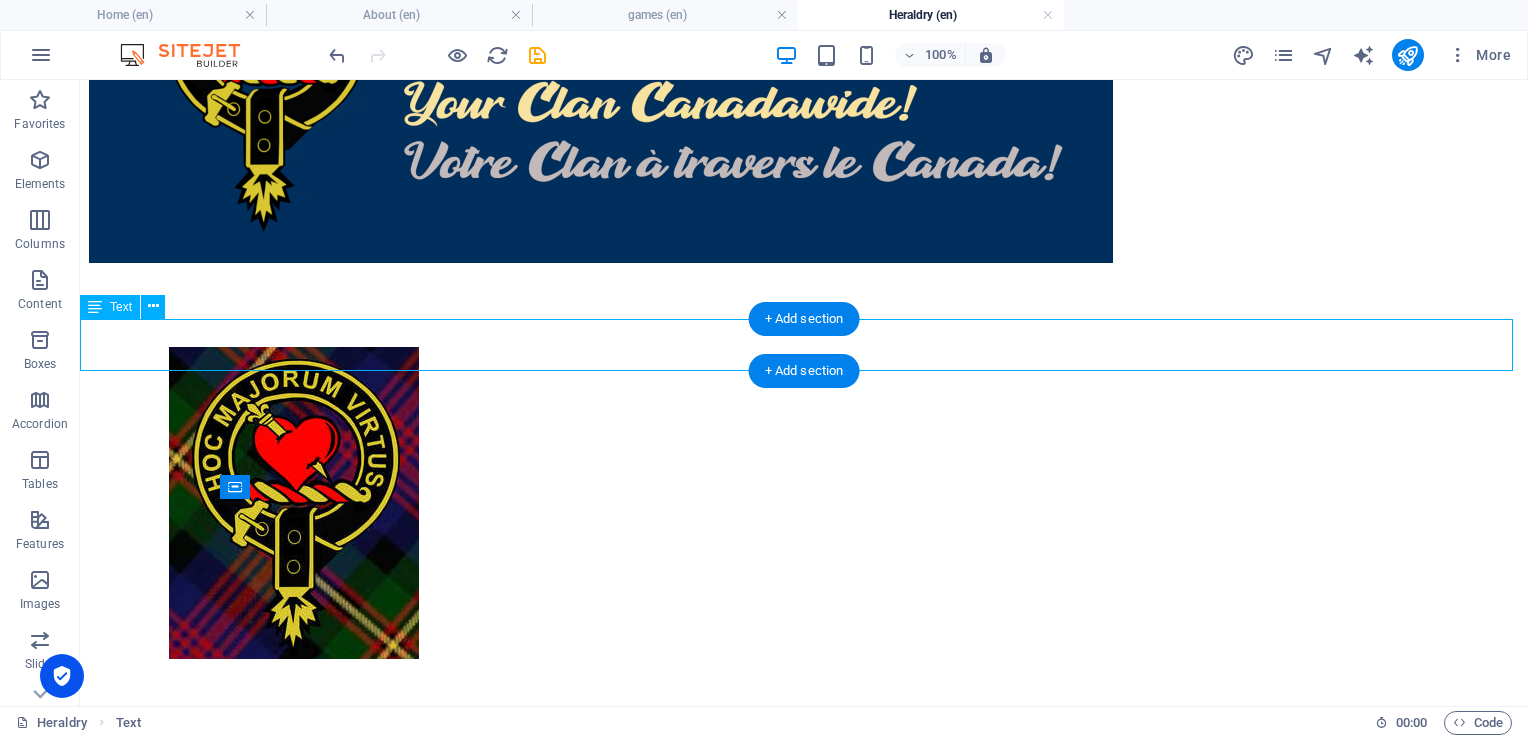 click on "Heraldry within Clan [PERSON_NAME] [GEOGRAPHIC_DATA]" at bounding box center [804, 1071] 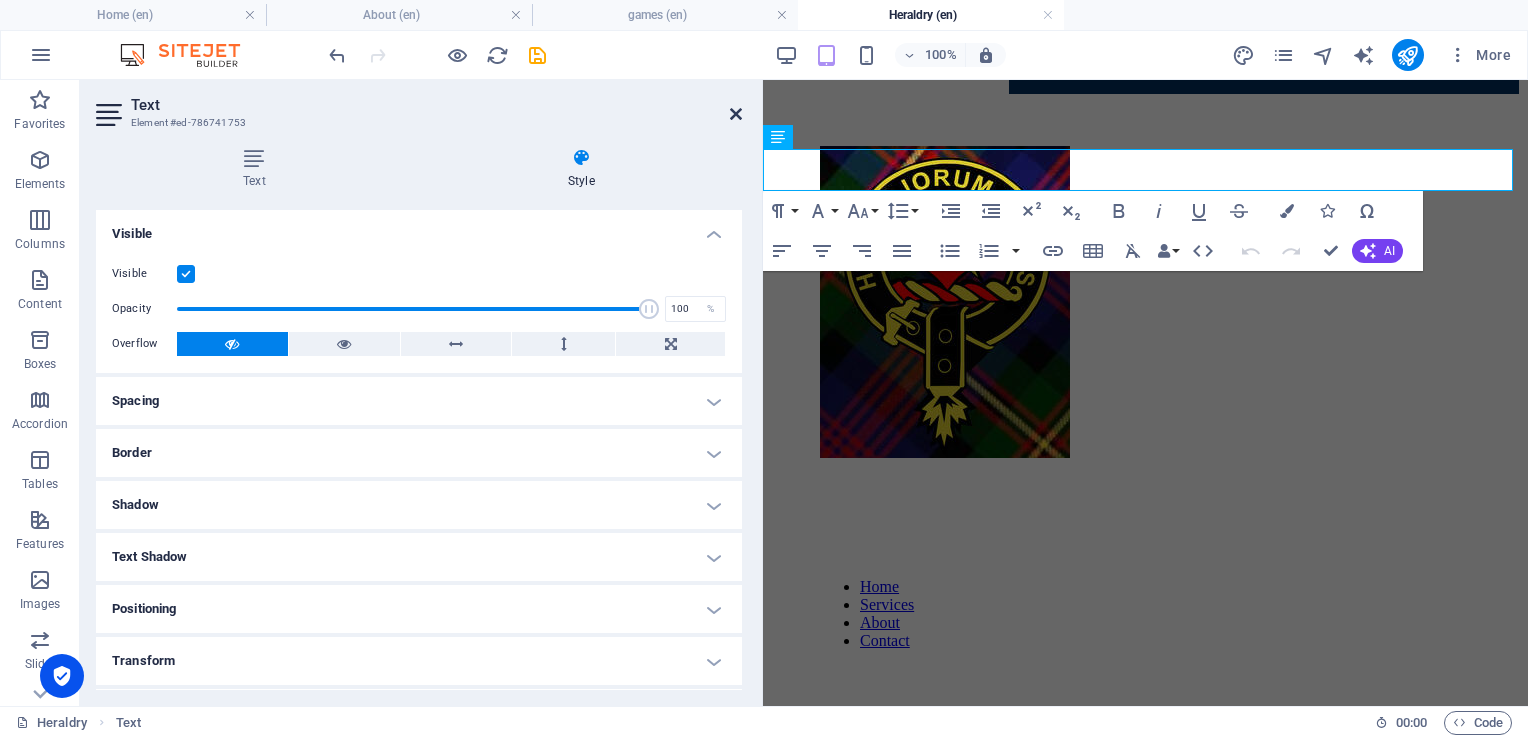 click at bounding box center [736, 114] 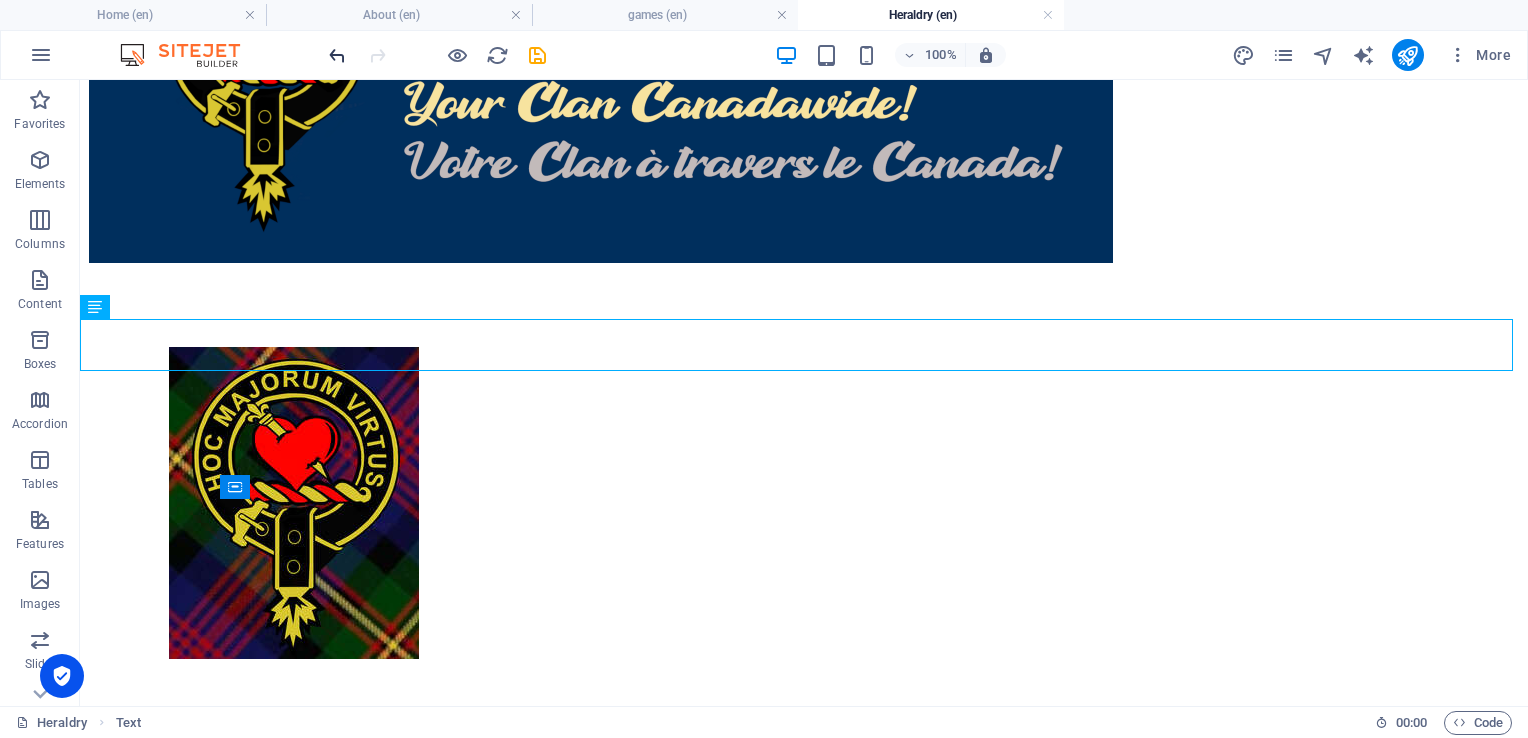click at bounding box center [337, 55] 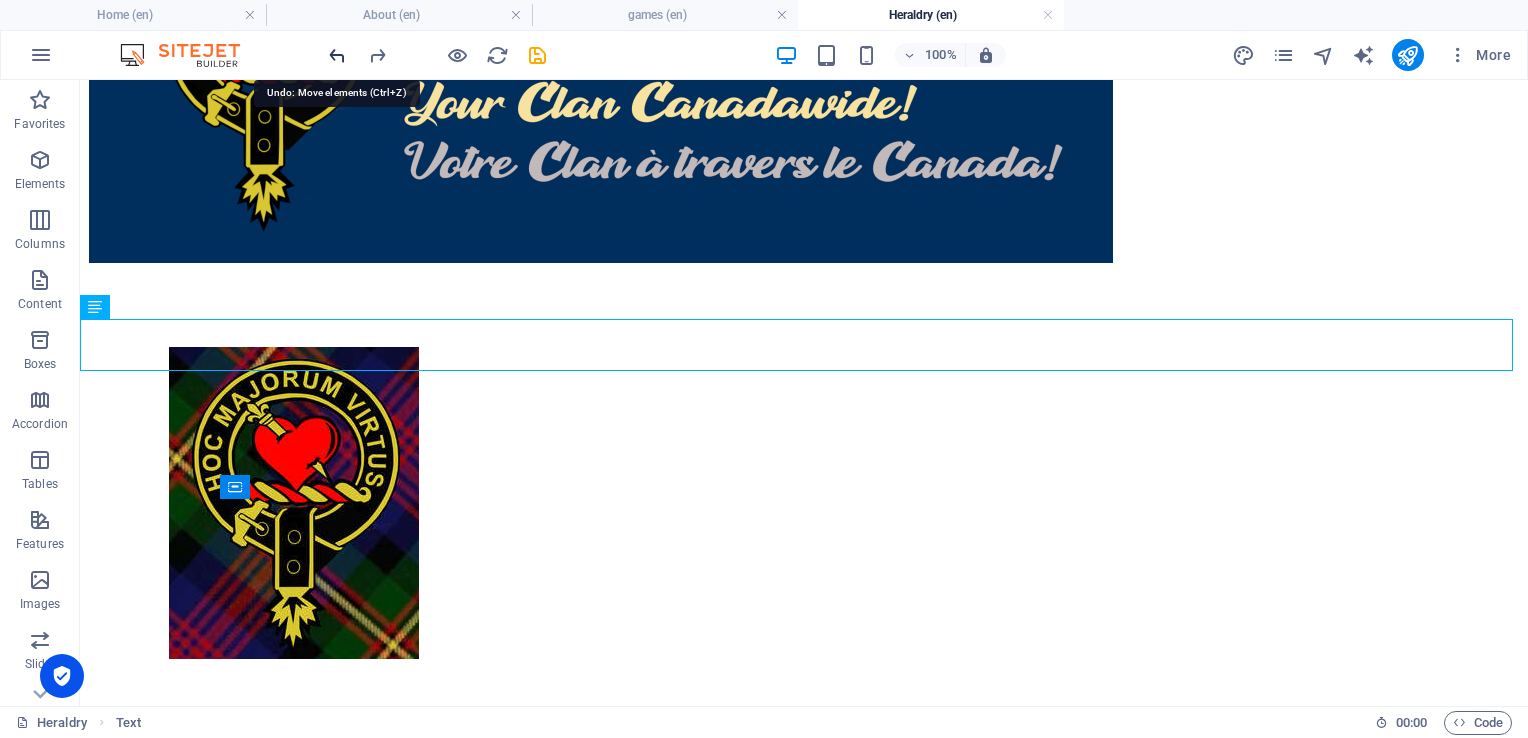 click at bounding box center (337, 55) 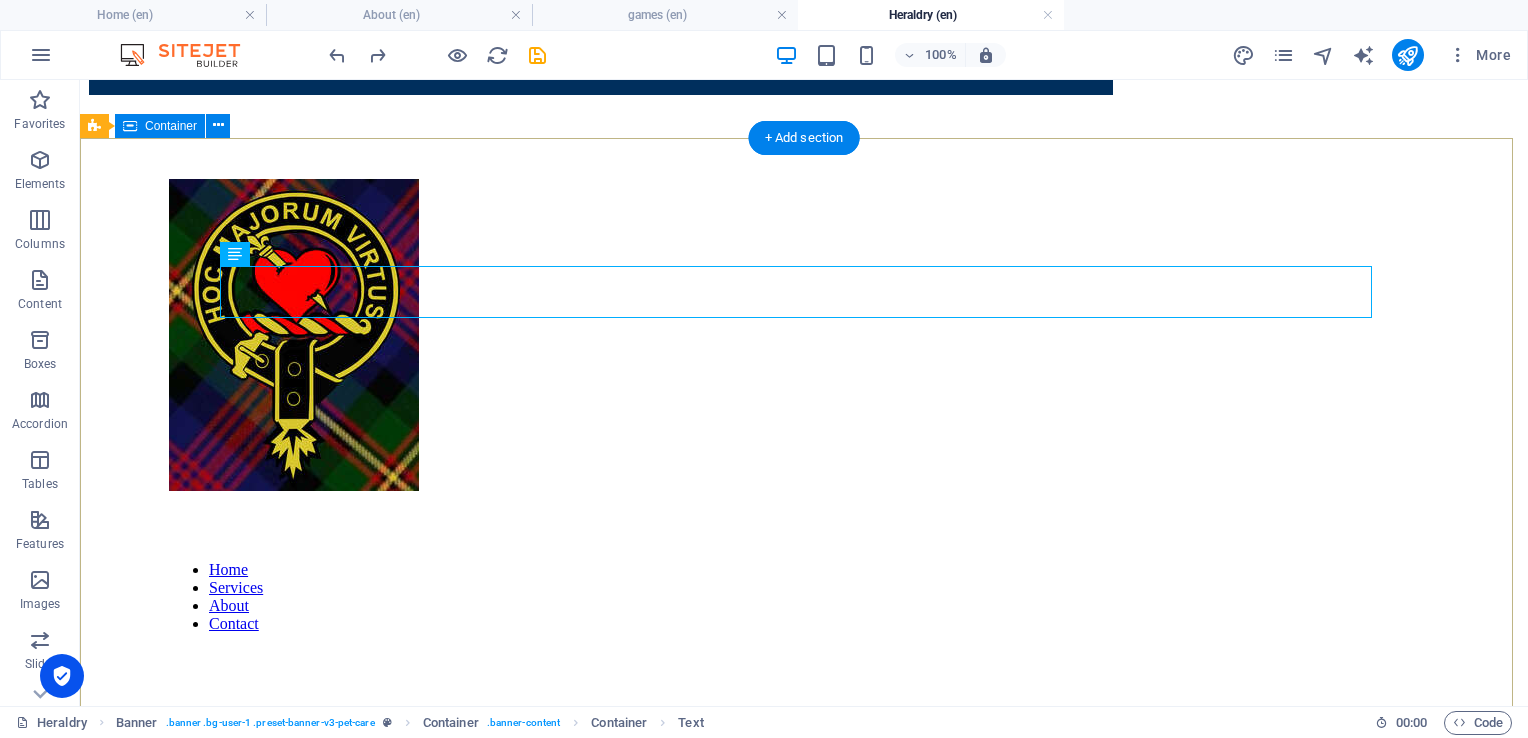 scroll, scrollTop: 381, scrollLeft: 0, axis: vertical 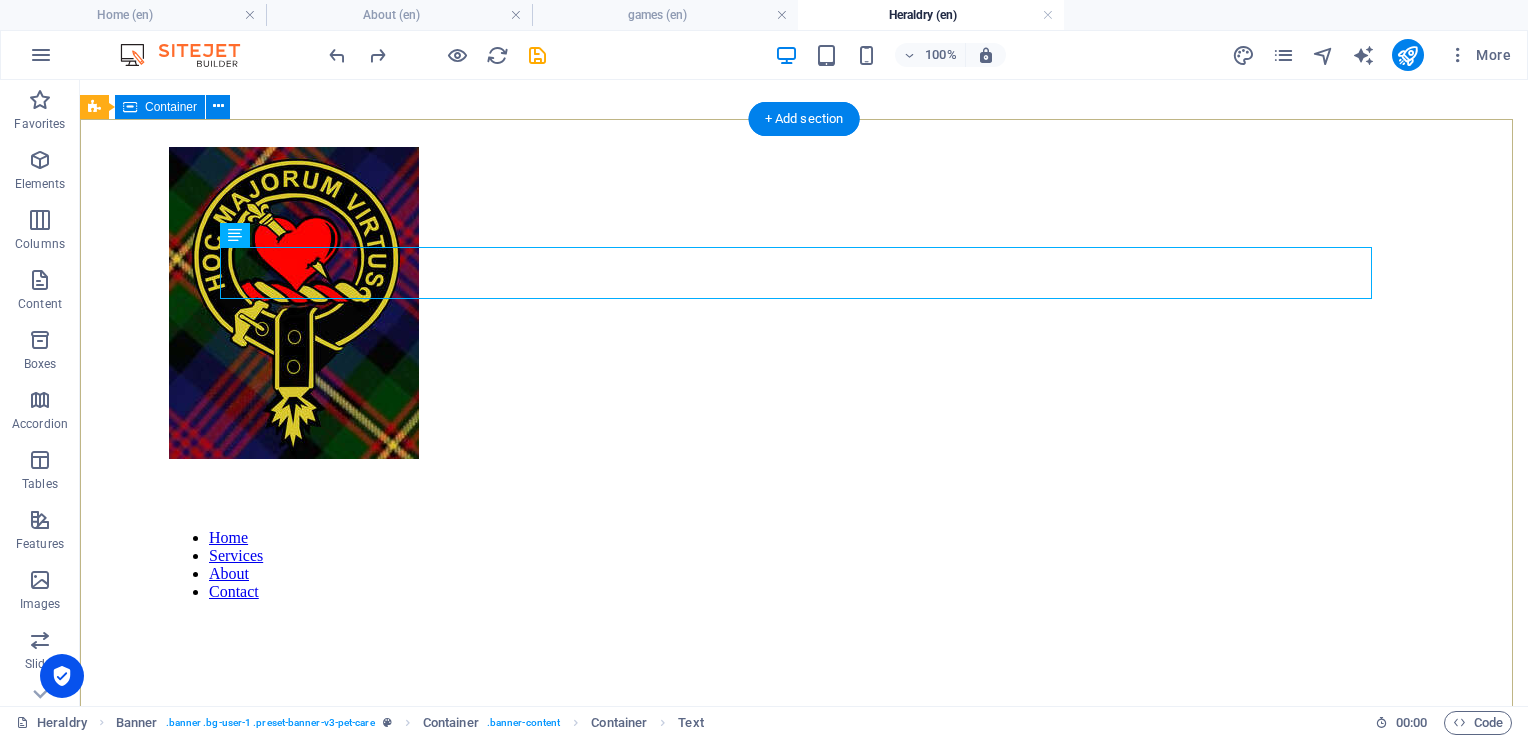 click on "Heraldry within Clan [PERSON_NAME] [GEOGRAPHIC_DATA]" at bounding box center (804, 1208) 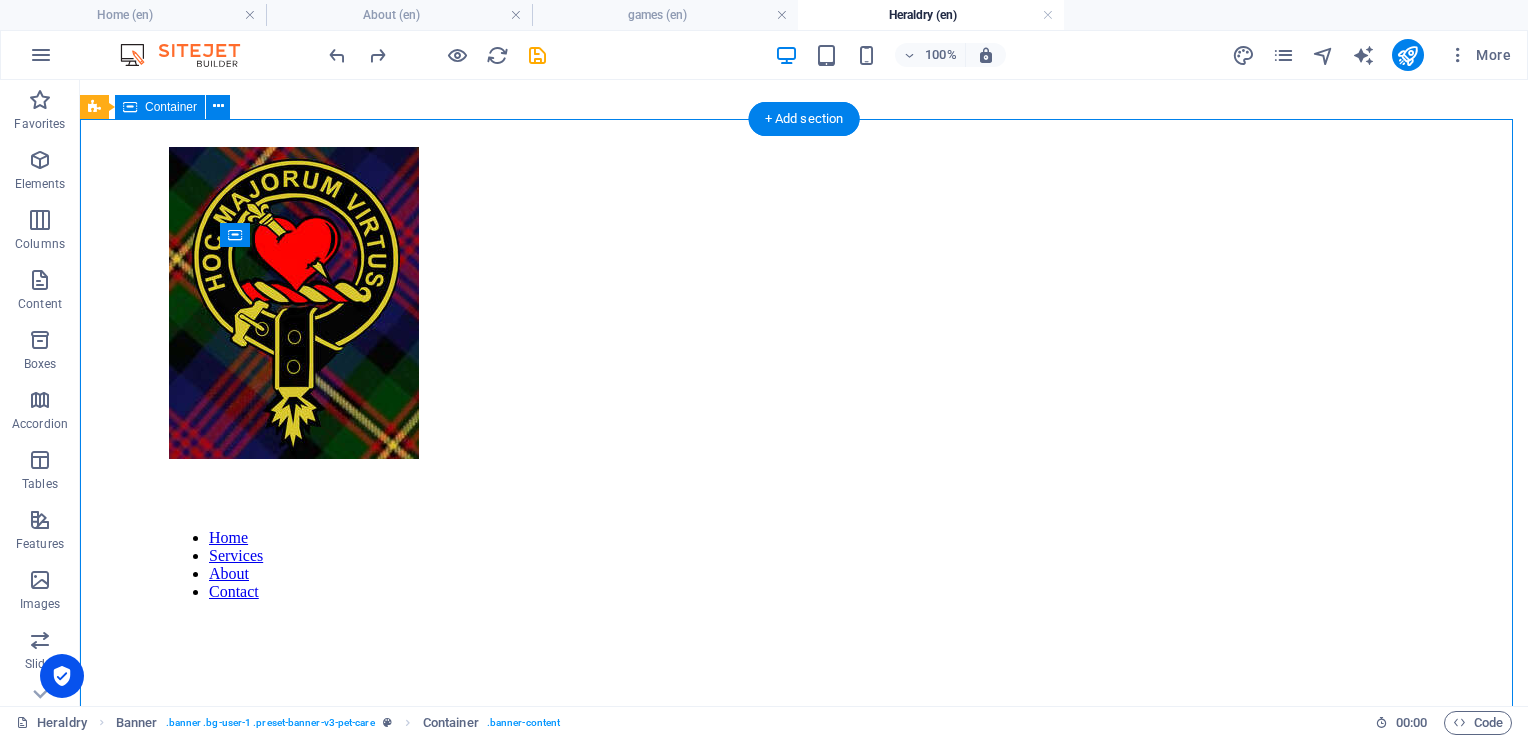 scroll, scrollTop: 481, scrollLeft: 0, axis: vertical 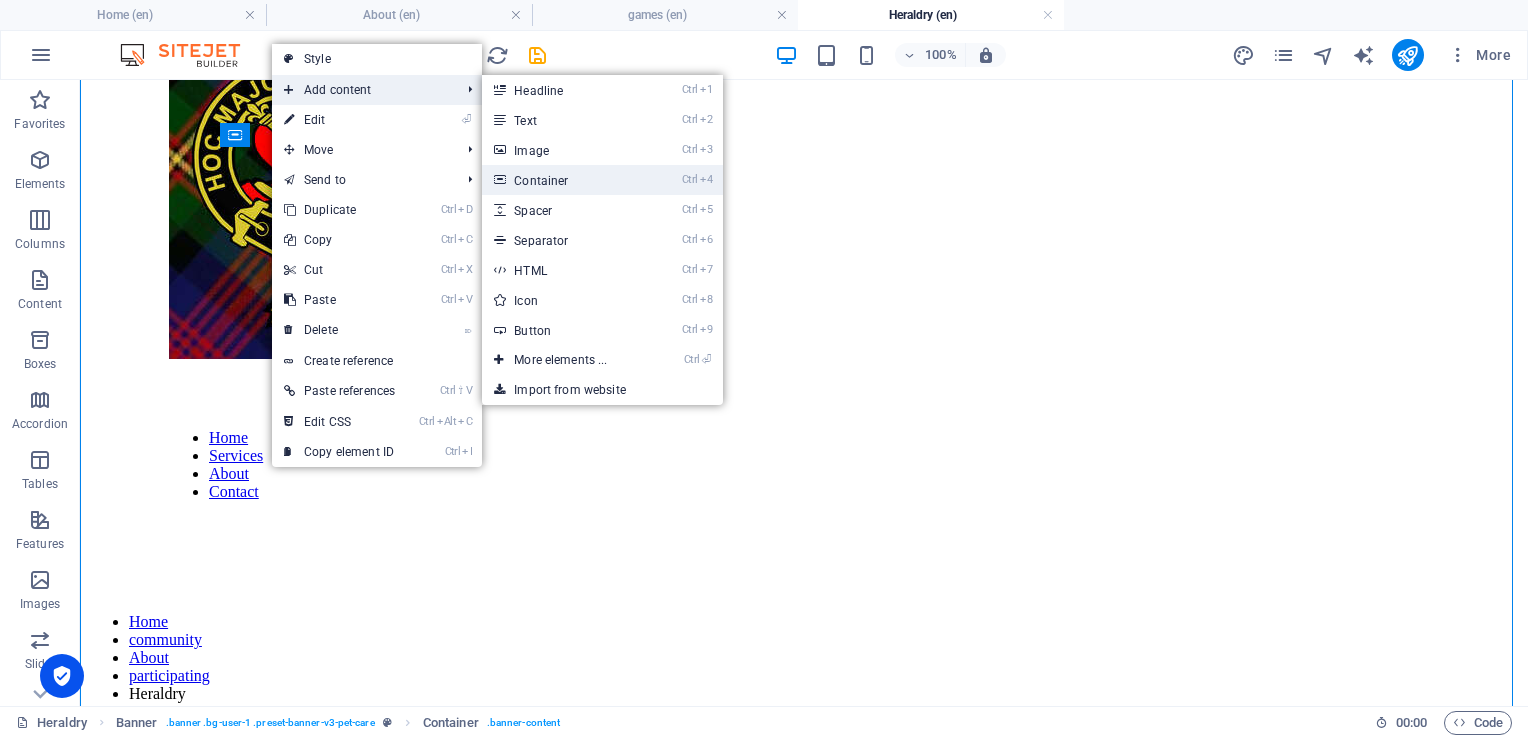 click on "Ctrl 4  Container" at bounding box center (564, 180) 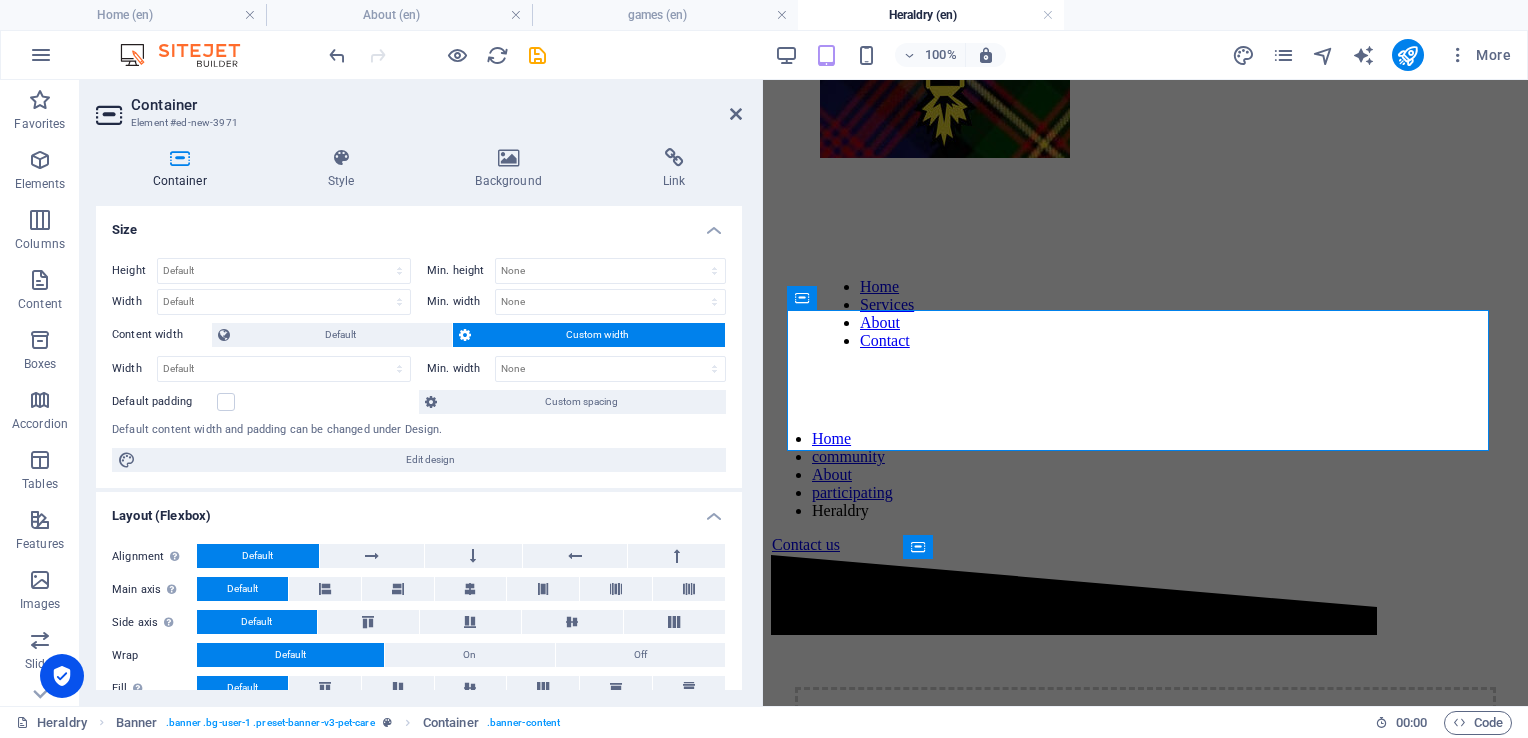 scroll, scrollTop: 56, scrollLeft: 0, axis: vertical 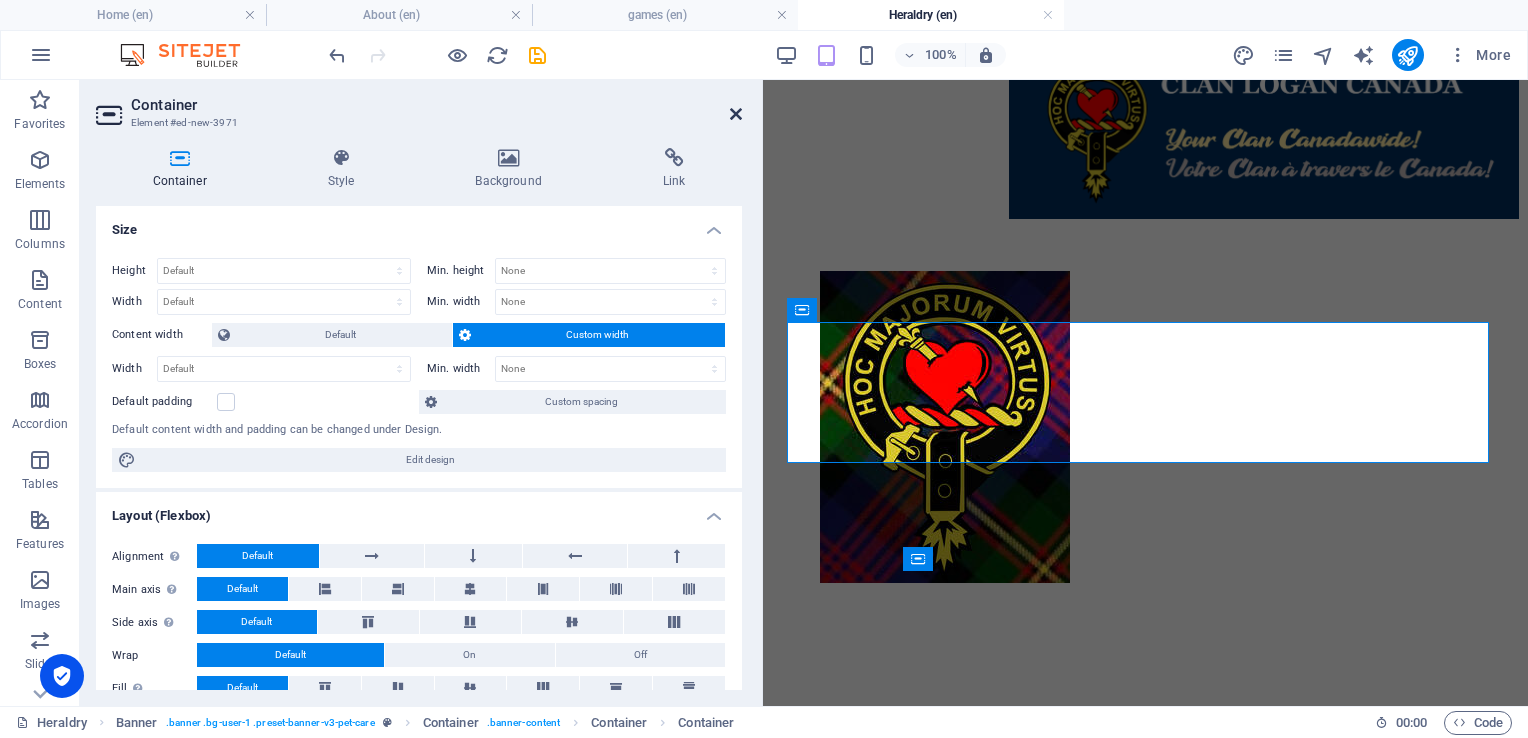 click at bounding box center [736, 114] 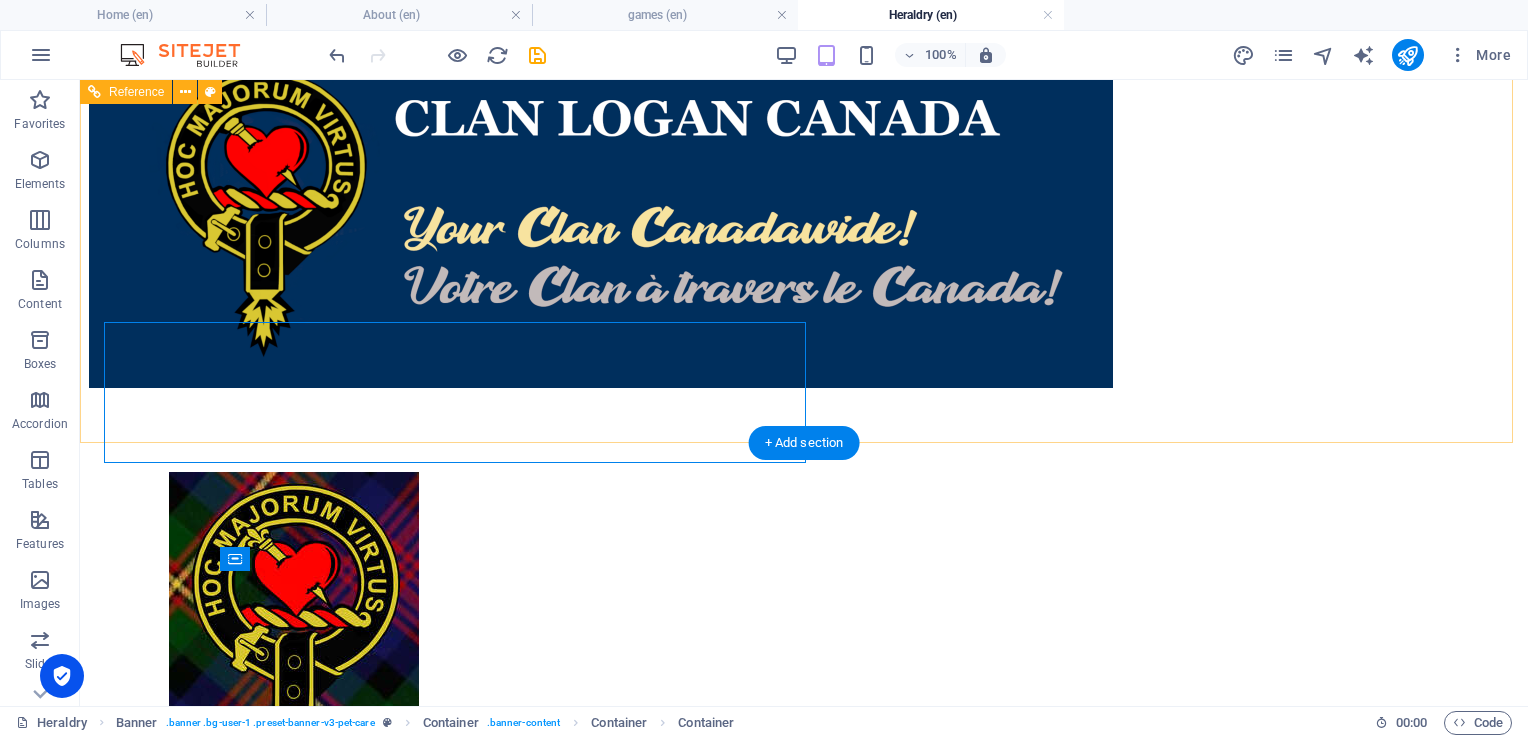 click at bounding box center (804, 221) 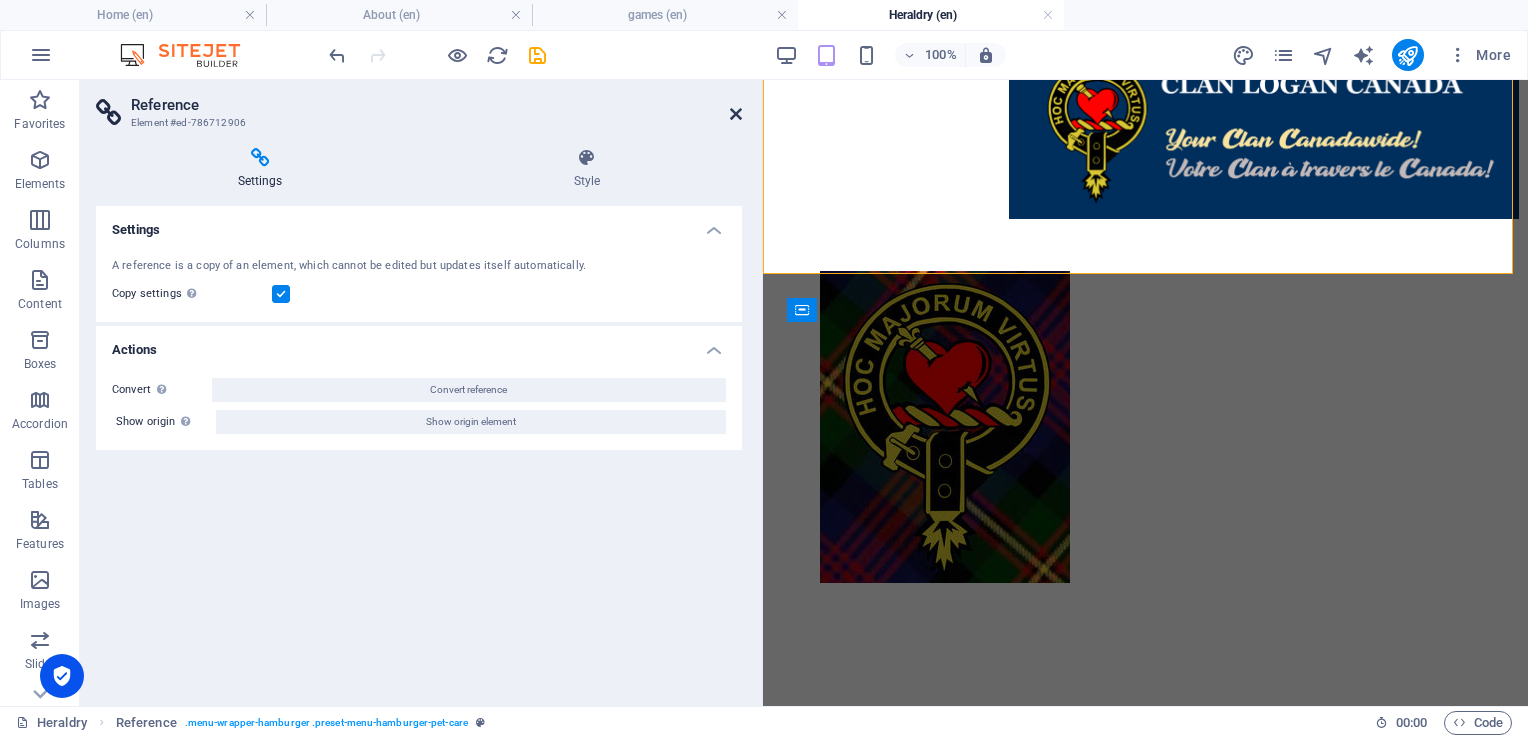 click at bounding box center (736, 114) 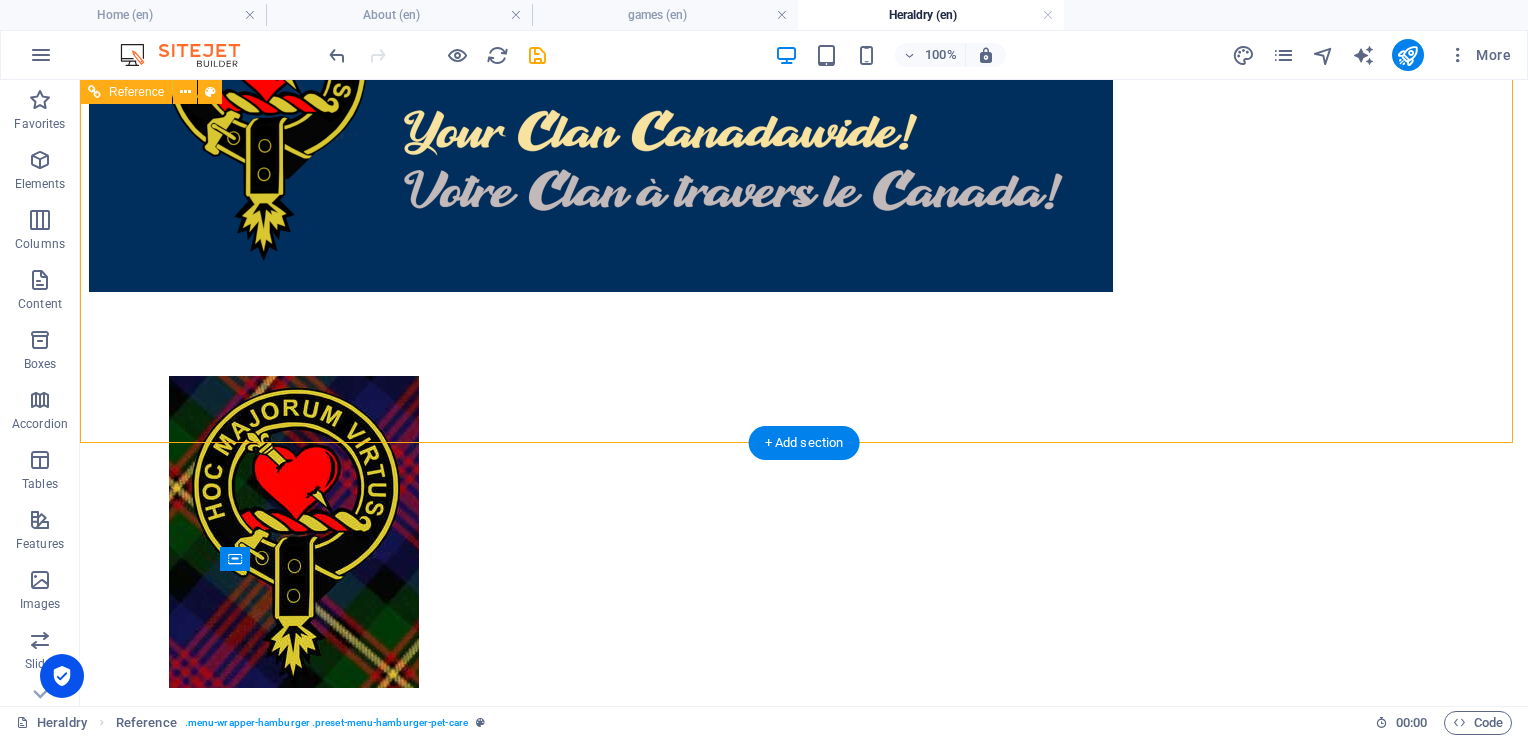 scroll, scrollTop: 256, scrollLeft: 0, axis: vertical 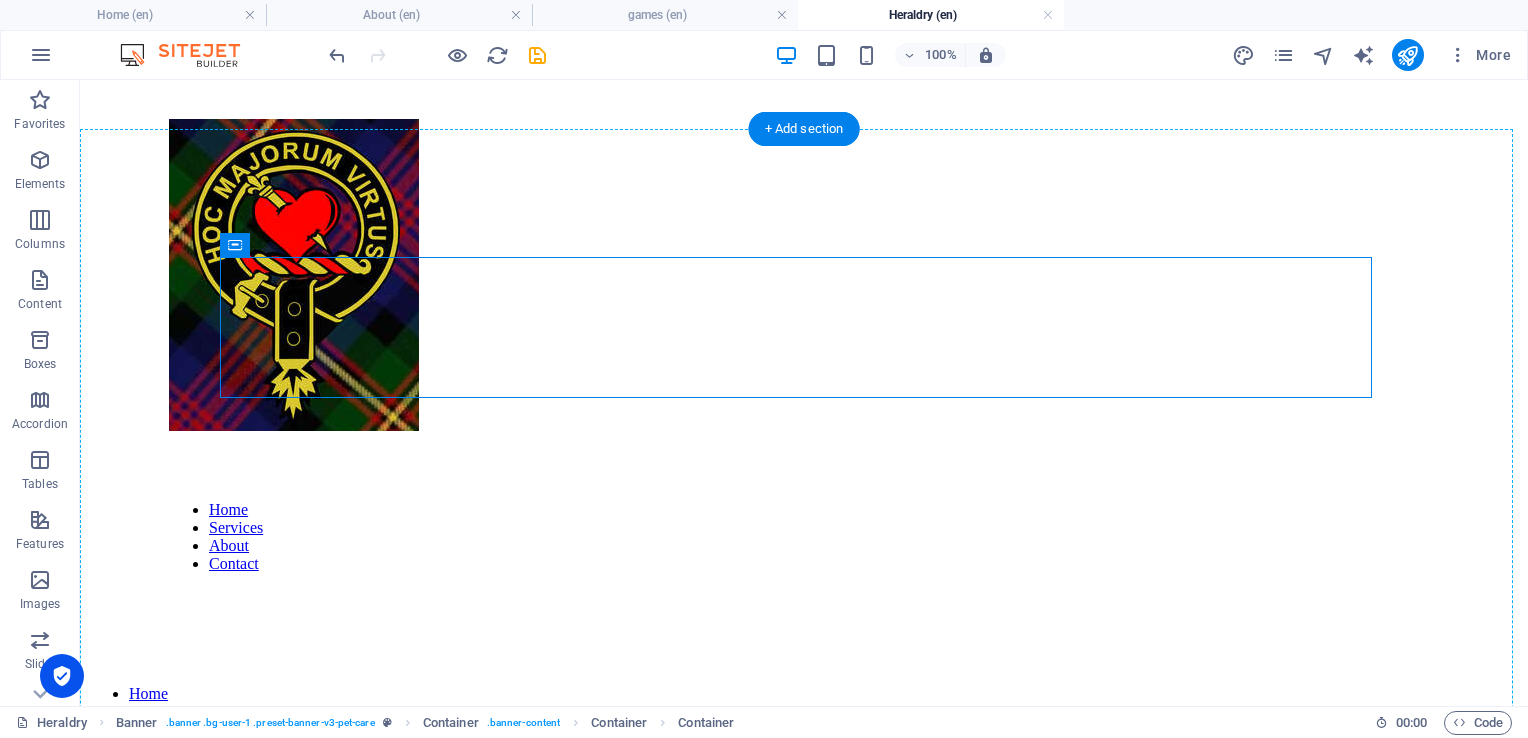 drag, startPoint x: 625, startPoint y: 431, endPoint x: 612, endPoint y: 630, distance: 199.42416 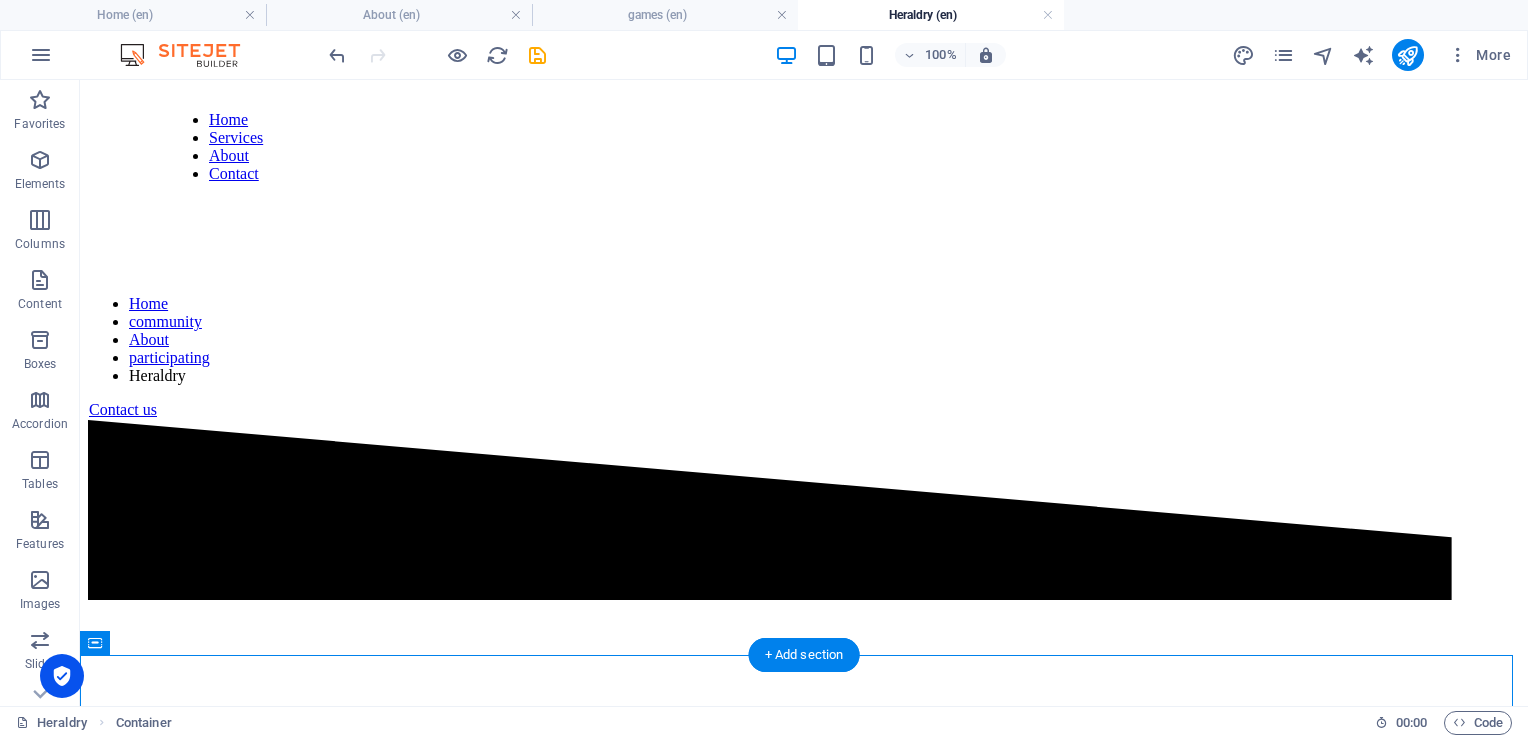 scroll, scrollTop: 928, scrollLeft: 0, axis: vertical 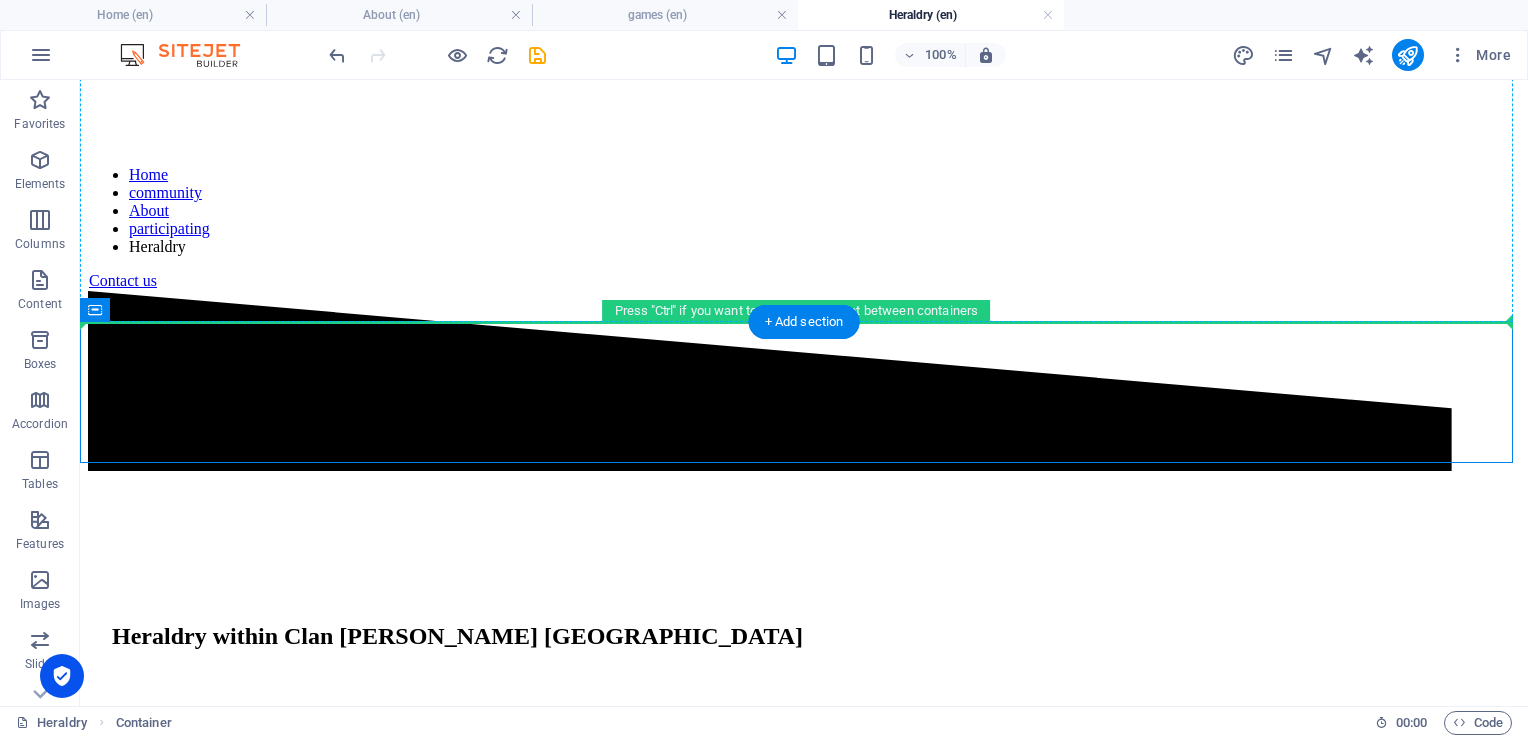 drag, startPoint x: 643, startPoint y: 351, endPoint x: 664, endPoint y: 217, distance: 135.63554 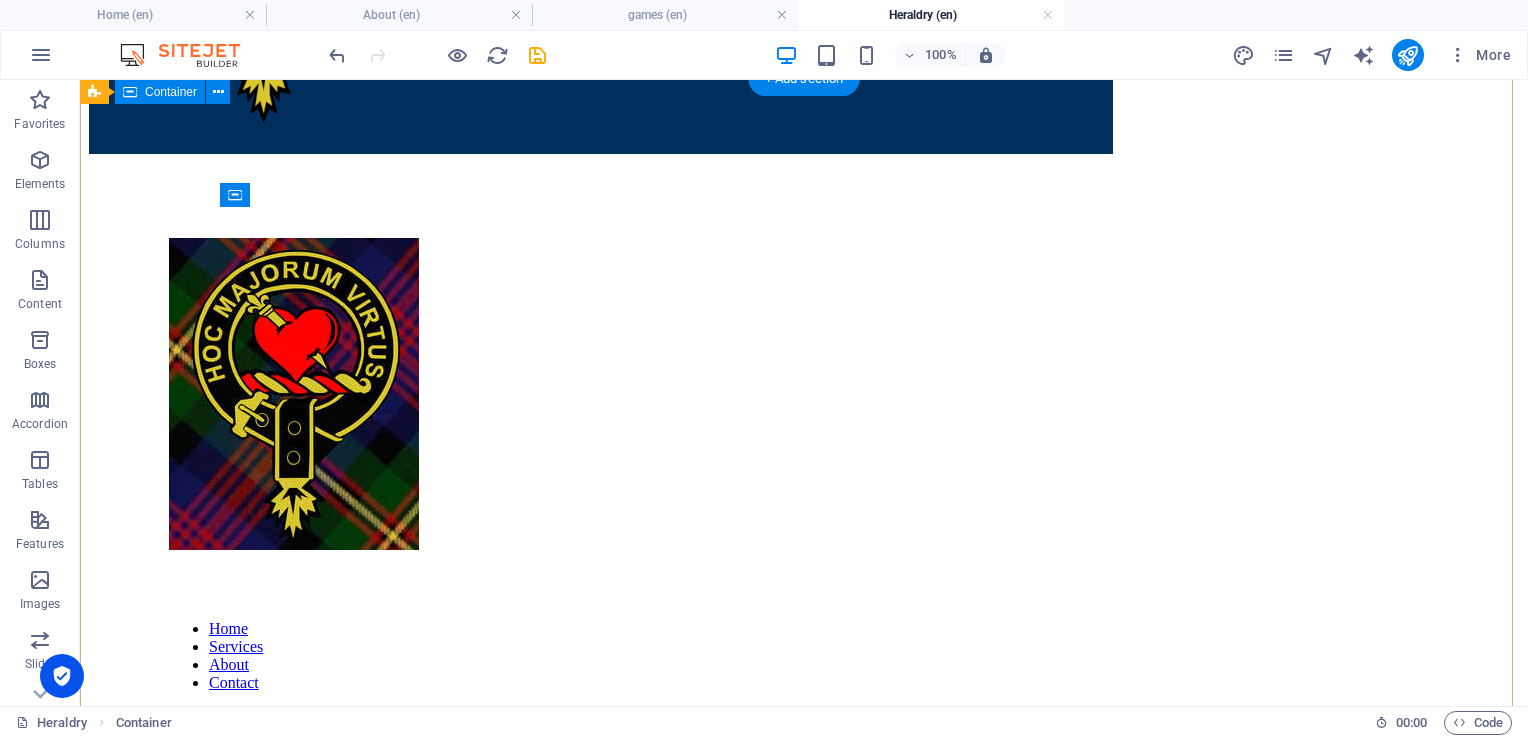 scroll, scrollTop: 128, scrollLeft: 0, axis: vertical 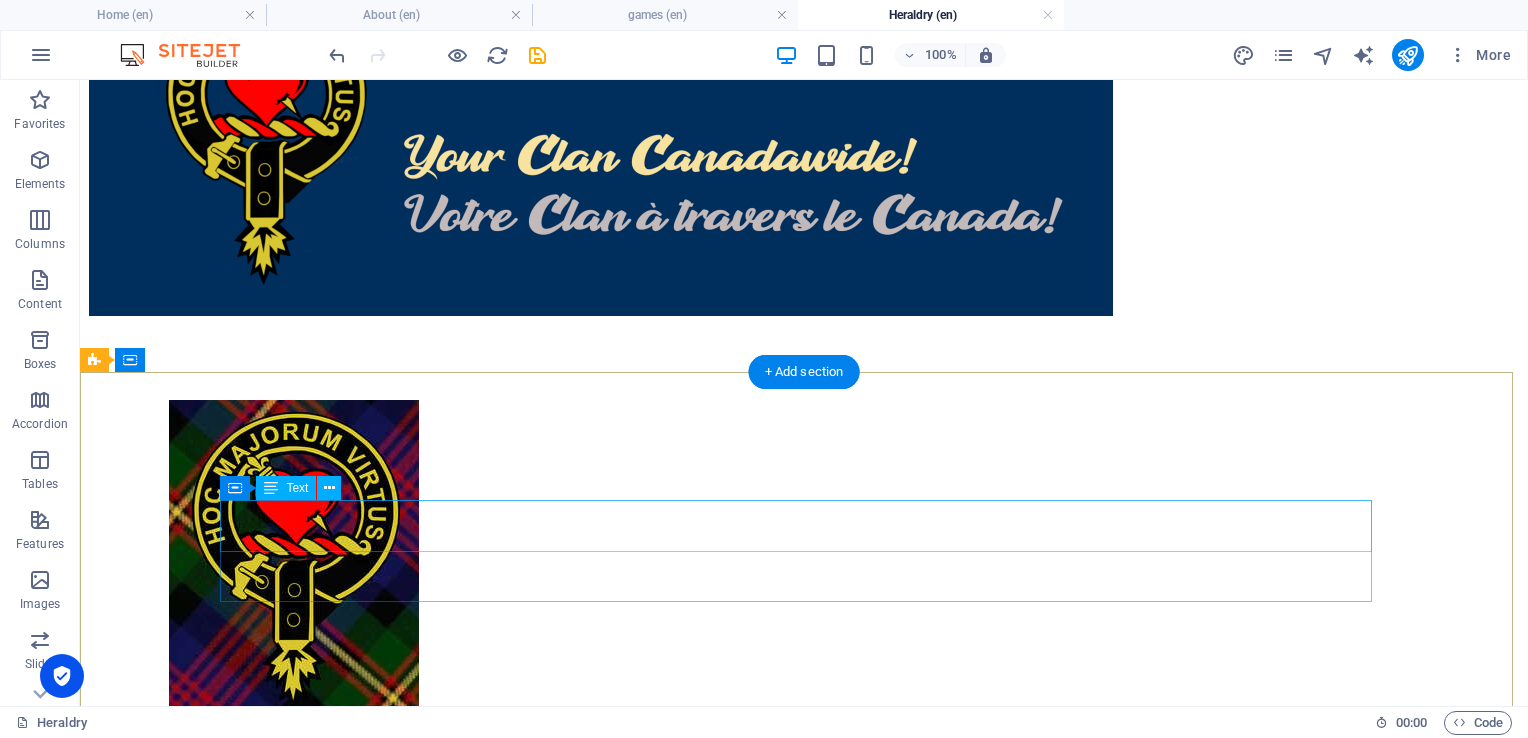 click on "Heraldry within Clan [PERSON_NAME] [GEOGRAPHIC_DATA]" at bounding box center (804, 1436) 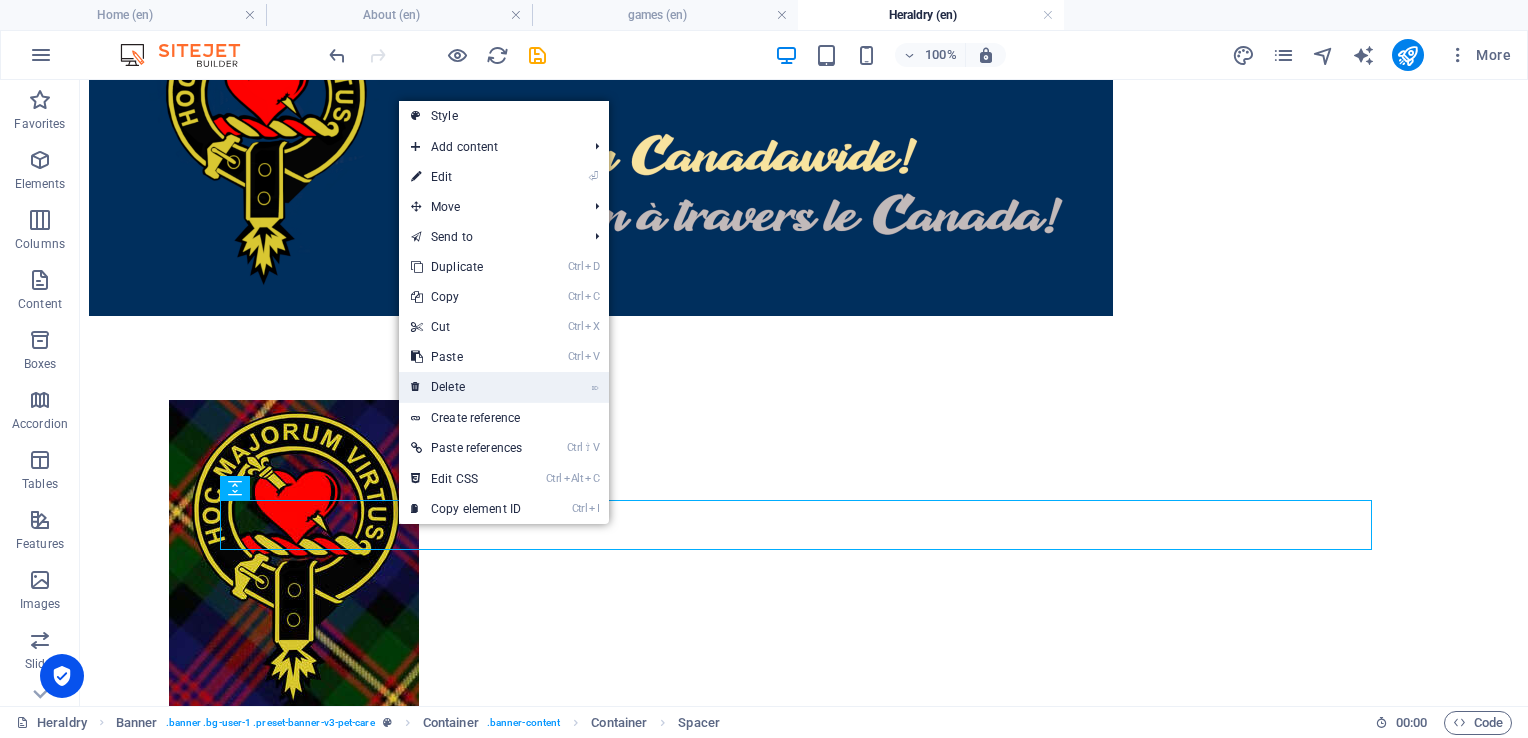 click on "⌦  Delete" at bounding box center (466, 387) 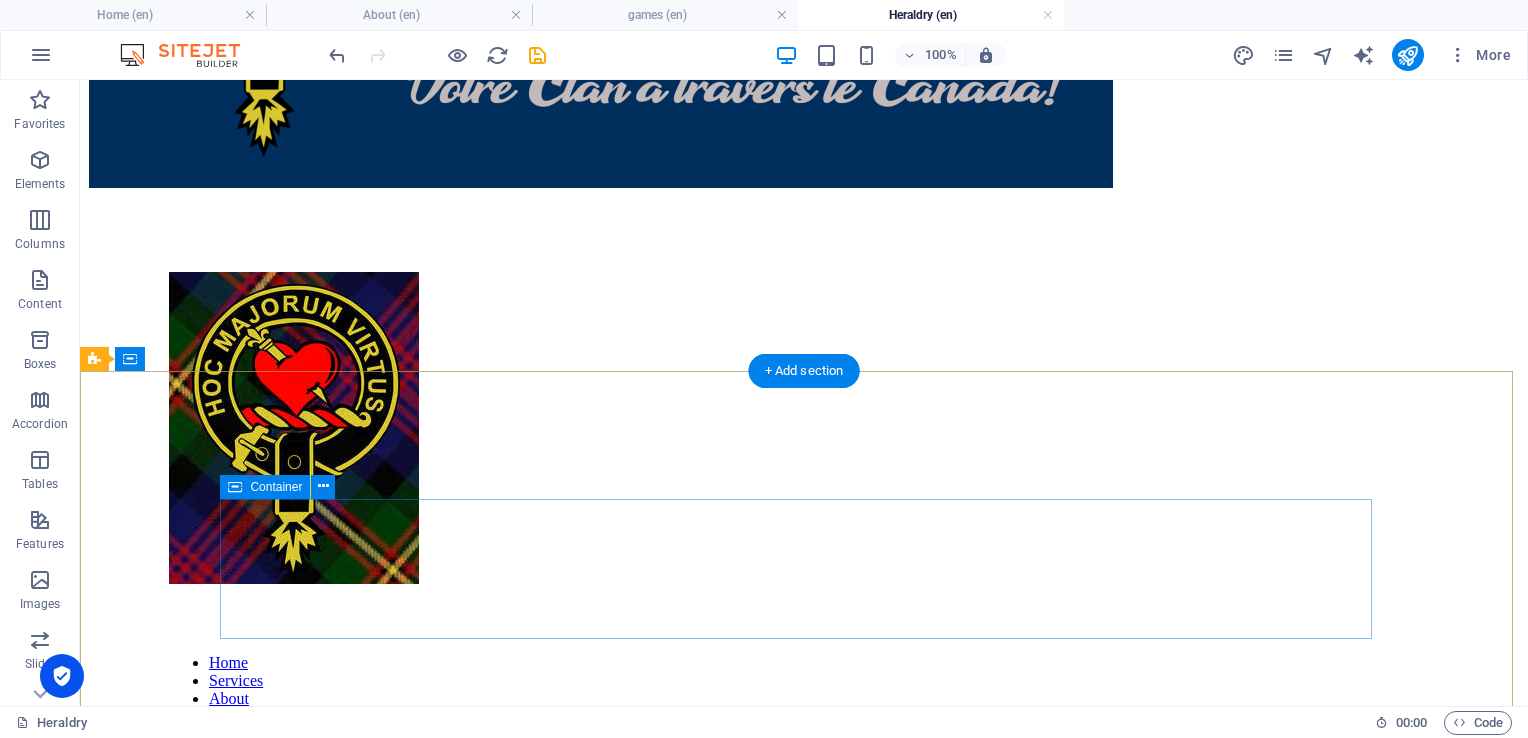 scroll, scrollTop: 328, scrollLeft: 0, axis: vertical 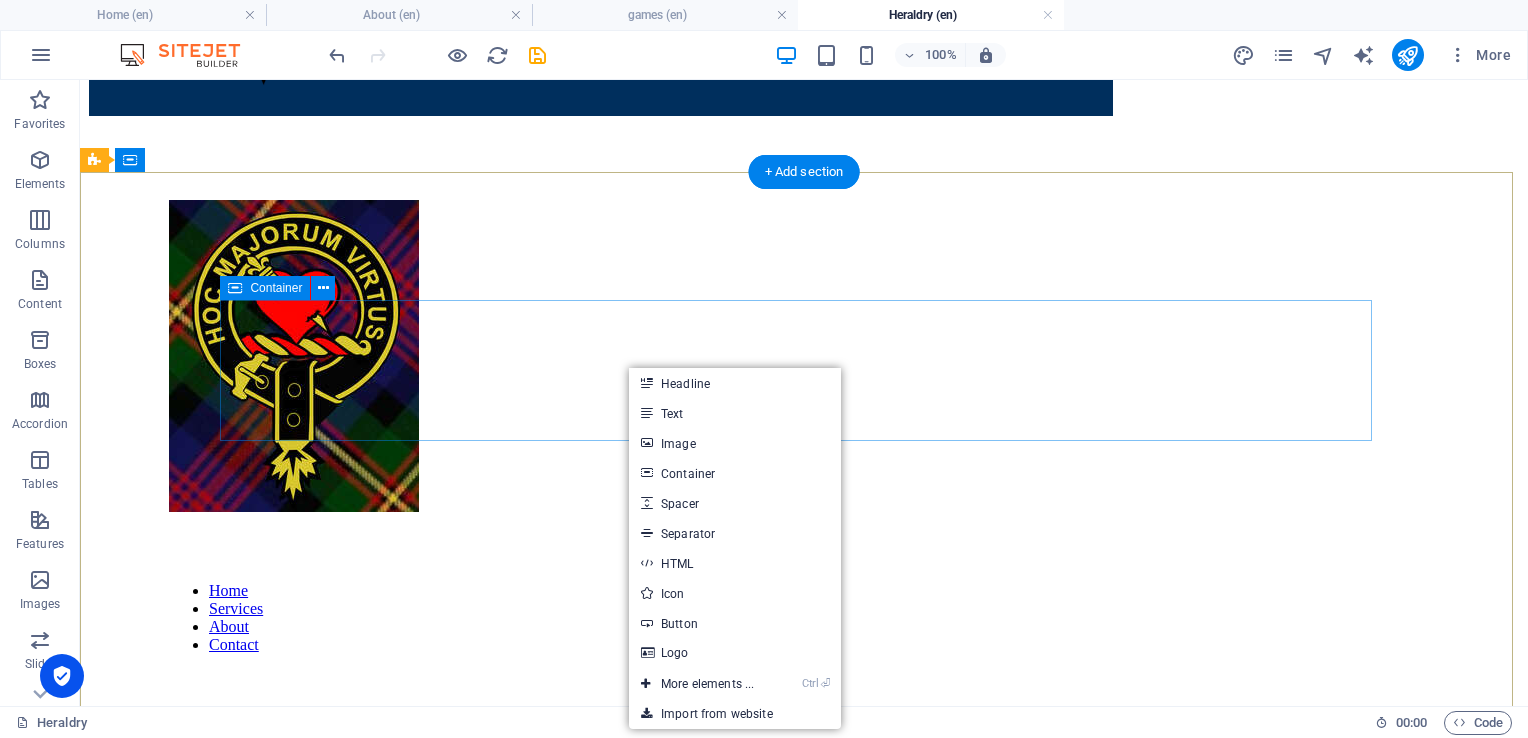 click on "Drop content here or  Add elements  Paste clipboard" at bounding box center [804, 1274] 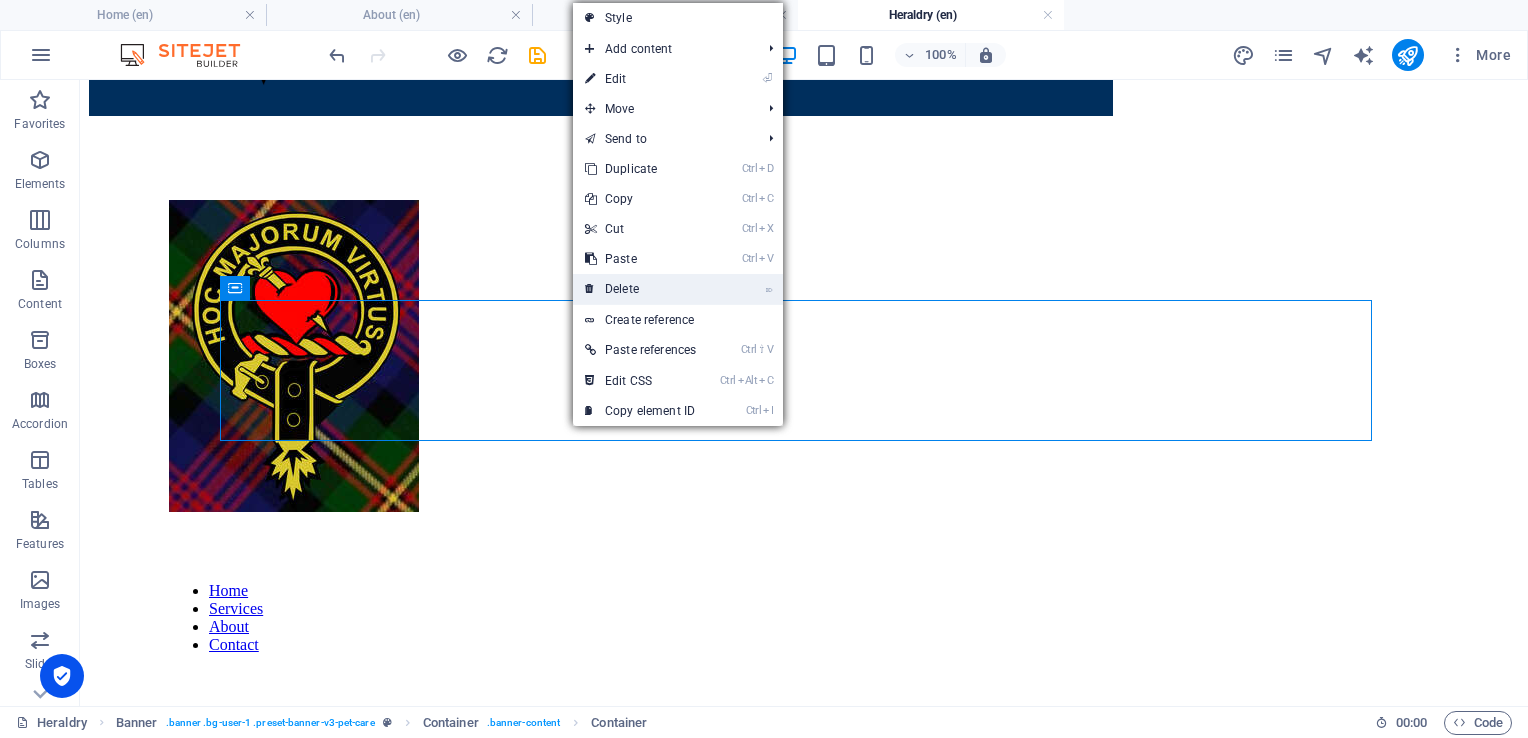click on "⌦  Delete" at bounding box center (640, 289) 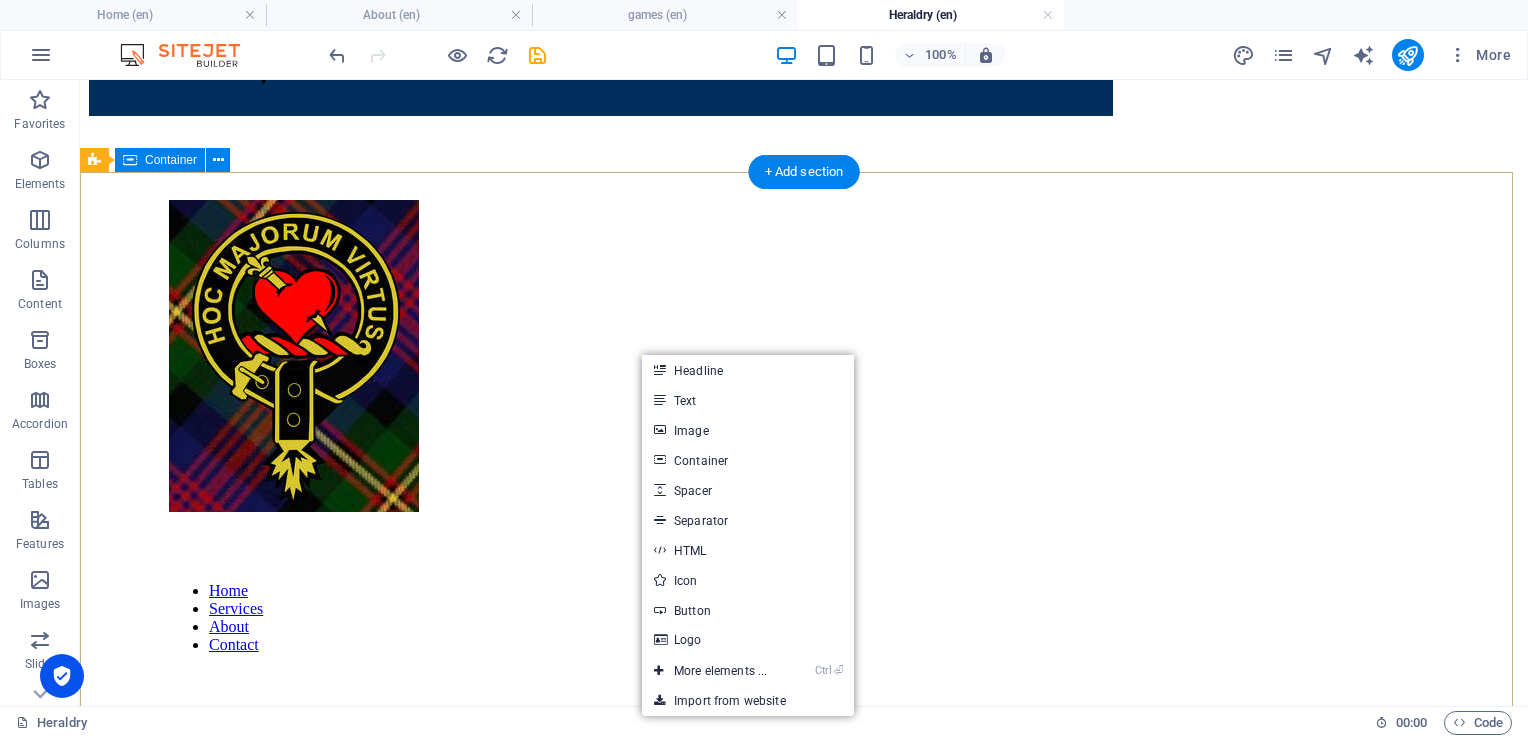 click on "Drop content here or  Add elements  Paste clipboard" at bounding box center [804, 1274] 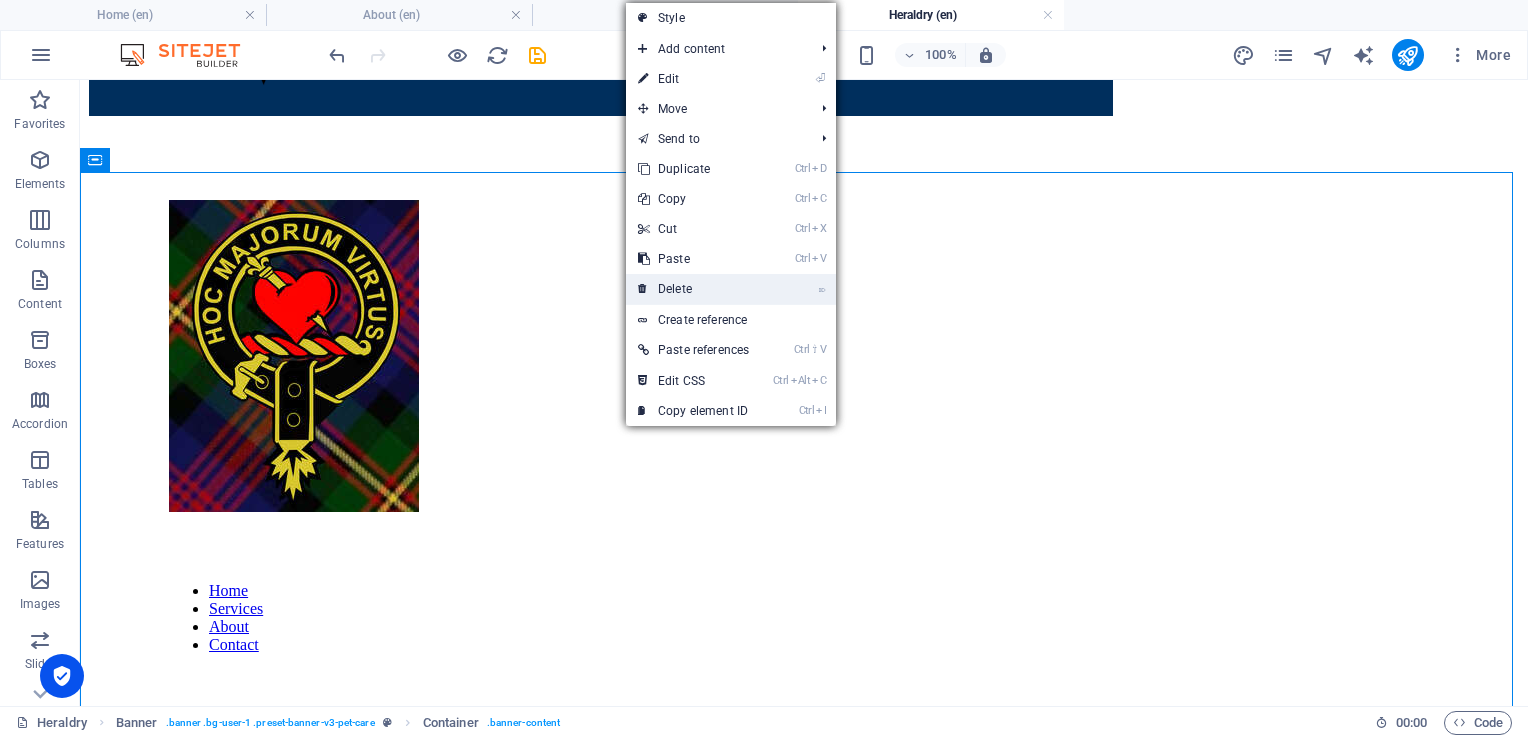 drag, startPoint x: 683, startPoint y: 287, endPoint x: 599, endPoint y: 210, distance: 113.951744 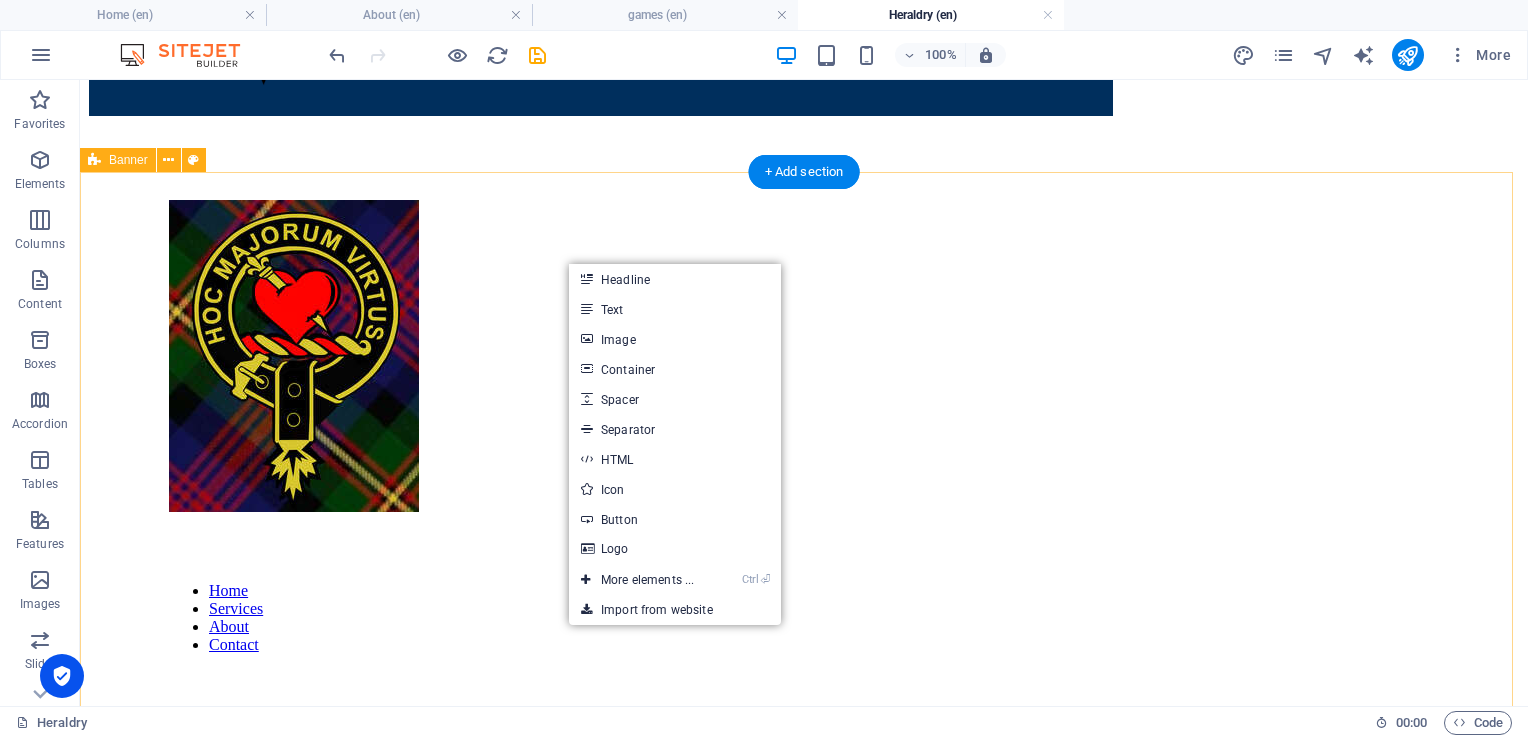 click on "Drop content here or  Add elements  Paste clipboard" at bounding box center [804, 1146] 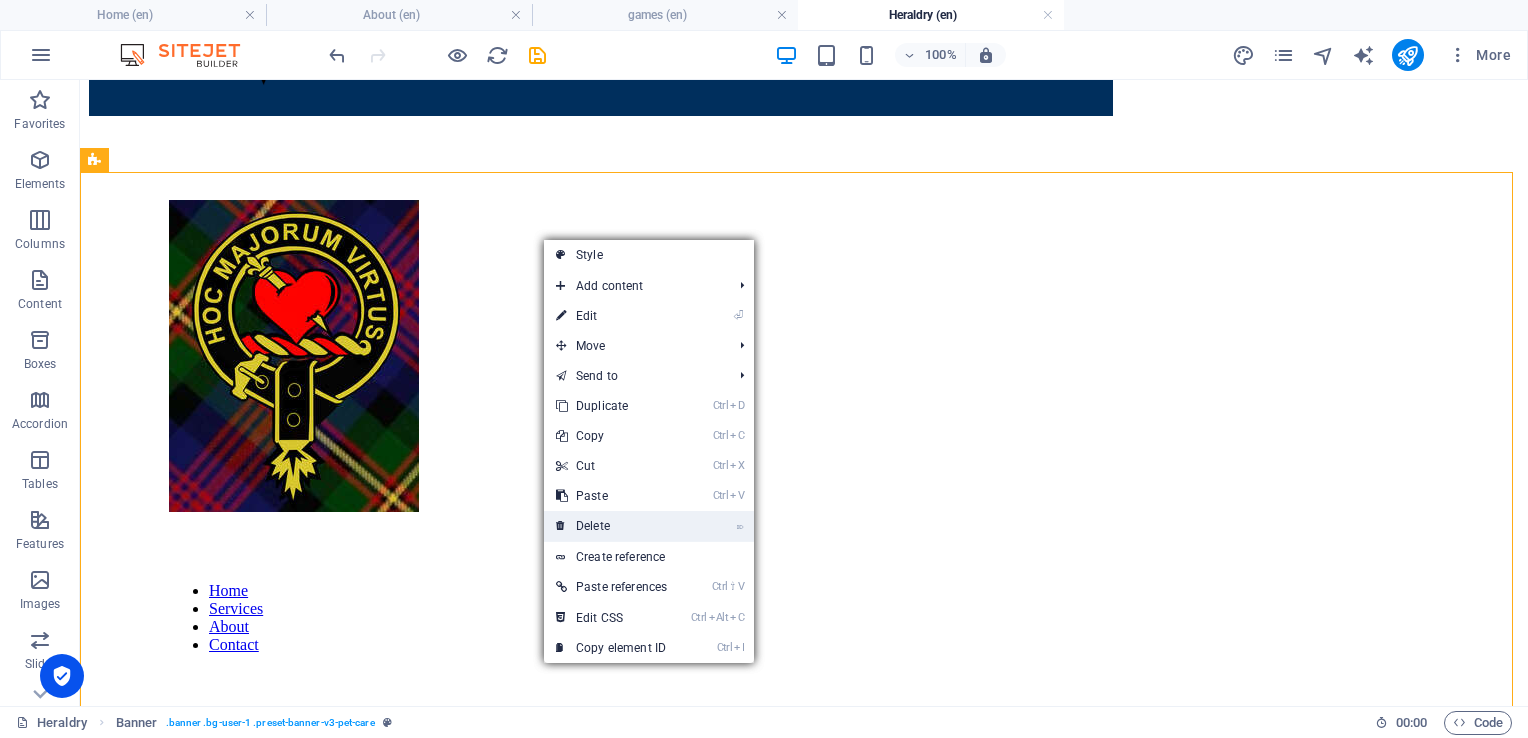 drag, startPoint x: 602, startPoint y: 529, endPoint x: 524, endPoint y: 448, distance: 112.44999 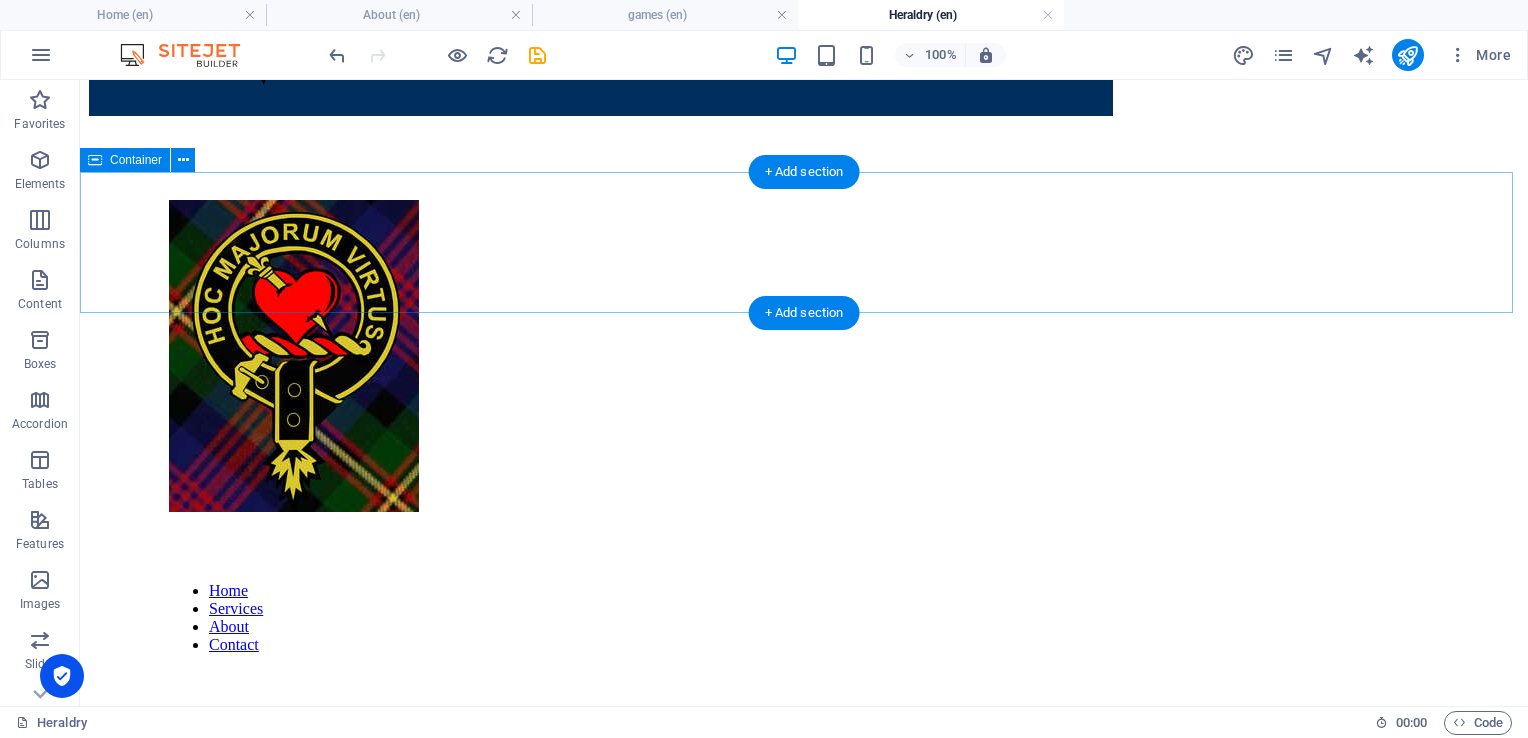 click on "Drop content here or  Add elements  Paste clipboard" at bounding box center [804, 962] 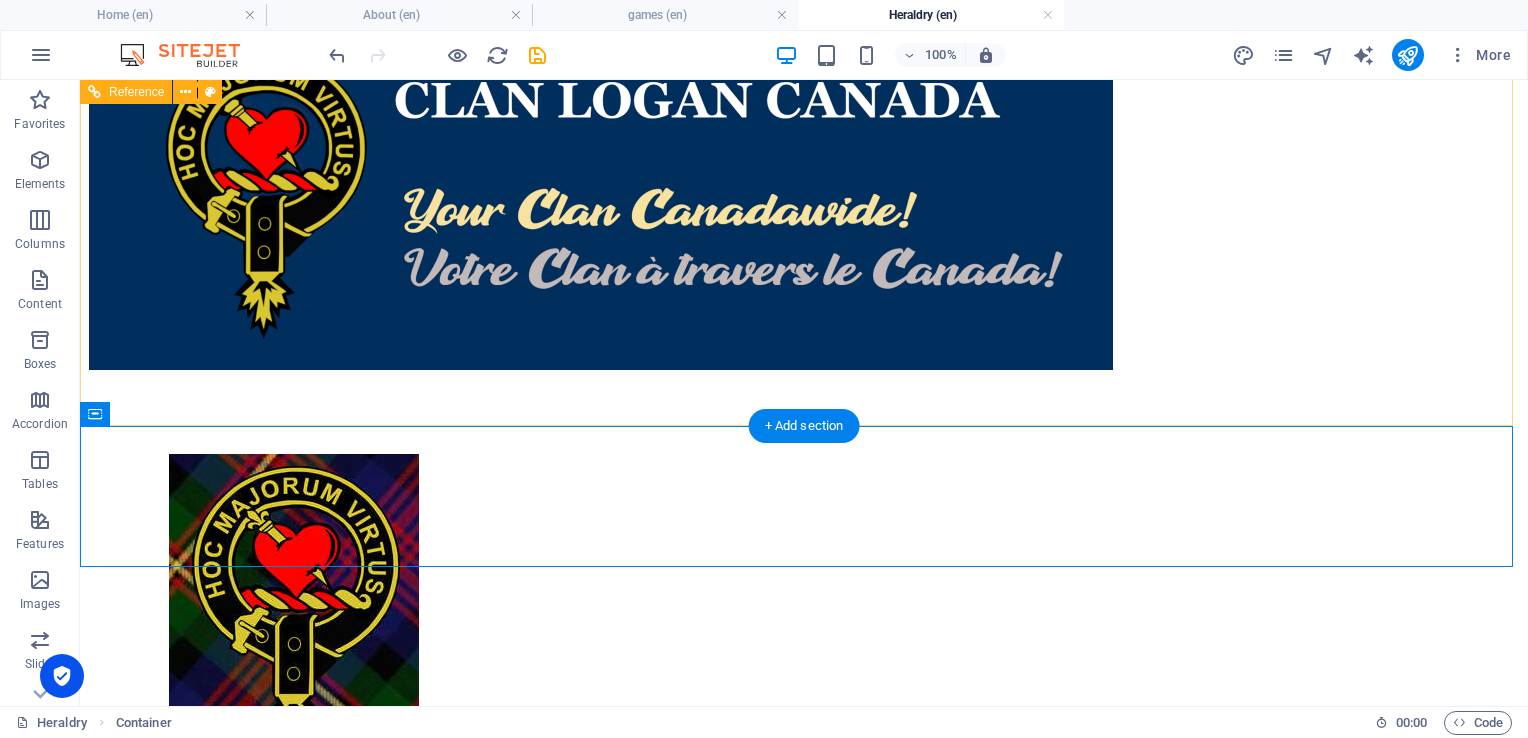 scroll, scrollTop: 28, scrollLeft: 0, axis: vertical 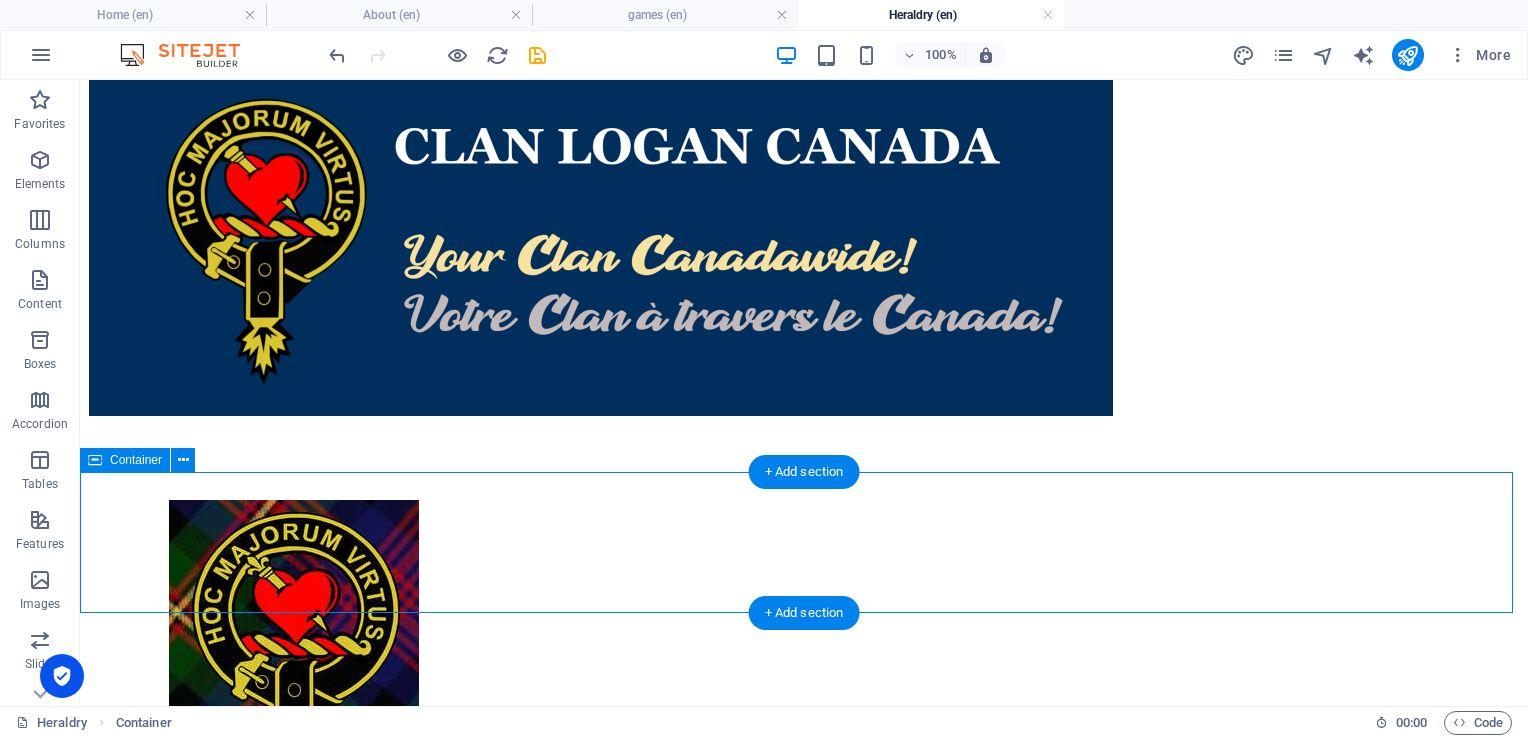 click on "Drop content here or  Add elements  Paste clipboard" at bounding box center [804, 1262] 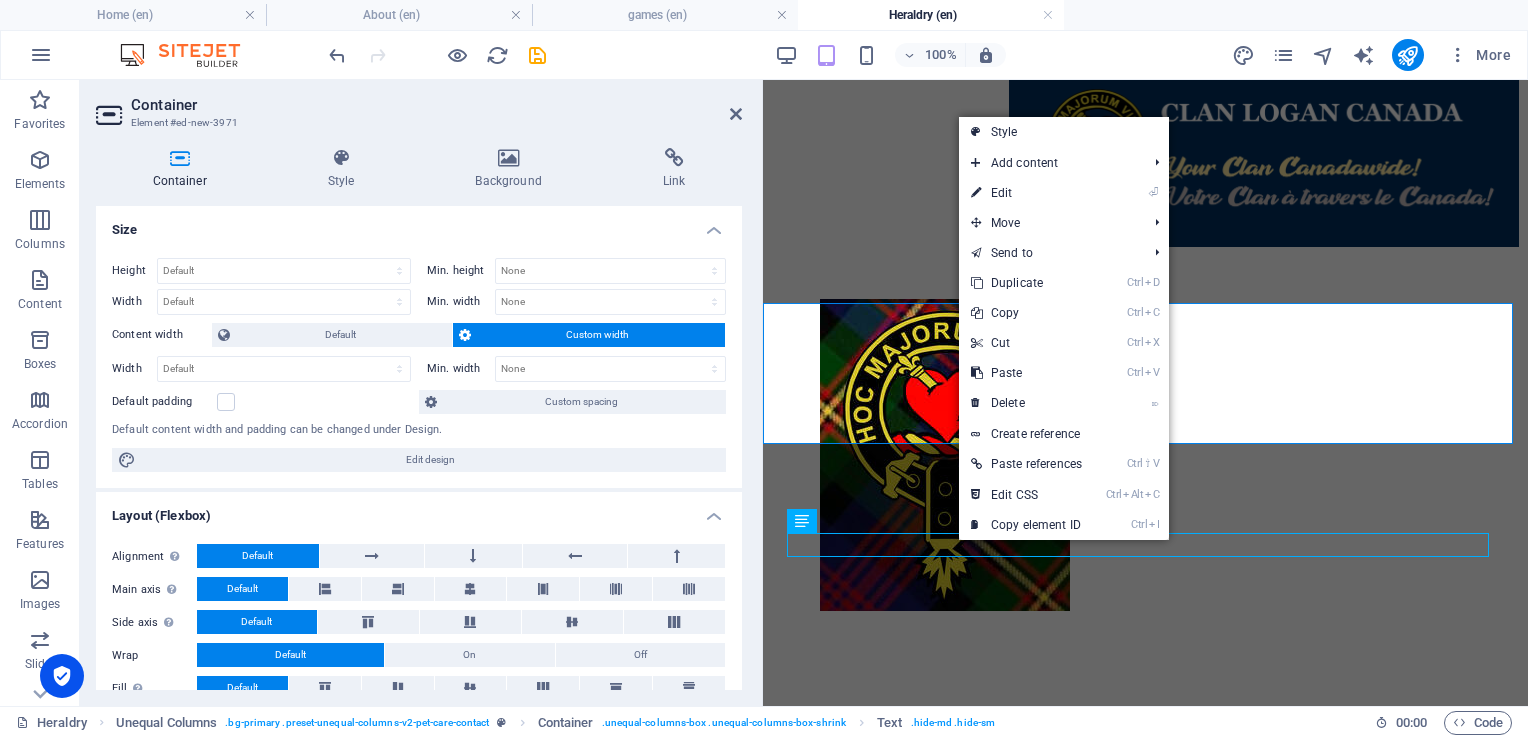 scroll, scrollTop: 360, scrollLeft: 0, axis: vertical 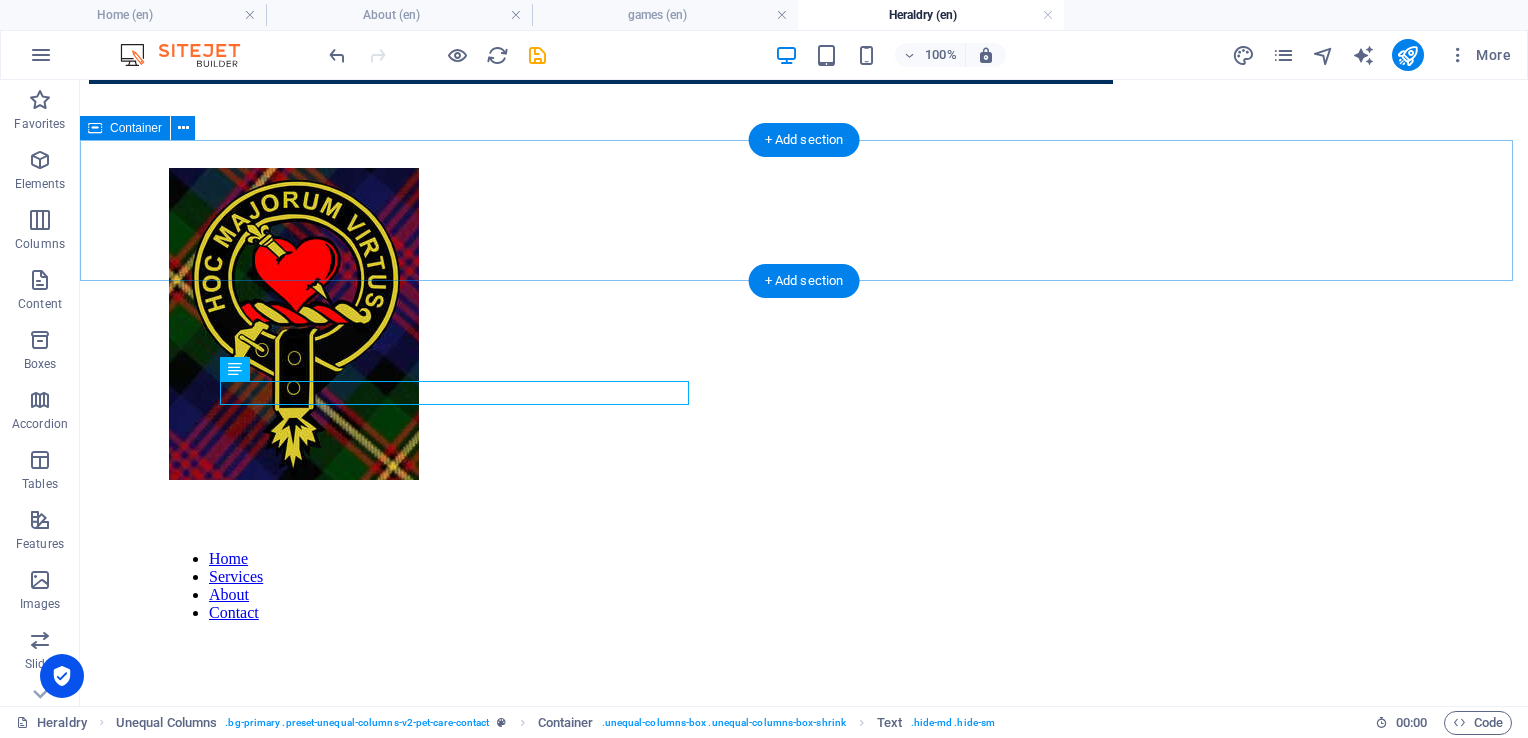 click on "Drop content here or  Add elements  Paste clipboard" at bounding box center (804, 930) 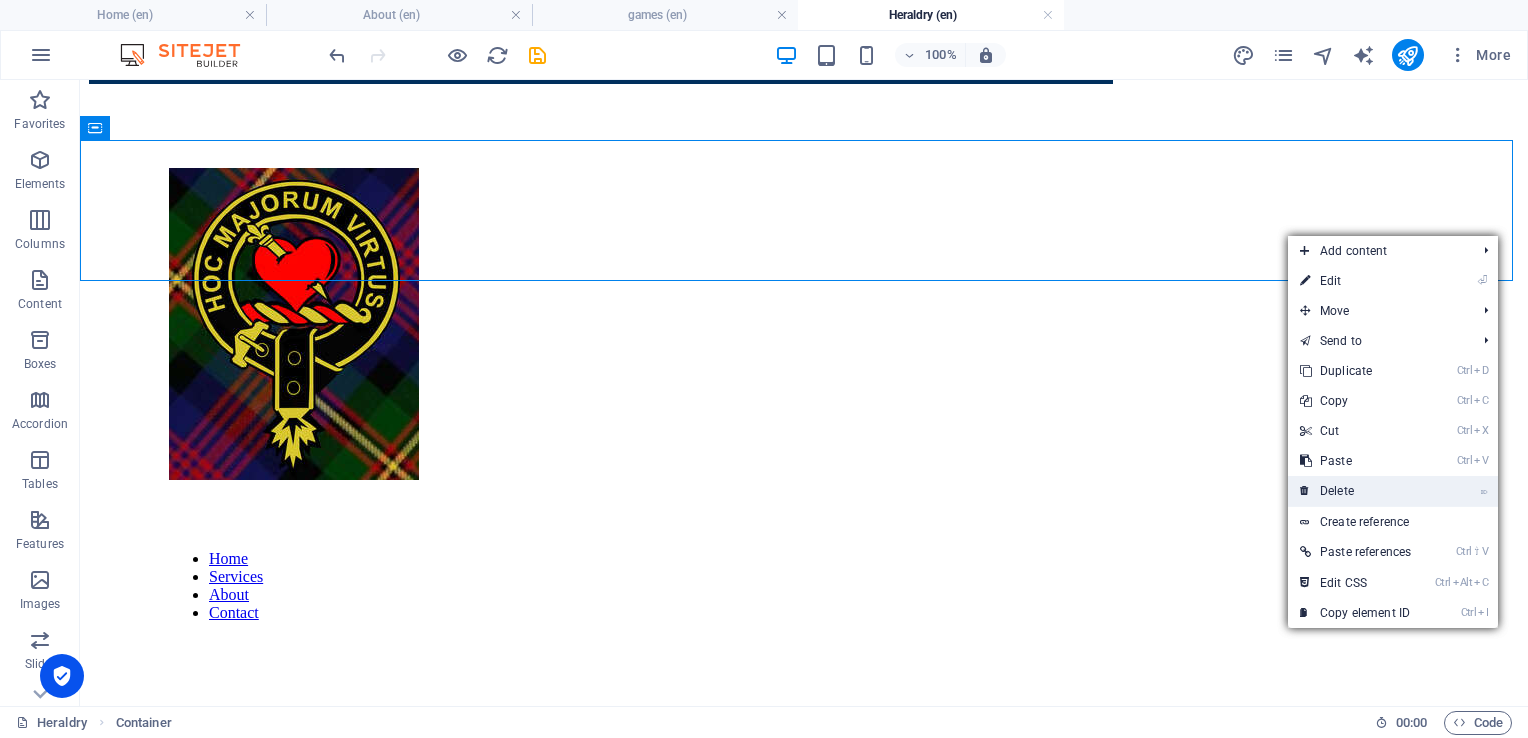 drag, startPoint x: 1341, startPoint y: 485, endPoint x: 1255, endPoint y: 393, distance: 125.93649 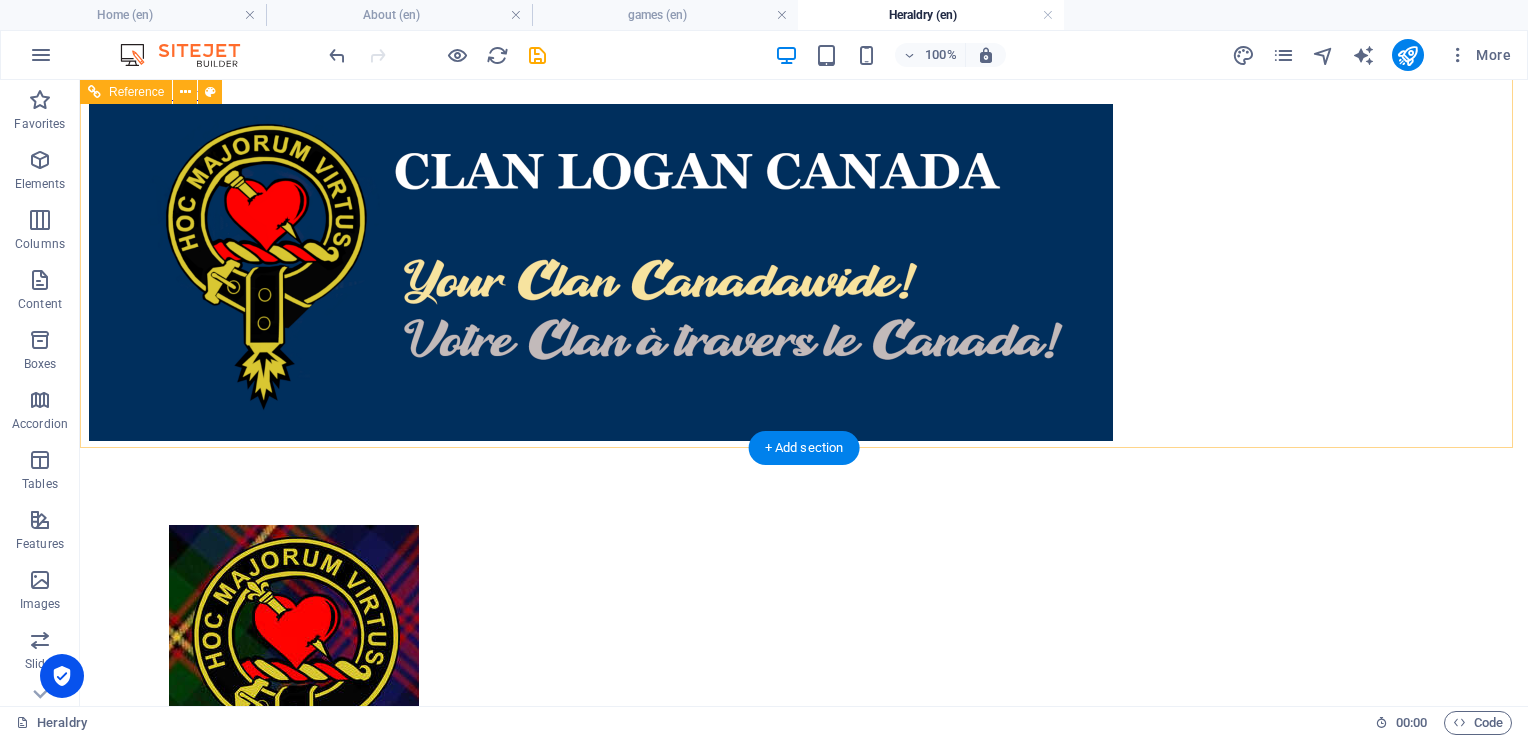 scroll, scrollTop: 0, scrollLeft: 0, axis: both 